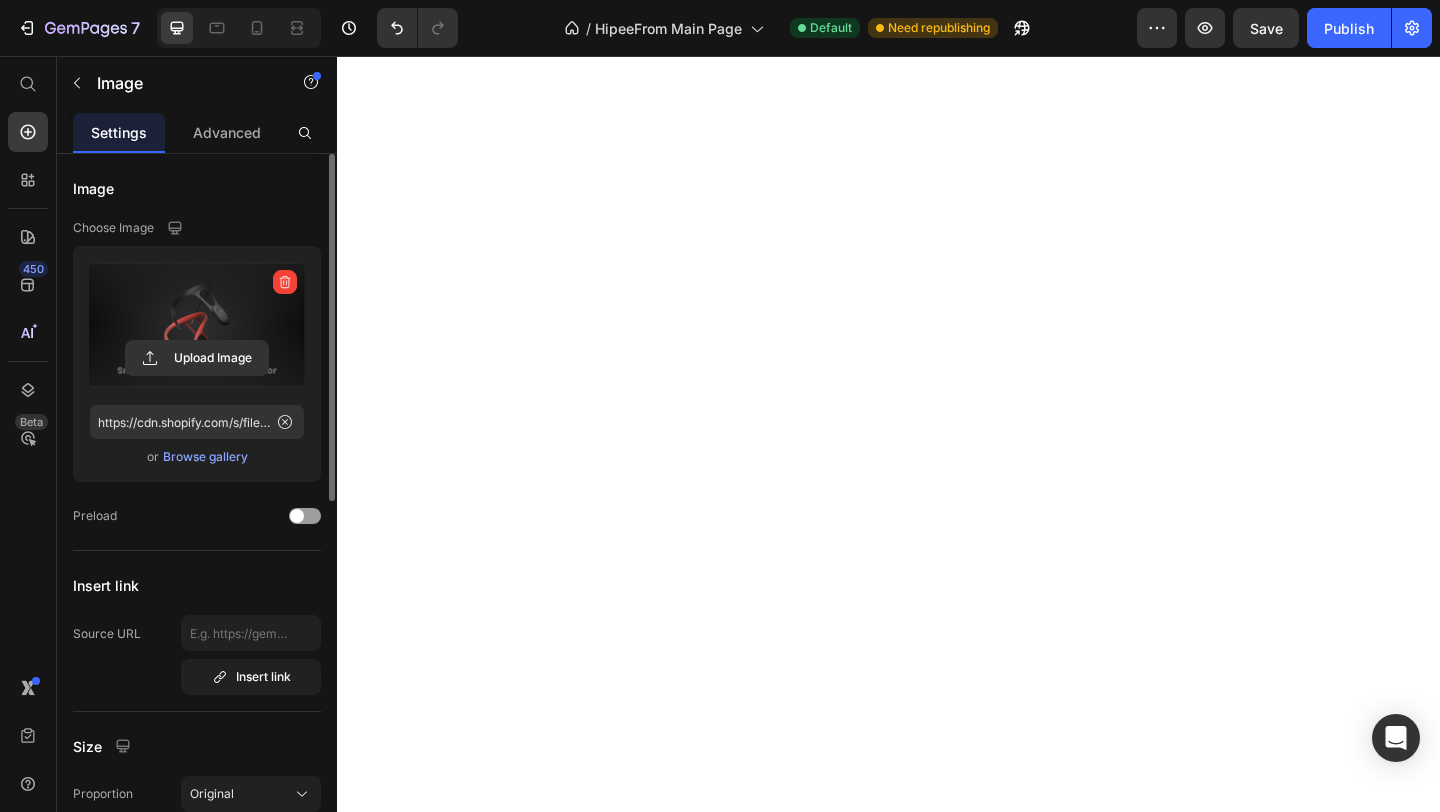 scroll, scrollTop: 0, scrollLeft: 0, axis: both 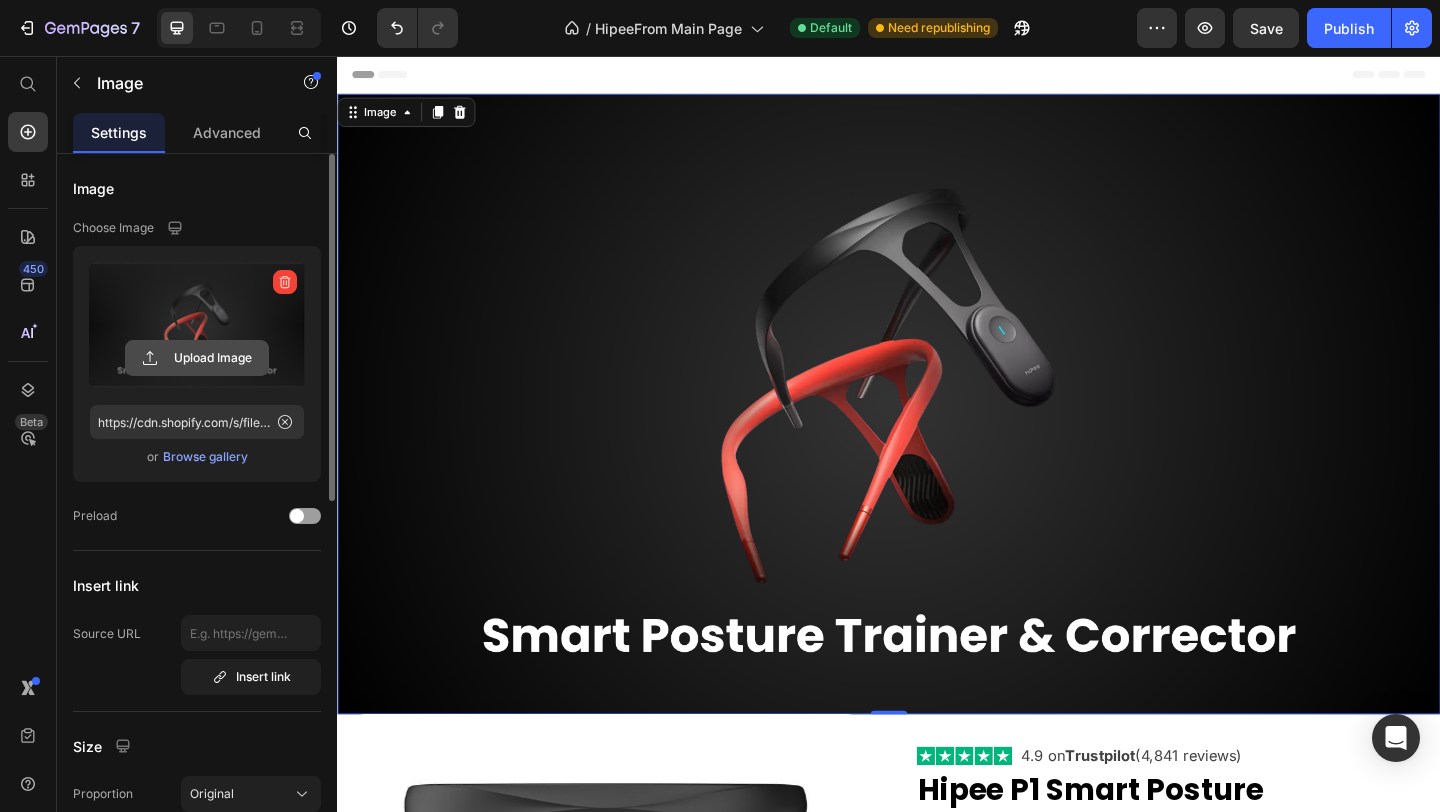 click 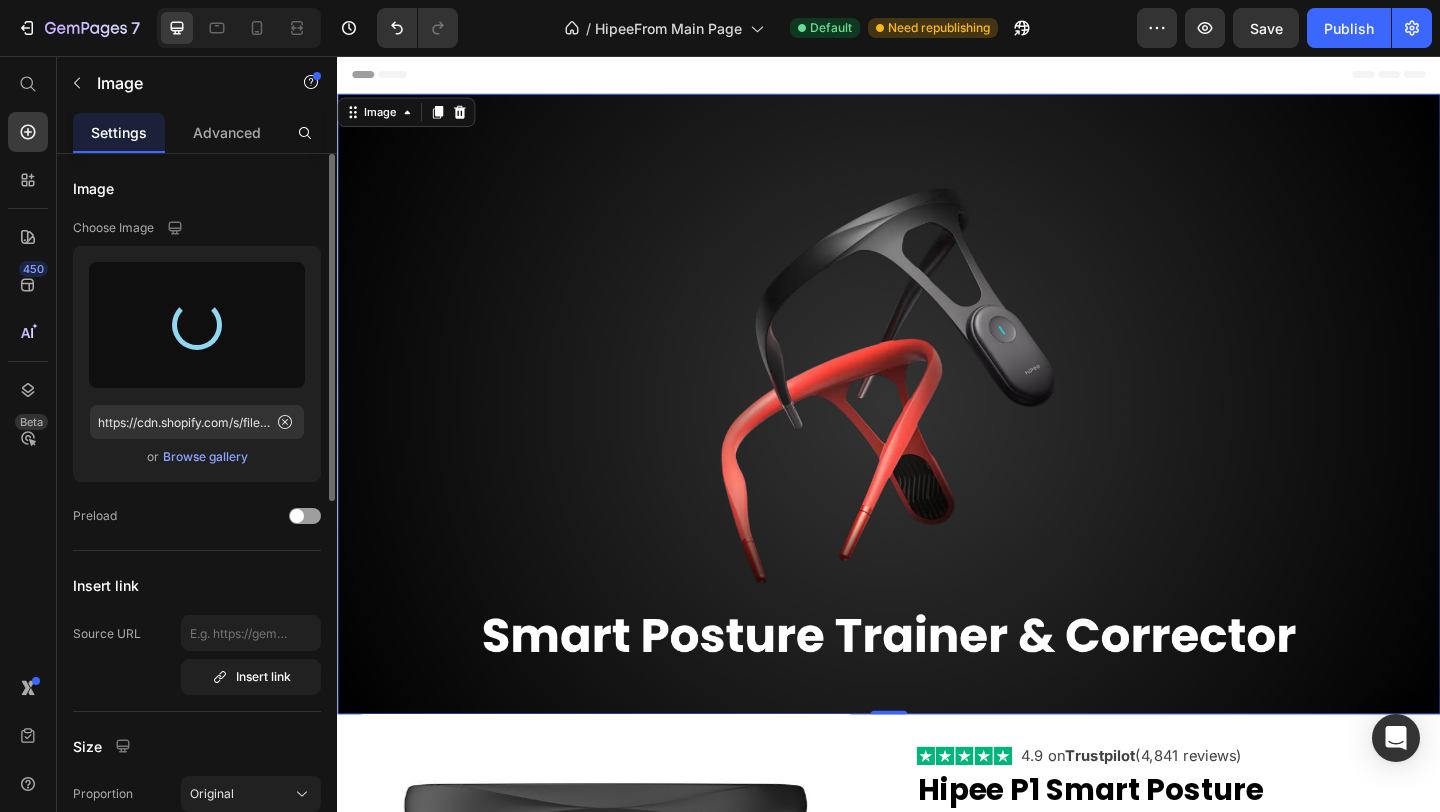 type on "https://cdn.shopify.com/s/files/1/0766/3507/8915/files/gempages_575176881788159088-9ea87eac-6a76-4427-8771-6ad23fc0f749.png" 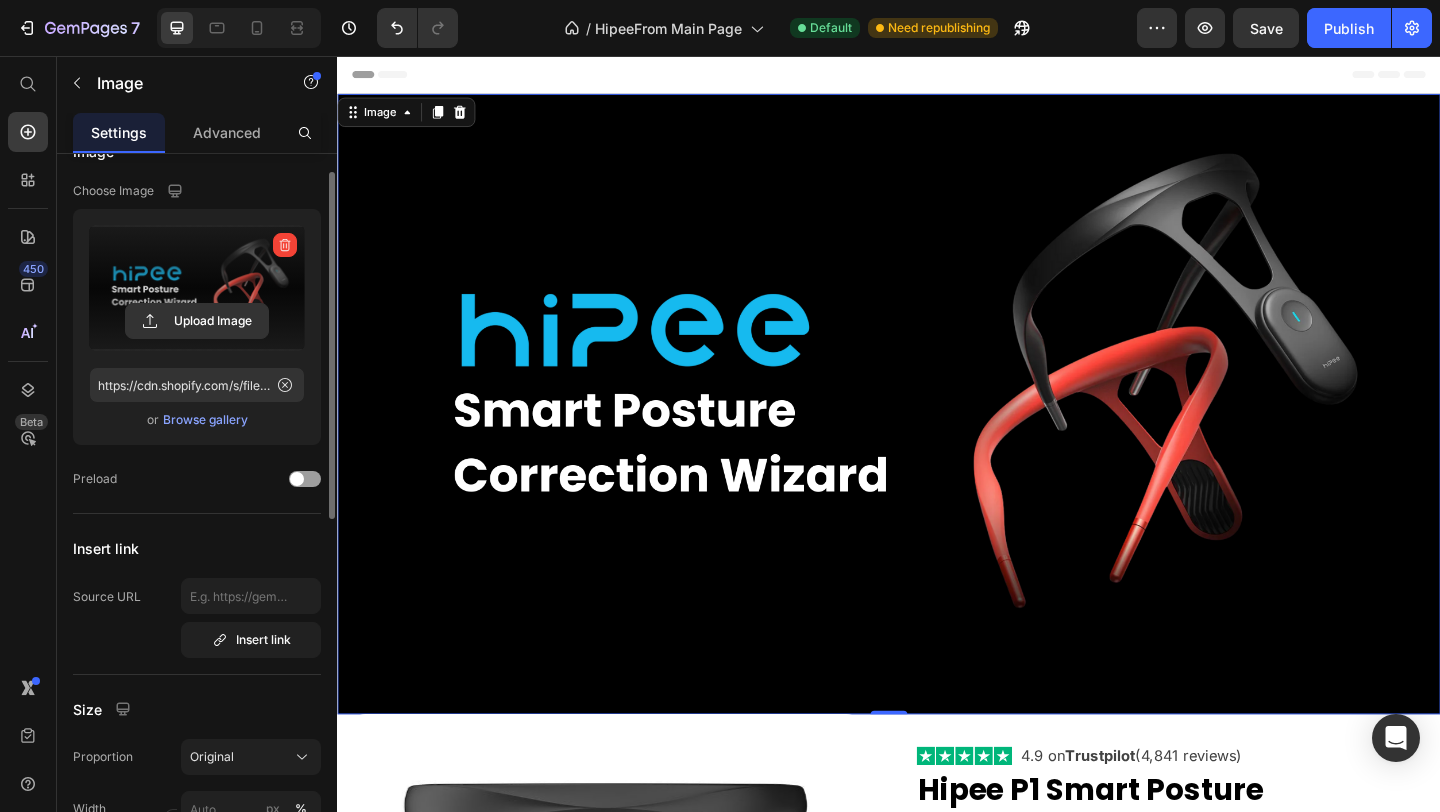 scroll, scrollTop: 47, scrollLeft: 0, axis: vertical 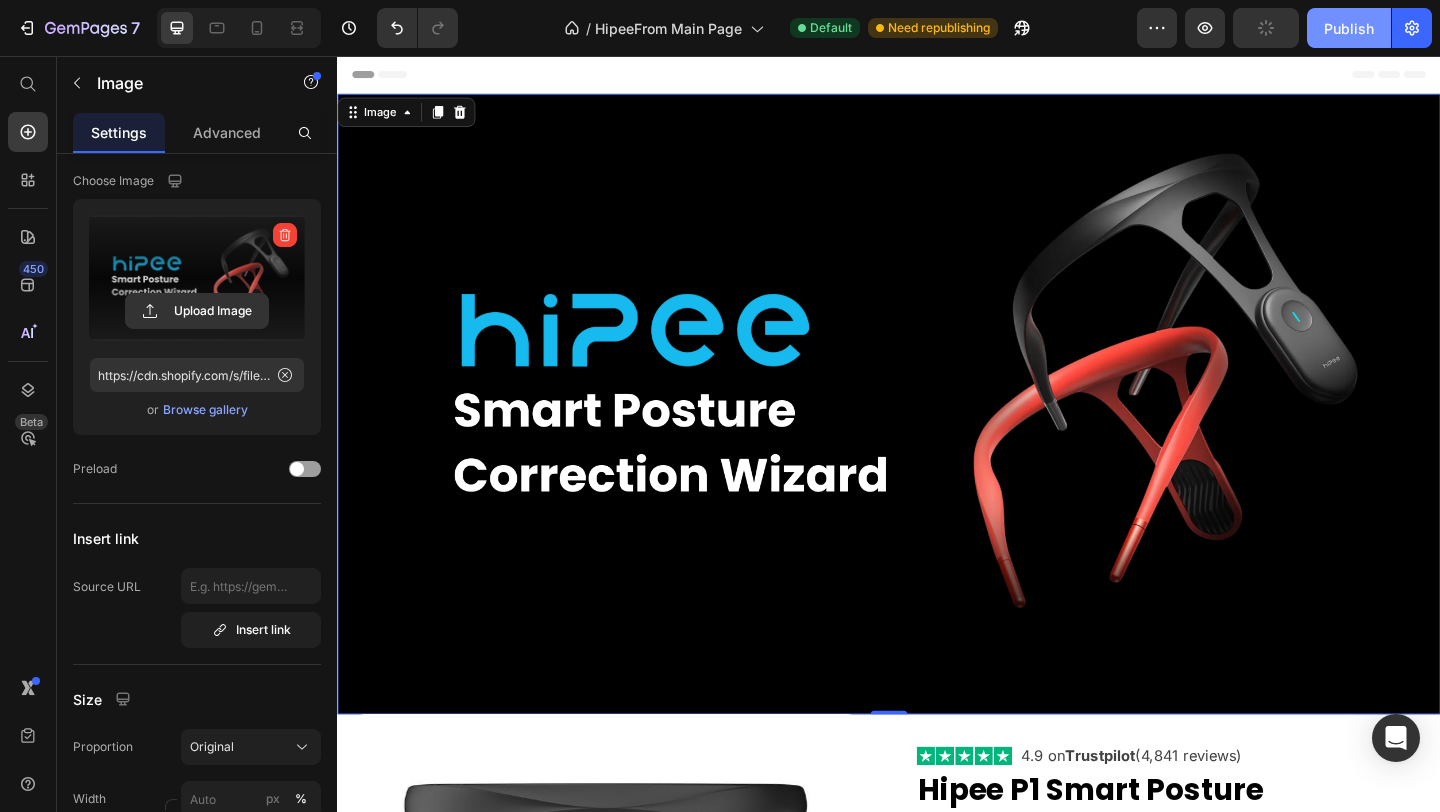 click on "Publish" 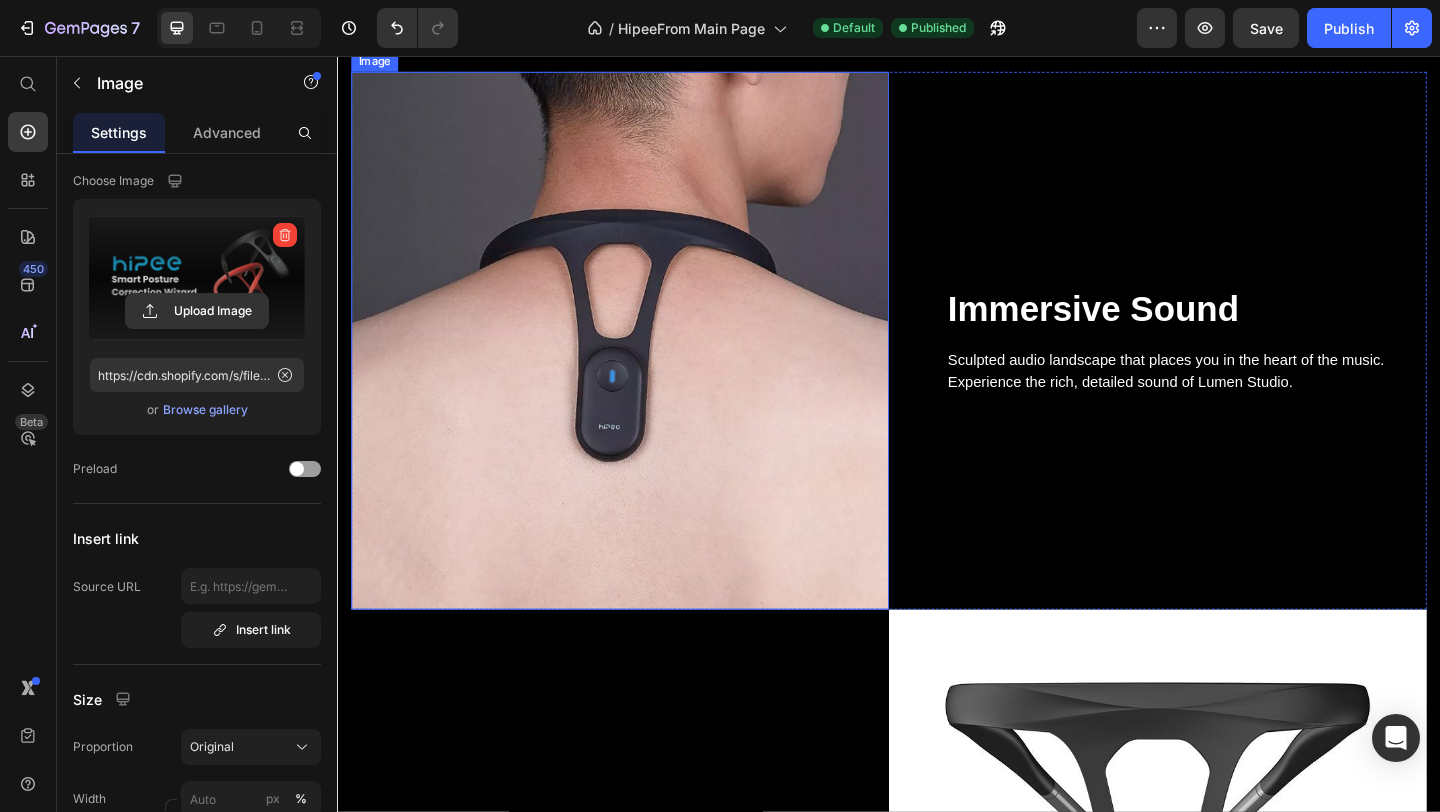 scroll, scrollTop: 2092, scrollLeft: 0, axis: vertical 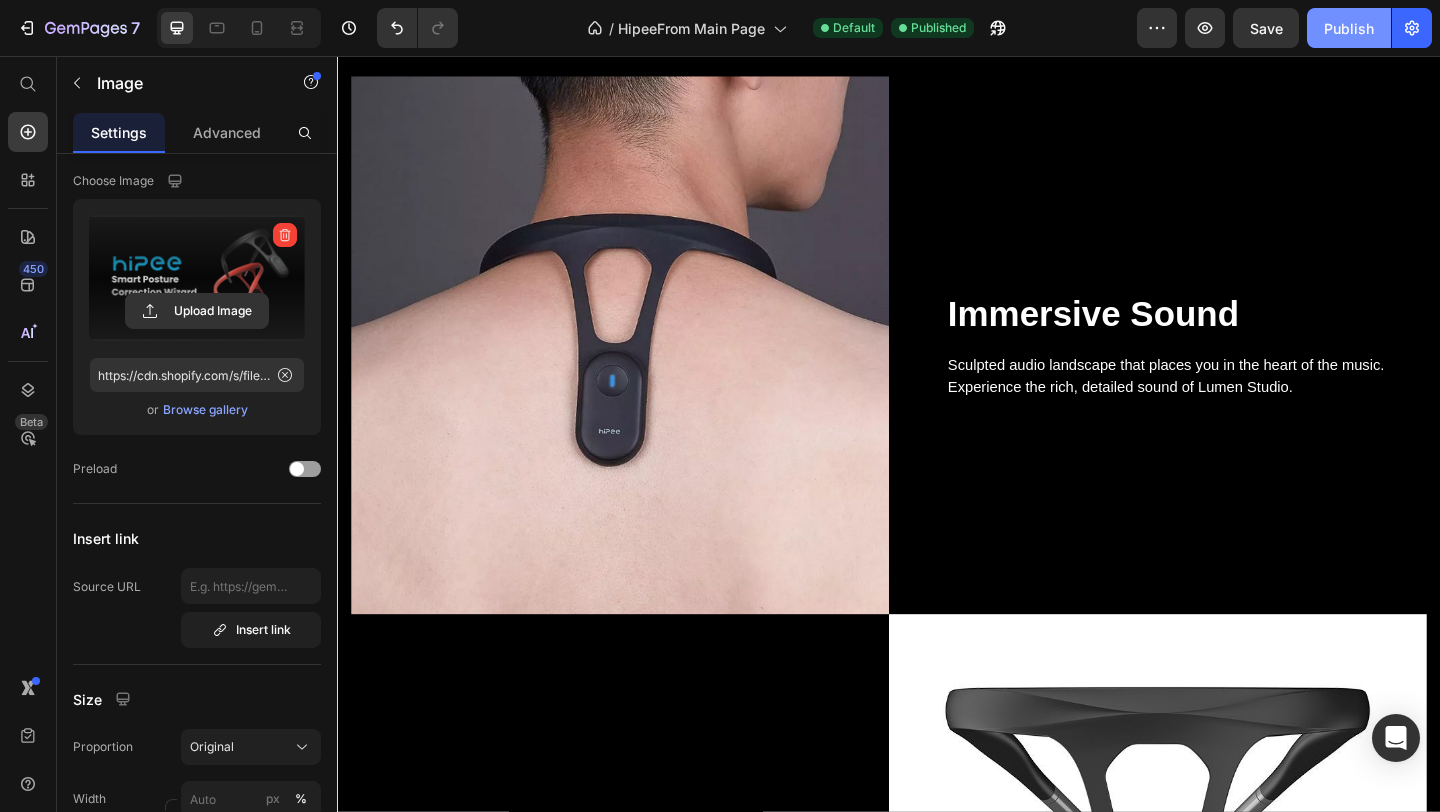 click on "Publish" at bounding box center (1349, 28) 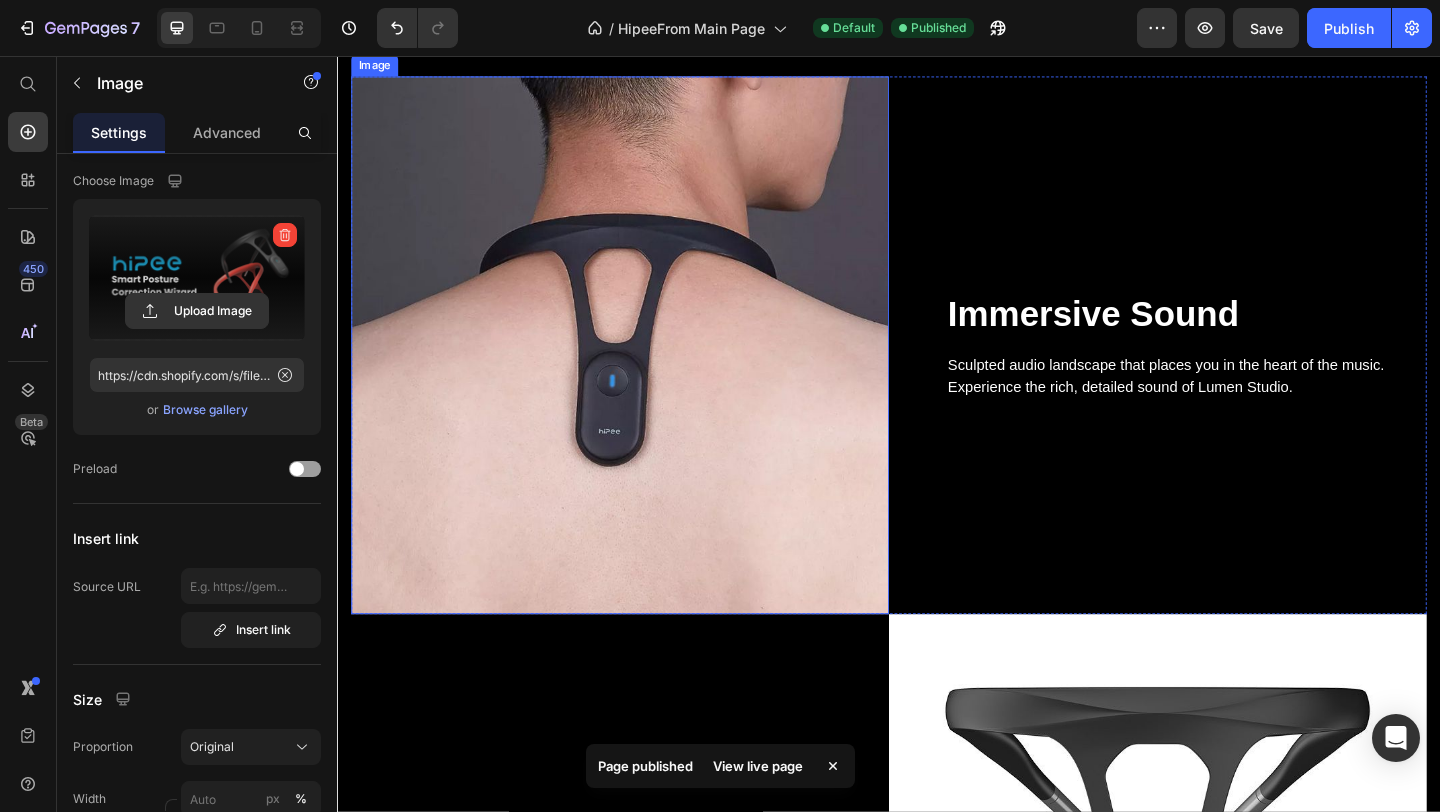 click at bounding box center [644, 370] 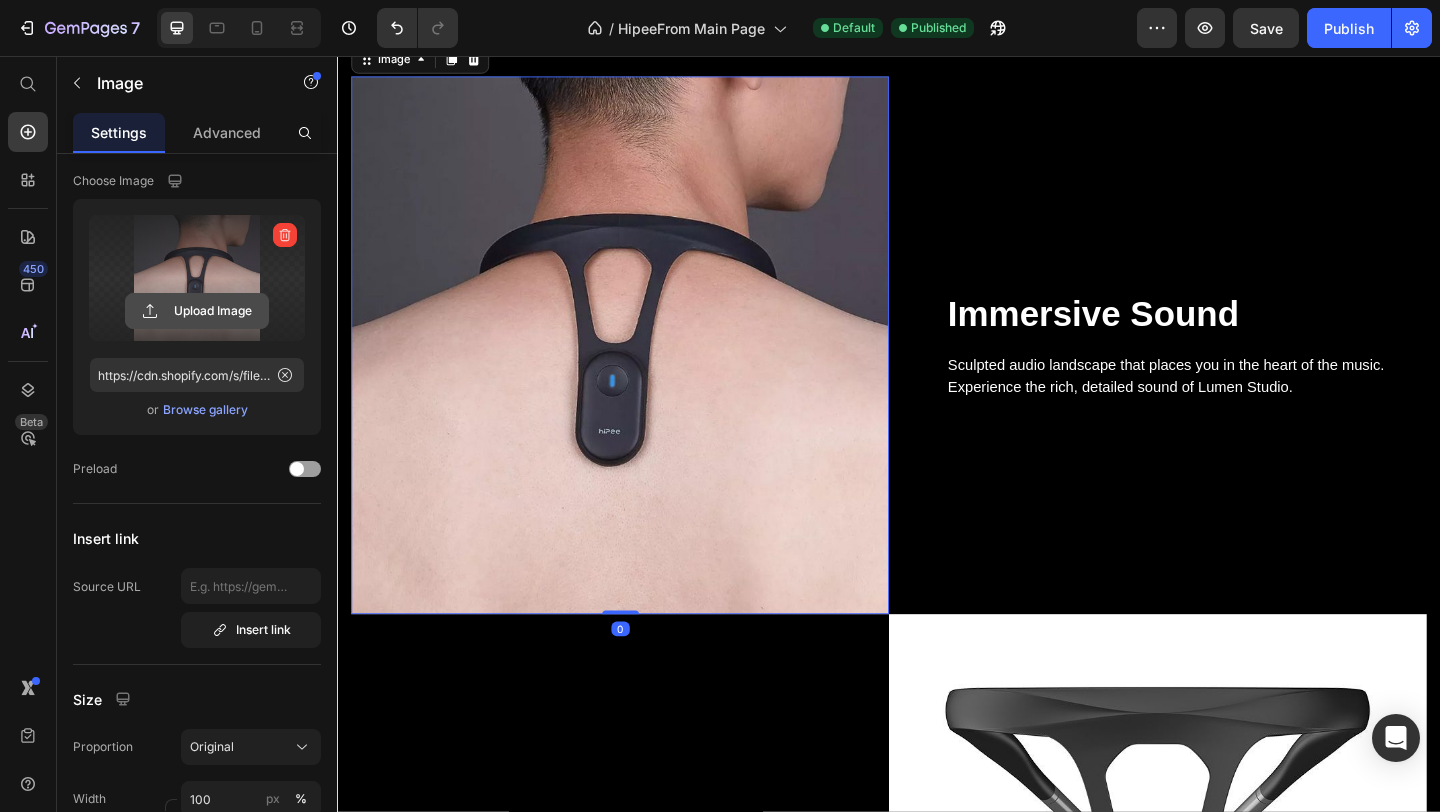 click 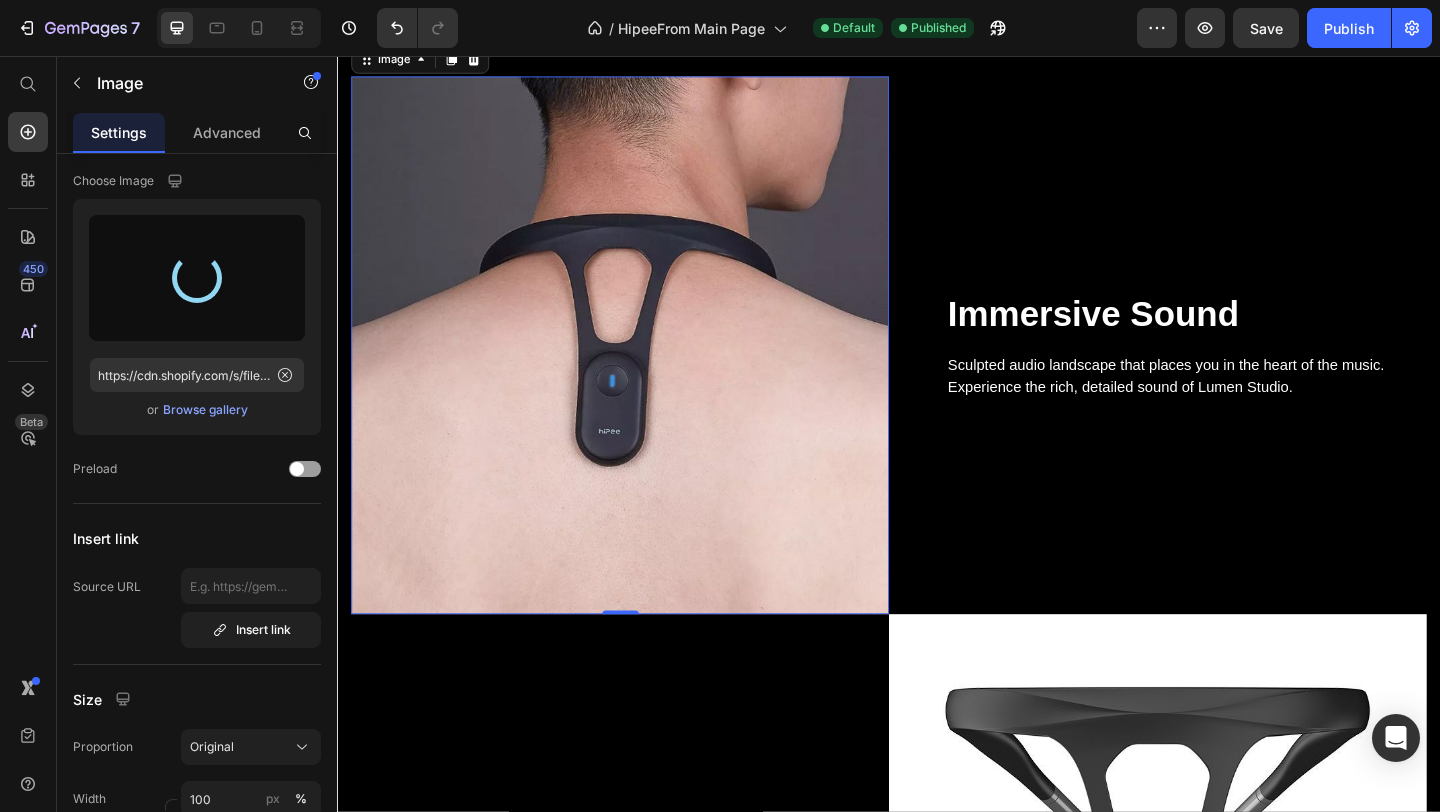 type on "https://cdn.shopify.com/s/files/1/0766/3507/8915/files/gempages_575176881788159088-210aff0e-9aed-4eeb-8341-b29f555c1a2b.png" 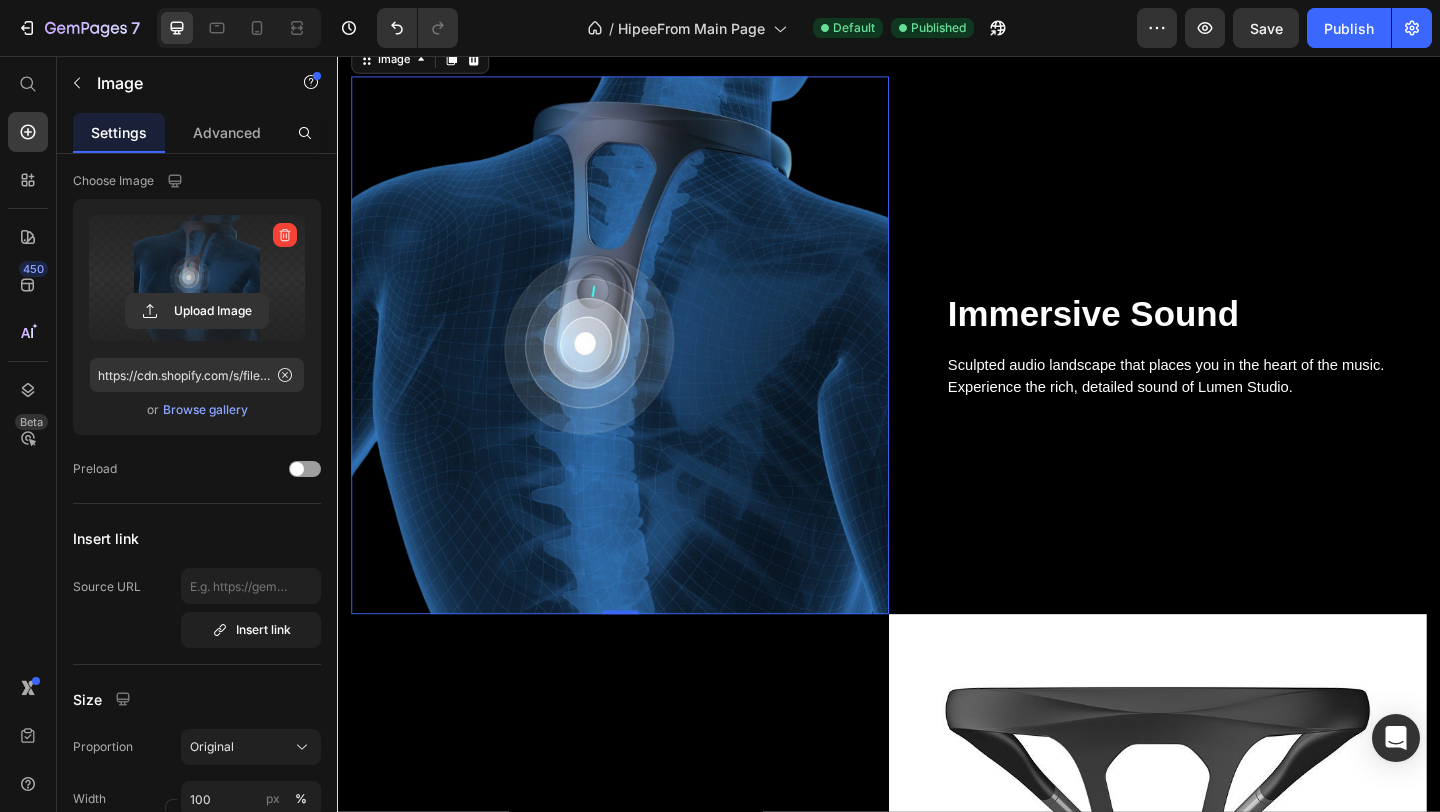 click on "Smarter Posture Starts Here Text block Train Your Spine, Transform Your Day Heading Row
Icon Smart Motion Sensor Text block Detects posture deviations (5–20°) in real-time and gives vibration reminders. Text block Row
Icon Long Battery Life  Text block Lasts up to 50–90 hours on a full charge; recharges in about 1.5 hours via USB. Text block Row Row Image
Icon App Control via Bluetooth Text block Connects to the “Posture Up” app to adjust angle, delay, vibration mode, and track progress.   Text block Row
Icon Intelligent Filtering Text block Ignores non-posture movements like bending or standing to avoid false alerts. Text block Row Row Row Section 5" at bounding box center (937, -232) 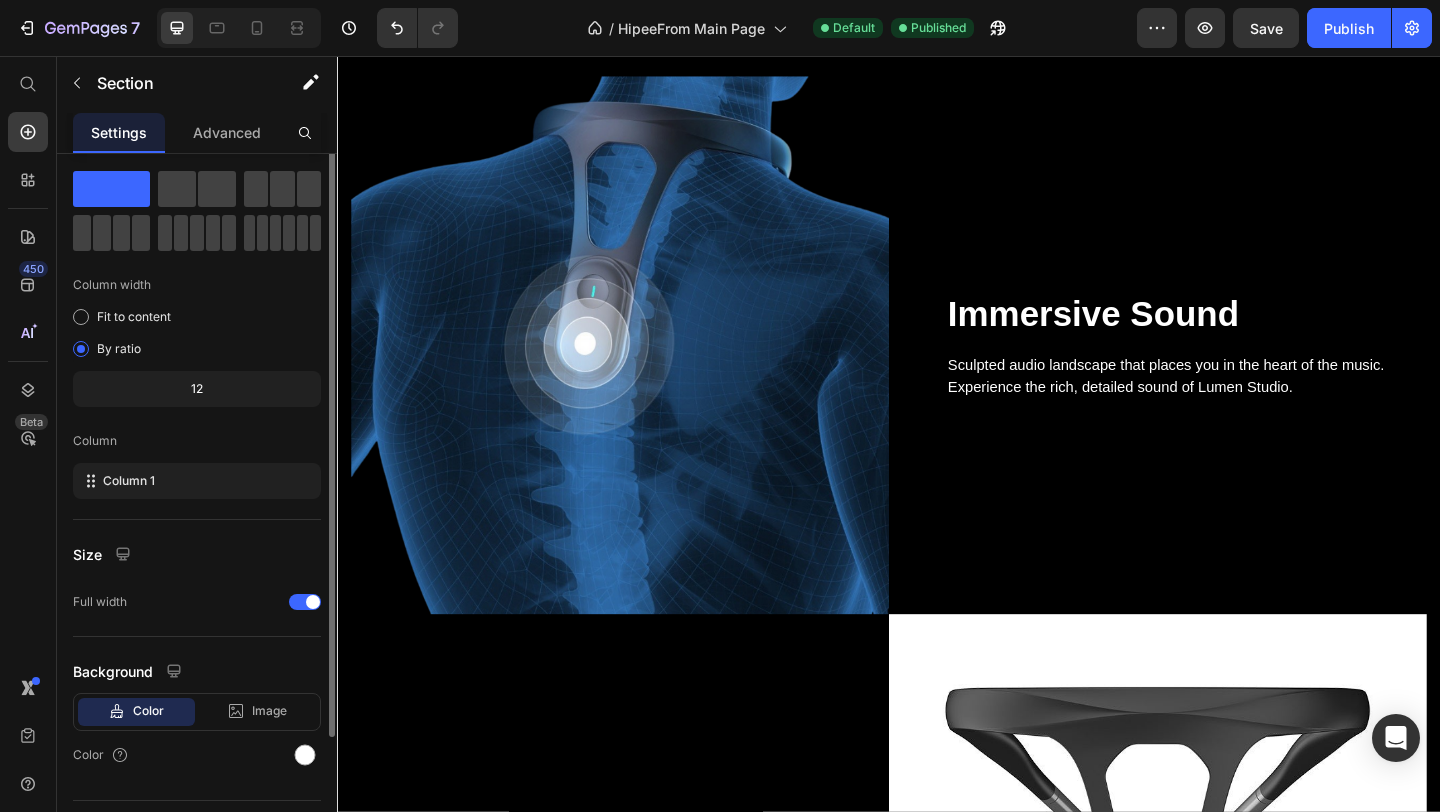 scroll, scrollTop: 0, scrollLeft: 0, axis: both 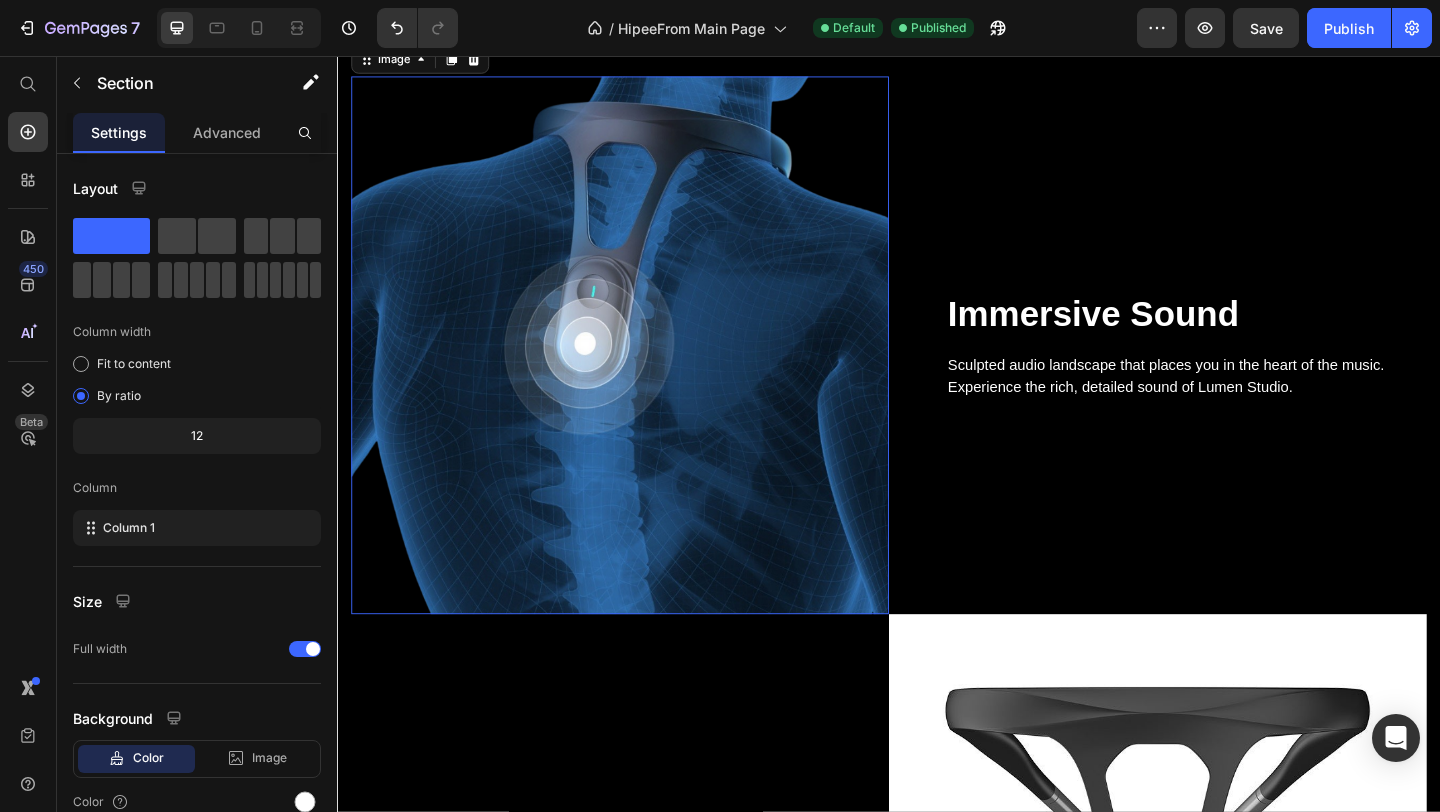 click at bounding box center [644, 370] 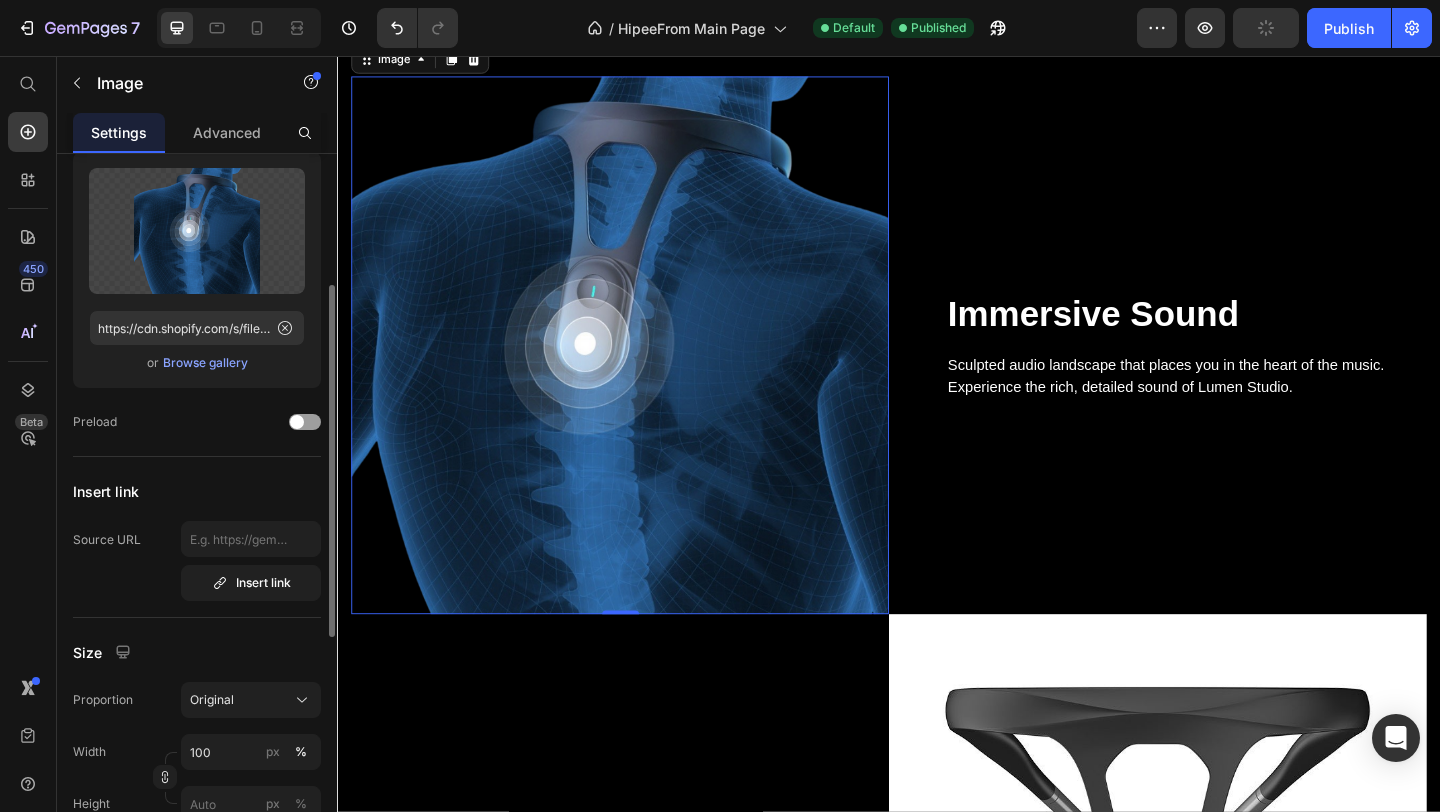 scroll, scrollTop: 174, scrollLeft: 0, axis: vertical 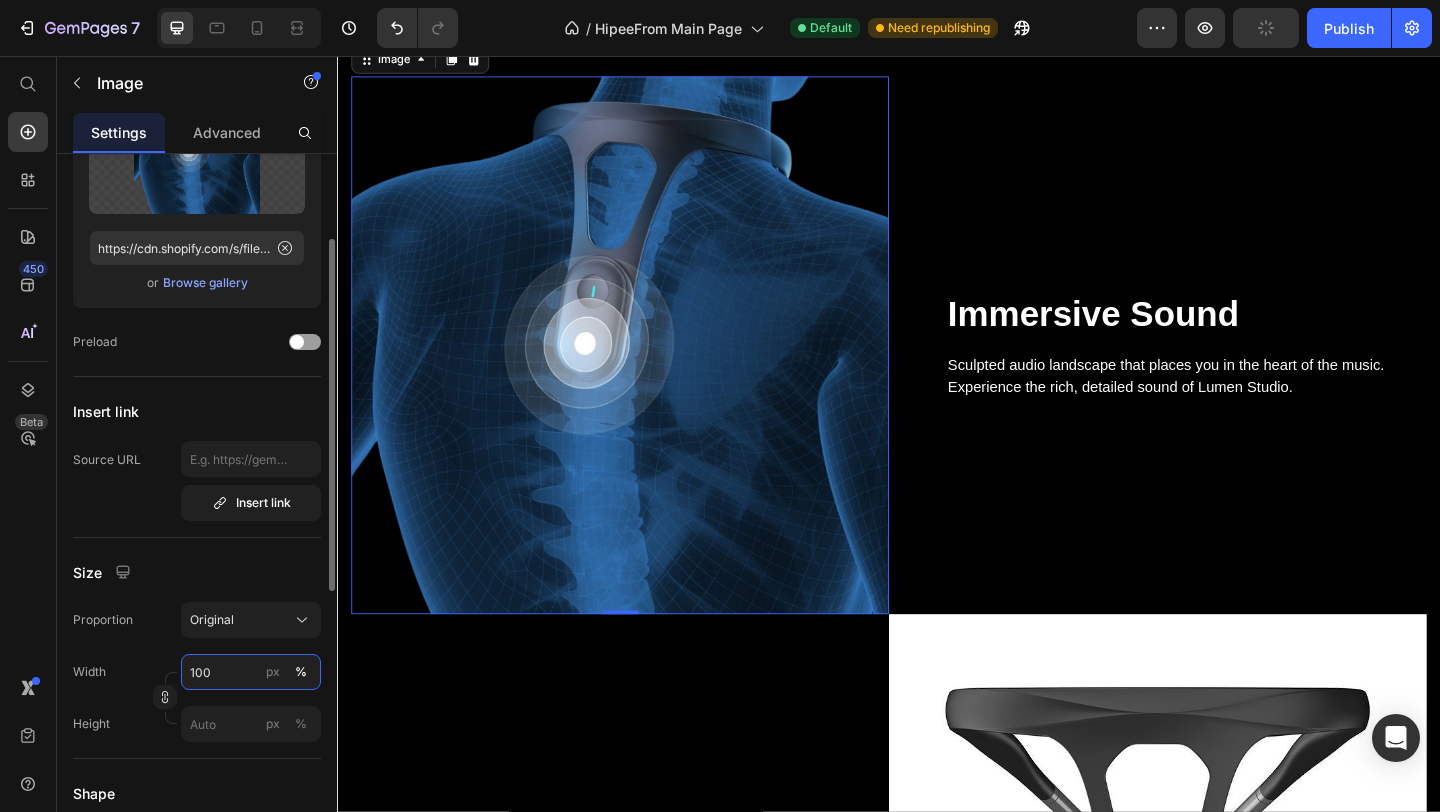 click on "100" at bounding box center (251, 672) 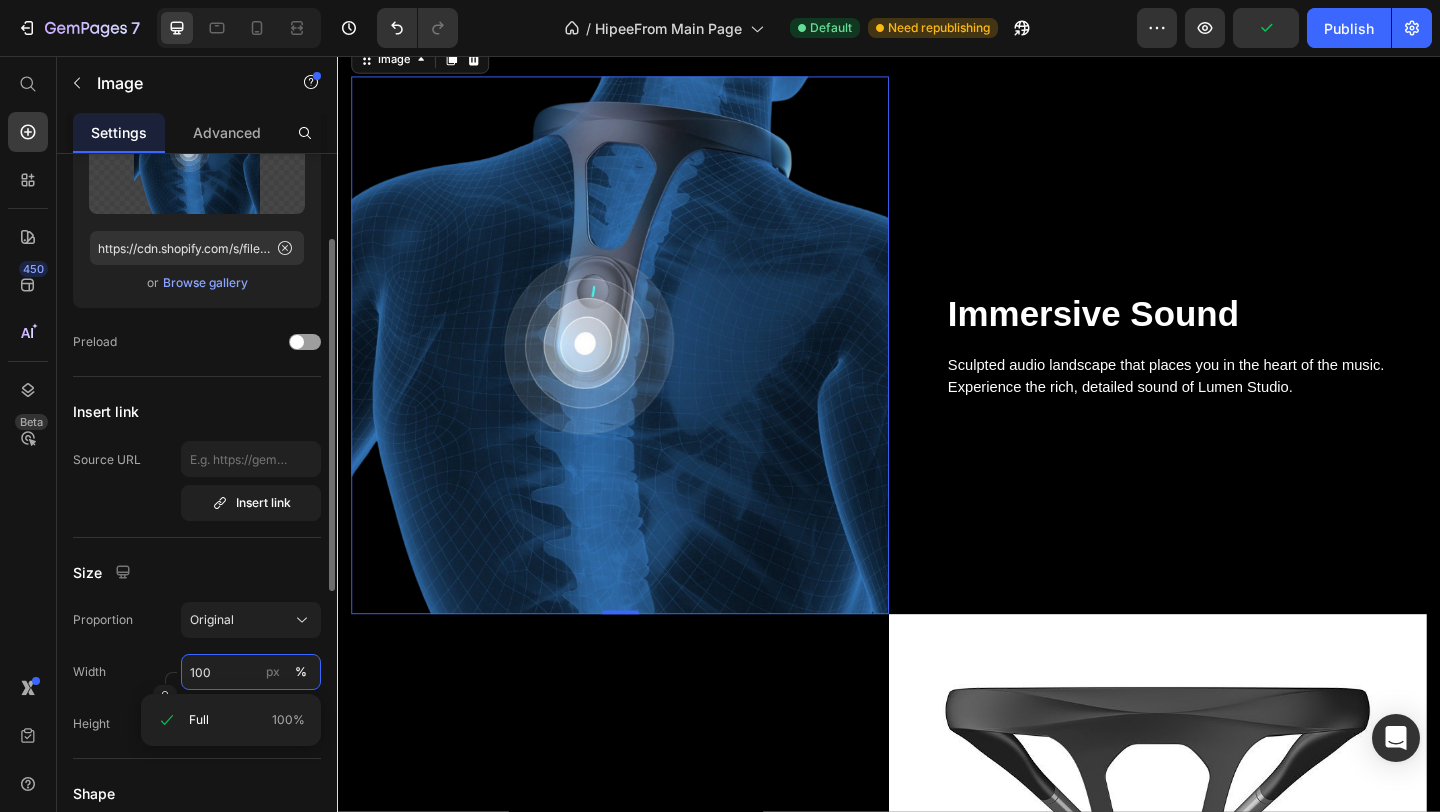 click on "100" at bounding box center [251, 672] 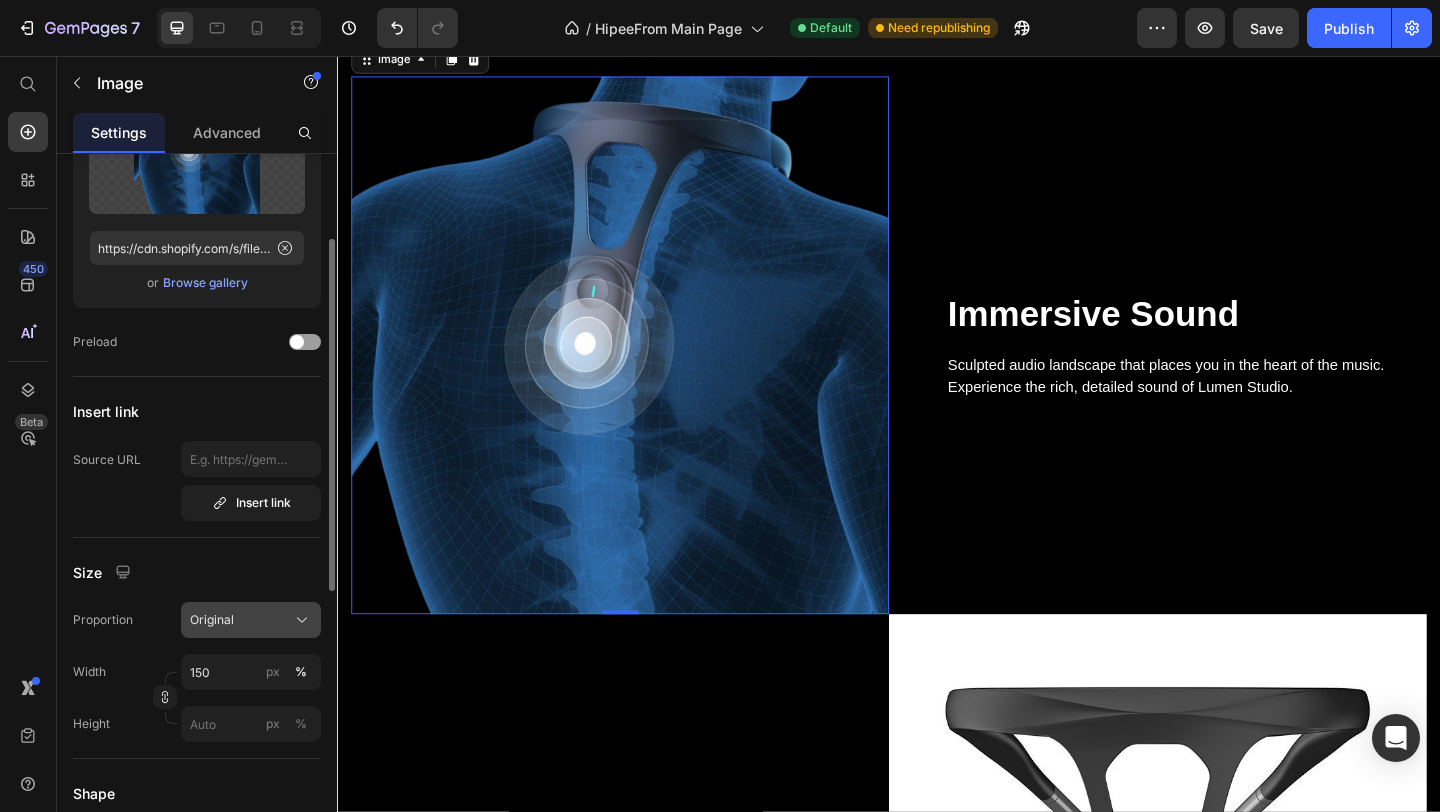 click on "Original" 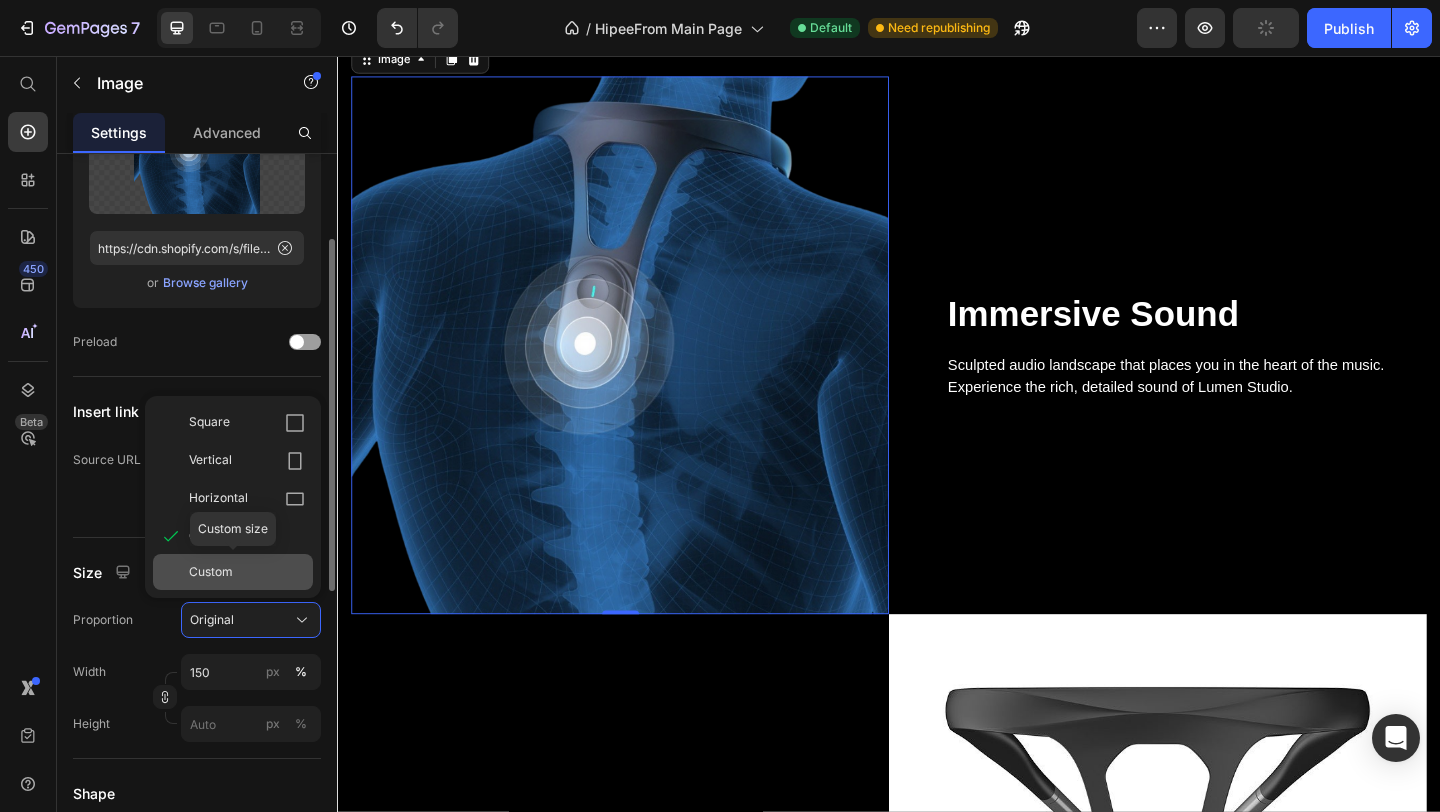 click on "Custom" 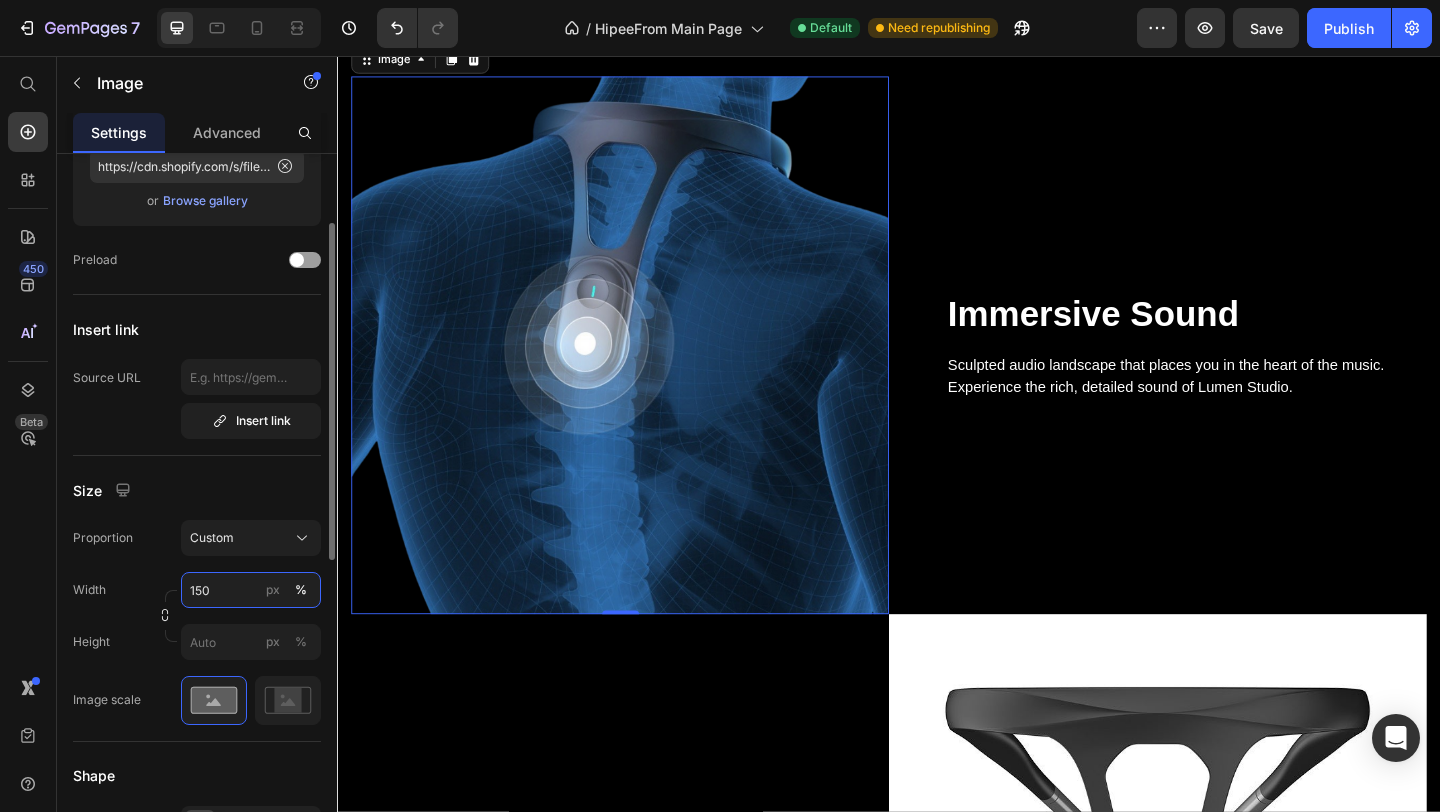 scroll, scrollTop: 258, scrollLeft: 0, axis: vertical 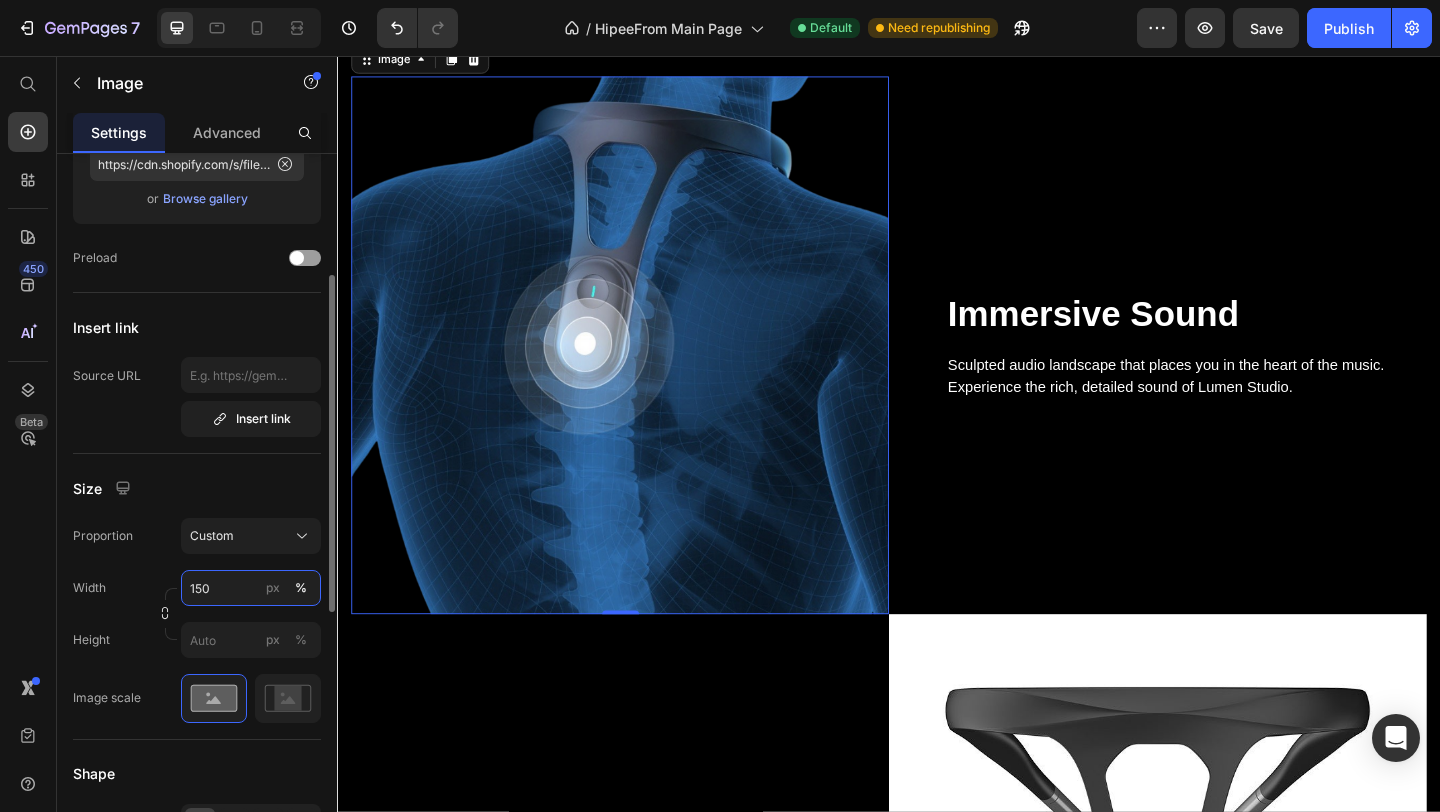 click on "150" at bounding box center (251, 588) 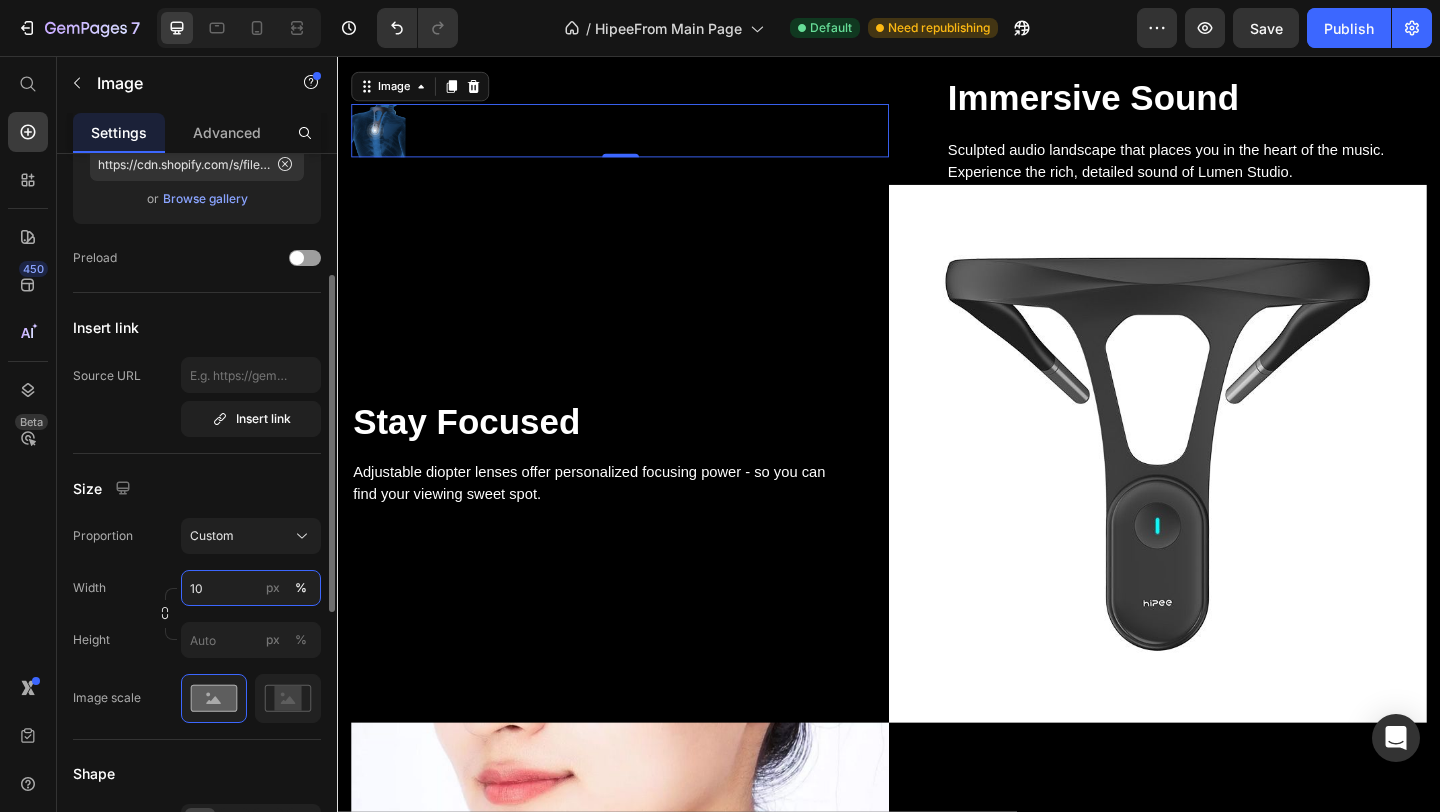 type on "1" 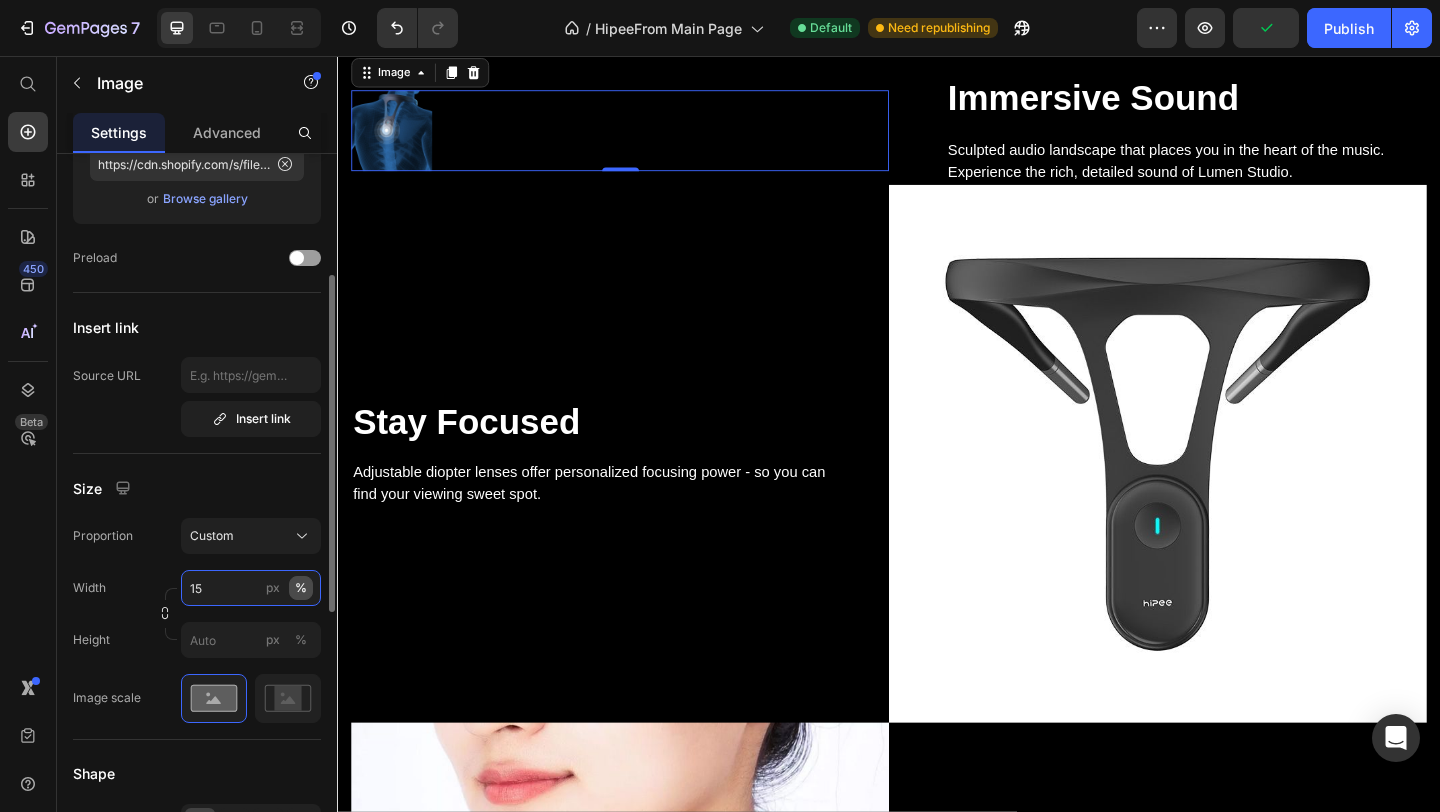 type on "1" 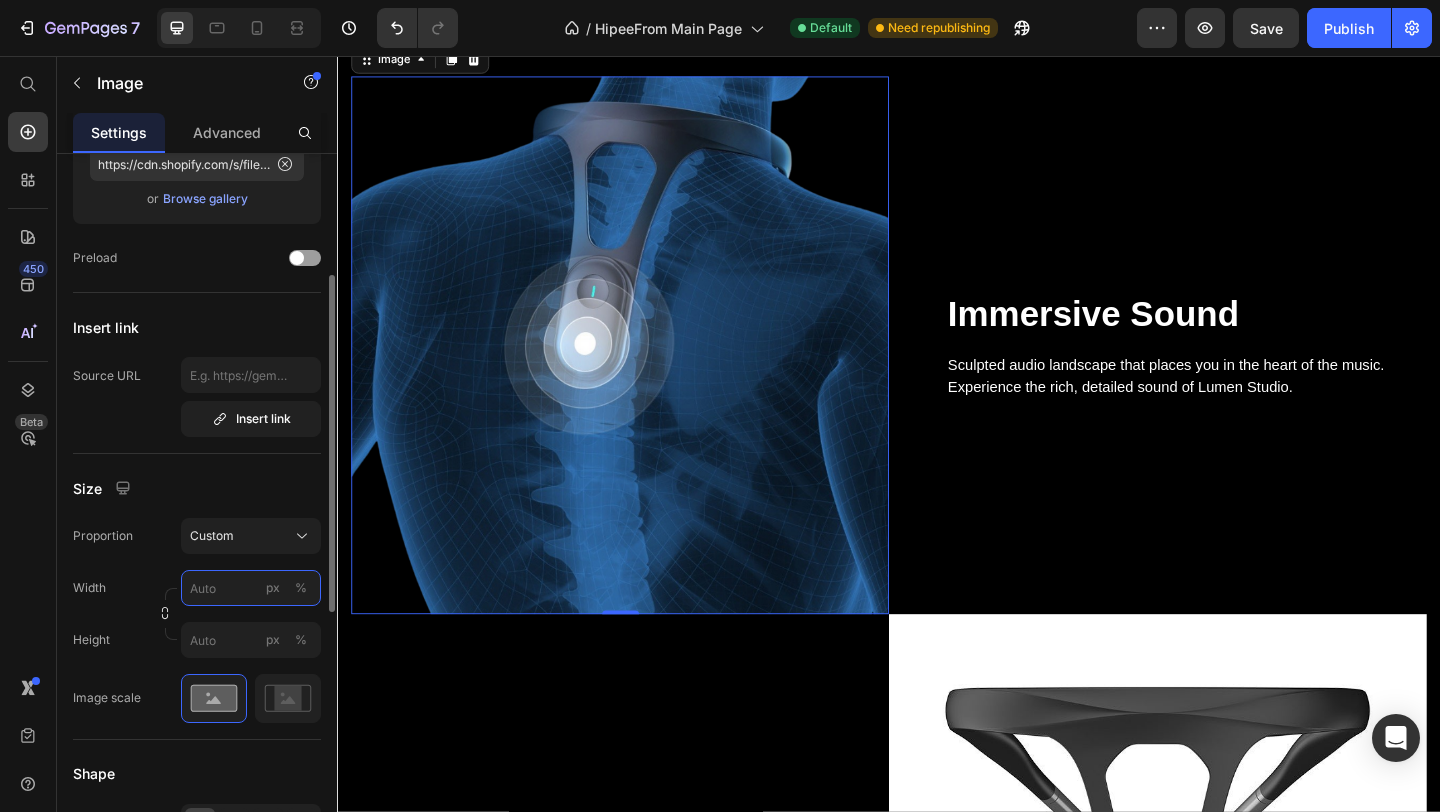 type on "8" 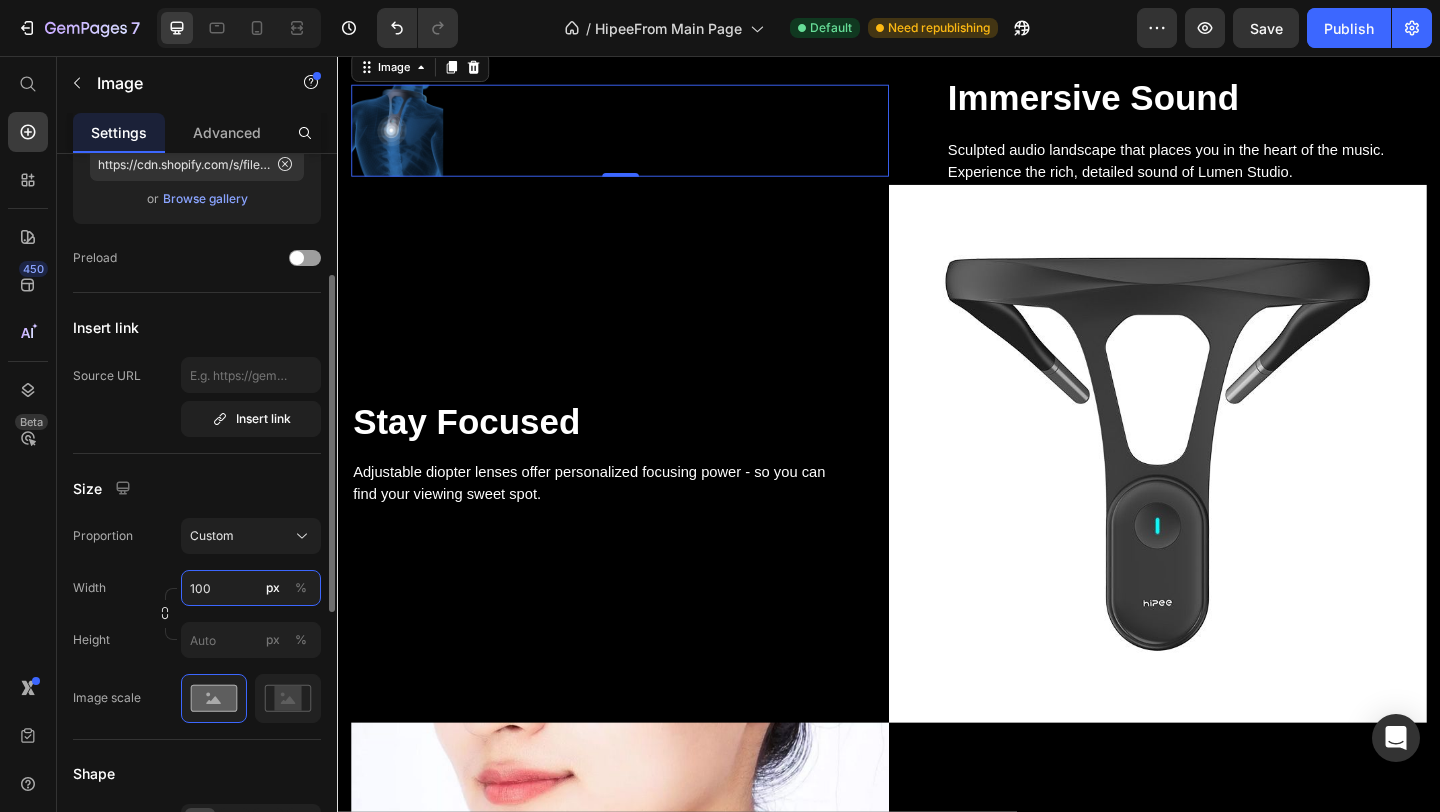 type on "1000" 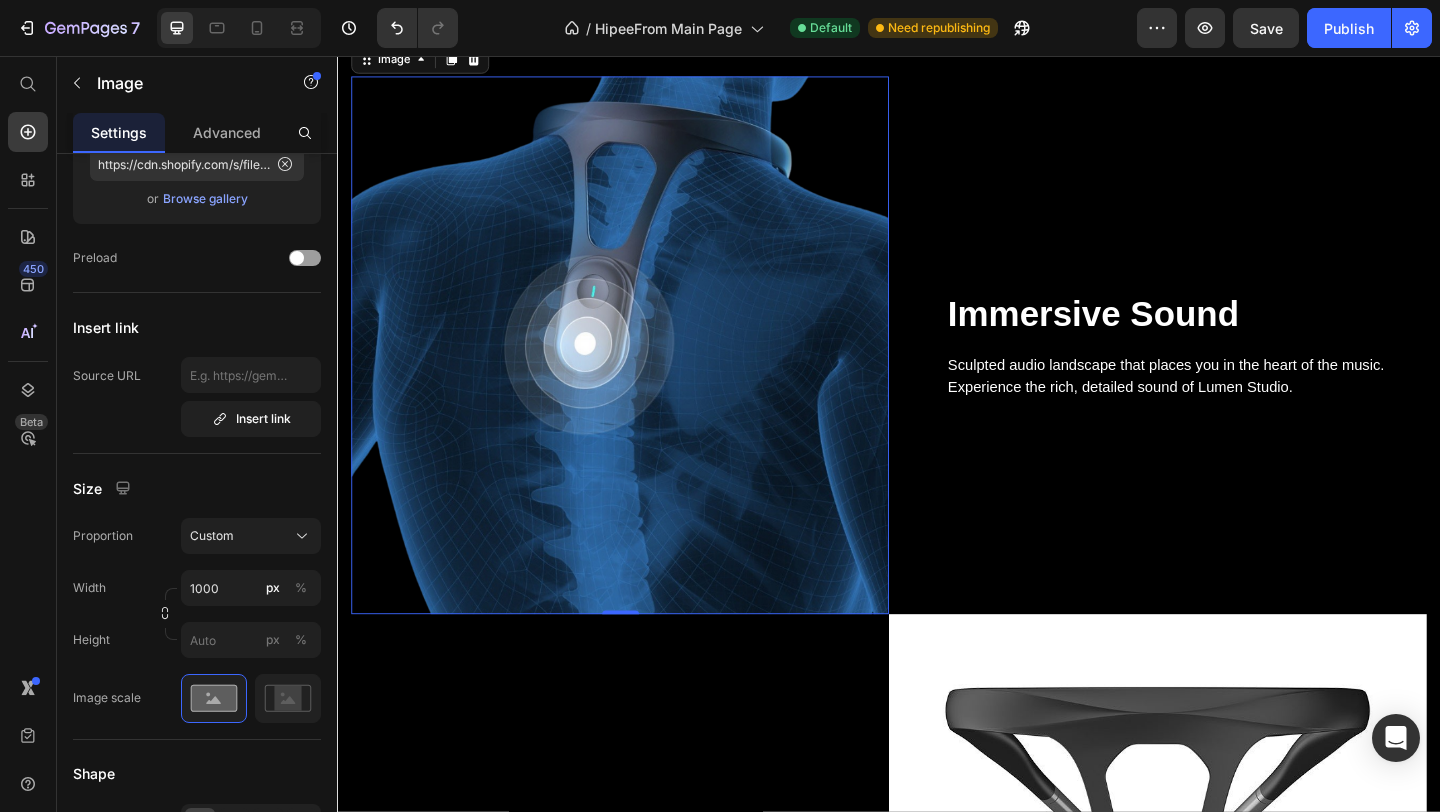 click on "Smarter Posture Starts Here Text block Train Your Spine, Transform Your Day Heading Row
Icon Smart Motion Sensor Text block Detects posture deviations (5–20°) in real-time and gives vibration reminders. Text block Row
Icon Long Battery Life  Text block Lasts up to 50–90 hours on a full charge; recharges in about 1.5 hours via USB. Text block Row Row Image
Icon App Control via Bluetooth Text block Connects to the “Posture Up” app to adjust angle, delay, vibration mode, and track progress.   Text block Row
Icon Intelligent Filtering Text block Ignores non-posture movements like bending or standing to avoid false alerts. Text block Row Row Row Section 5" at bounding box center (937, -232) 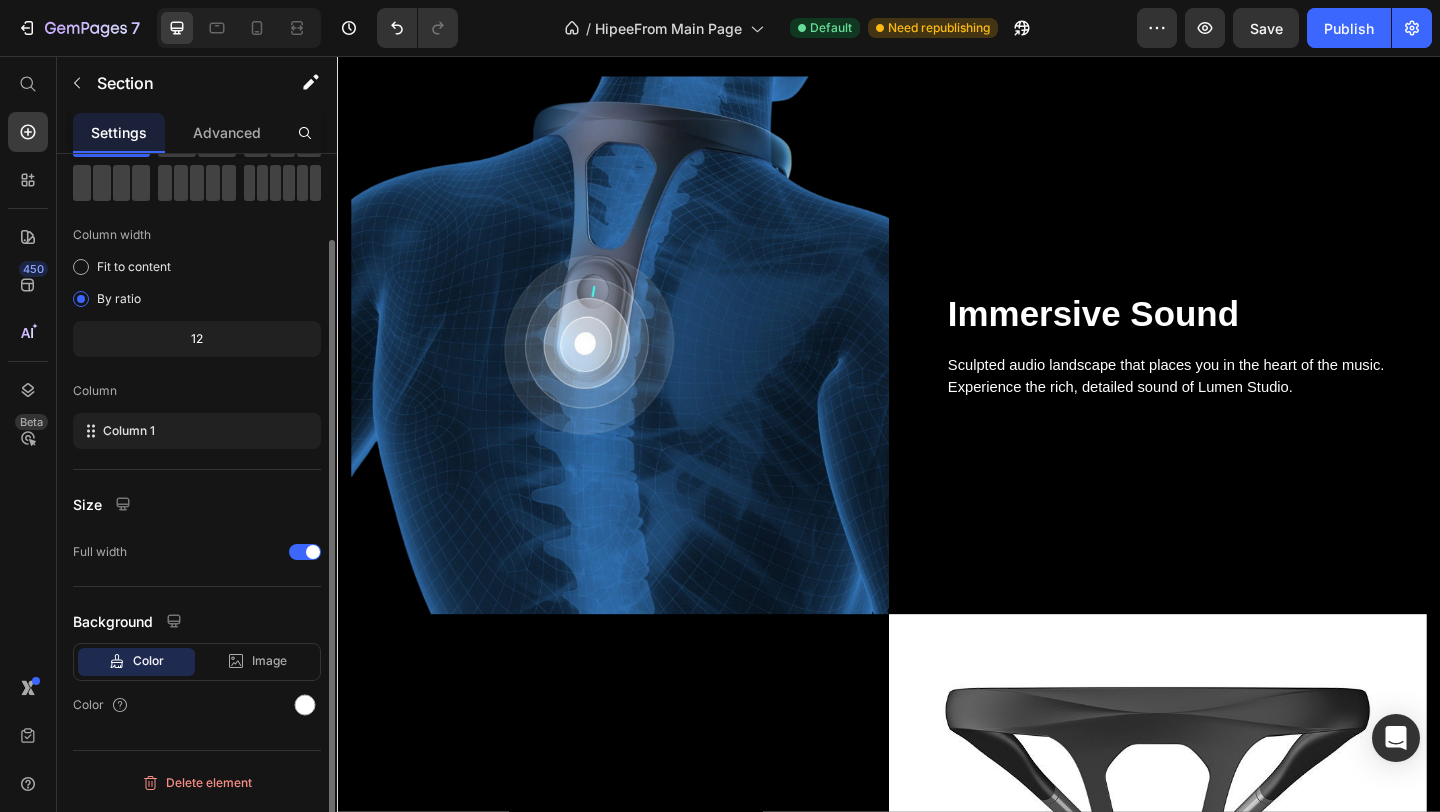 scroll, scrollTop: 0, scrollLeft: 0, axis: both 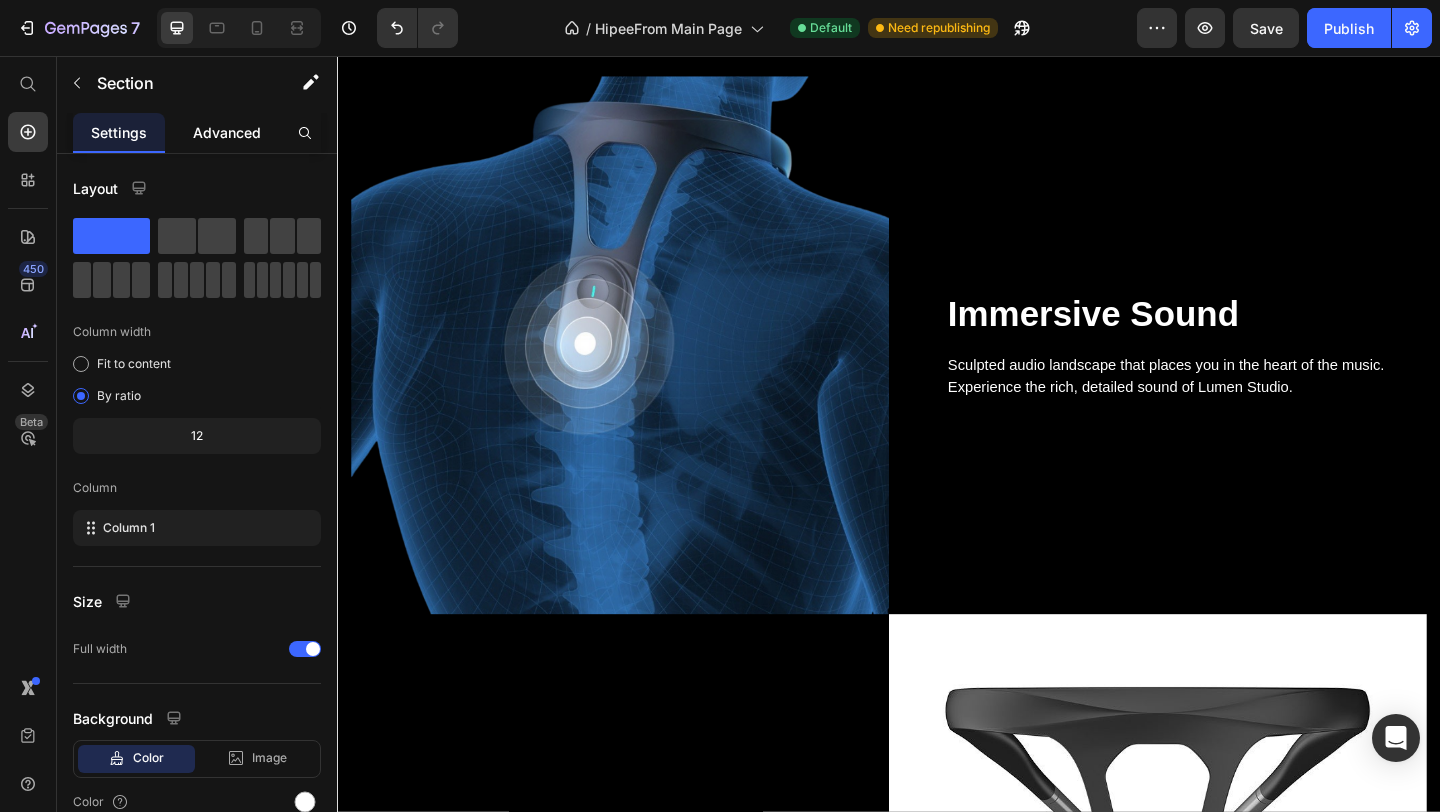 click on "Advanced" 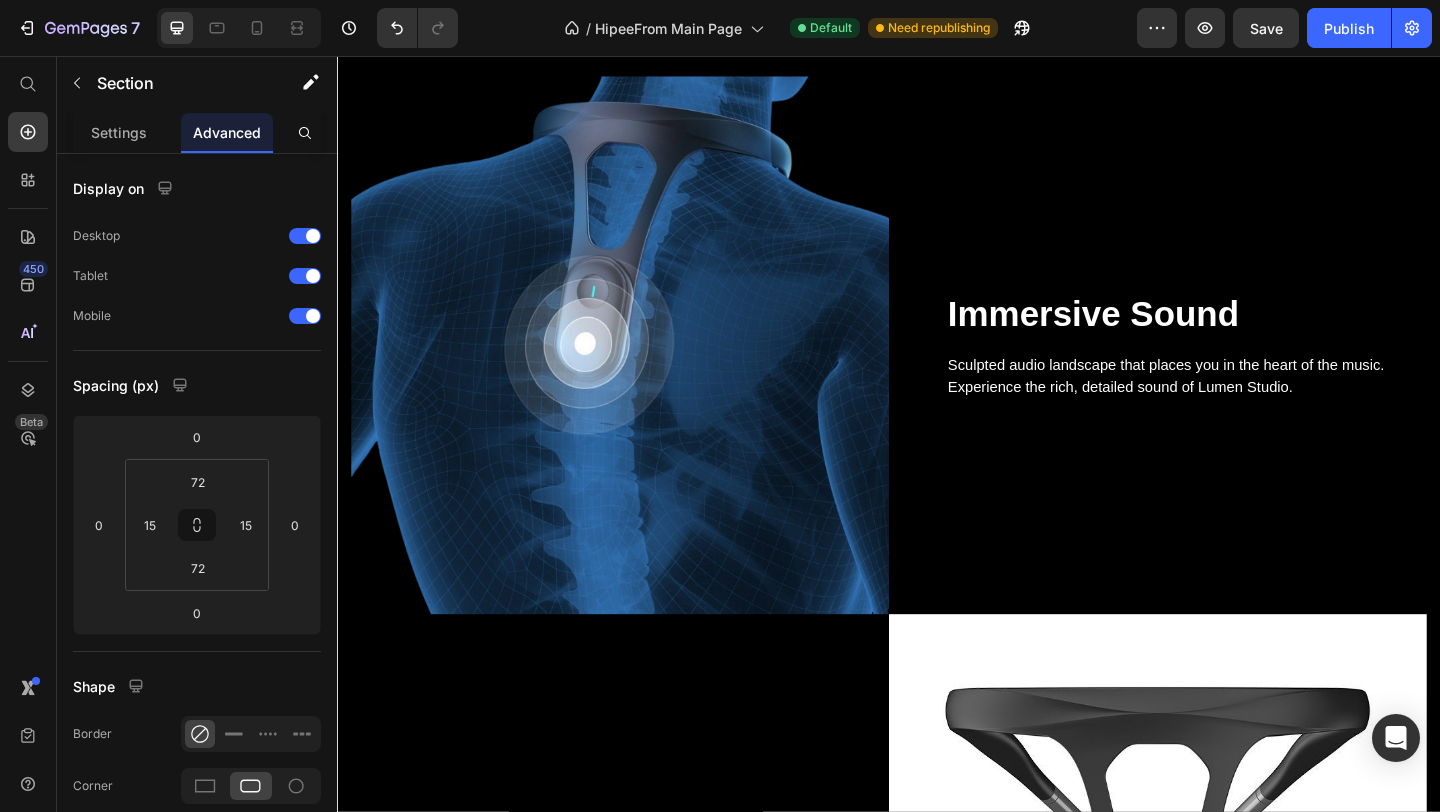 click on "Advanced" at bounding box center (227, 132) 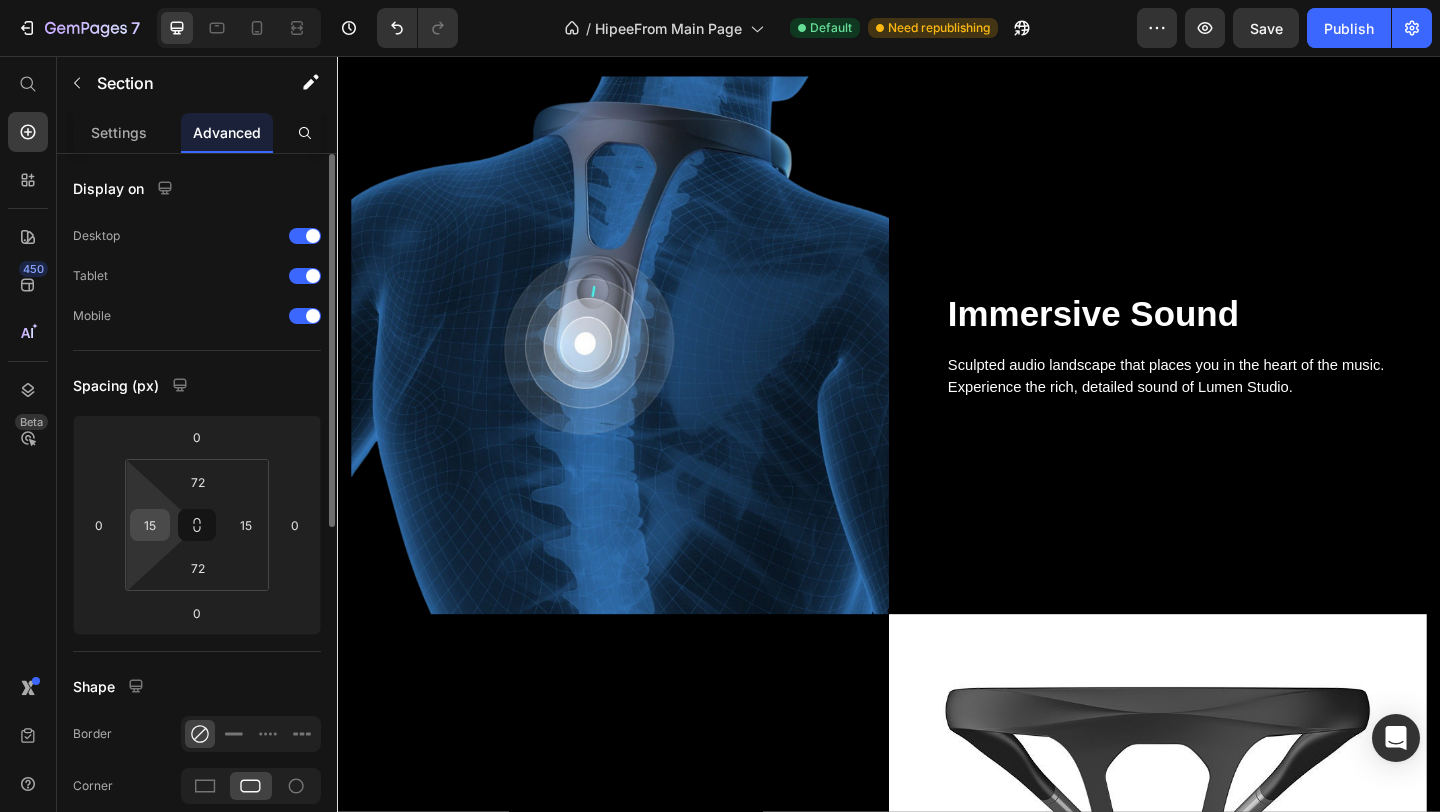 click on "15" at bounding box center [150, 525] 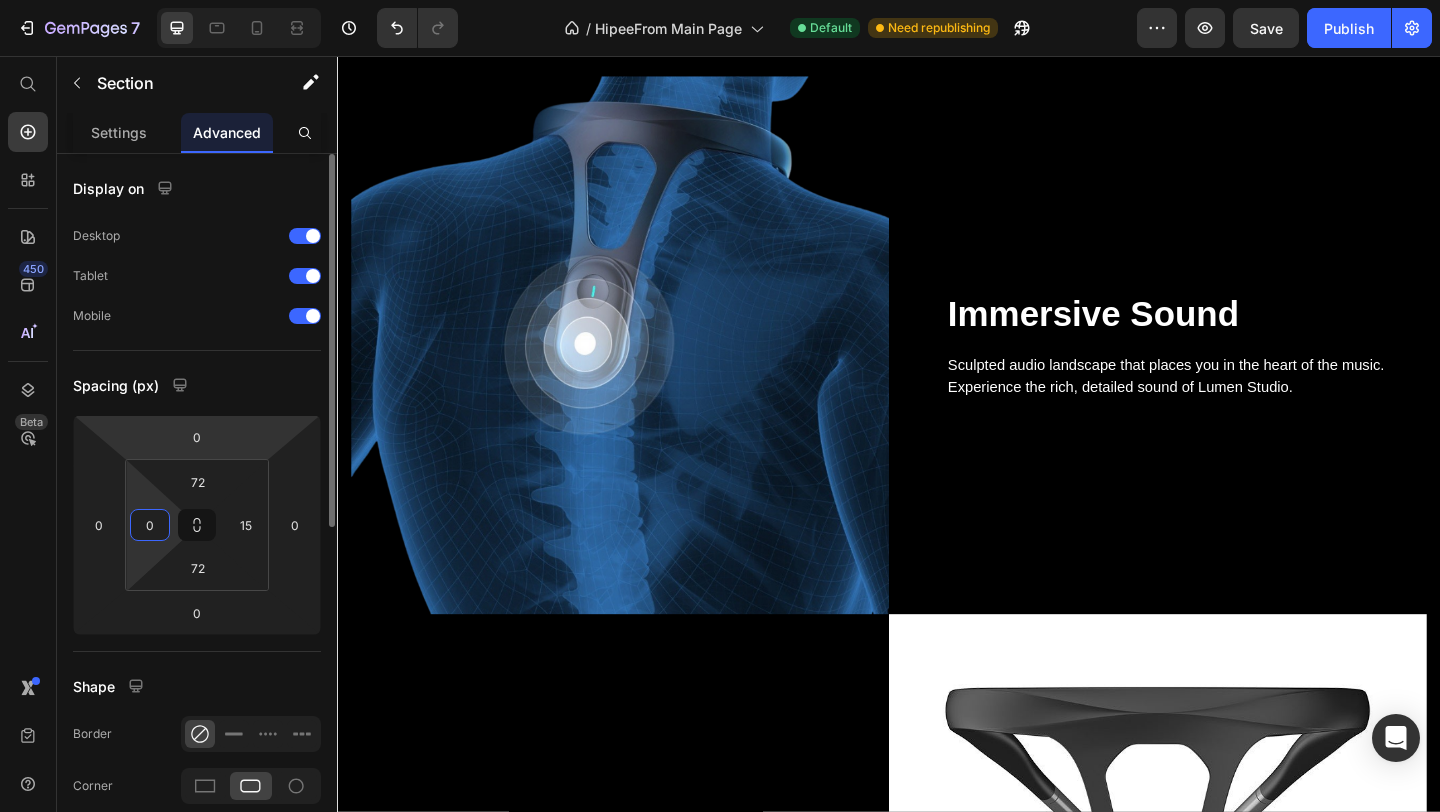type on "0" 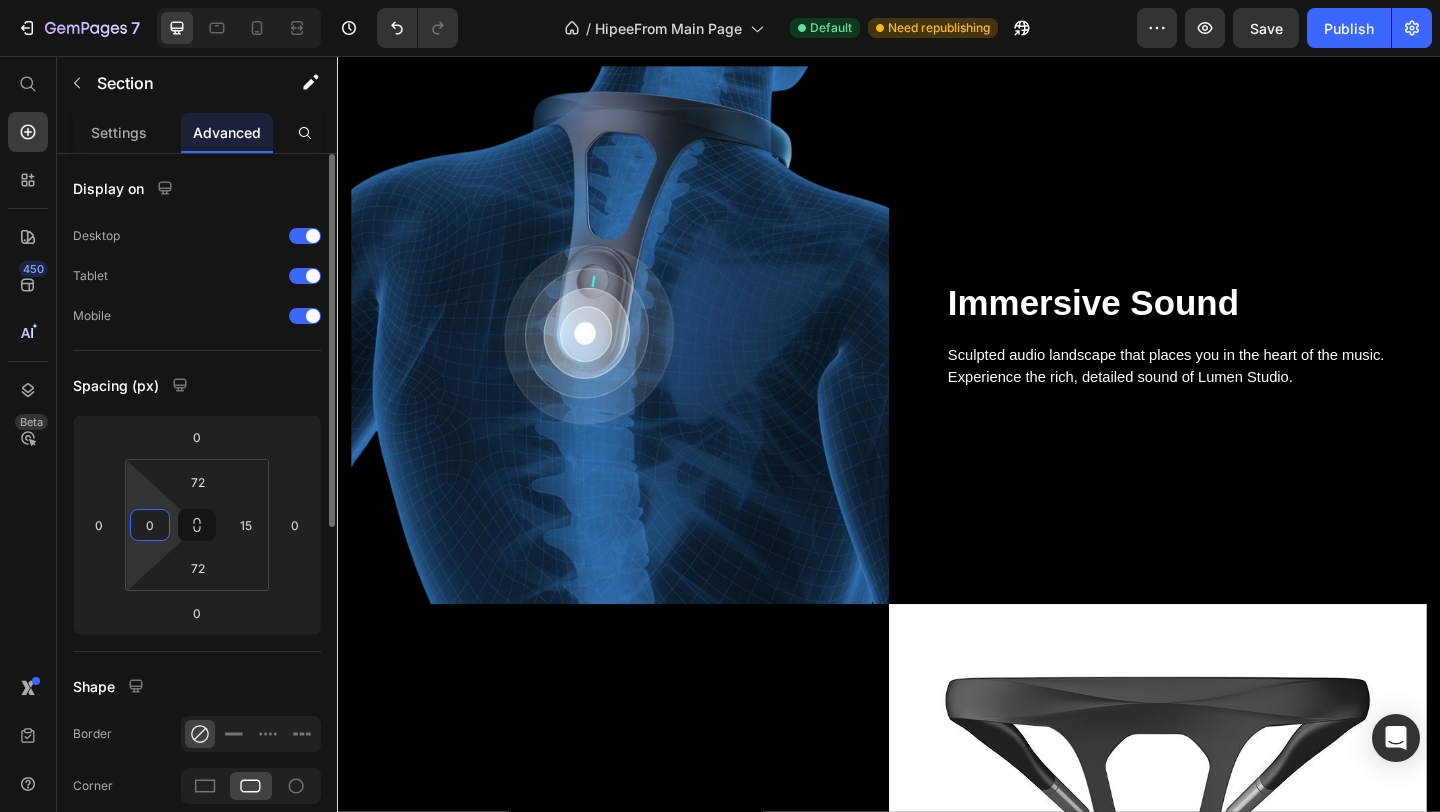 click on "0" at bounding box center (150, 525) 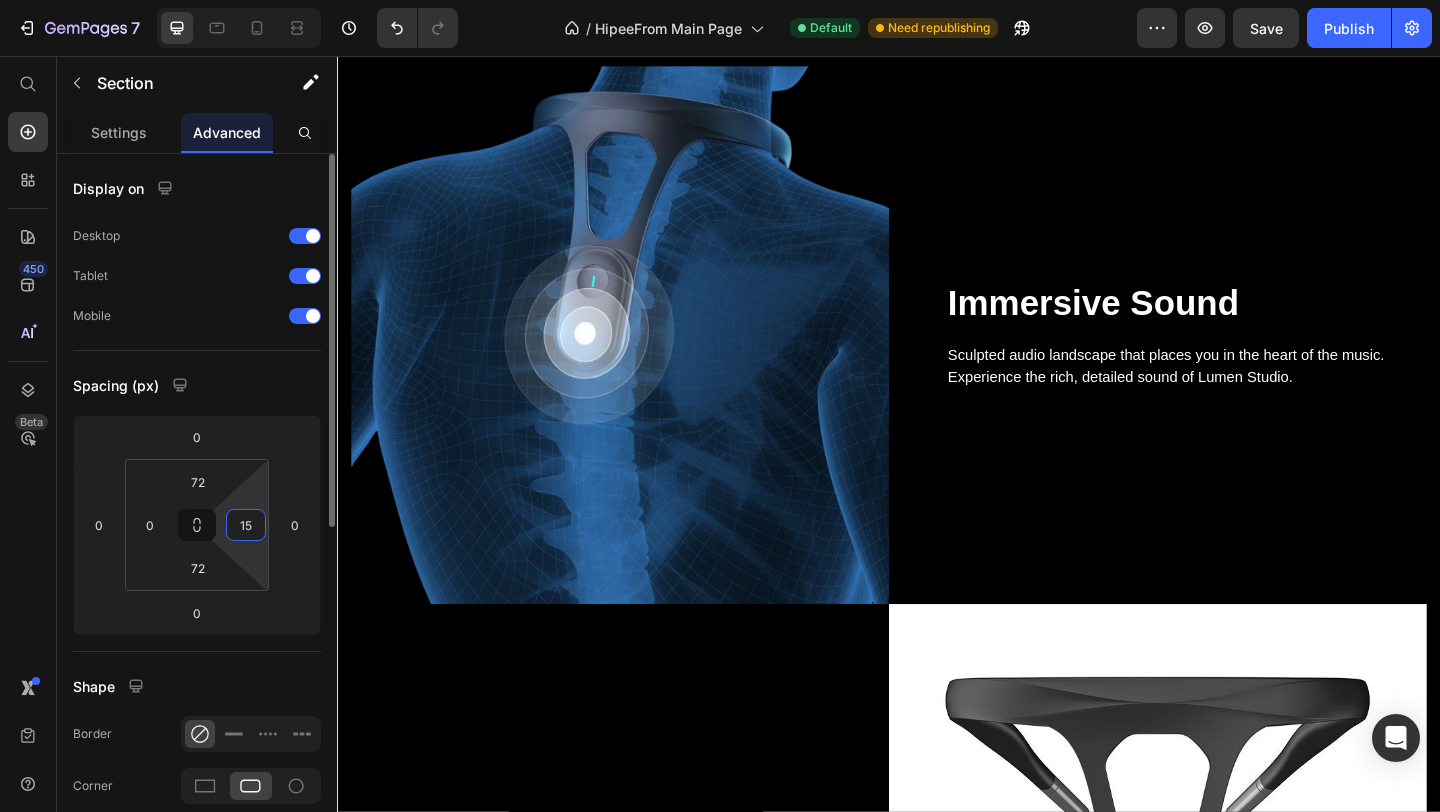 click on "15" at bounding box center [246, 525] 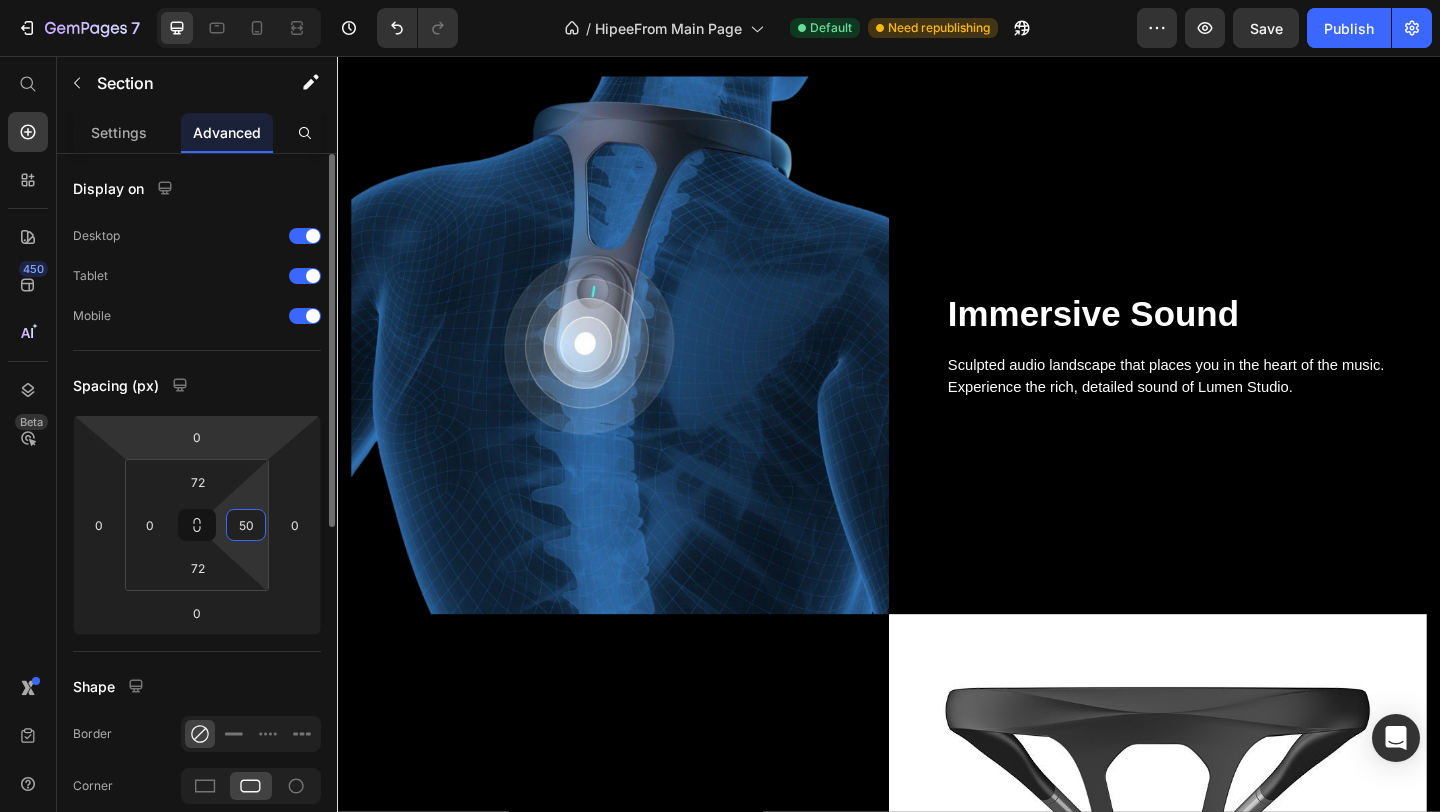 click on "Spacing (px)" at bounding box center (197, 385) 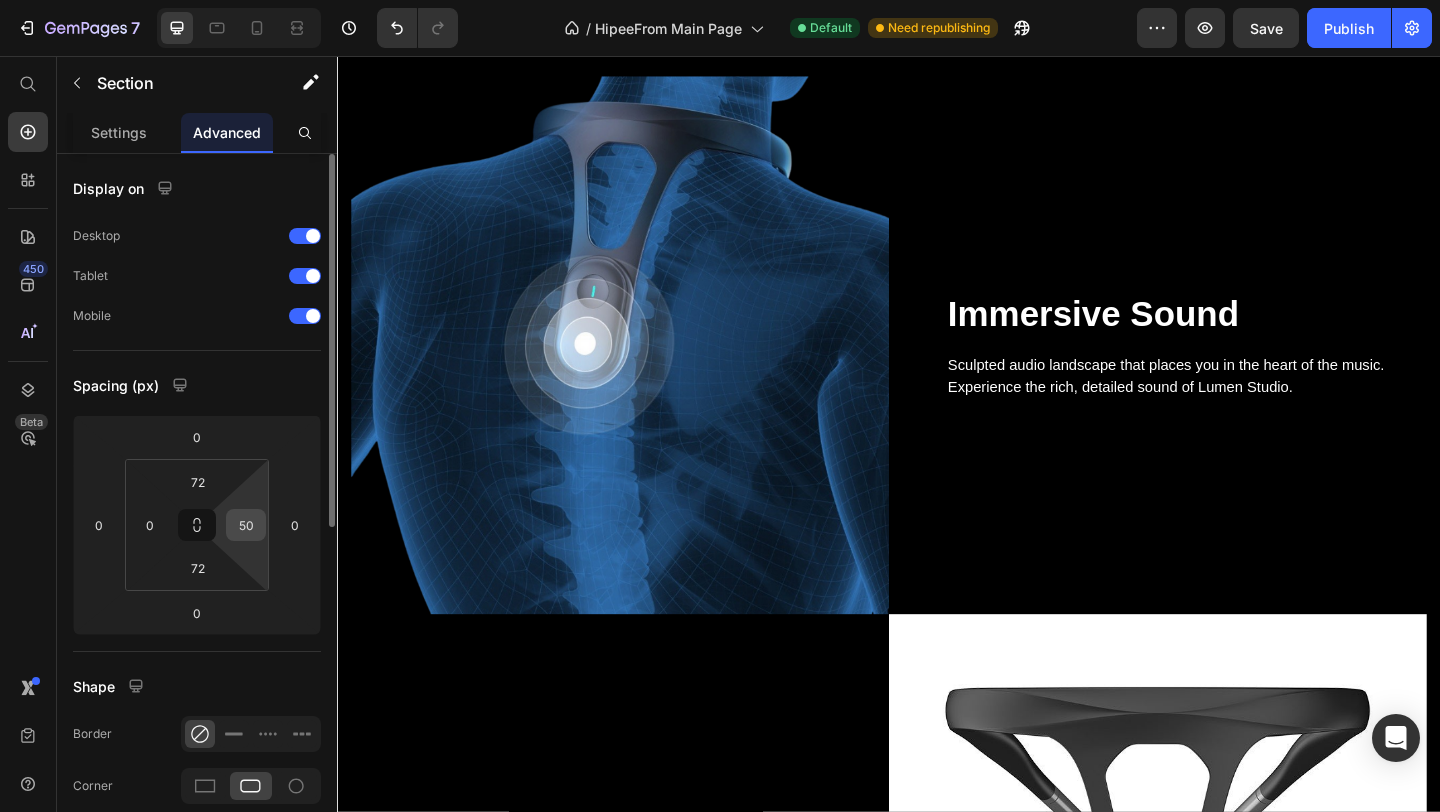 click on "50" at bounding box center [246, 525] 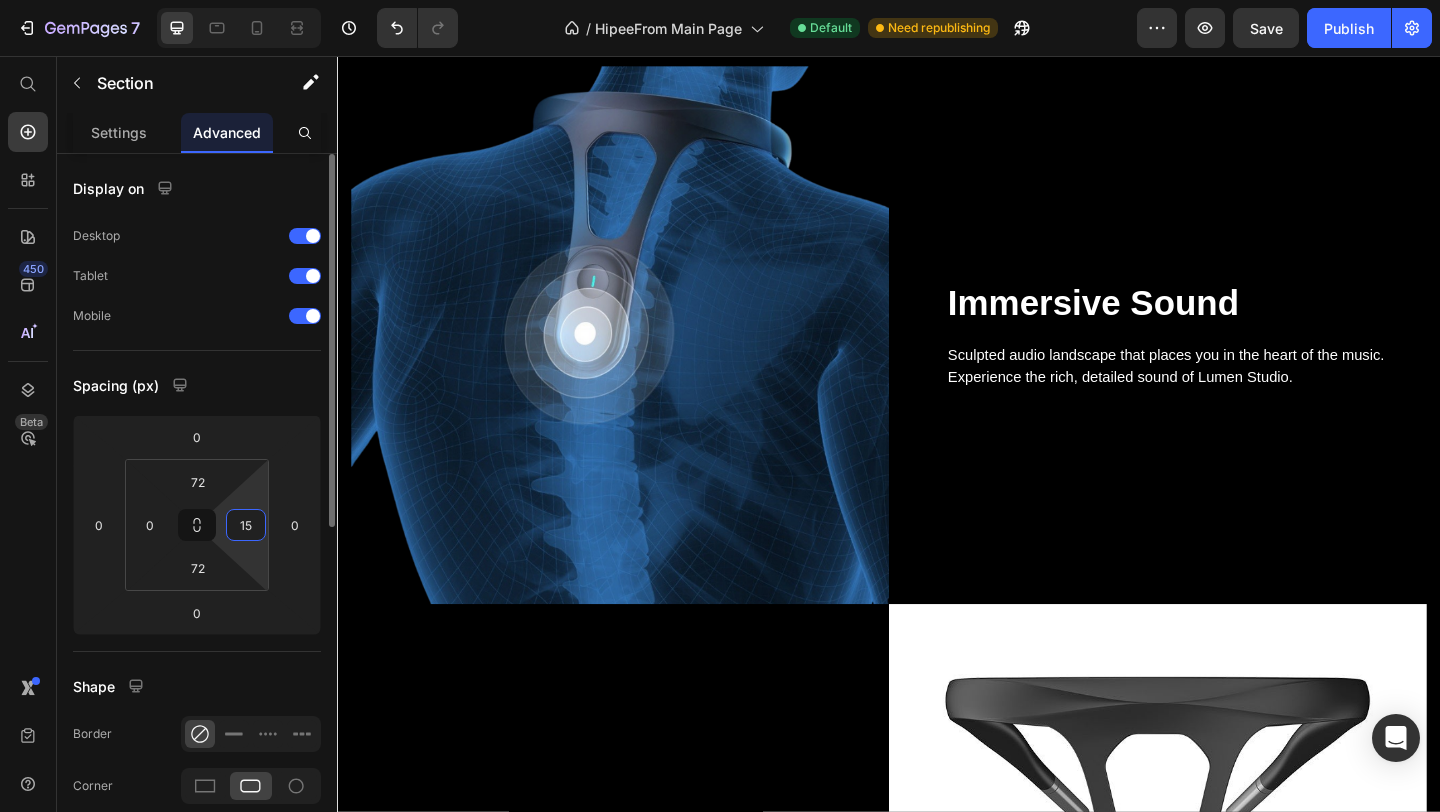 type on "15" 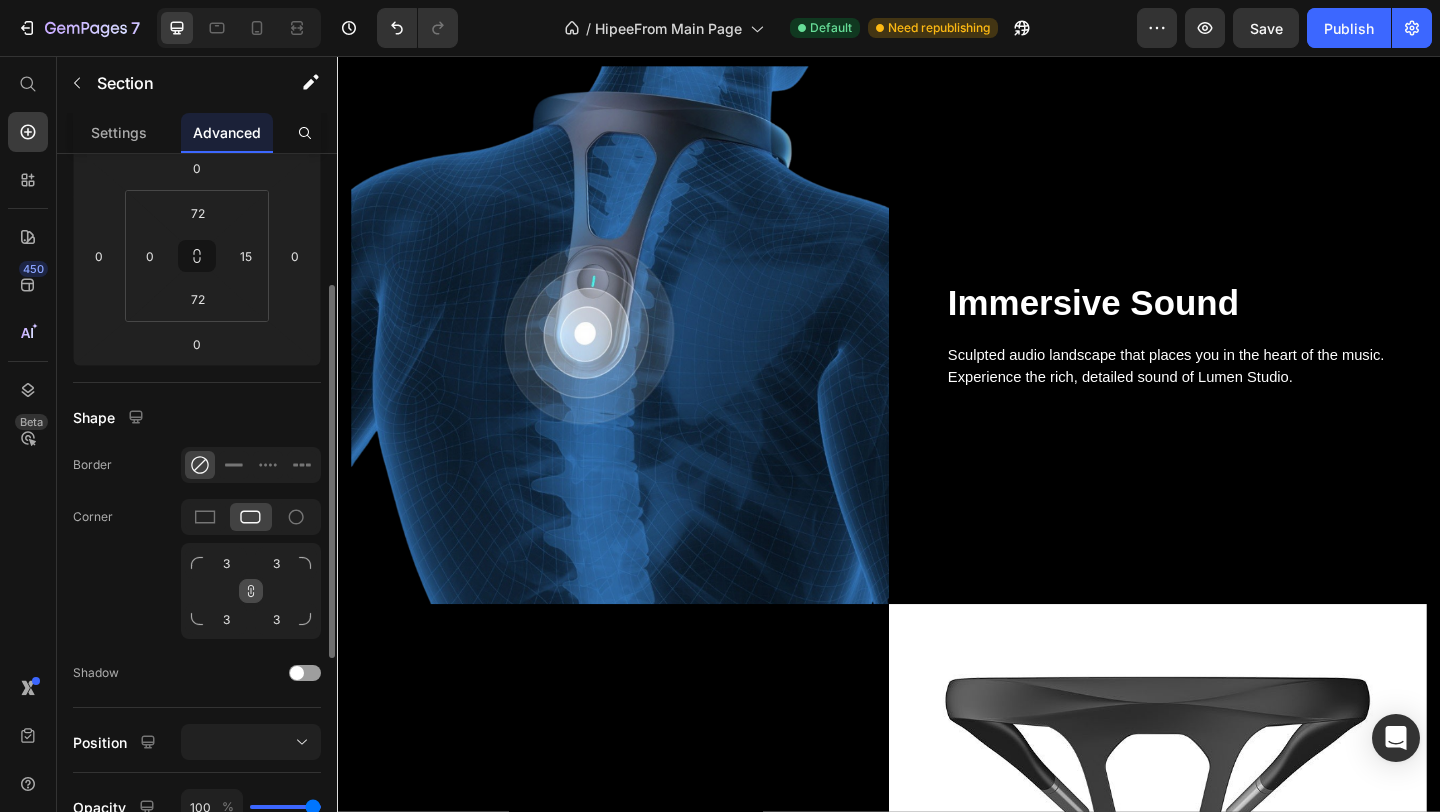 scroll, scrollTop: 262, scrollLeft: 0, axis: vertical 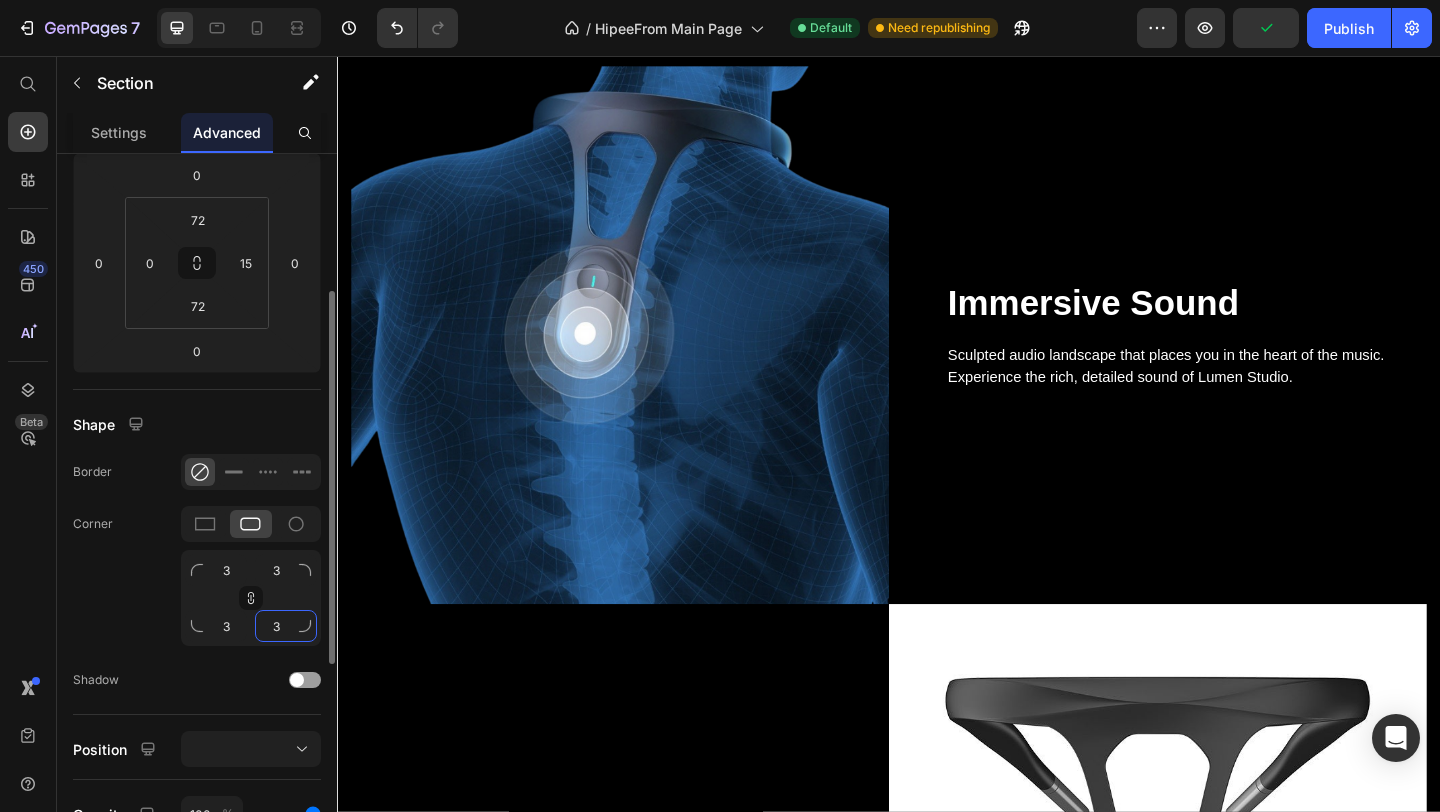 click on "3" 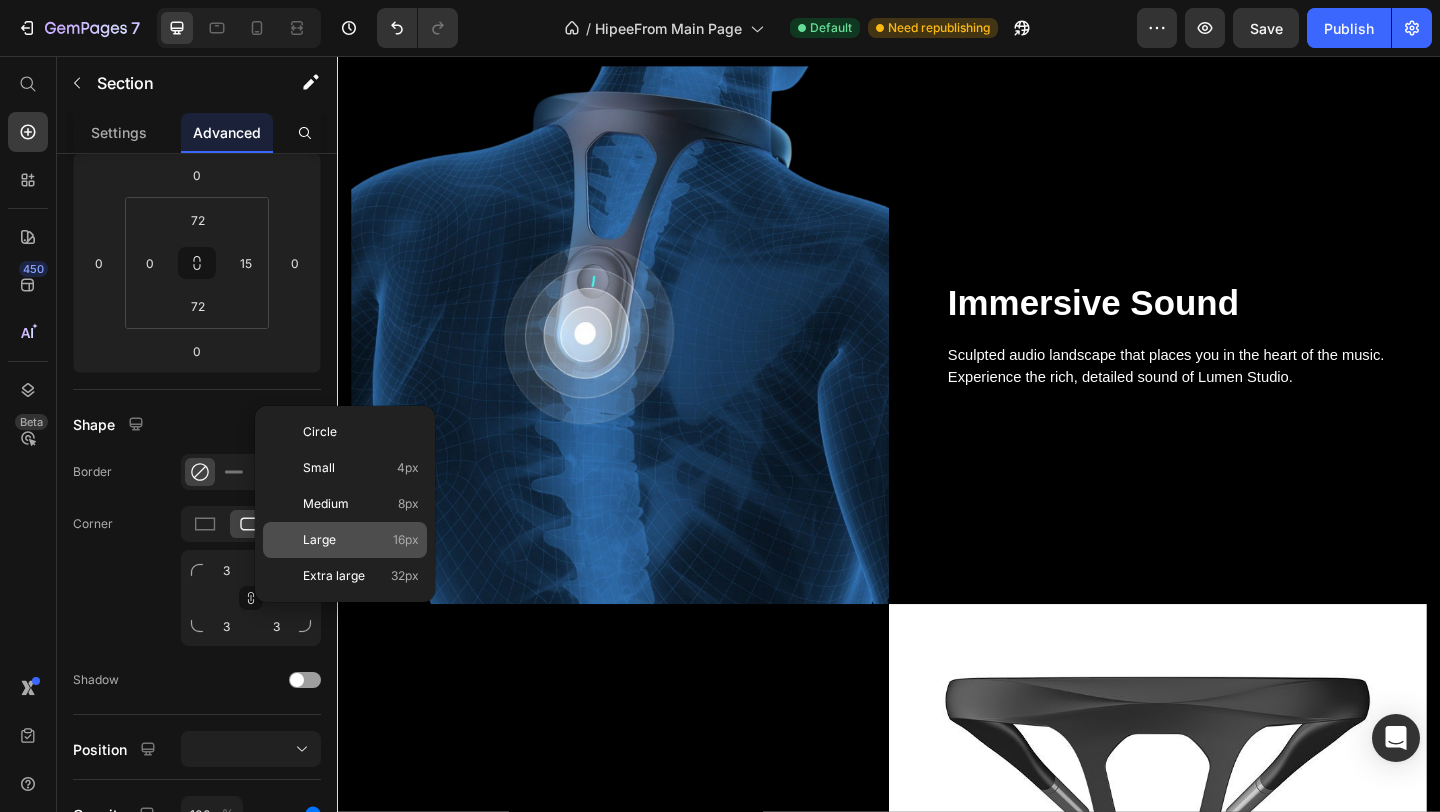 click on "Large" at bounding box center (319, 540) 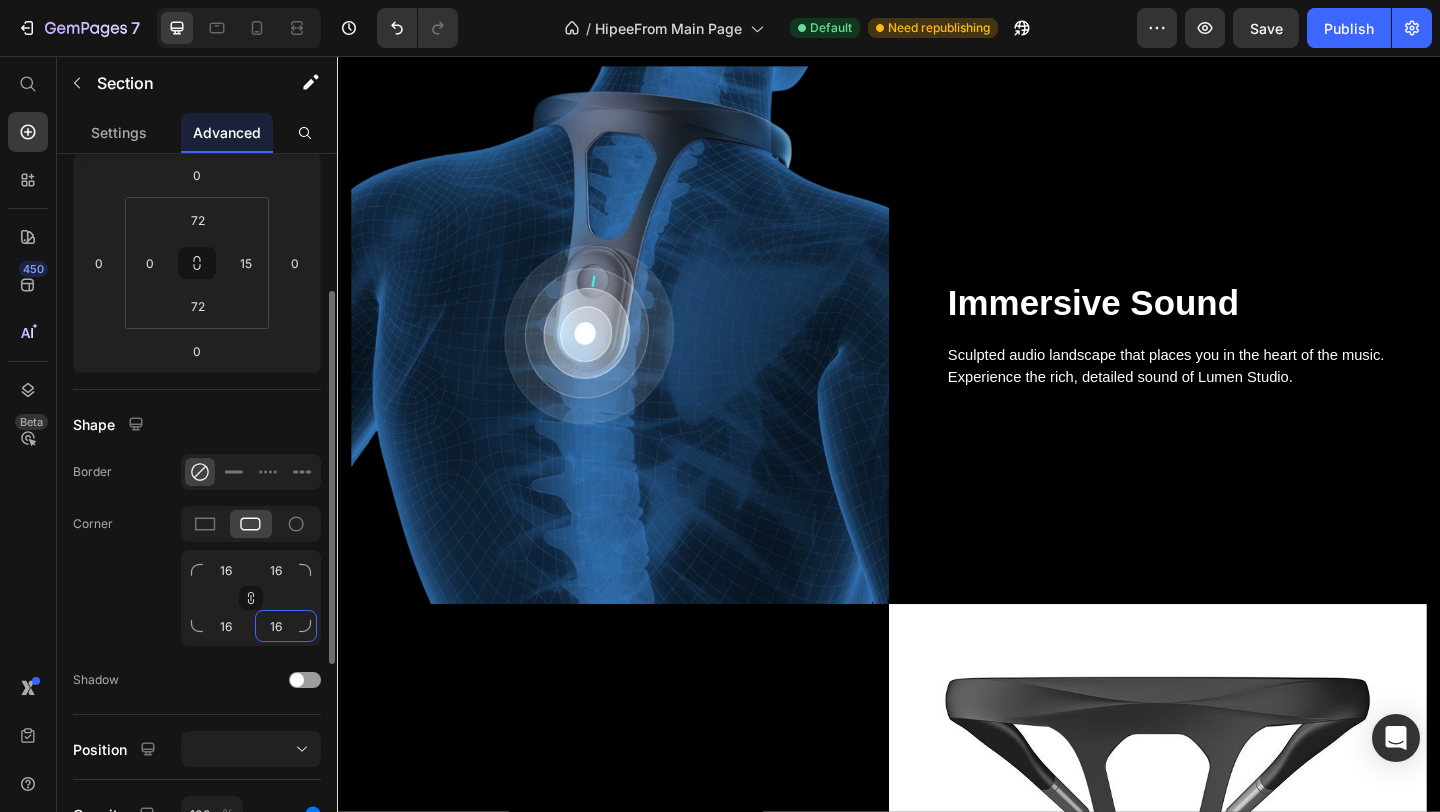 click on "16" 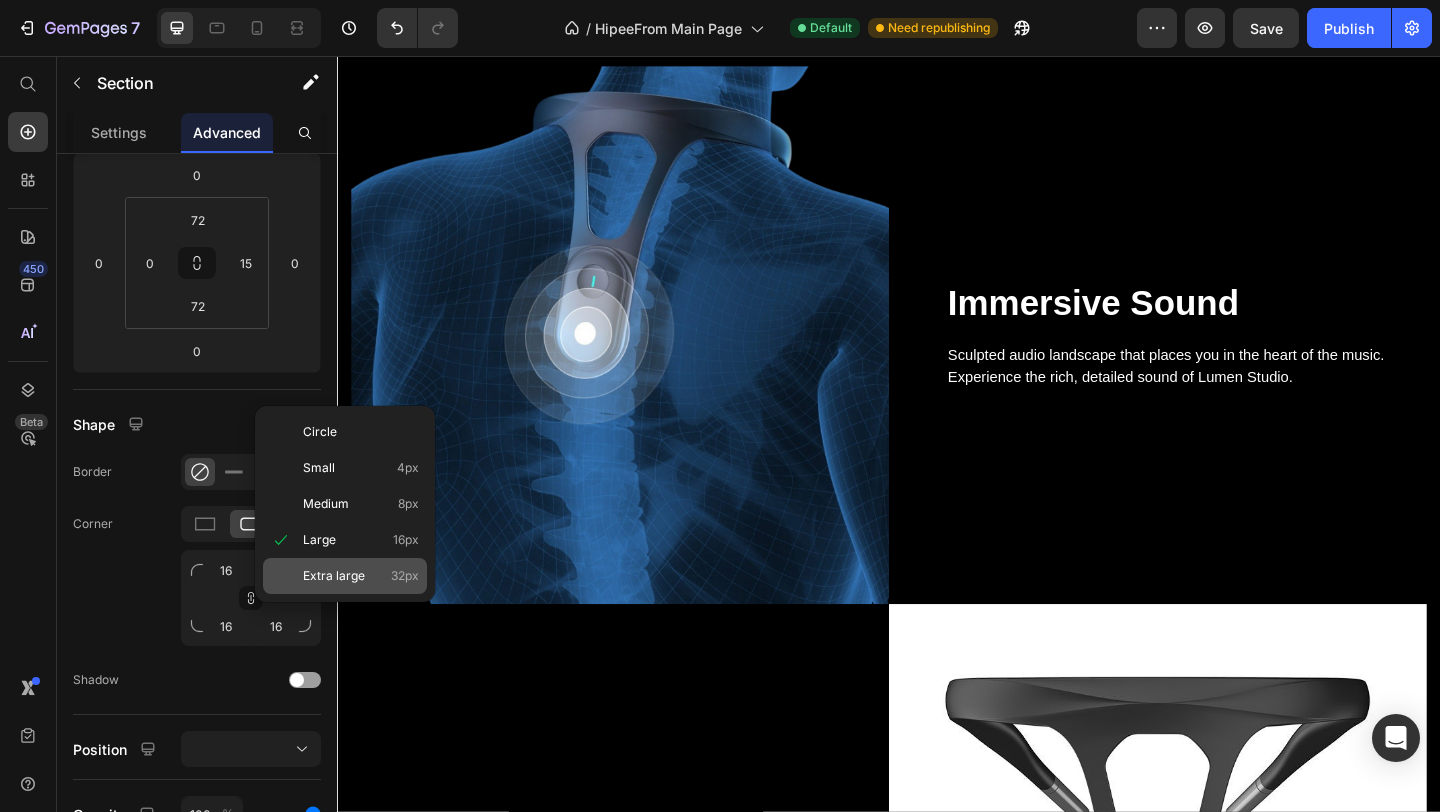 click on "Extra large" at bounding box center (334, 576) 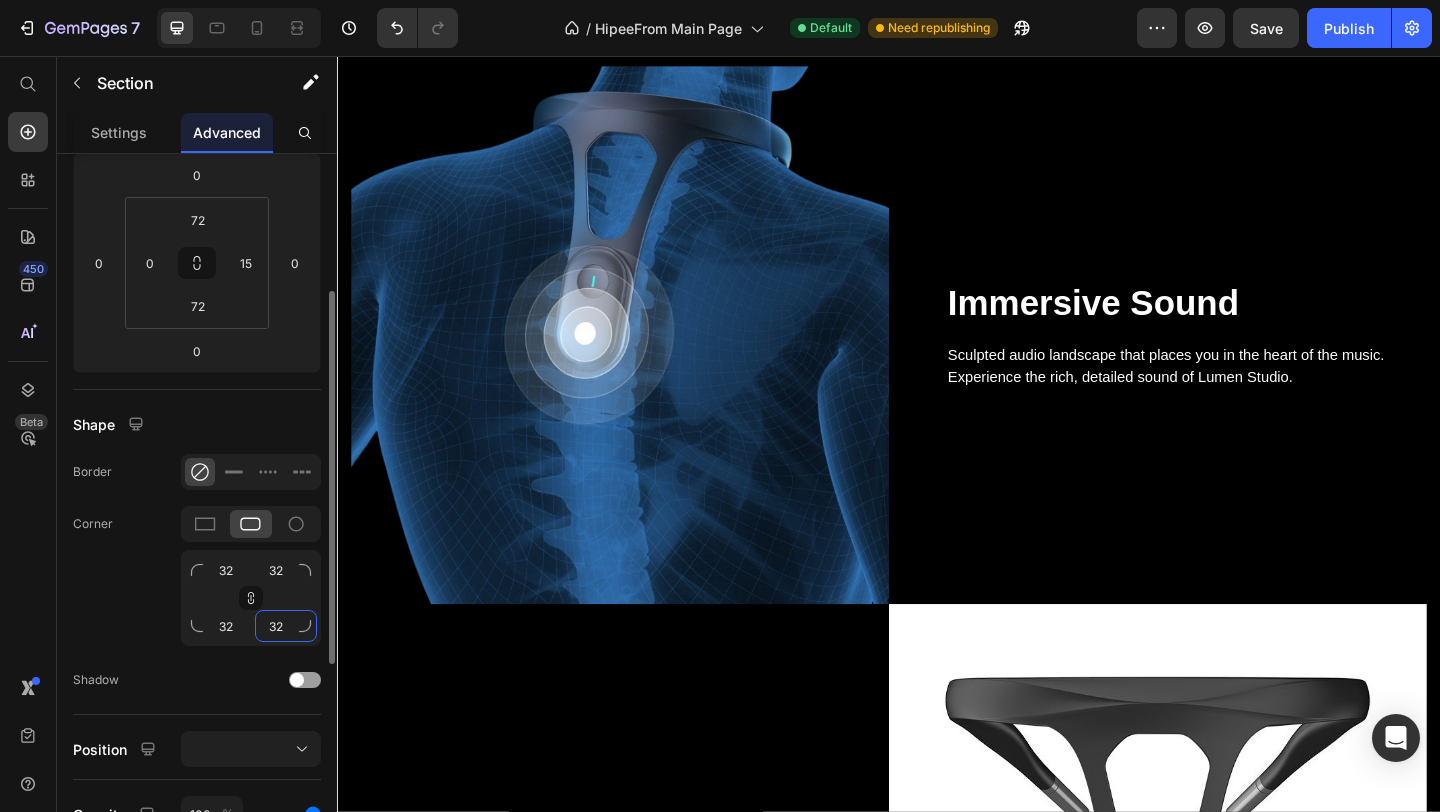 click on "32" 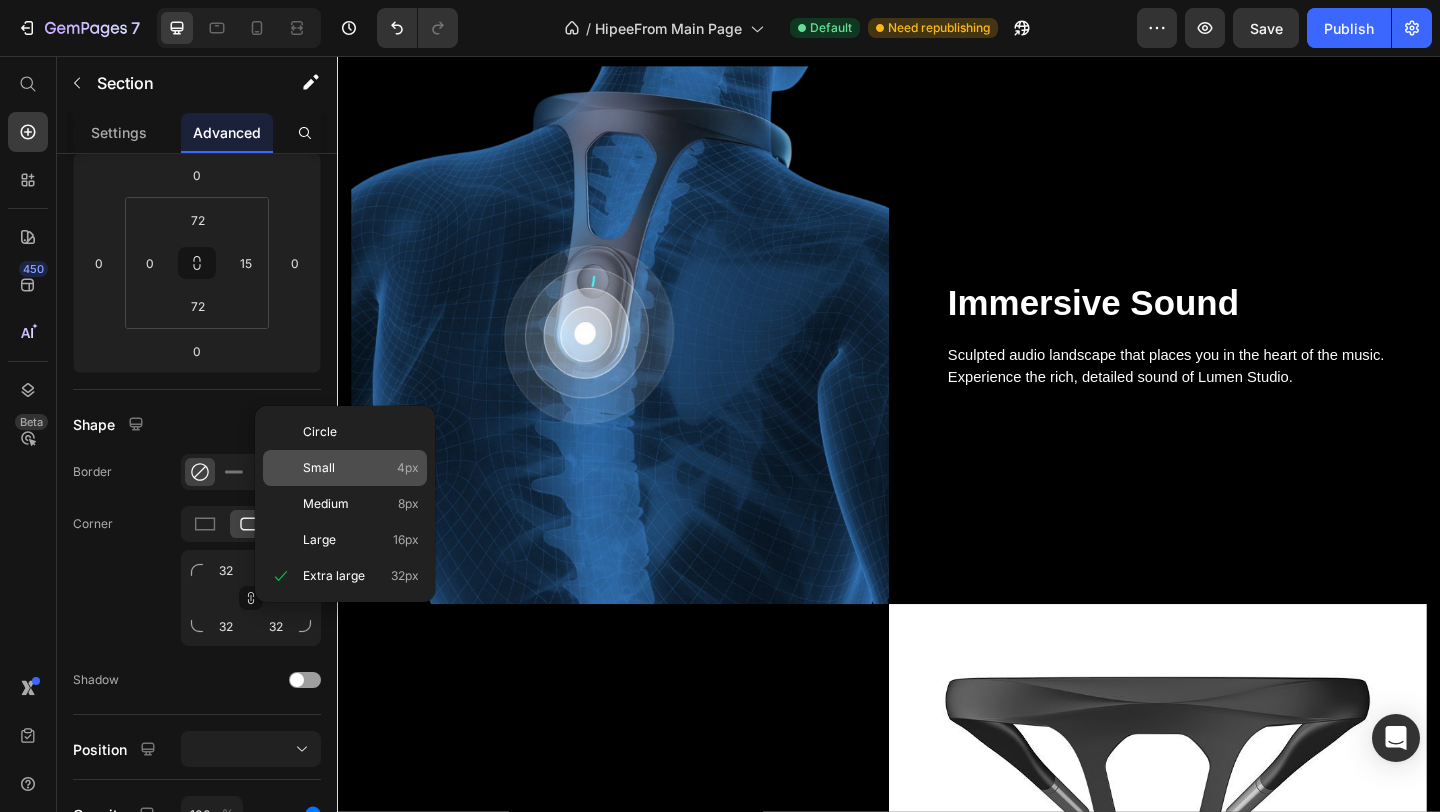 click on "Small 4px" 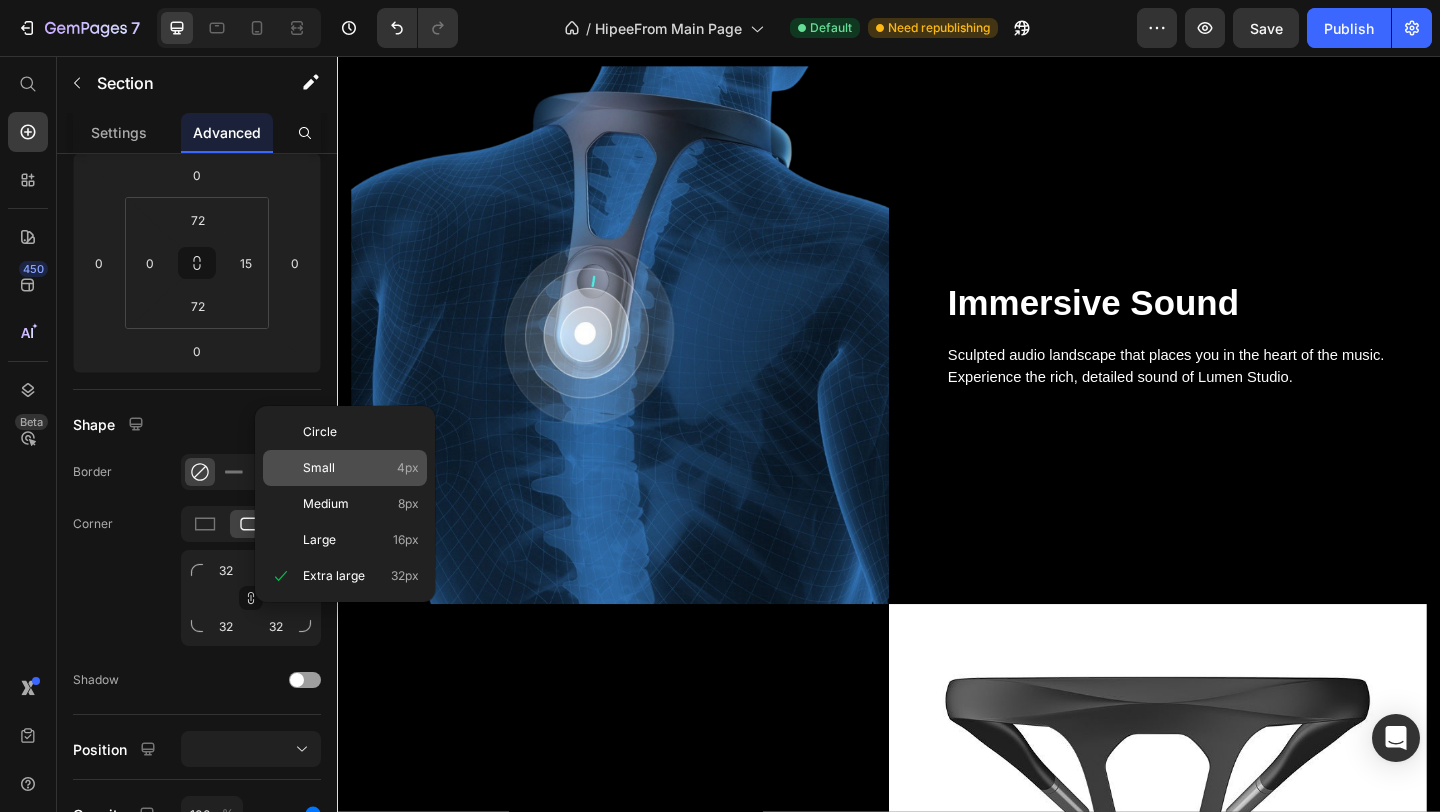 type on "4" 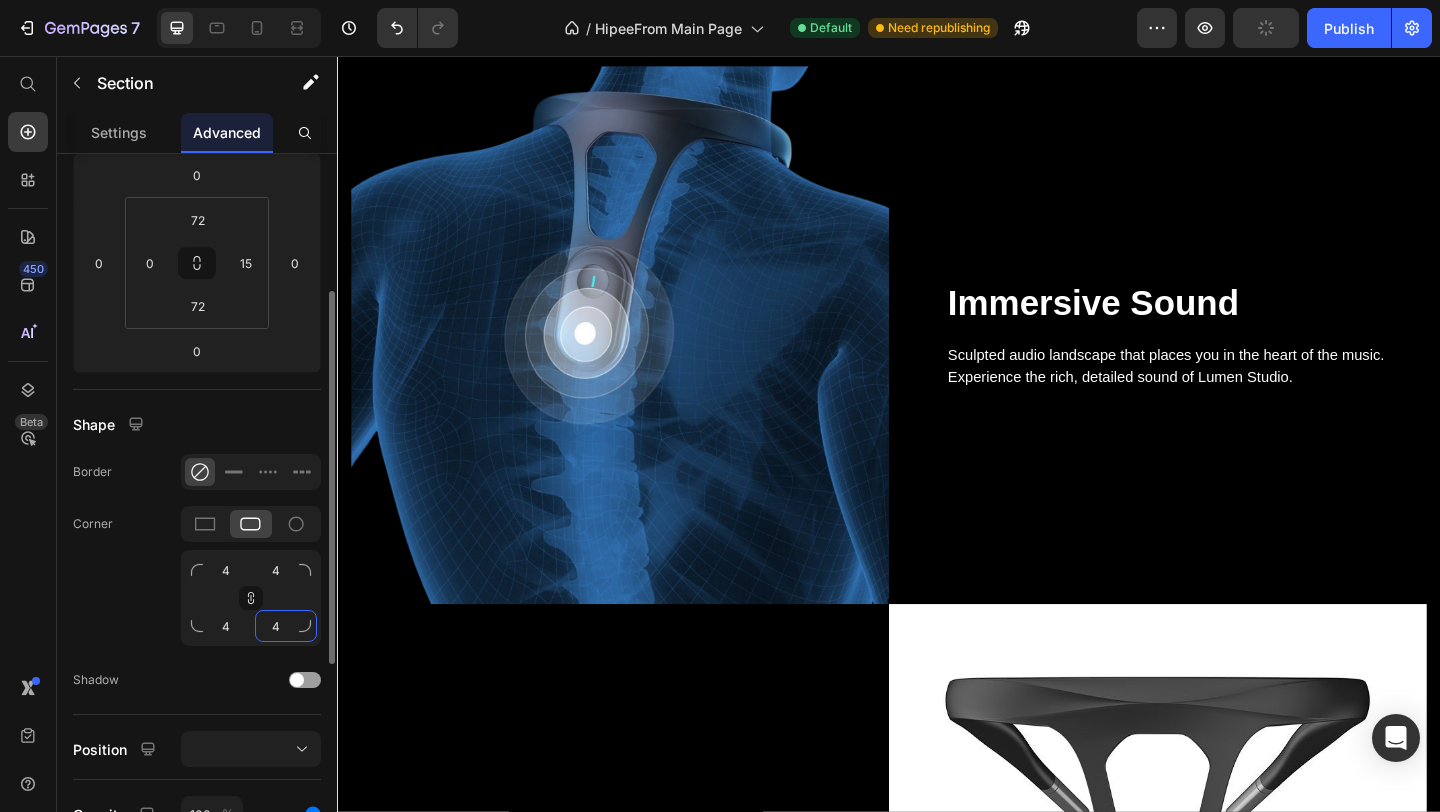 click on "4" 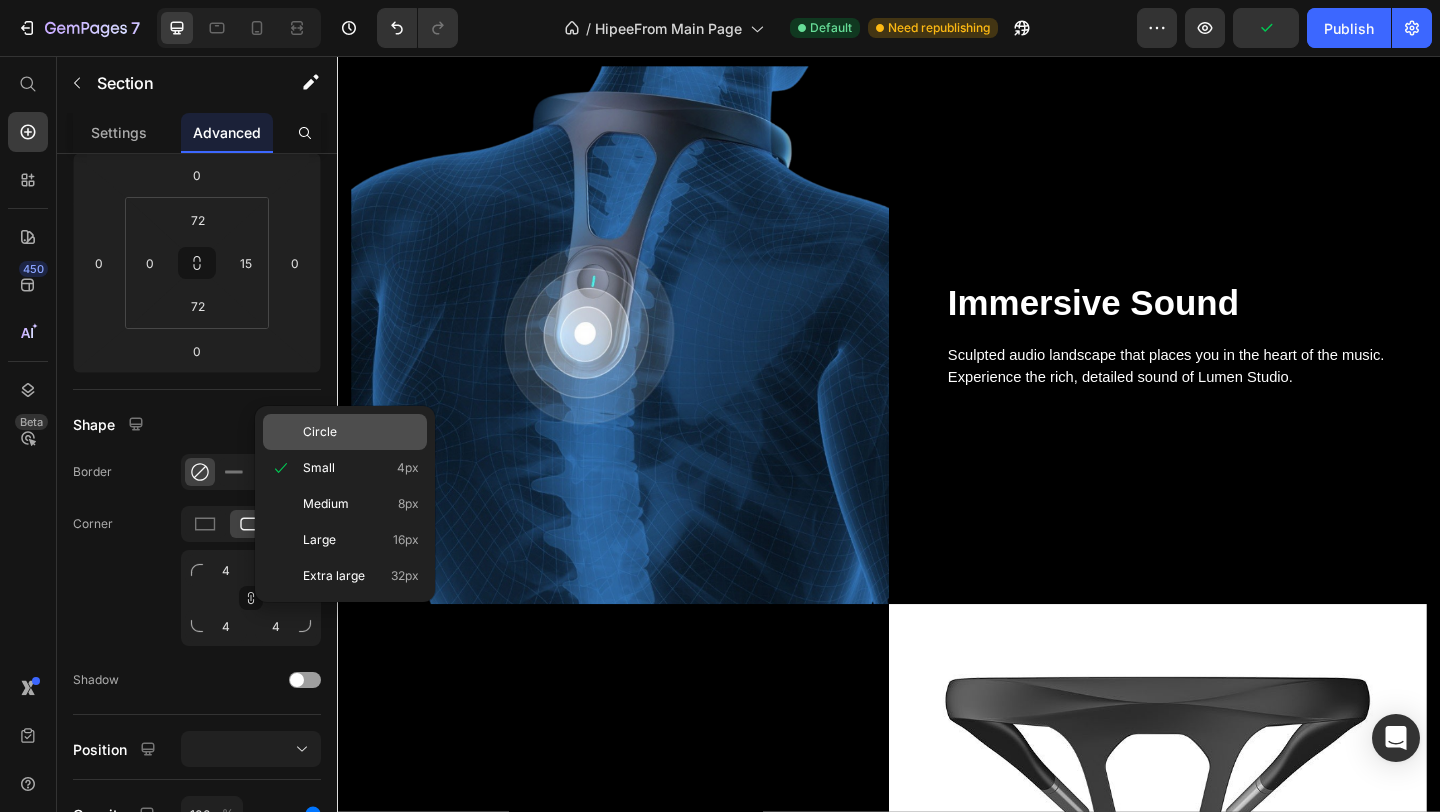 click on "Circle" at bounding box center (320, 432) 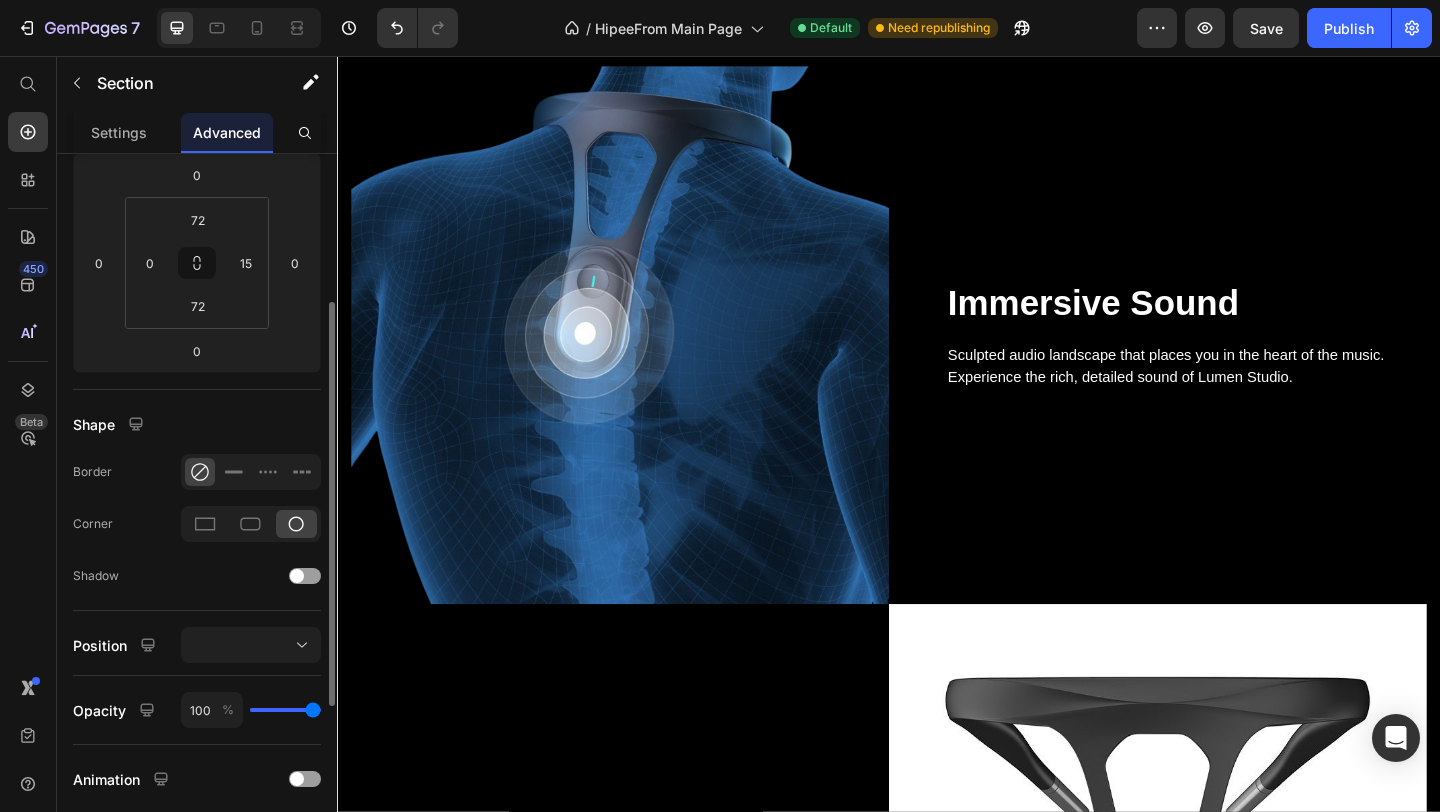 click 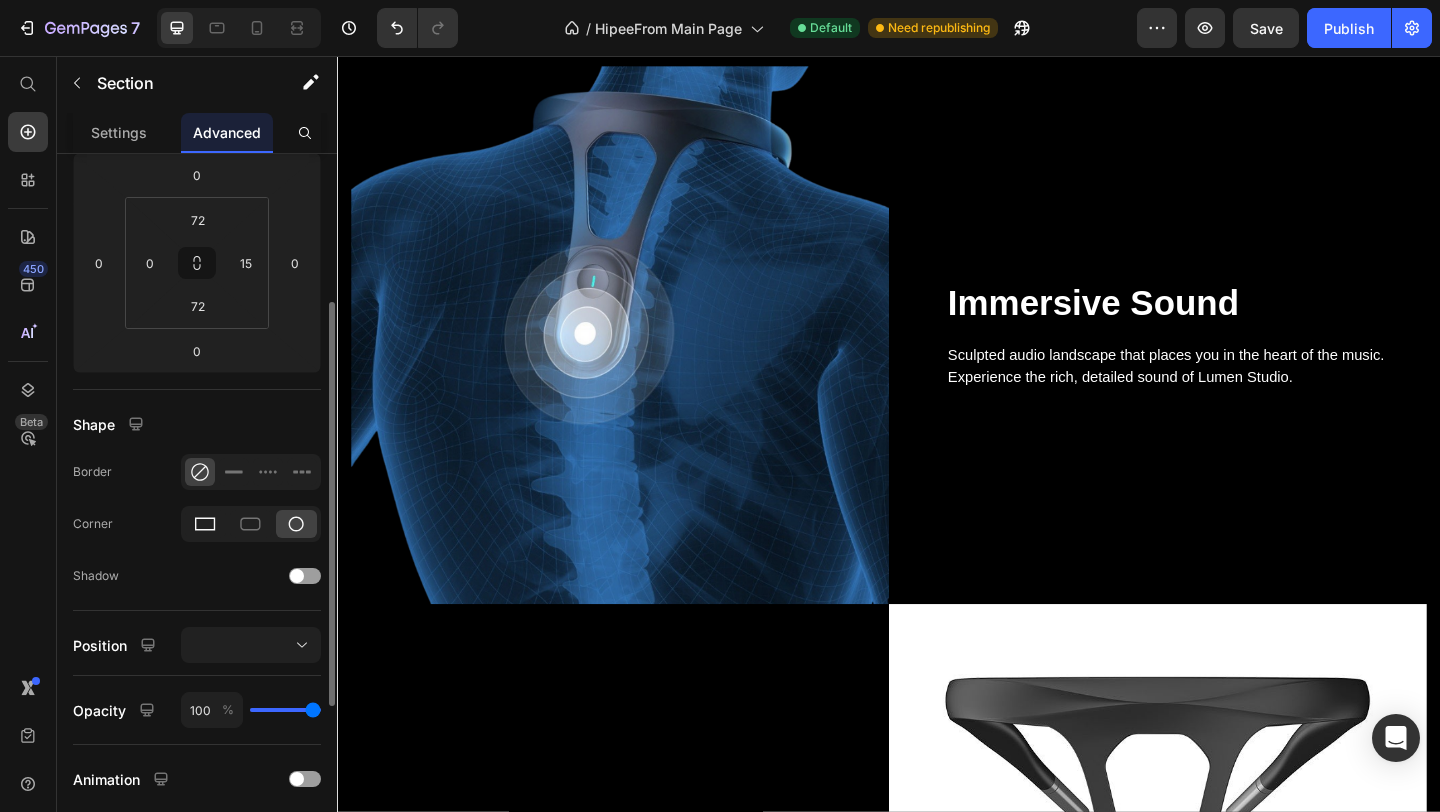 click 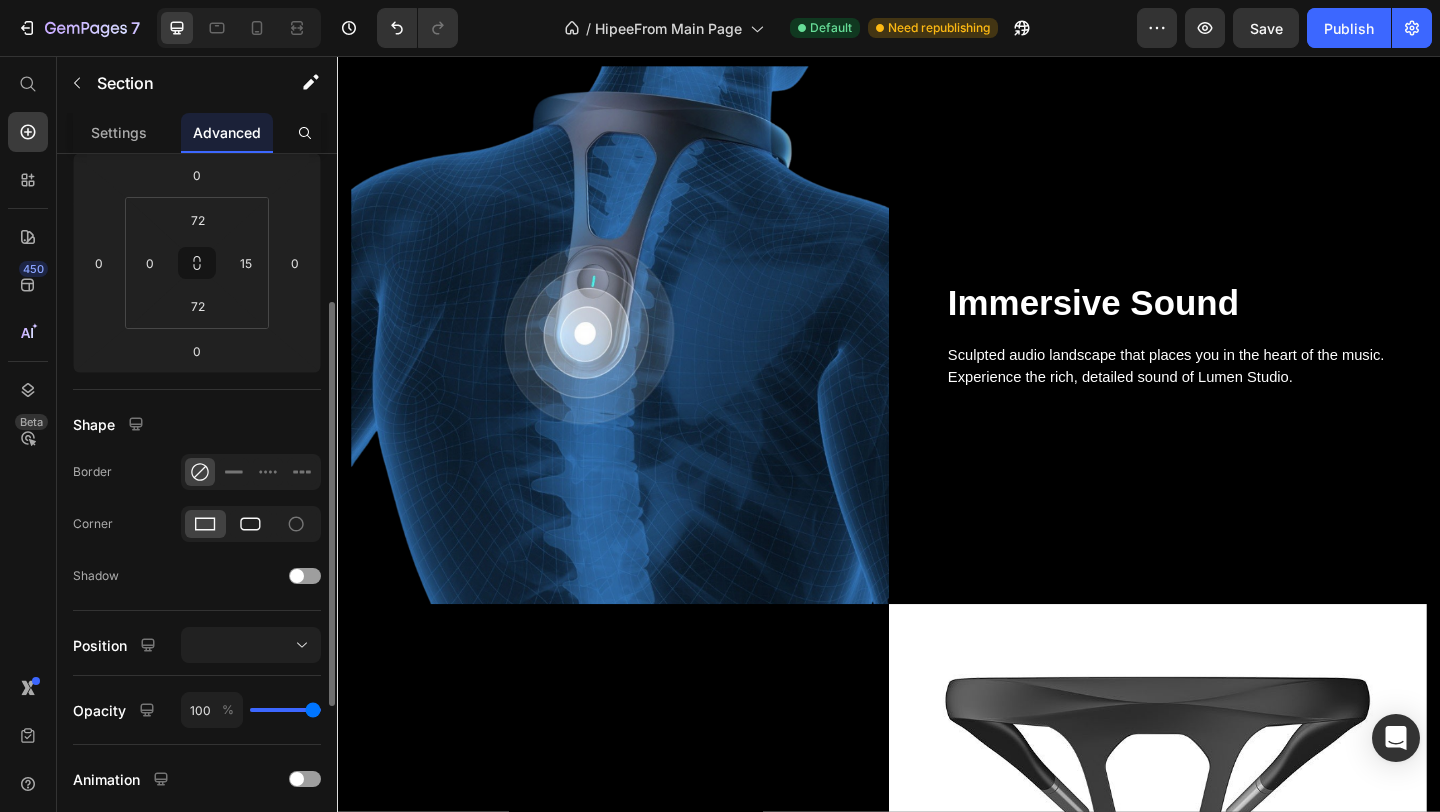 click 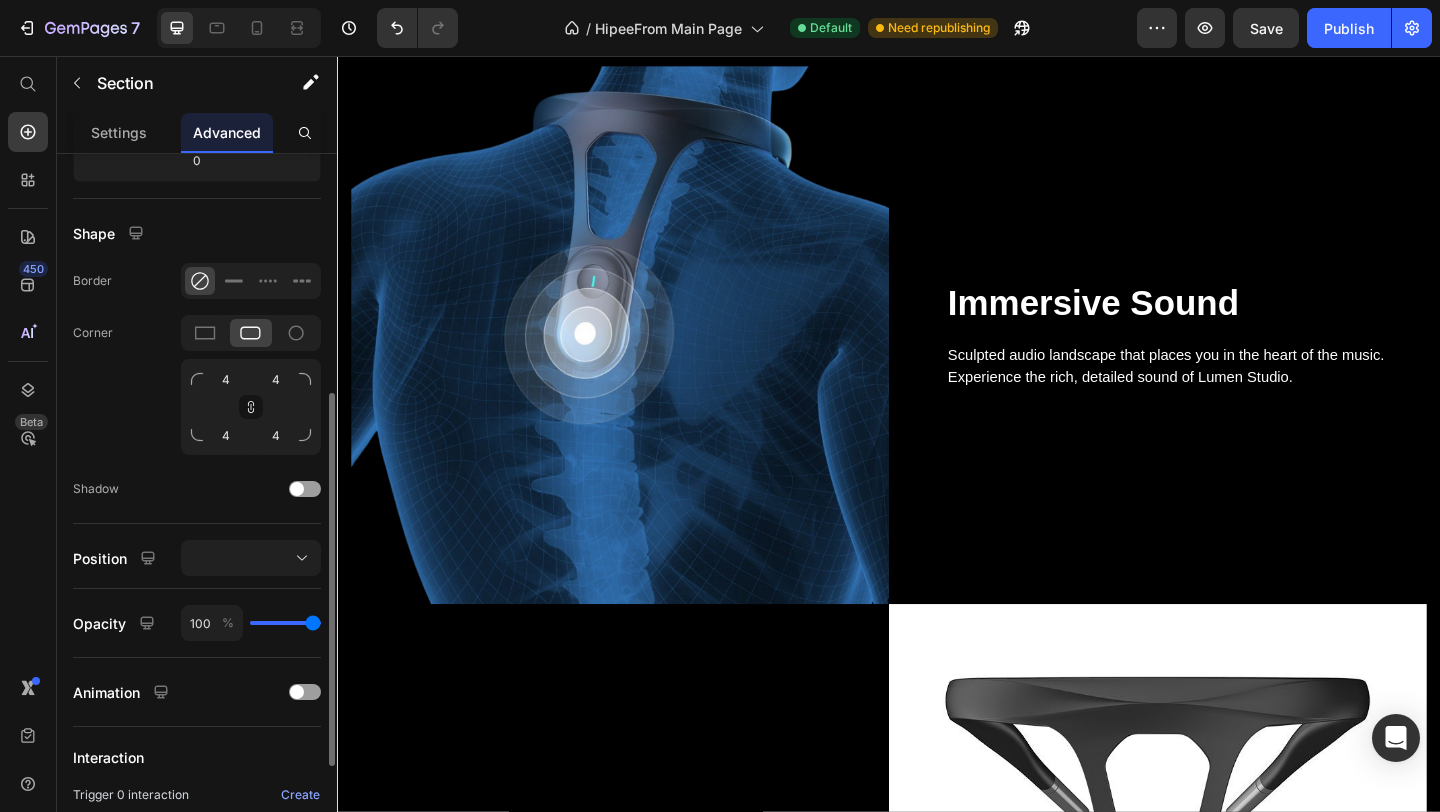 scroll, scrollTop: 456, scrollLeft: 0, axis: vertical 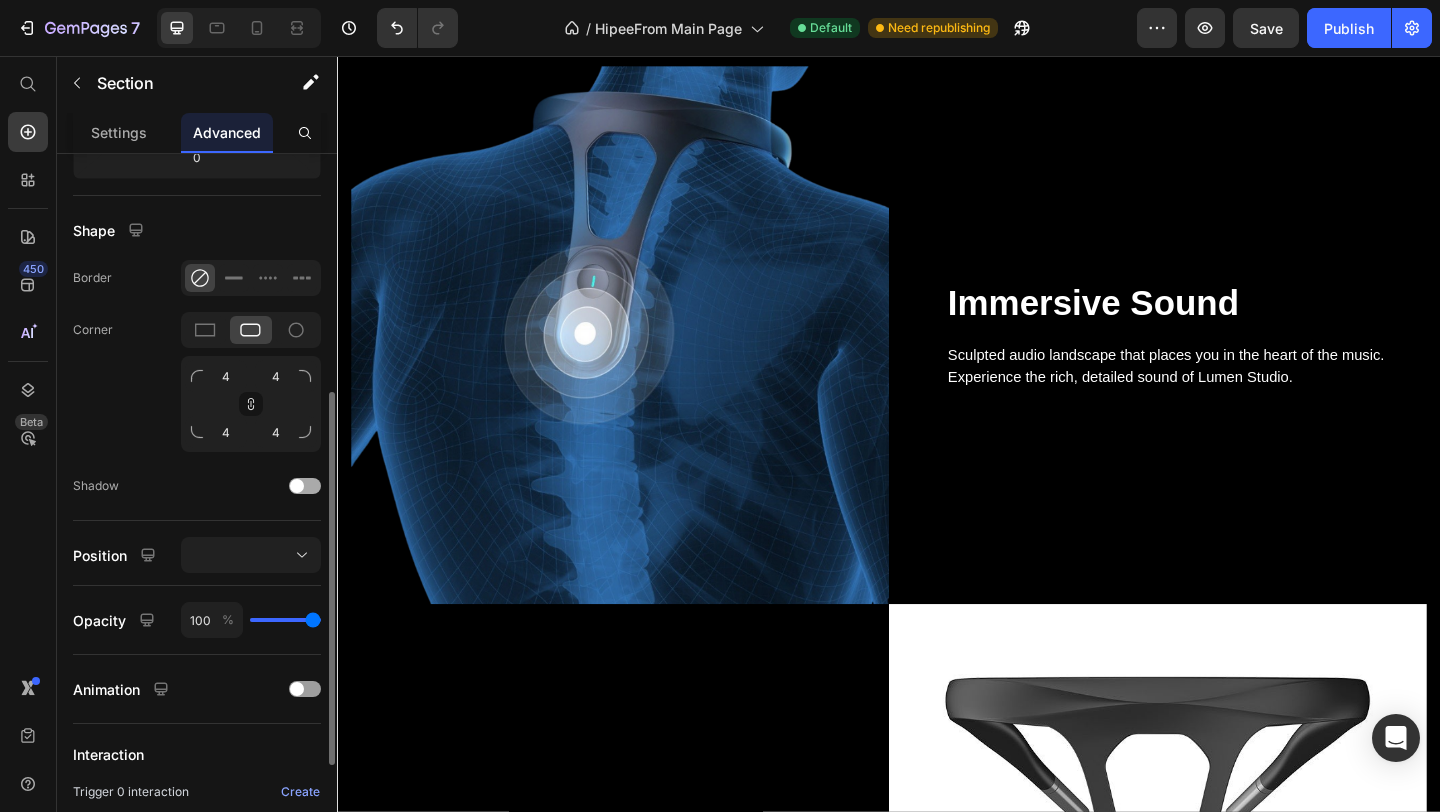 click at bounding box center [305, 486] 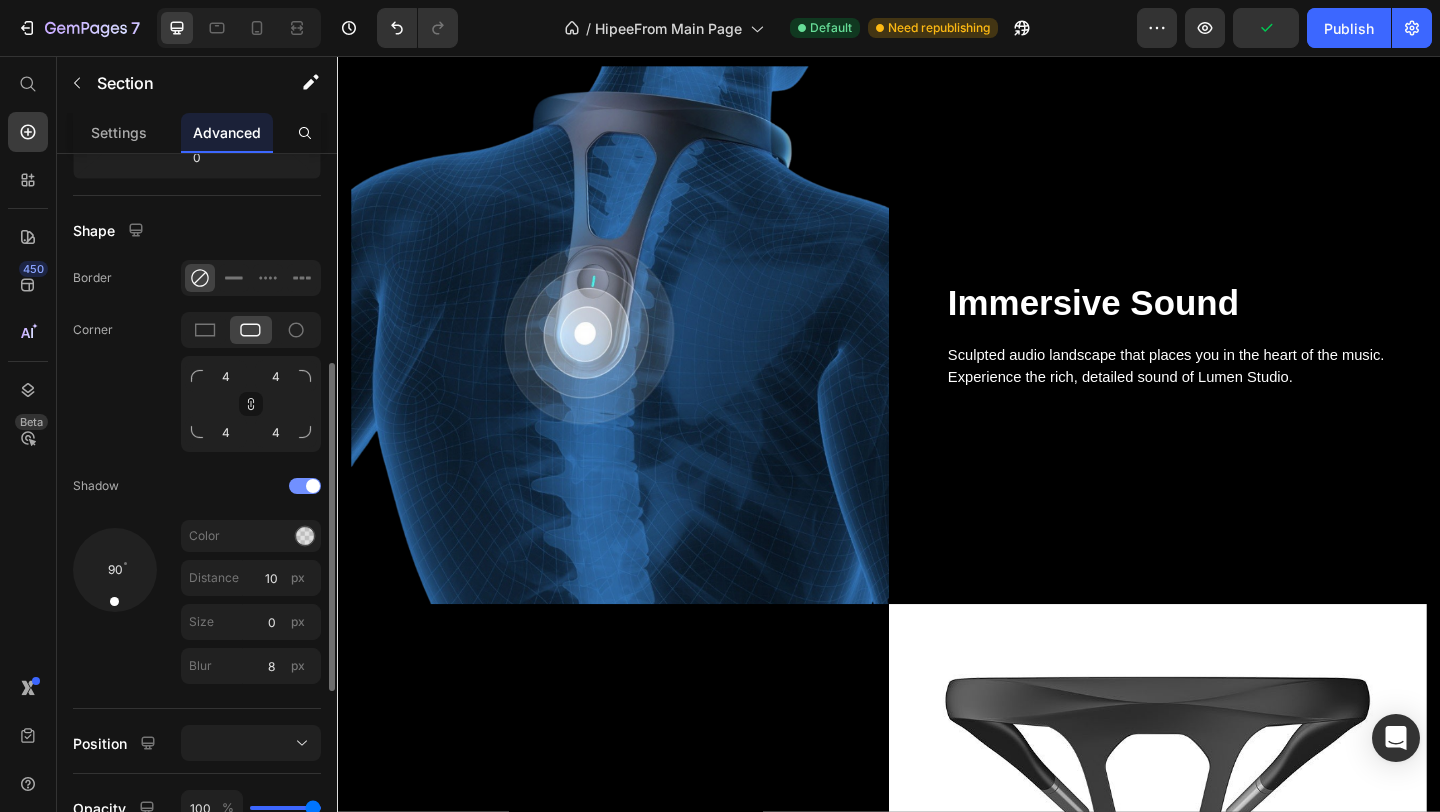 click at bounding box center (305, 486) 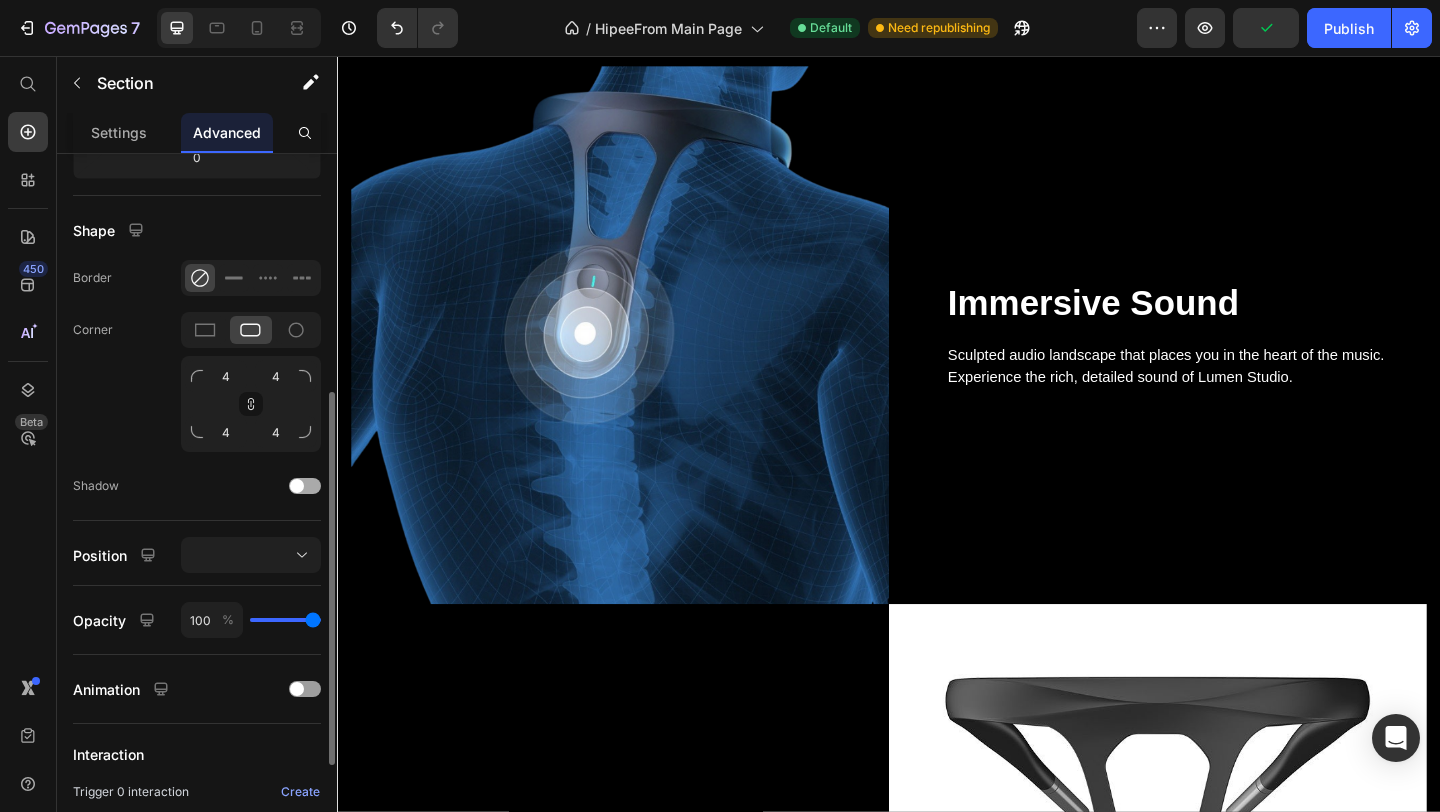 click at bounding box center [297, 486] 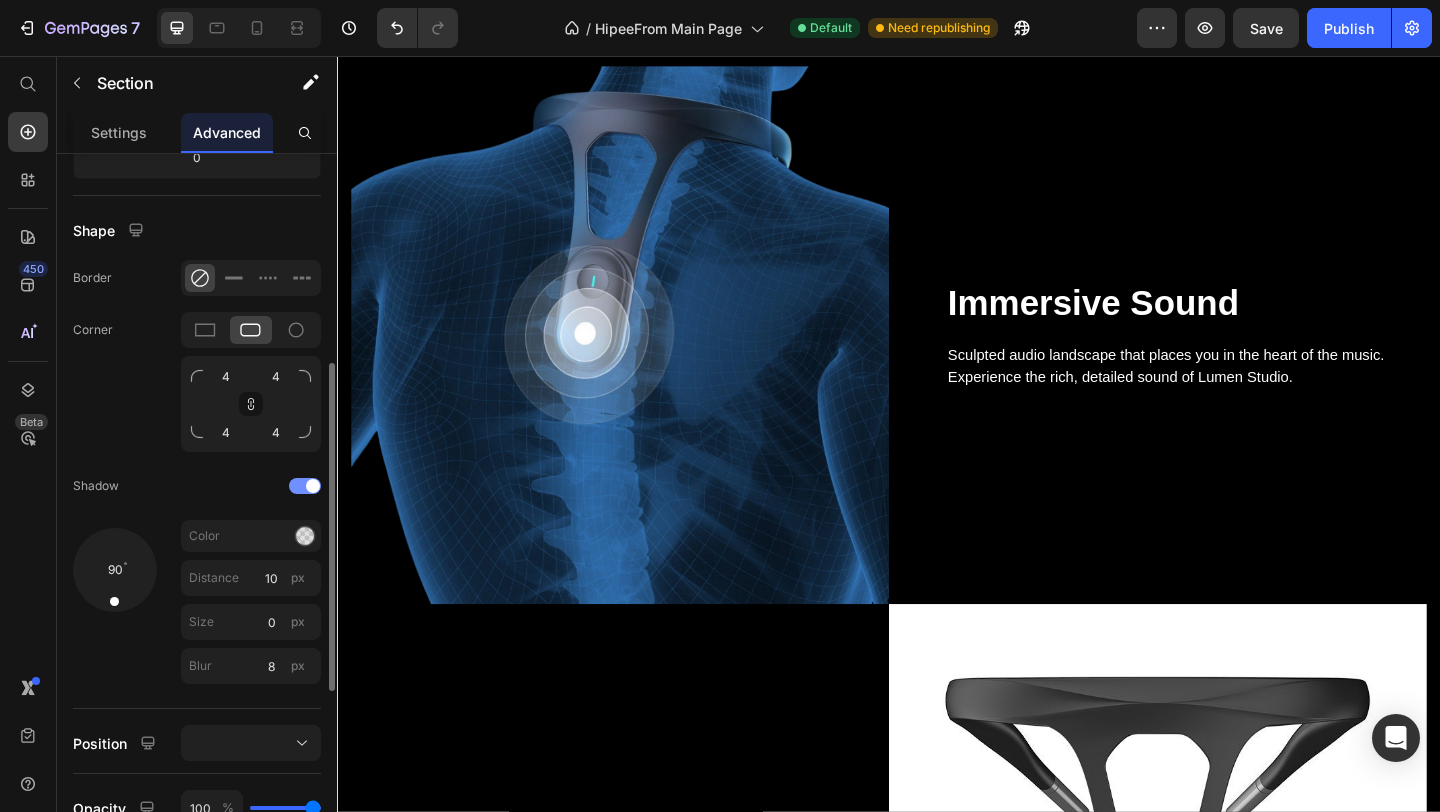 click at bounding box center [305, 486] 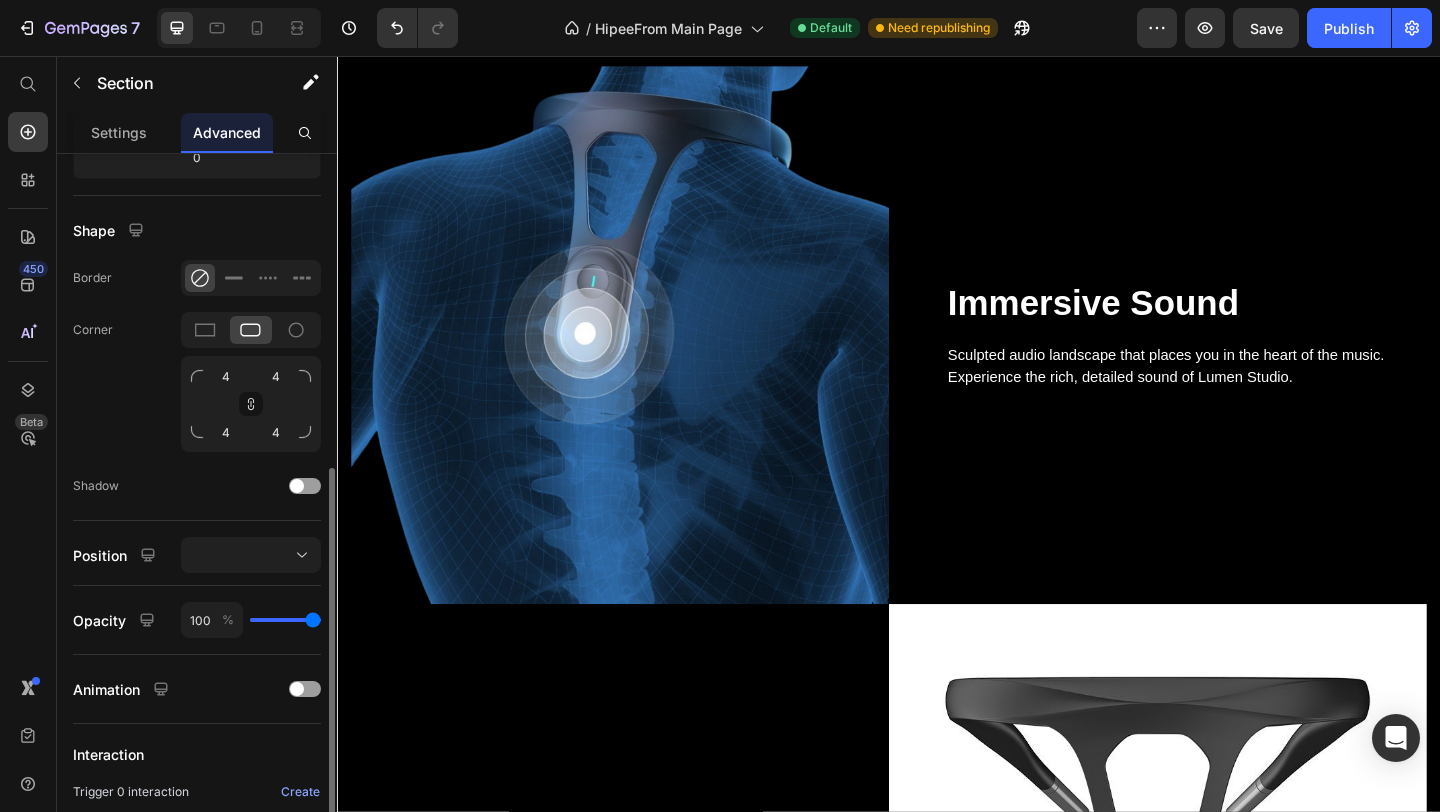 scroll, scrollTop: 539, scrollLeft: 0, axis: vertical 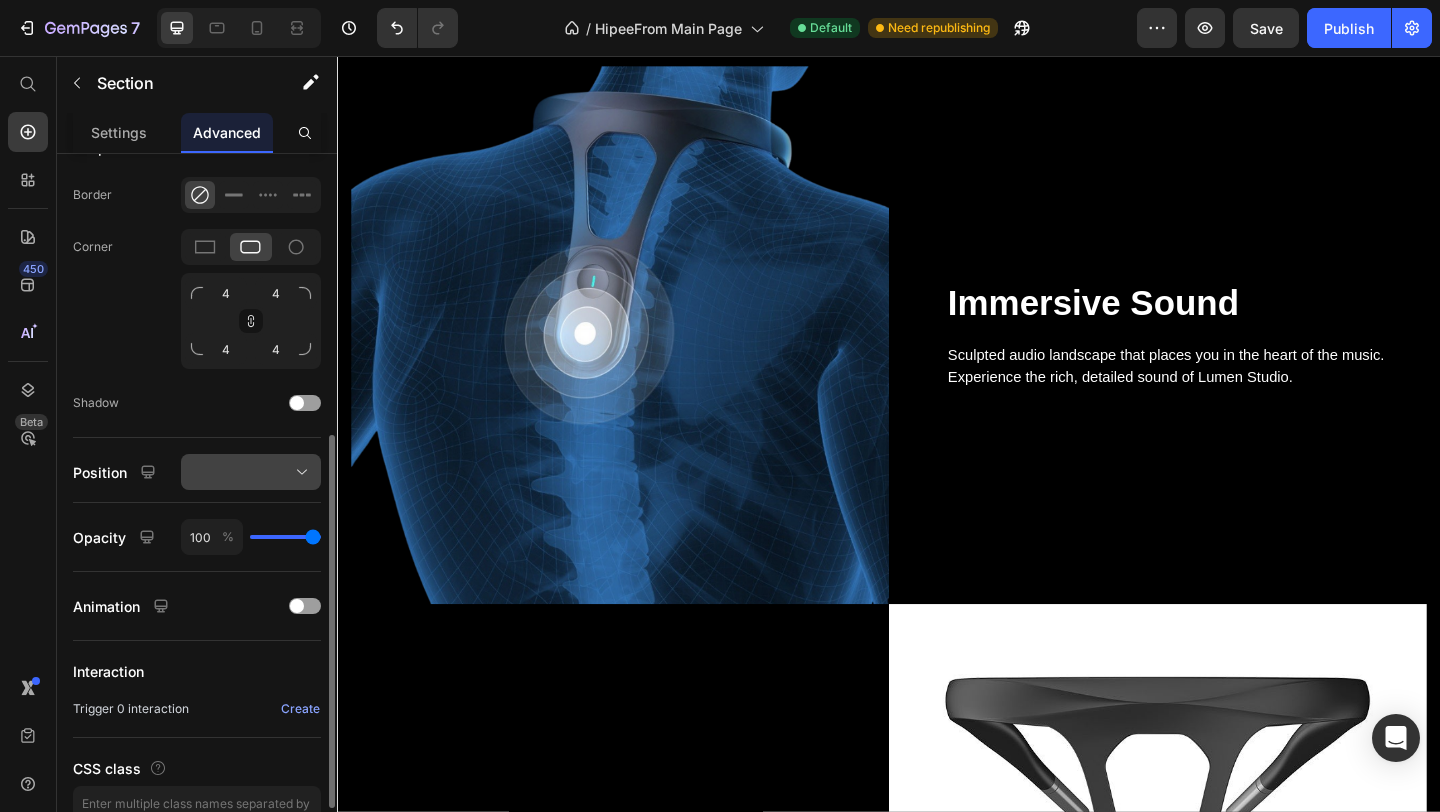 click at bounding box center [251, 472] 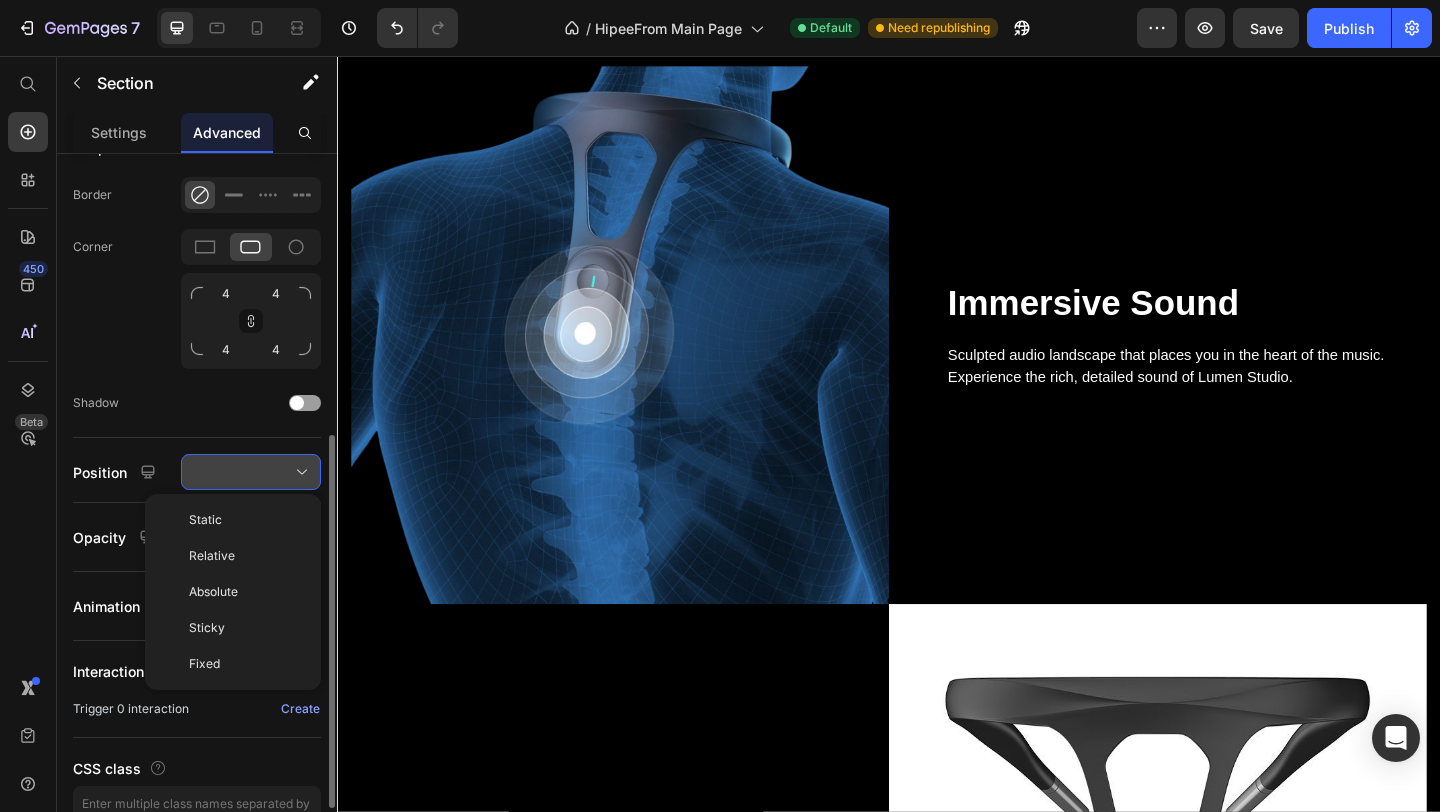 click at bounding box center [251, 472] 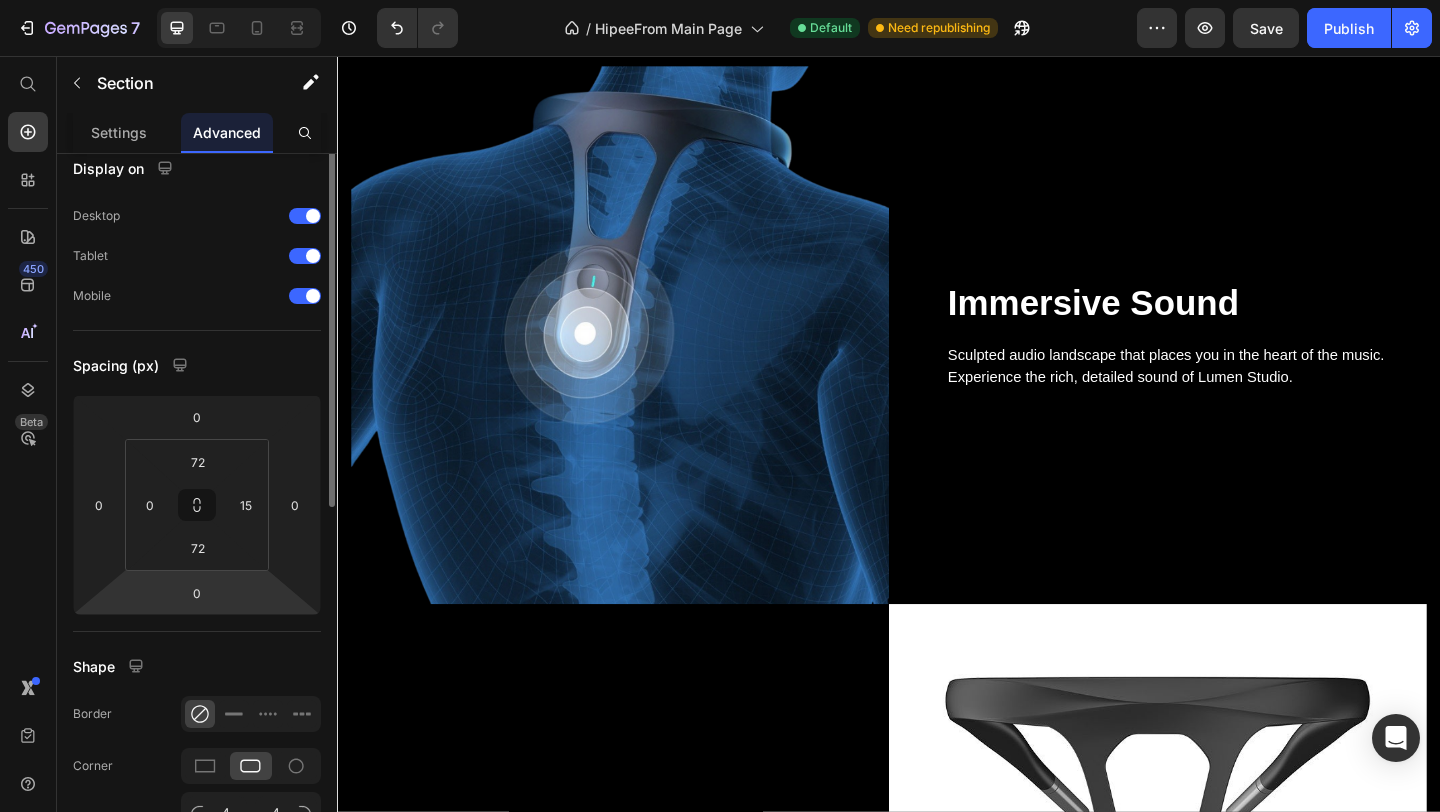 scroll, scrollTop: 0, scrollLeft: 0, axis: both 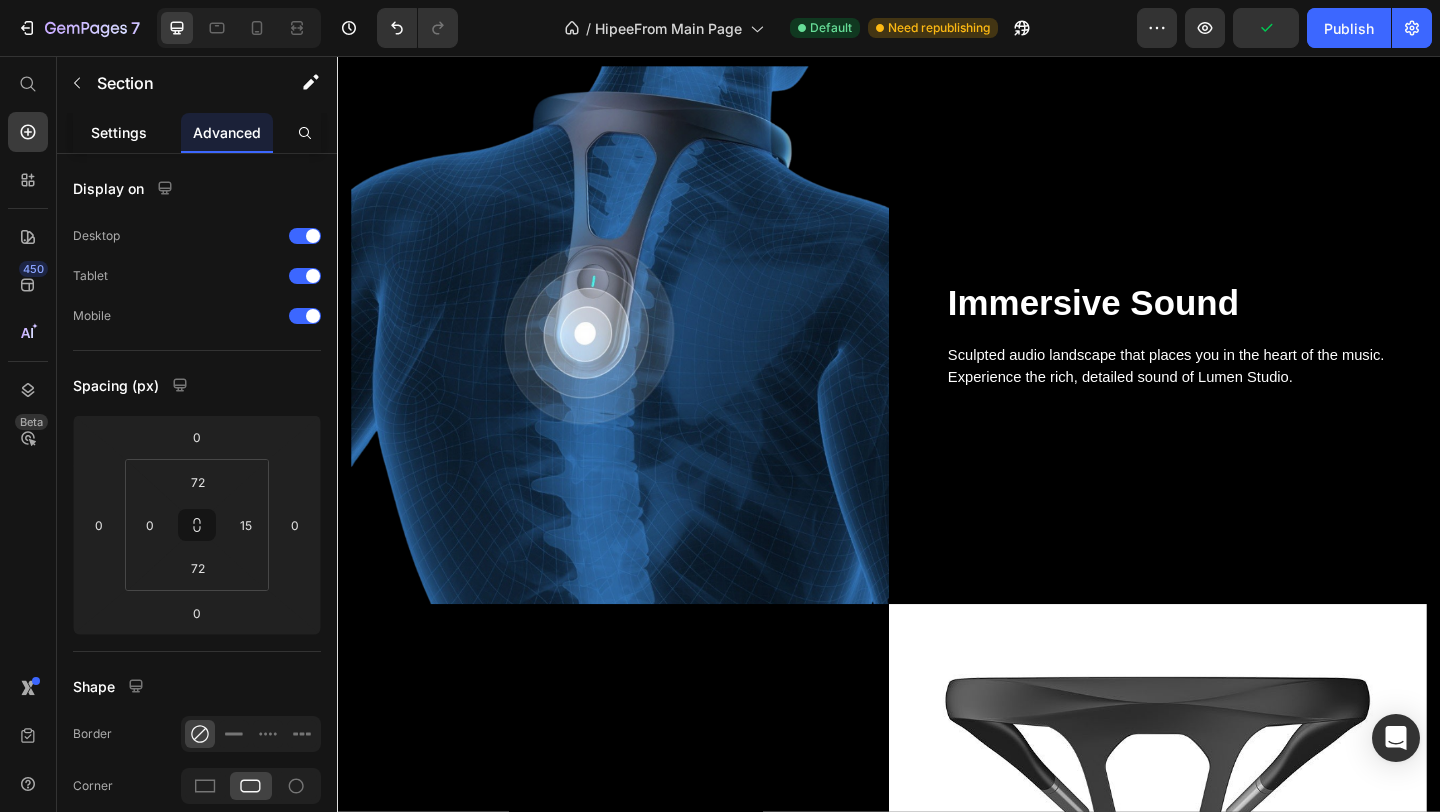 click on "Settings" 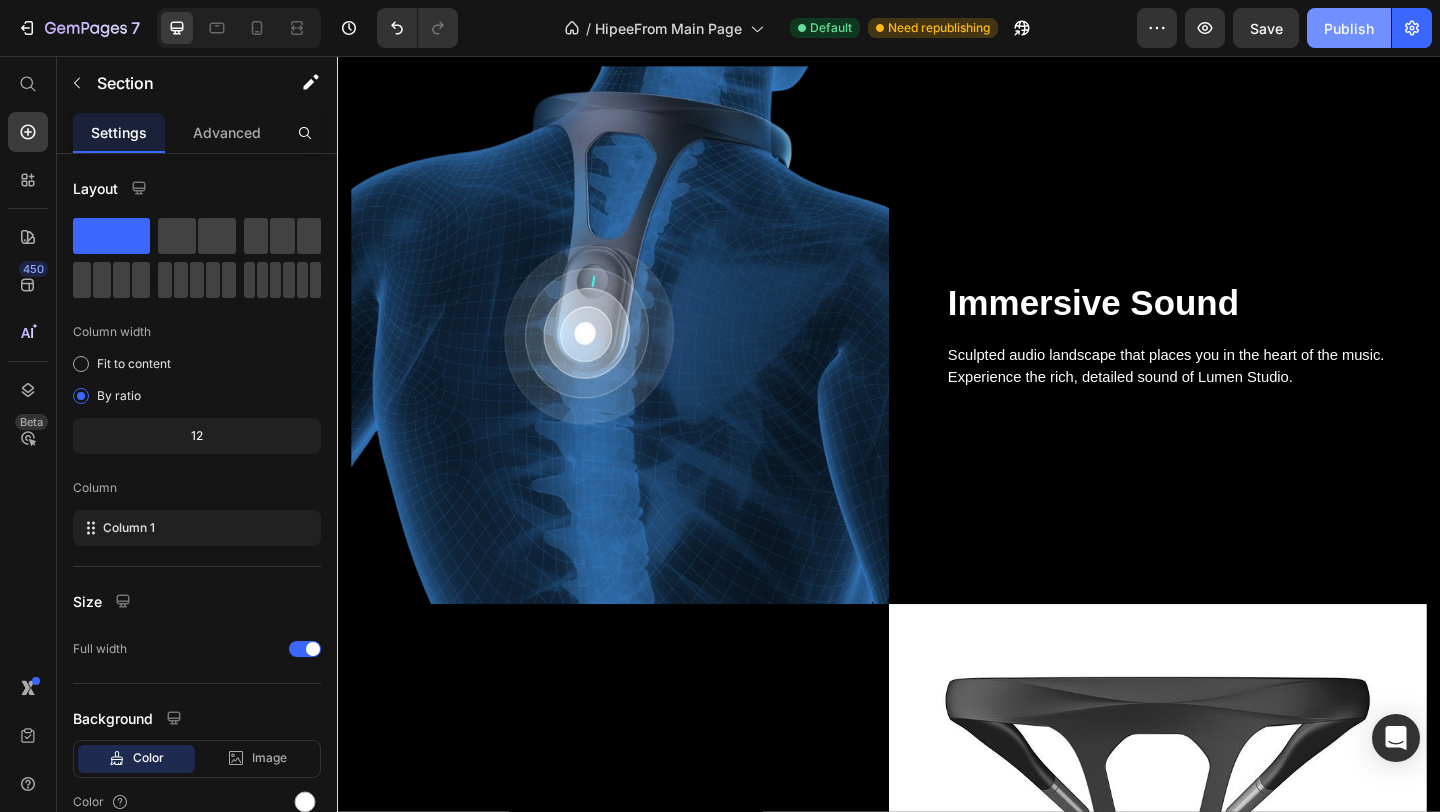 click on "Publish" at bounding box center [1349, 28] 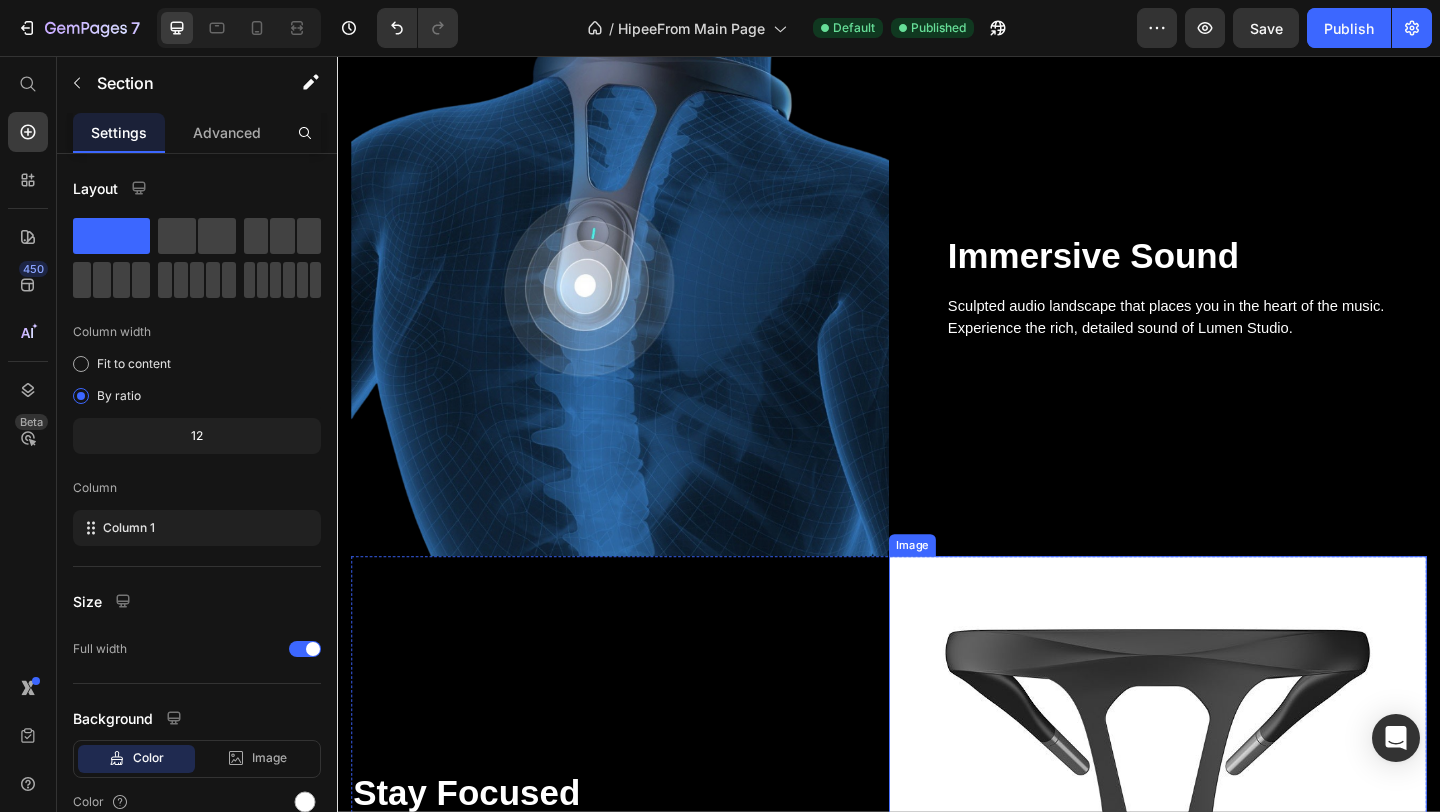 scroll, scrollTop: 2129, scrollLeft: 0, axis: vertical 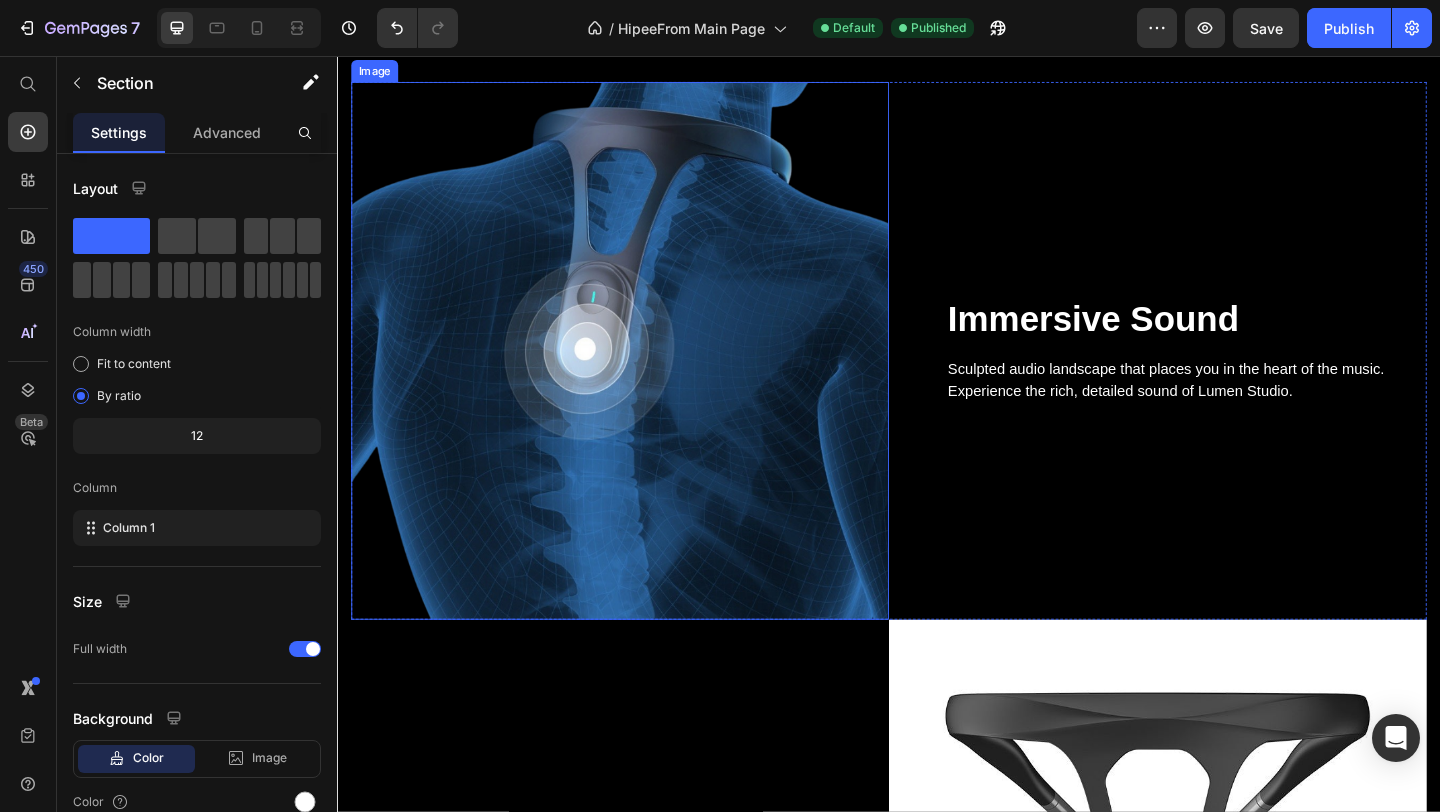 click at bounding box center [644, 376] 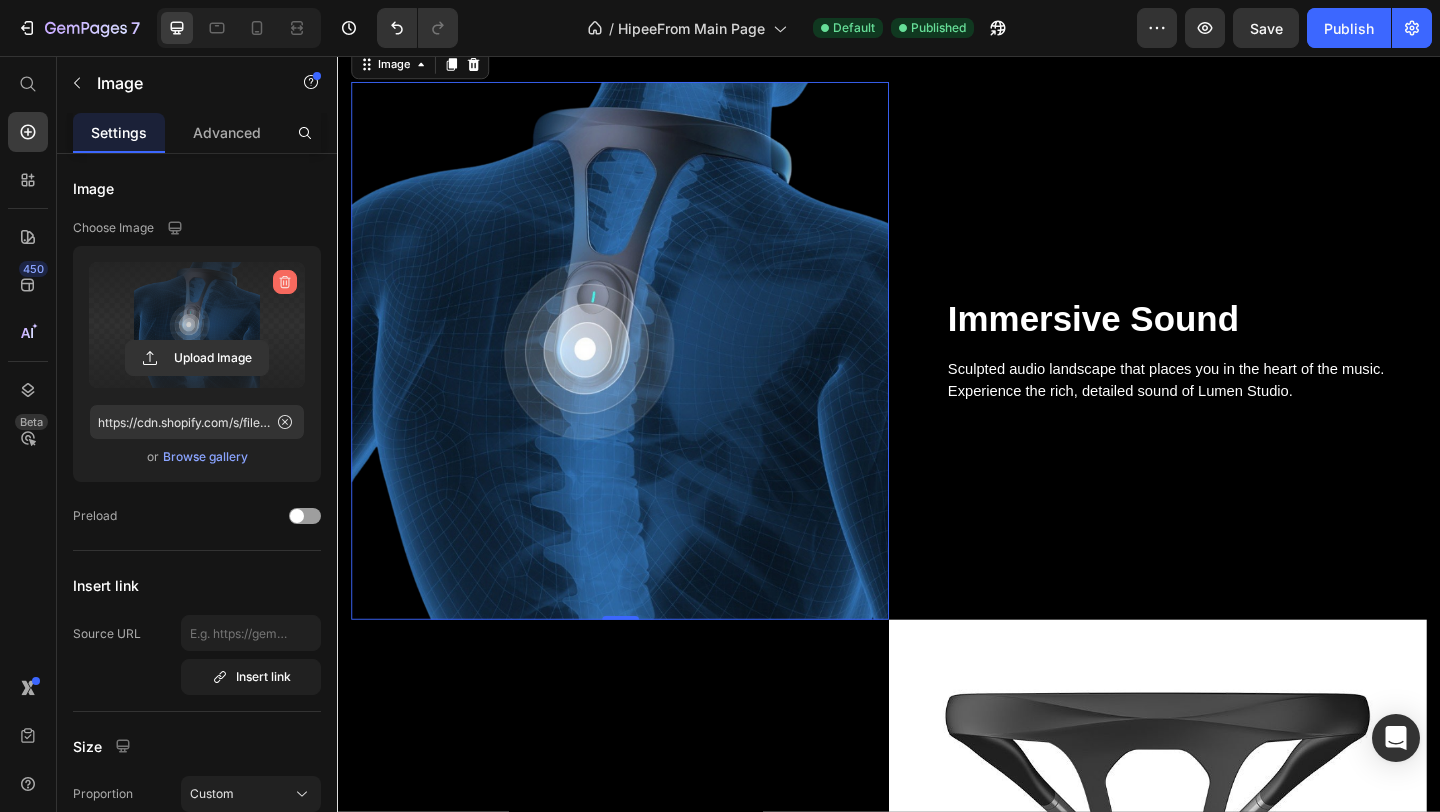 click 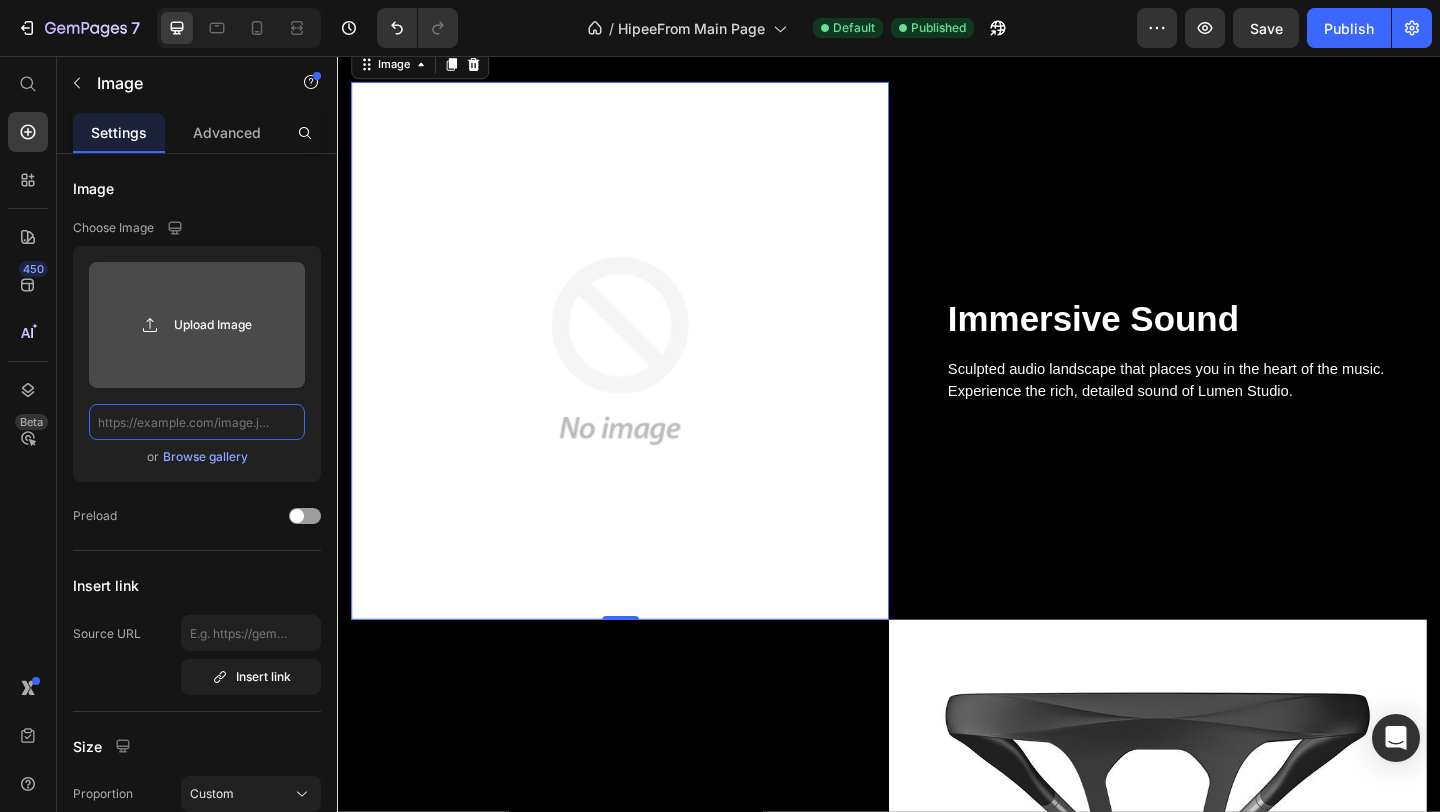 scroll, scrollTop: 0, scrollLeft: 0, axis: both 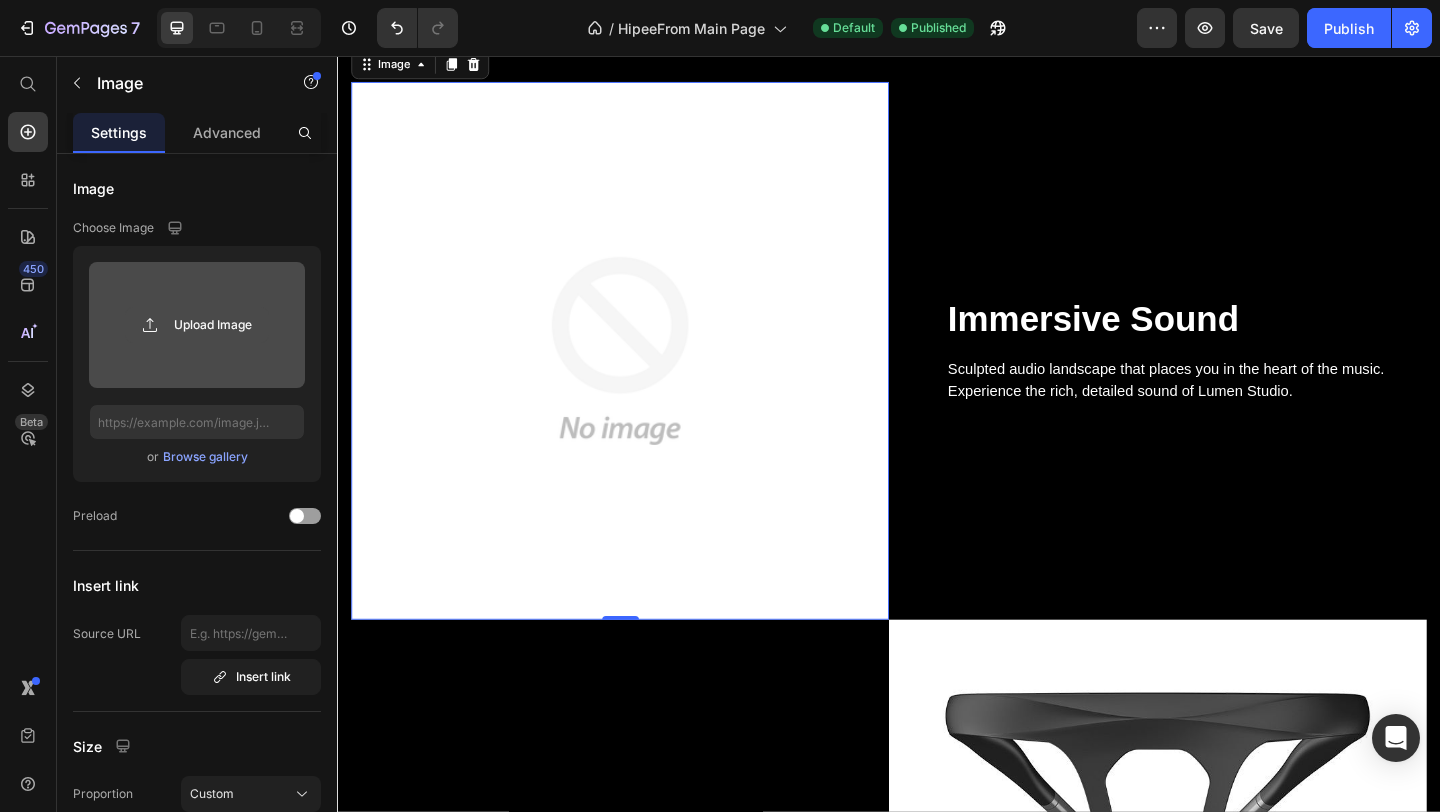 click 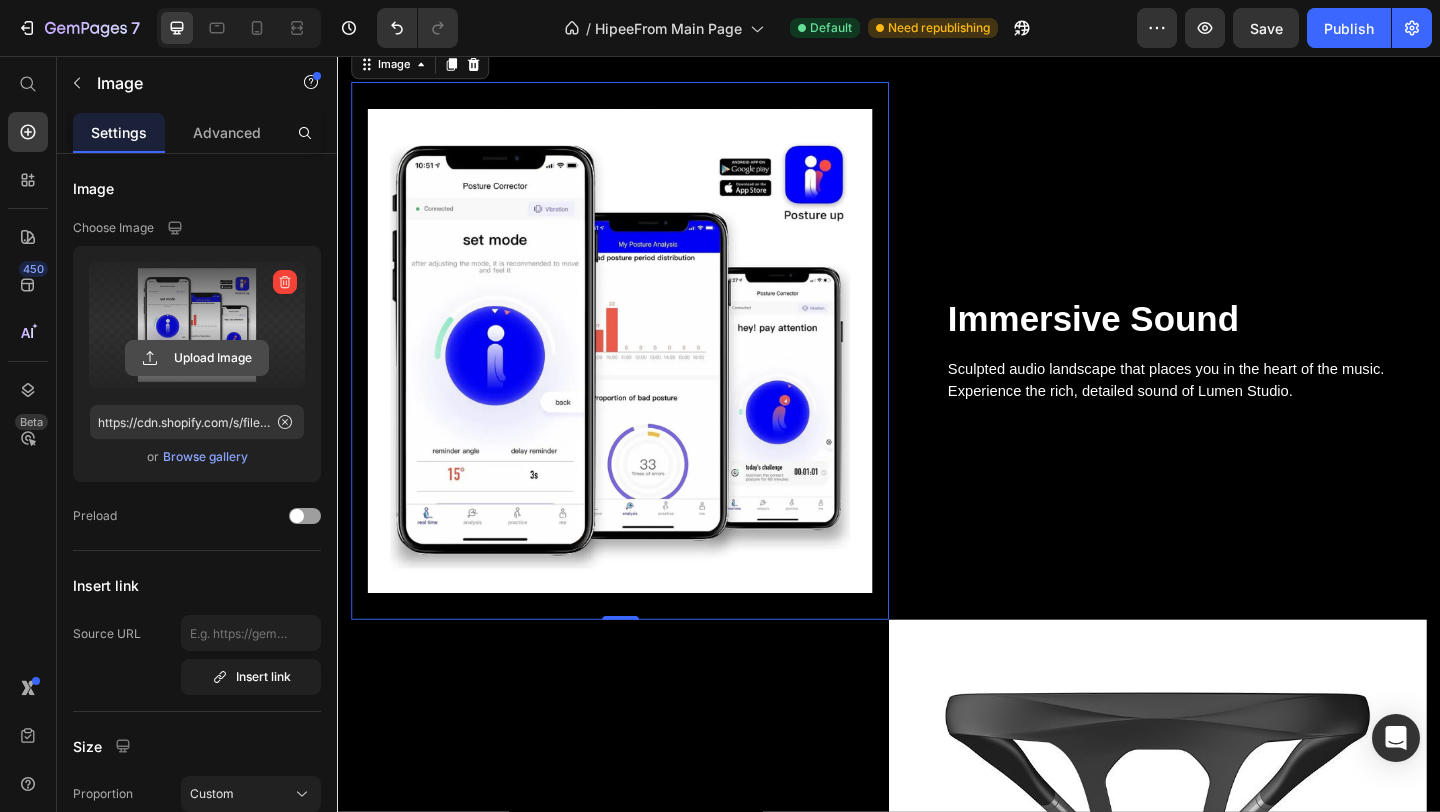 click 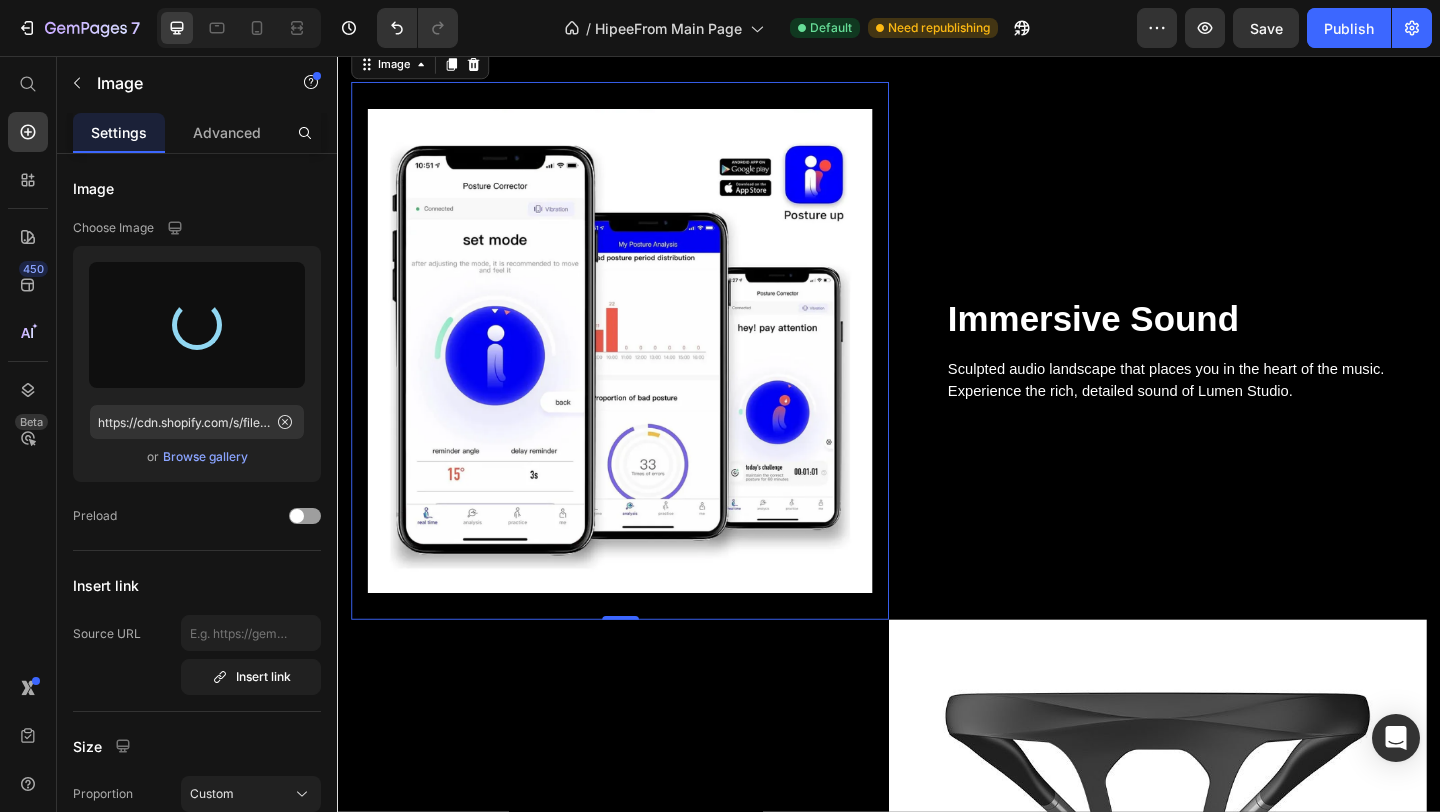 type on "https://cdn.shopify.com/s/files/1/0766/3507/8915/files/gempages_575176881788159088-e7234c2b-1927-4f3d-85cd-5822274d059f.png" 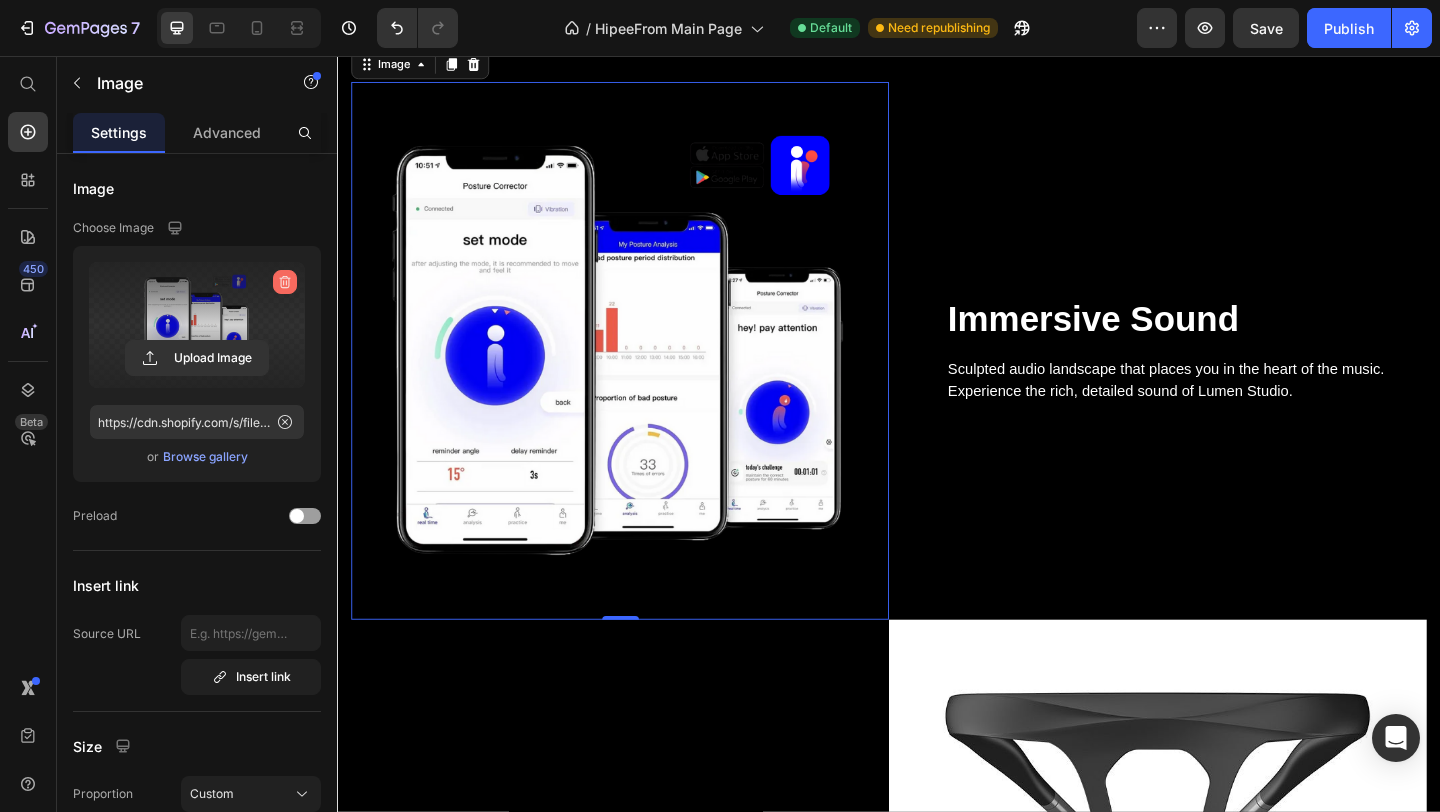 click 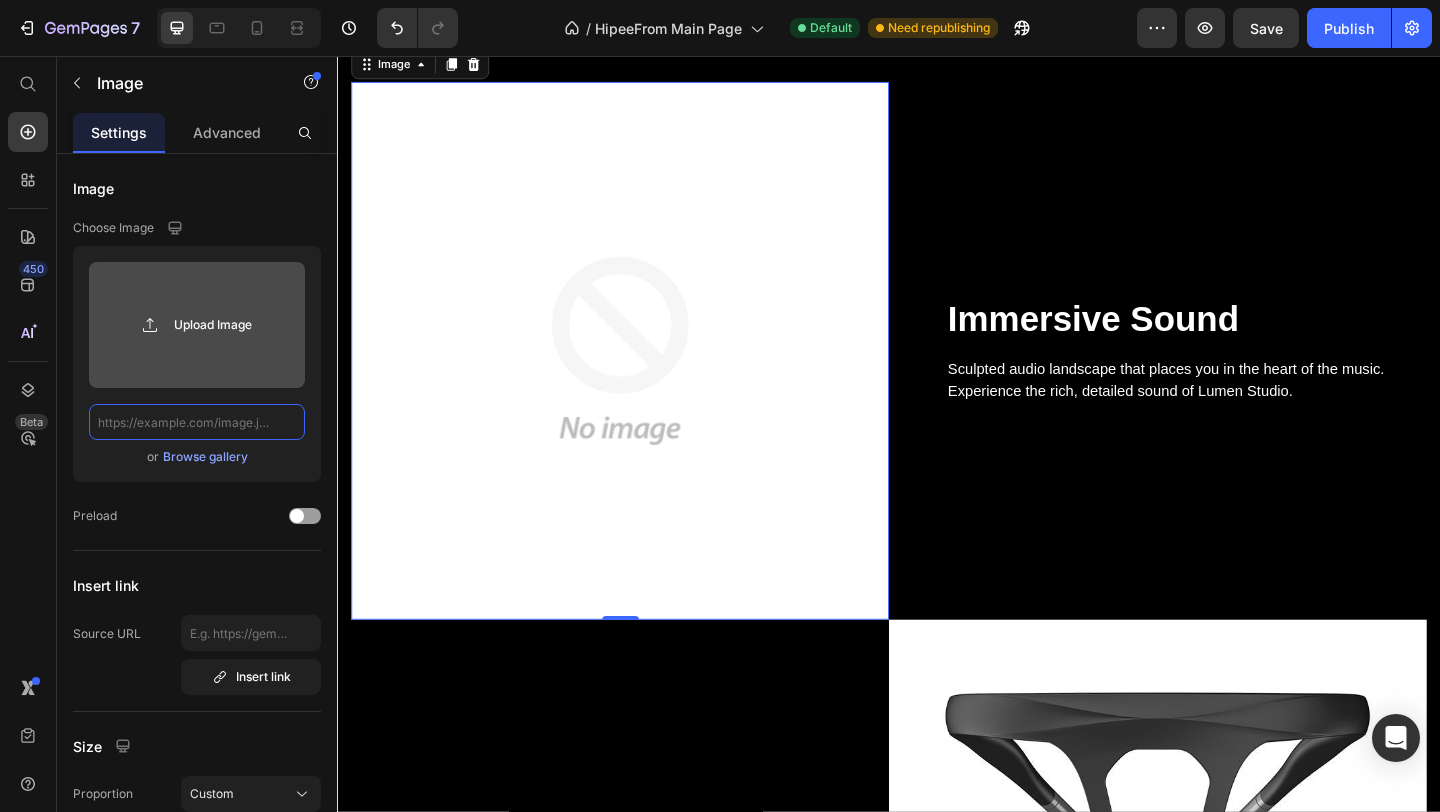 scroll, scrollTop: 0, scrollLeft: 0, axis: both 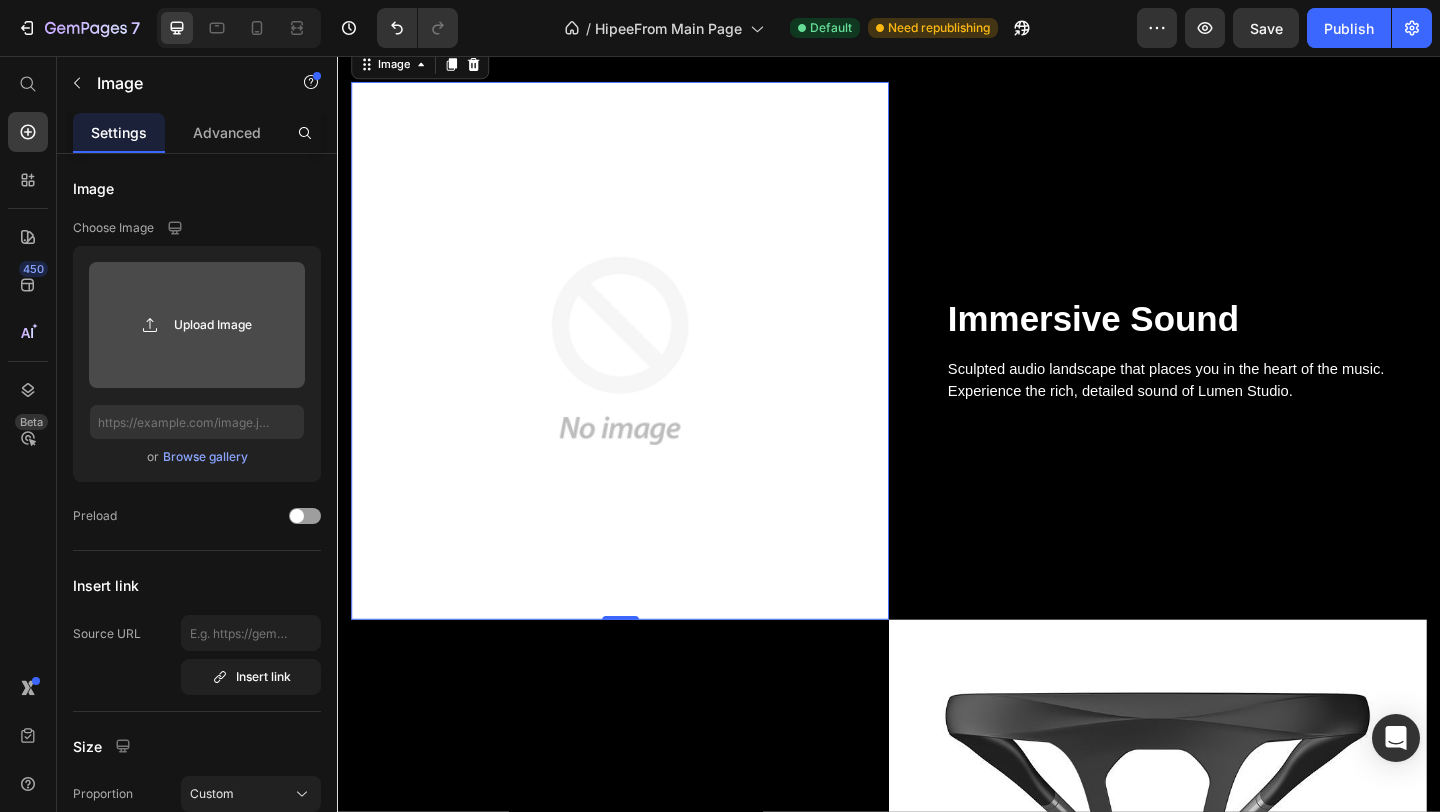 click 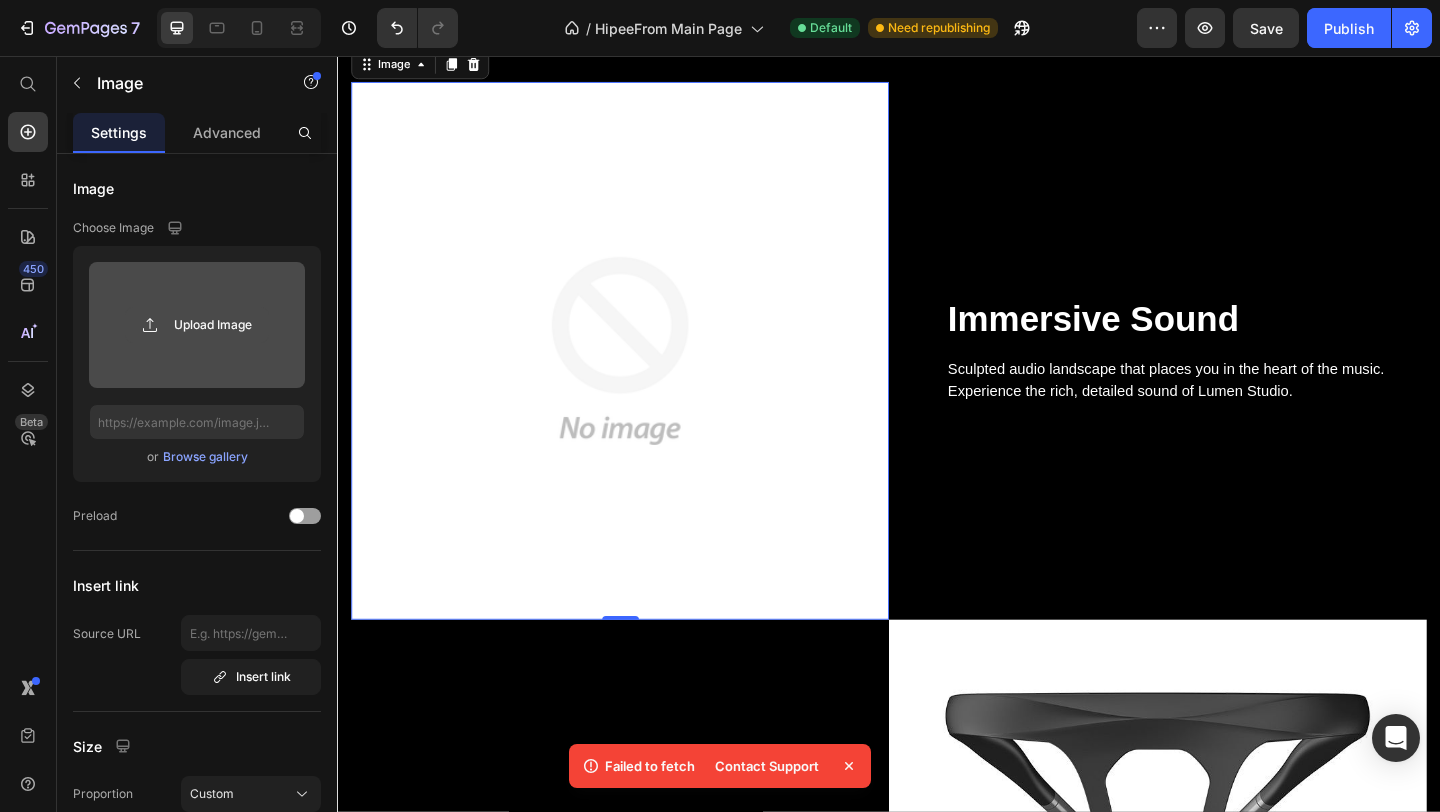 click 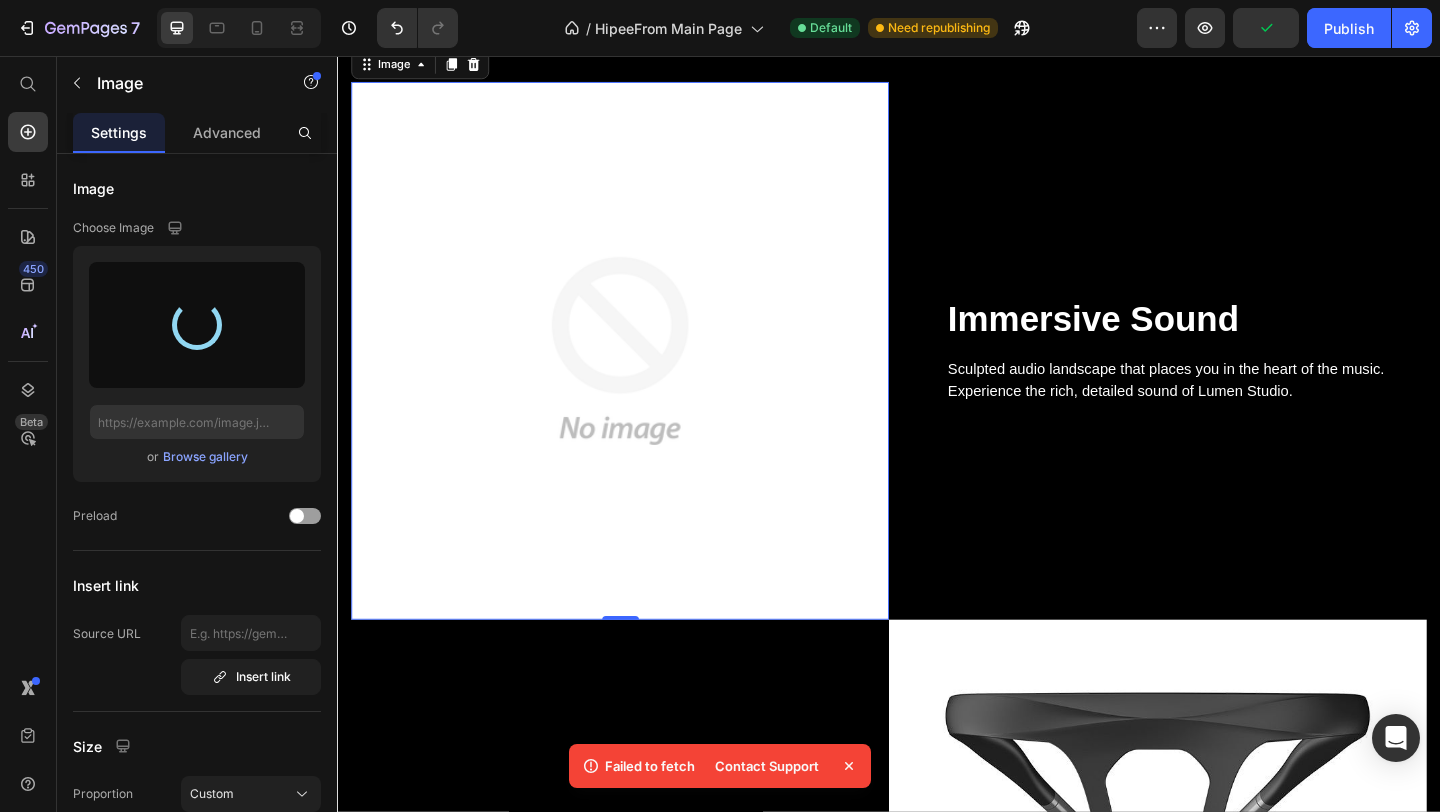 click 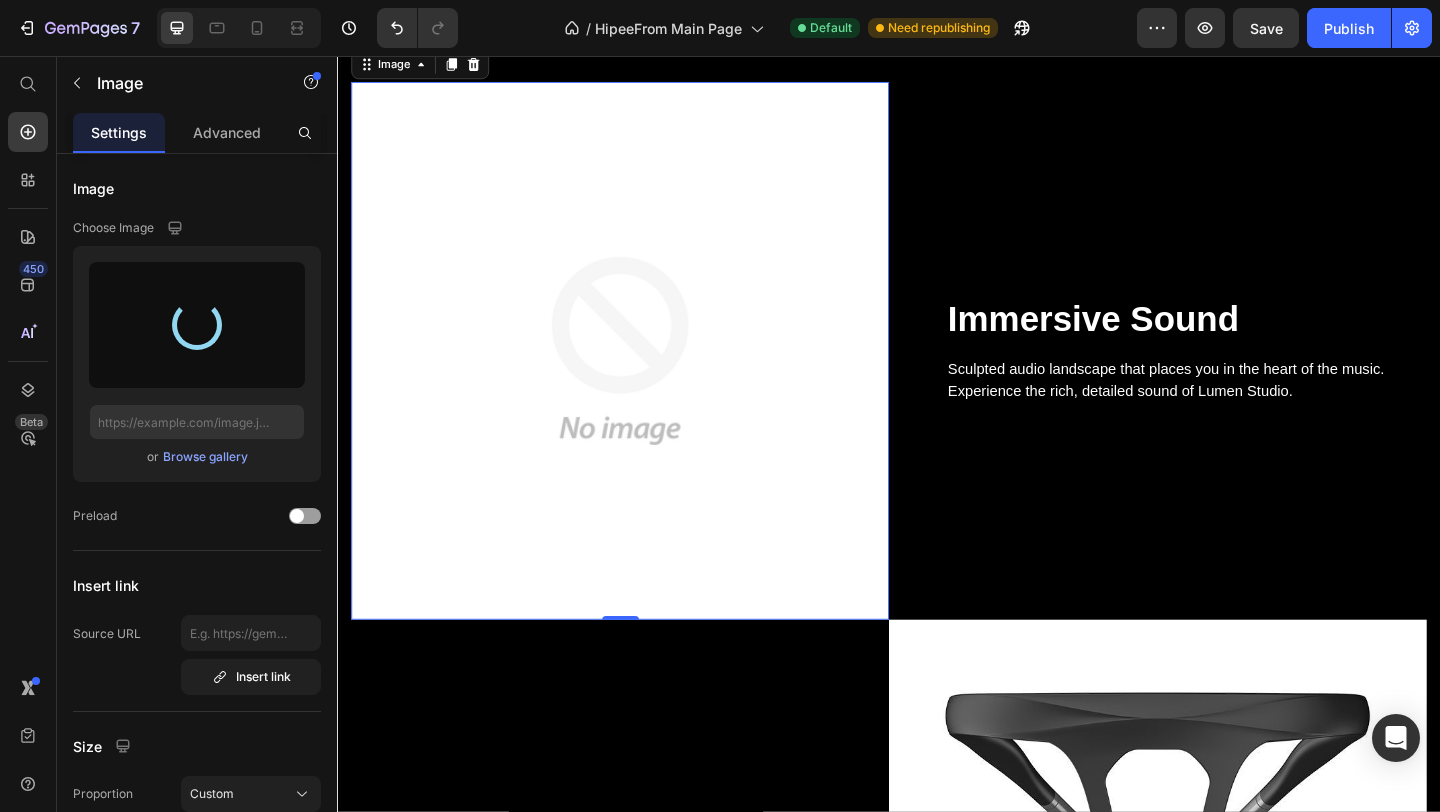type on "https://cdn.shopify.com/s/files/1/0766/3507/8915/files/gempages_575176881788159088-48e24f78-4985-4b9a-9832-9efddc1eb642.png" 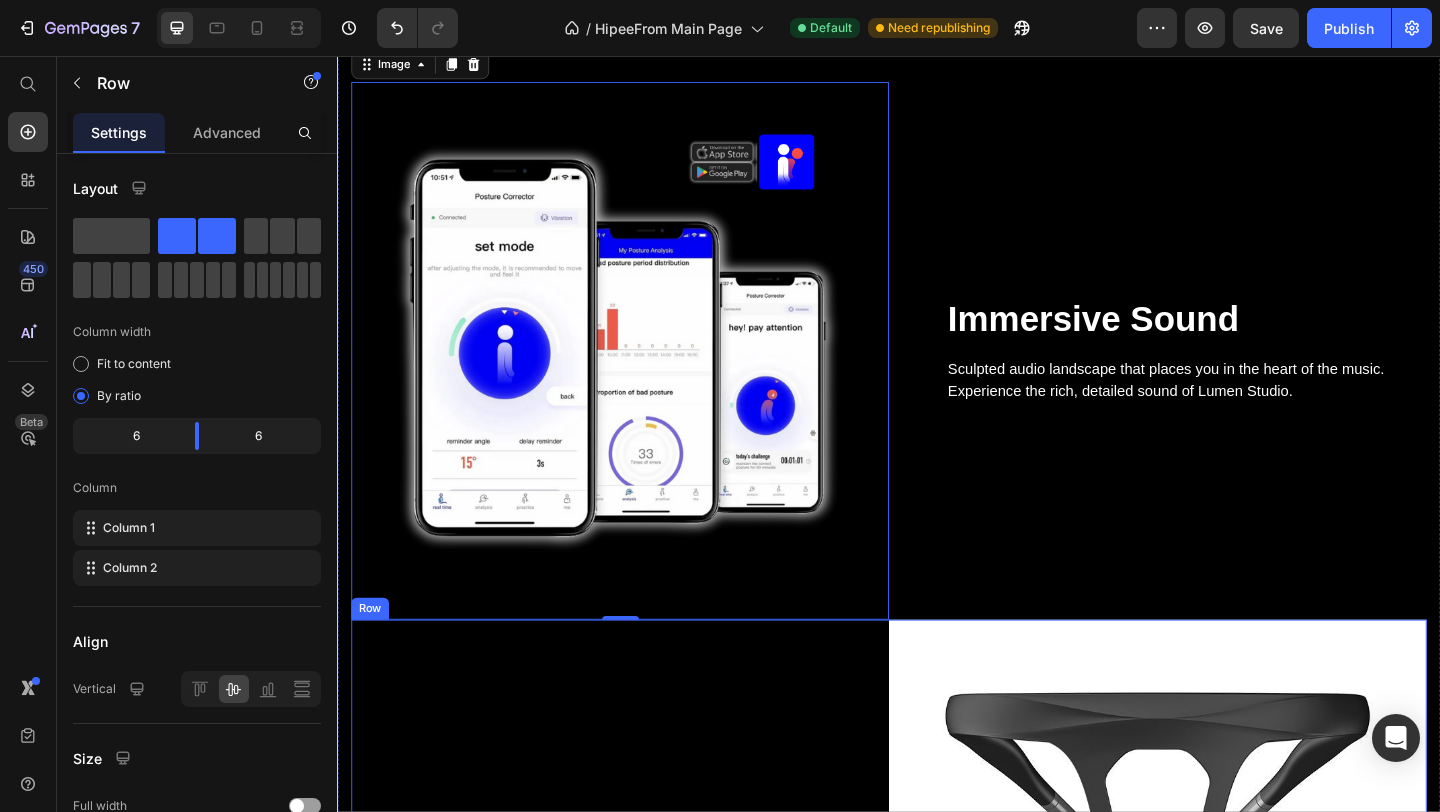 click on "Stay Focused Heading Adjustable diopter lenses offer personalized focusing power - so you can find your viewing sweet spot. Text block Row" at bounding box center [644, 961] 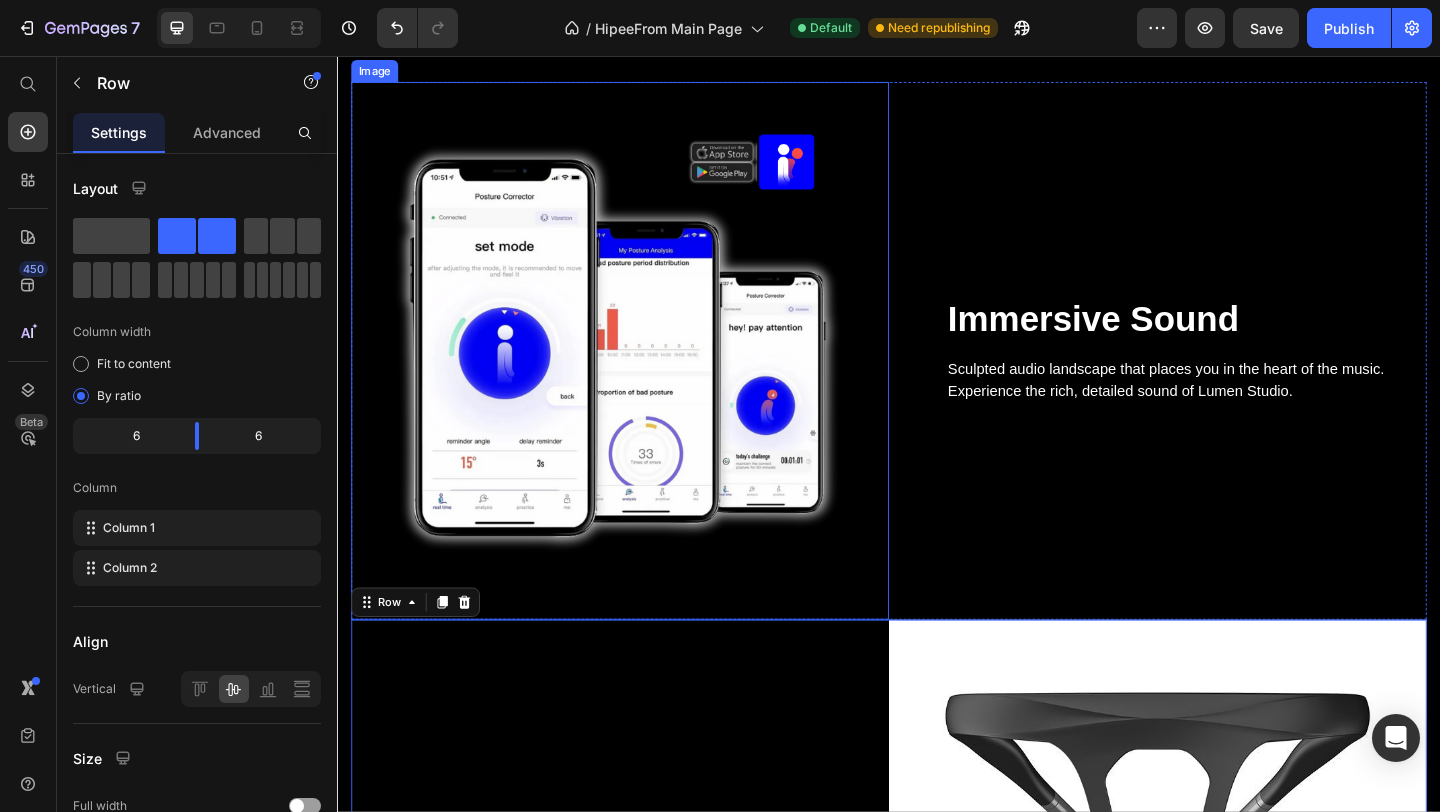 click at bounding box center [644, 376] 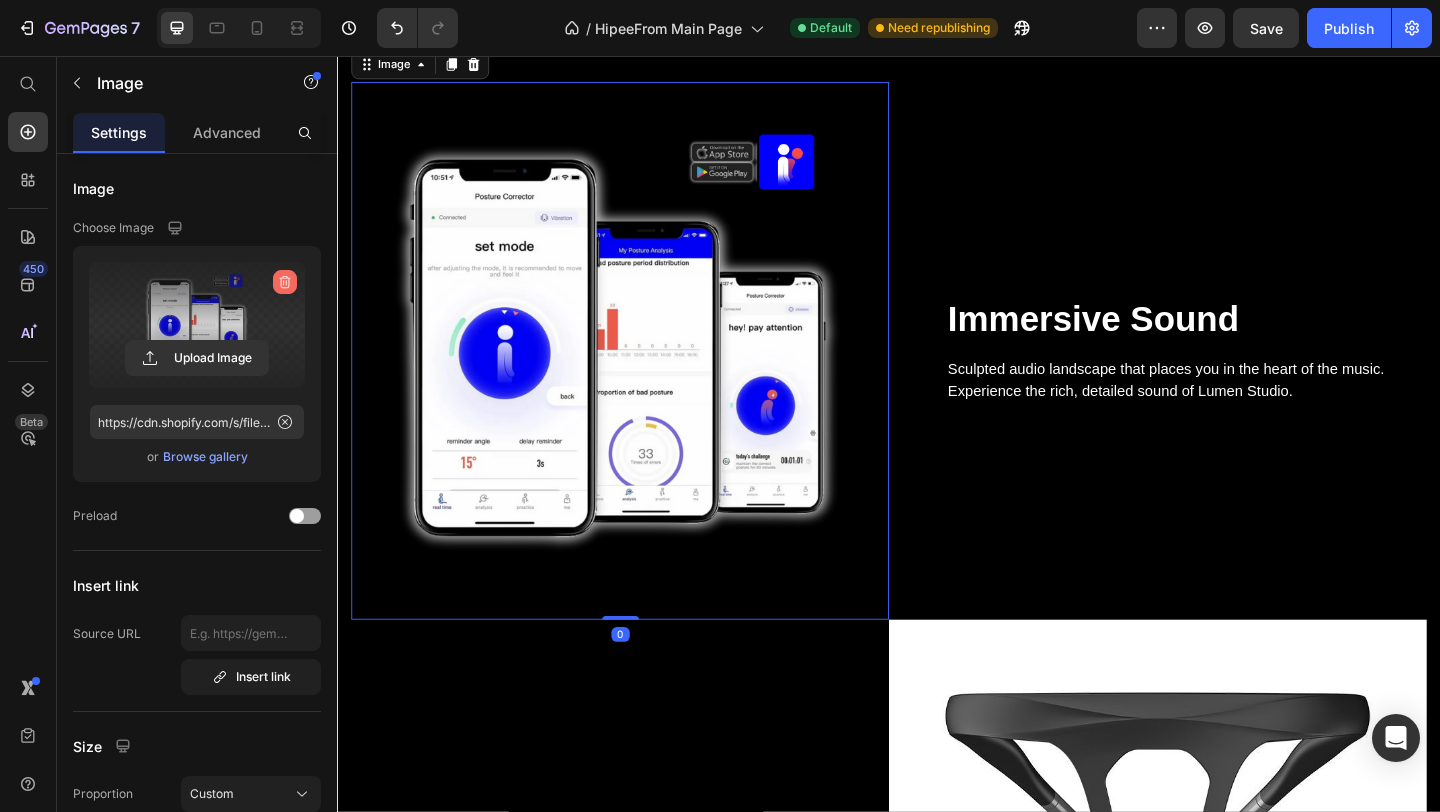 click at bounding box center (285, 282) 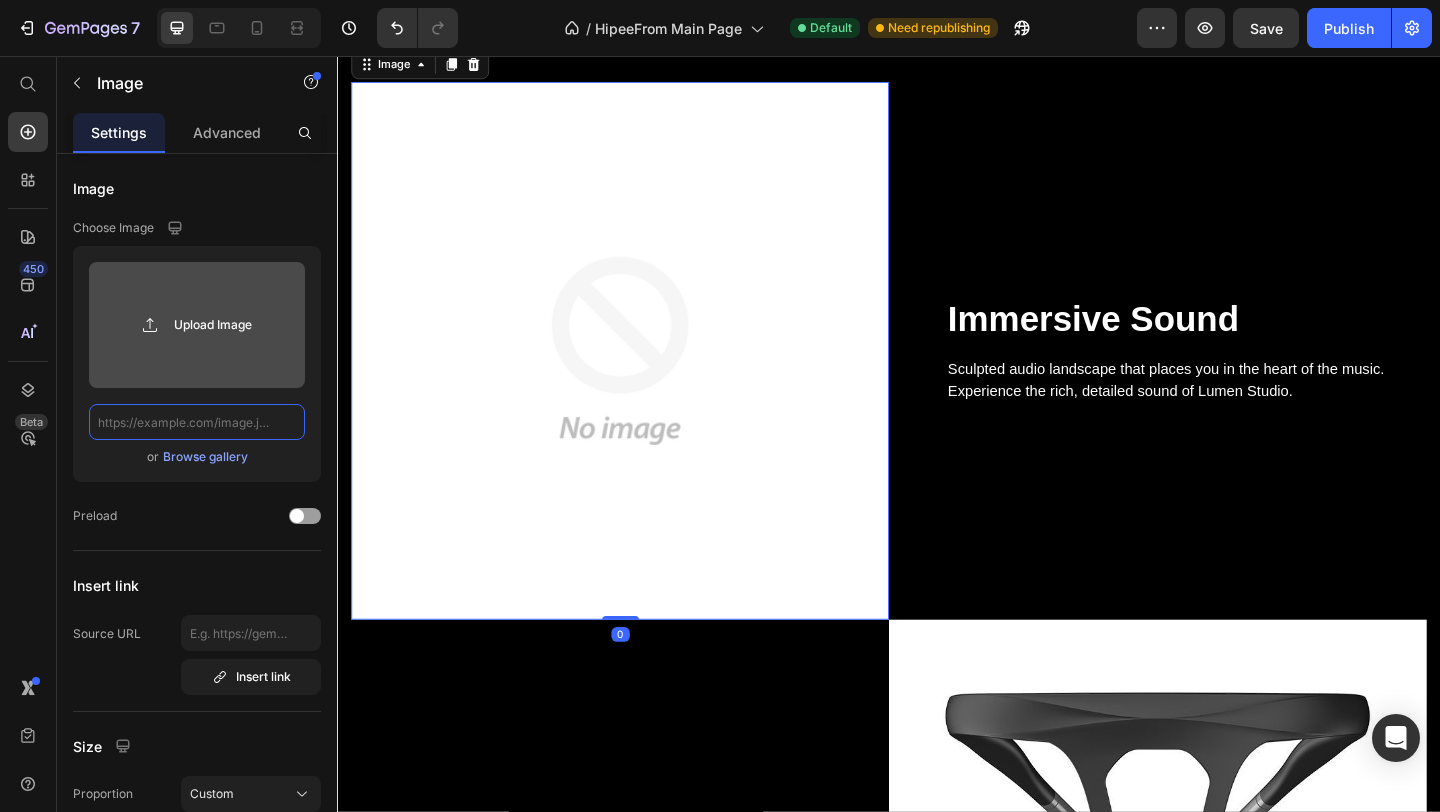 scroll, scrollTop: 0, scrollLeft: 0, axis: both 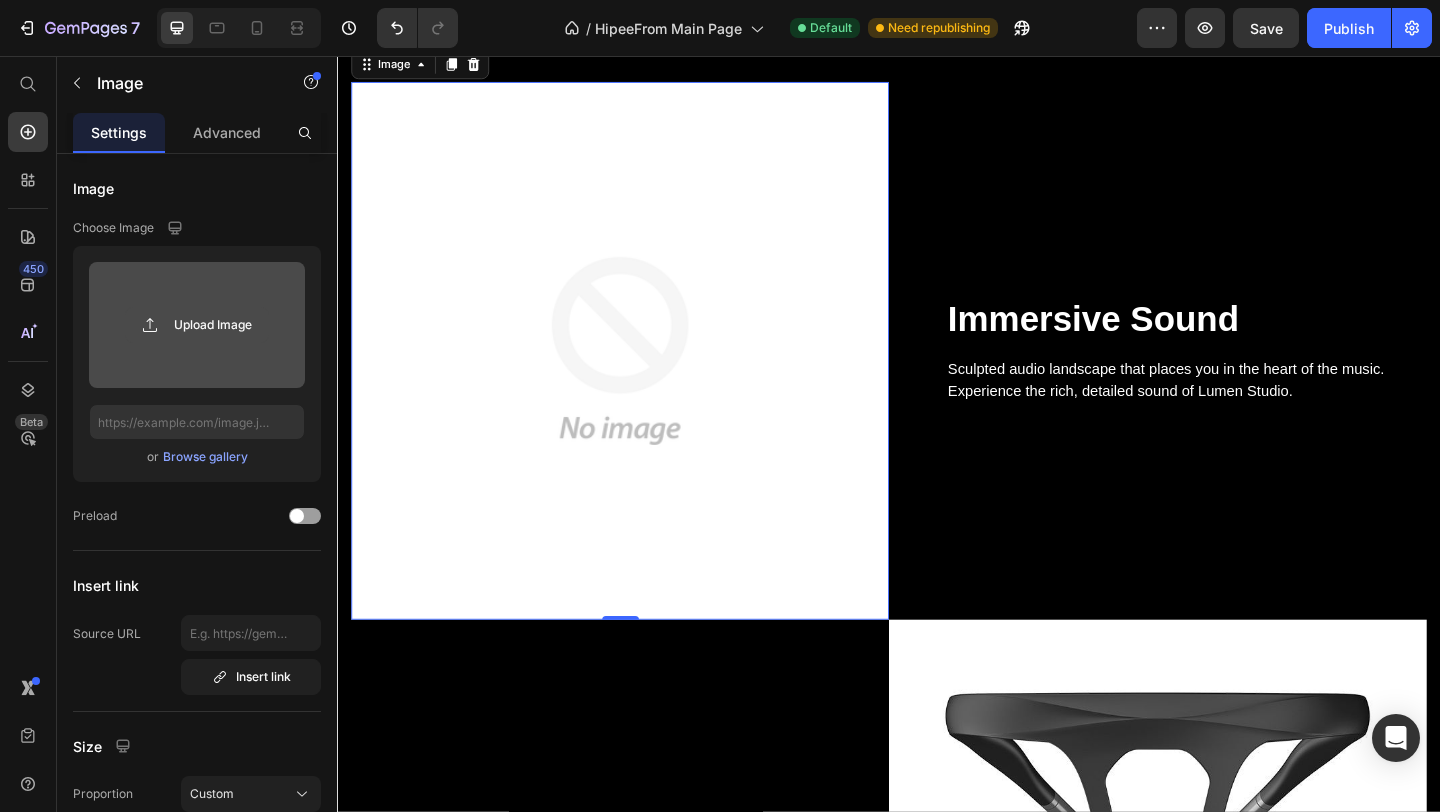 click 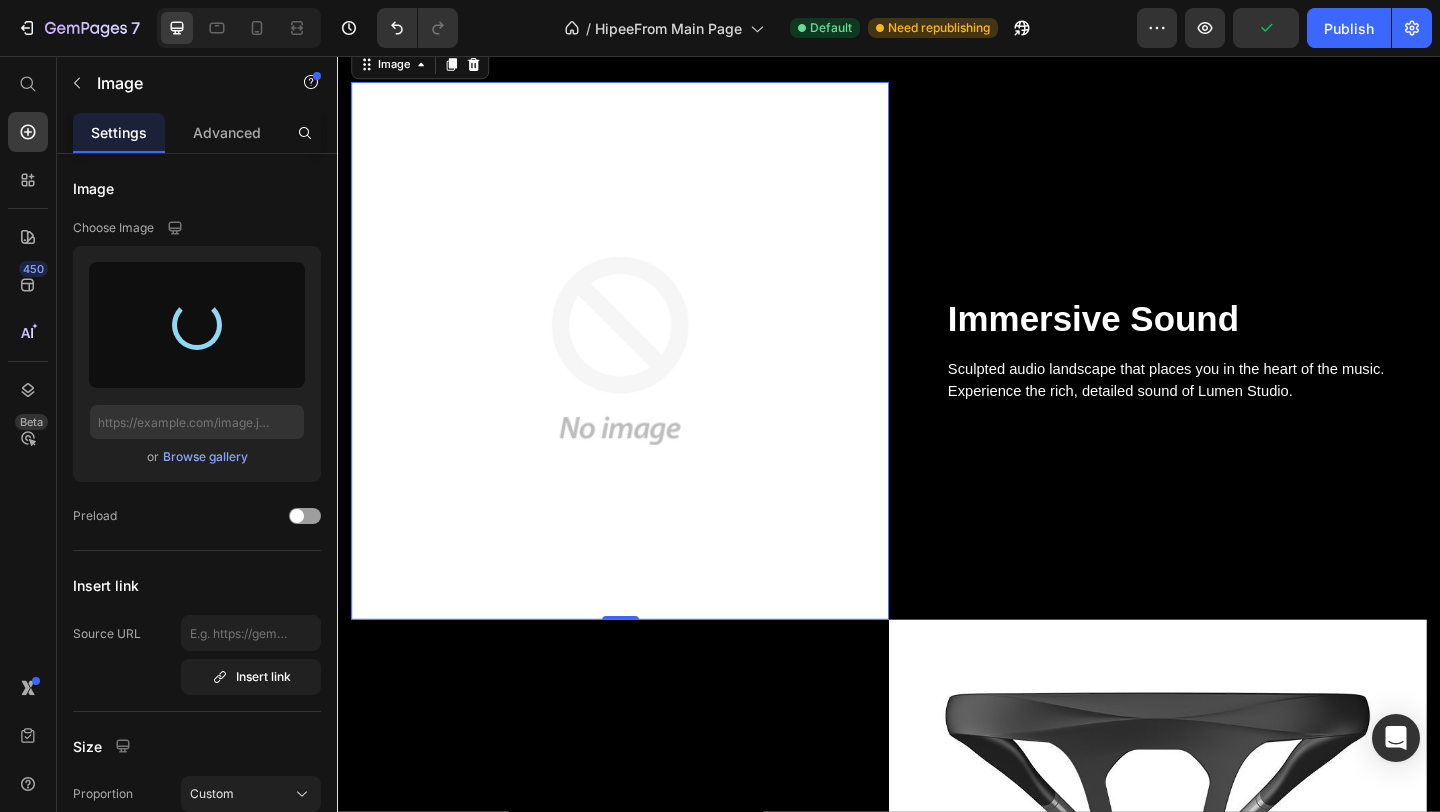 type on "https://cdn.shopify.com/s/files/1/0766/3507/8915/files/gempages_575176881788159088-746b8f92-df2f-4df6-8a1f-6b91845e6749.png" 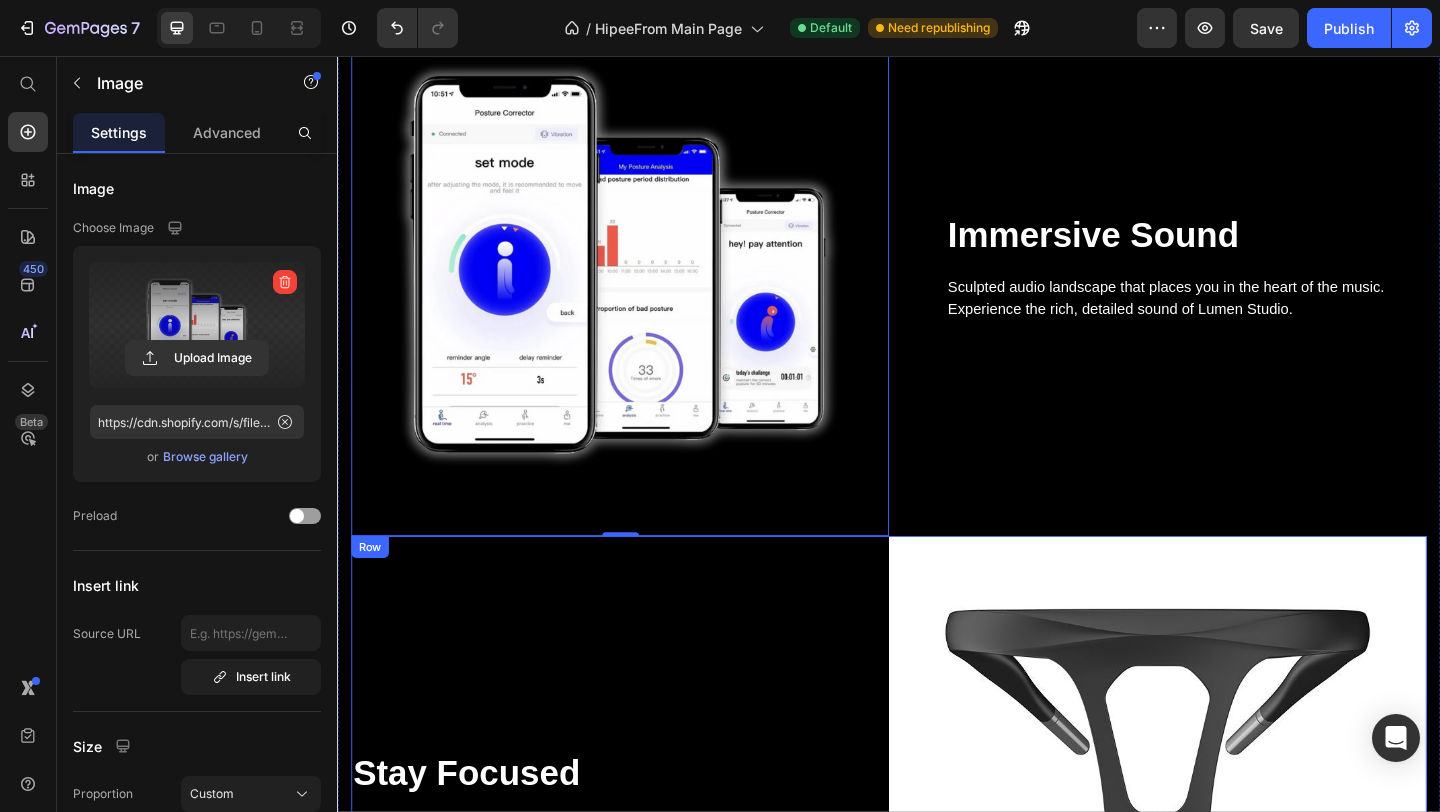 scroll, scrollTop: 2065, scrollLeft: 0, axis: vertical 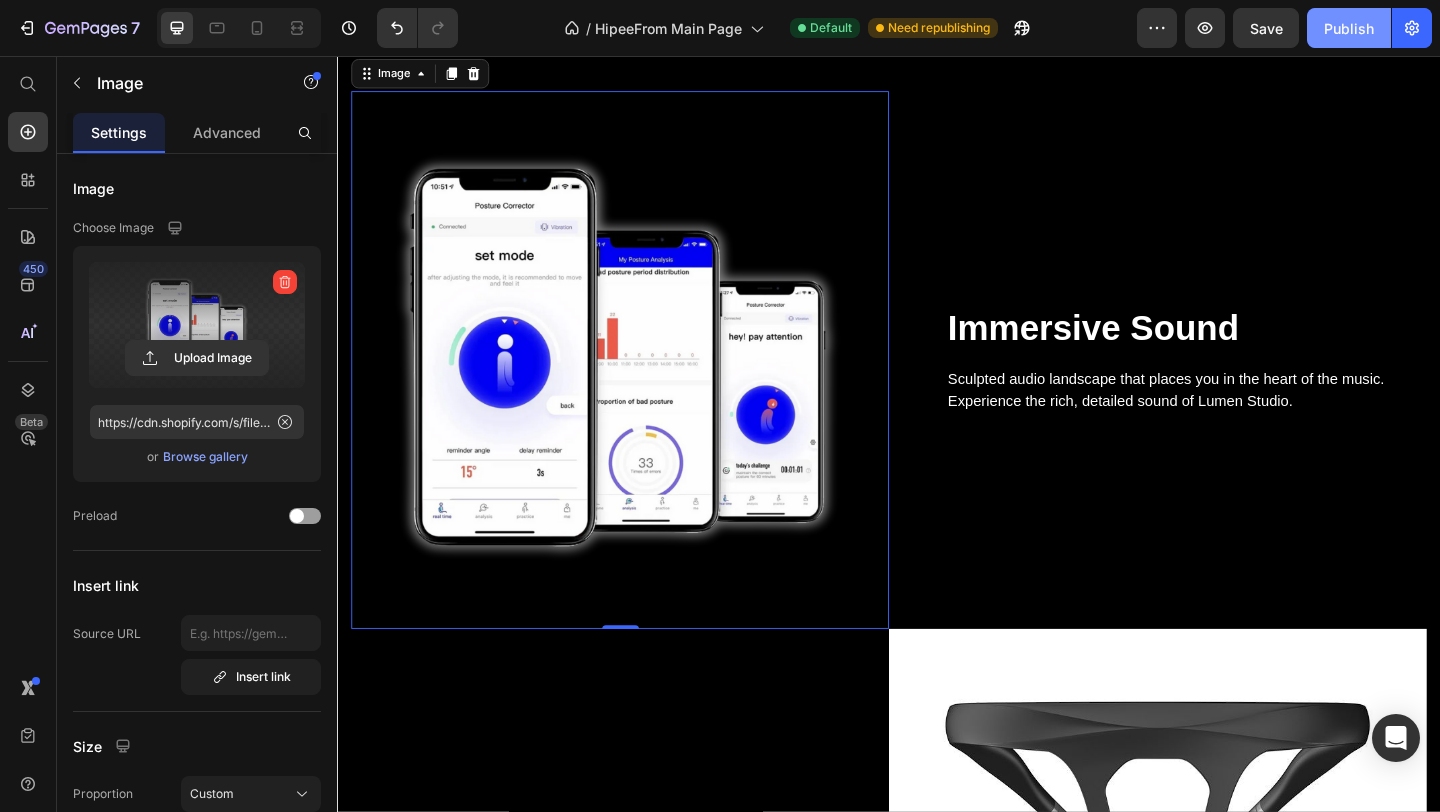 click on "Publish" at bounding box center [1349, 28] 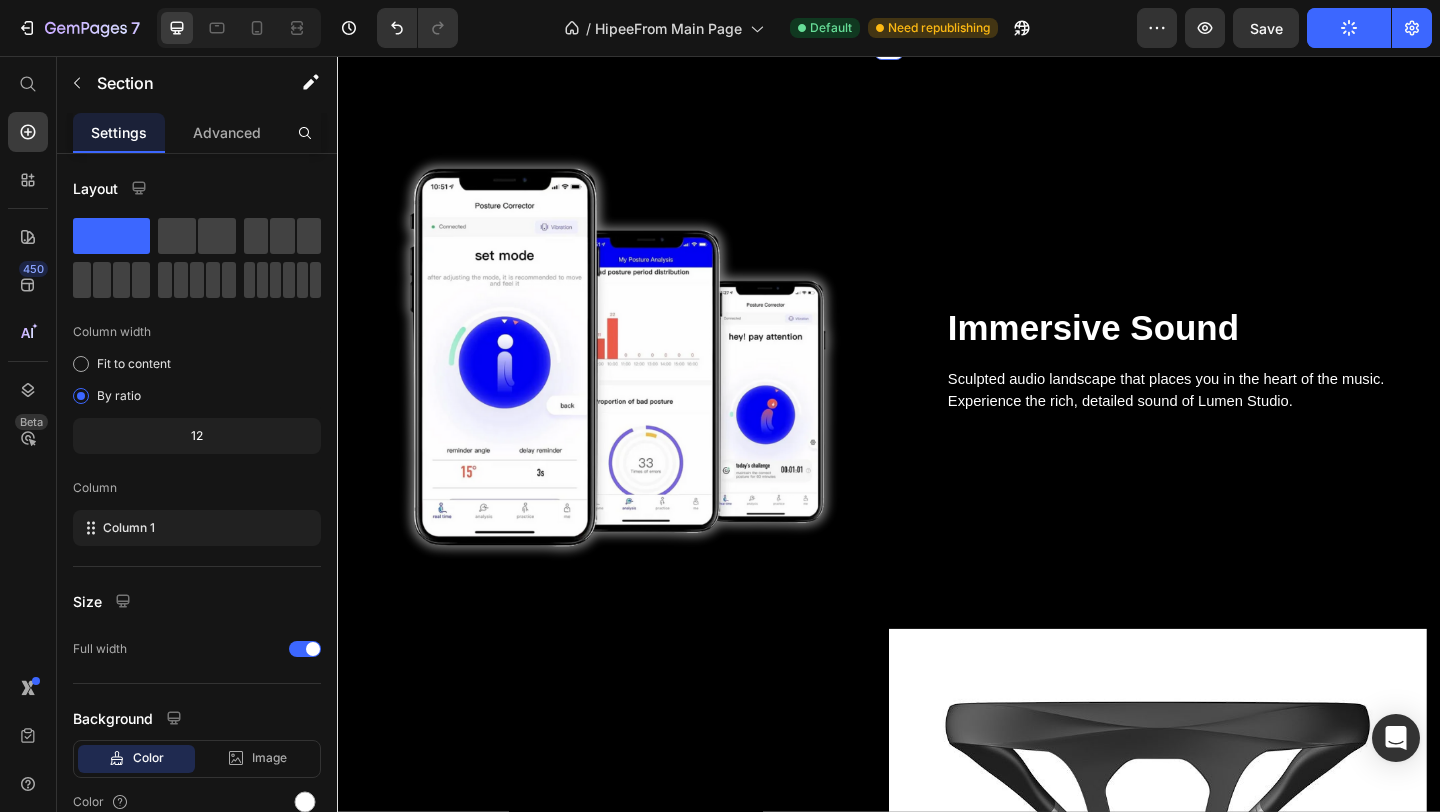 click on "Smarter Posture Starts Here Text block Train Your Spine, Transform Your Day Heading Row
Icon Smart Motion Sensor Text block Detects posture deviations (5–20°) in real-time and gives vibration reminders. Text block Row
Icon Long Battery Life  Text block Lasts up to 50–90 hours on a full charge; recharges in about 1.5 hours via USB. Text block Row Row Image
Icon App Control via Bluetooth Text block Connects to the “Posture Up” app to adjust angle, delay, vibration mode, and track progress.   Text block Row
Icon Intelligent Filtering Text block Ignores non-posture movements like bending or standing to avoid false alerts. Text block Row Row Row Section 5   You can create reusable sections Create Theme Section AI Content Write with GemAI What would you like to describe here? Tone and Voice Persuasive Product Show more Generate" at bounding box center (937, -210) 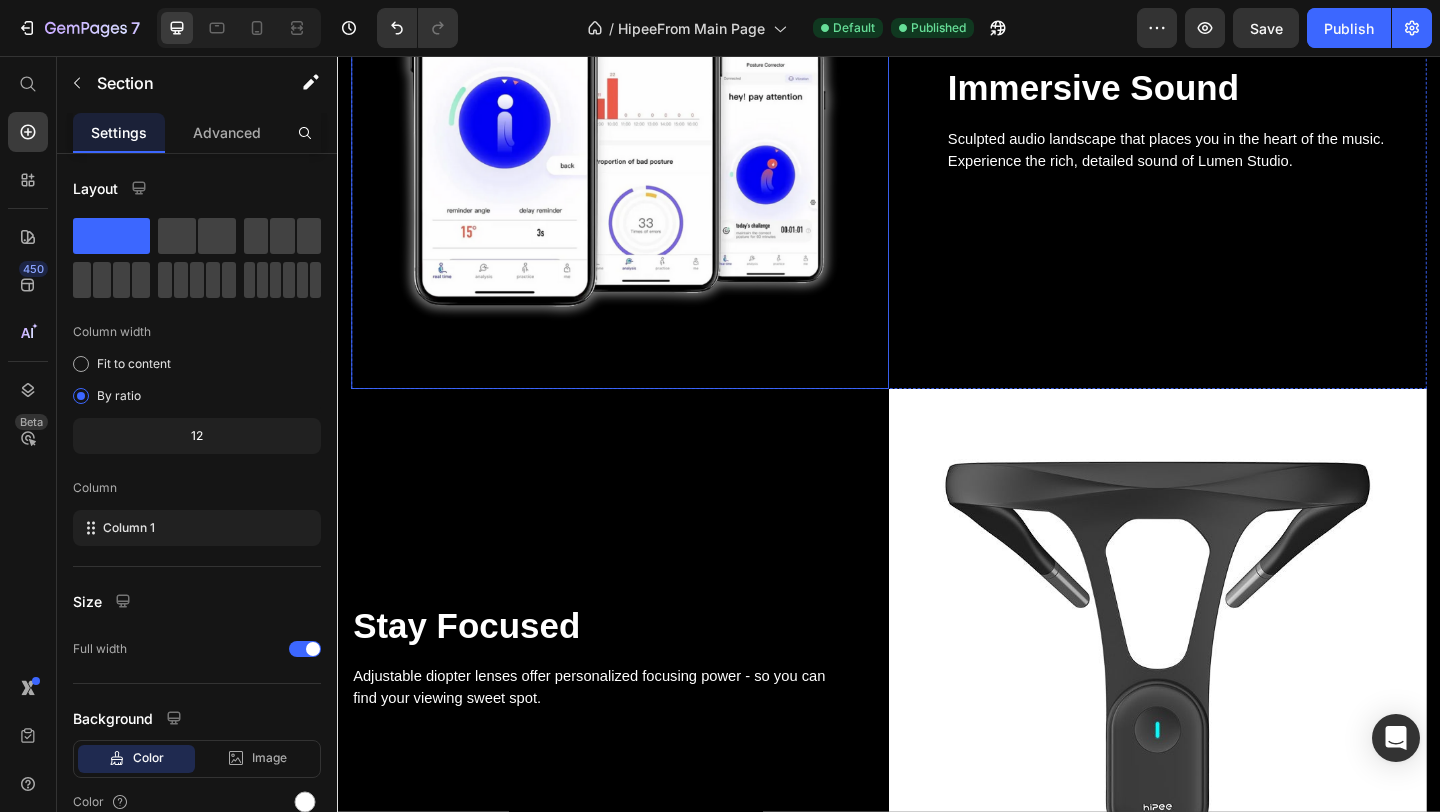 scroll, scrollTop: 2421, scrollLeft: 0, axis: vertical 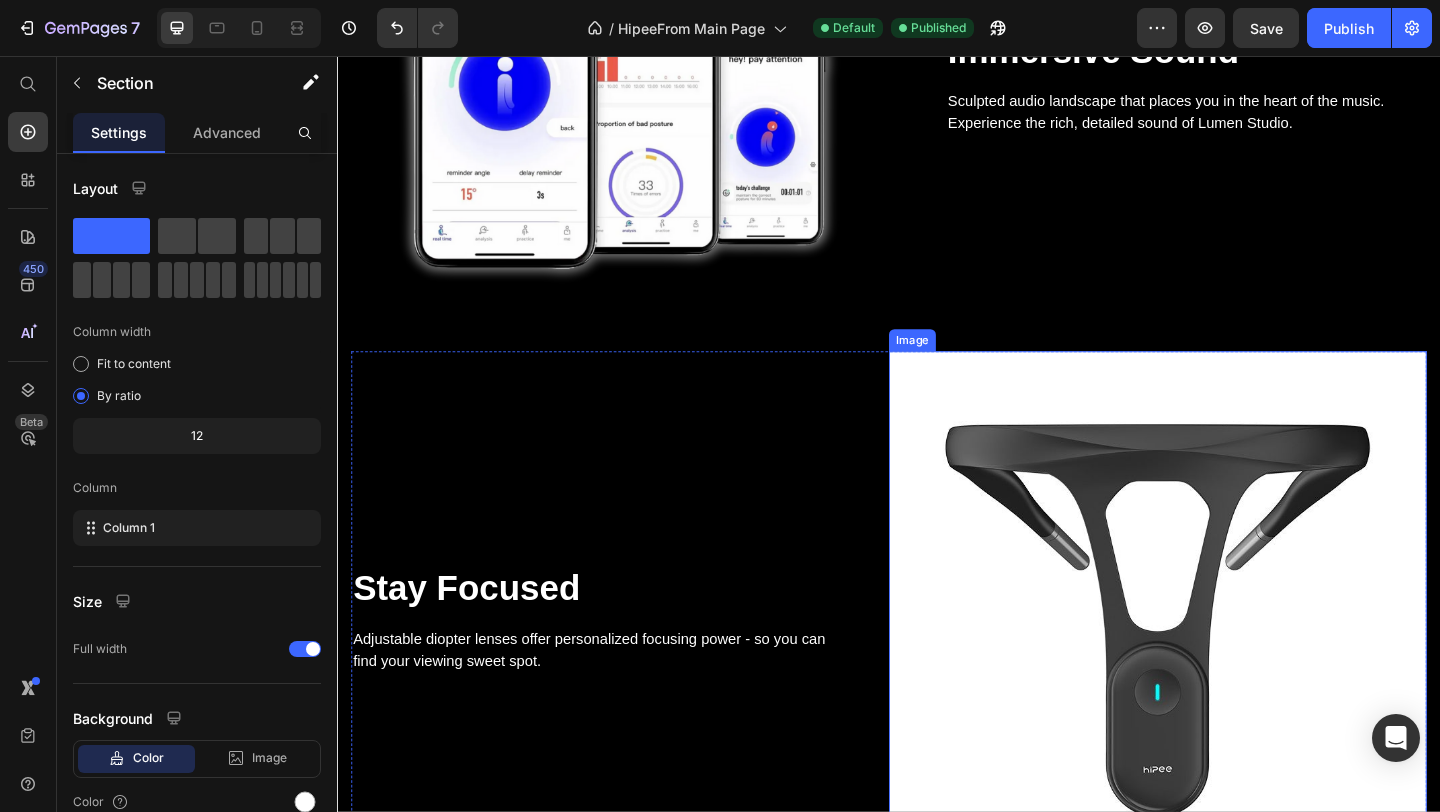 click at bounding box center [1229, 669] 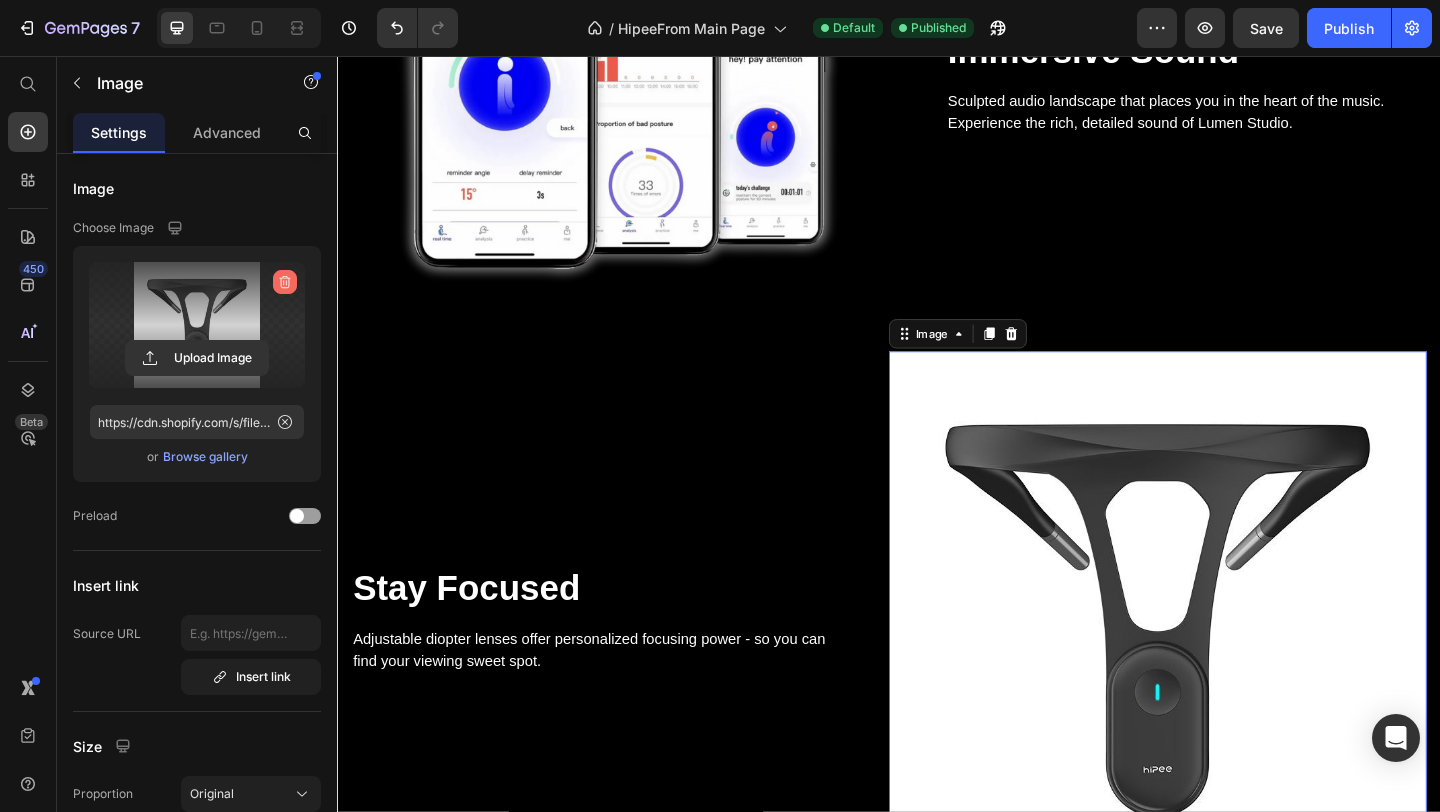 click at bounding box center (285, 282) 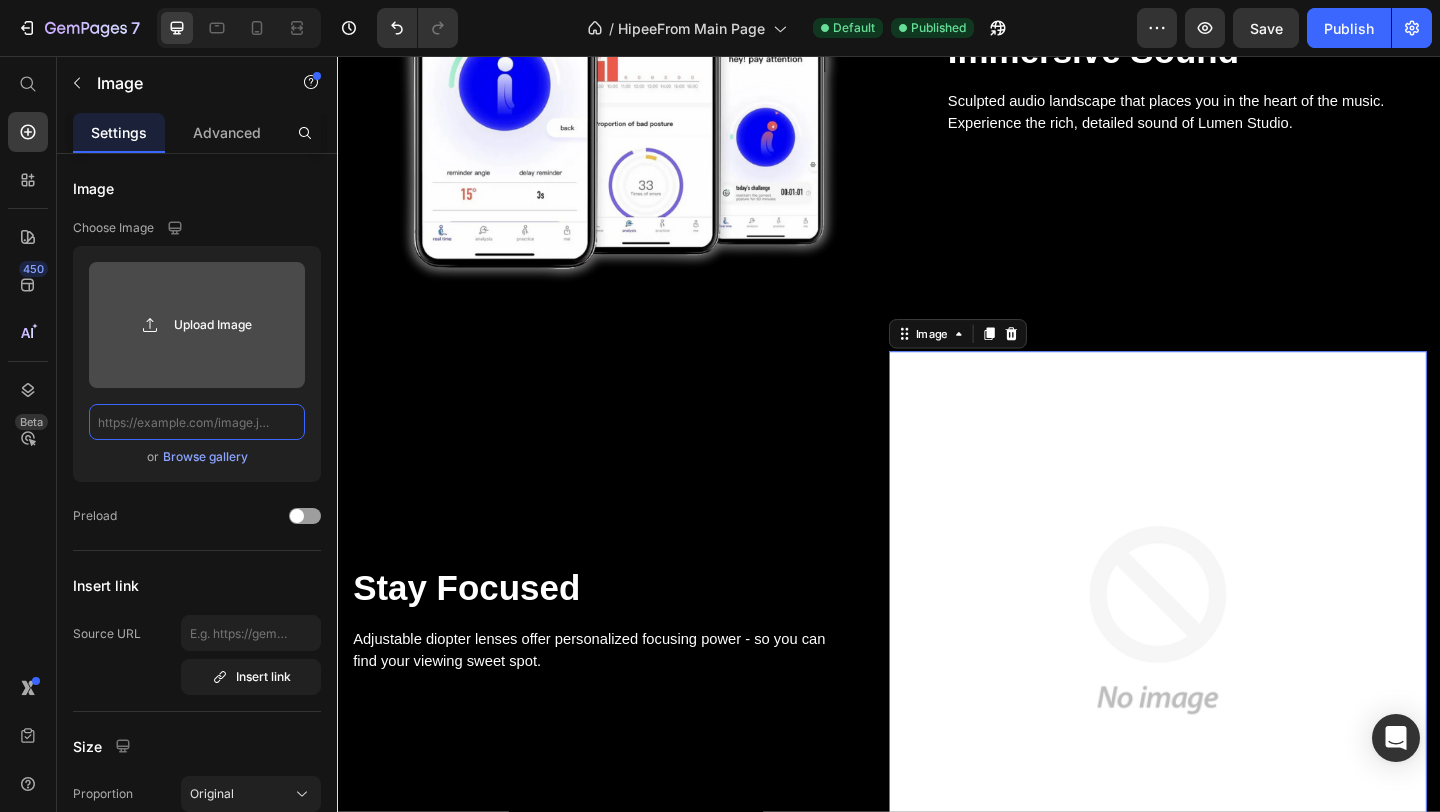scroll, scrollTop: 0, scrollLeft: 0, axis: both 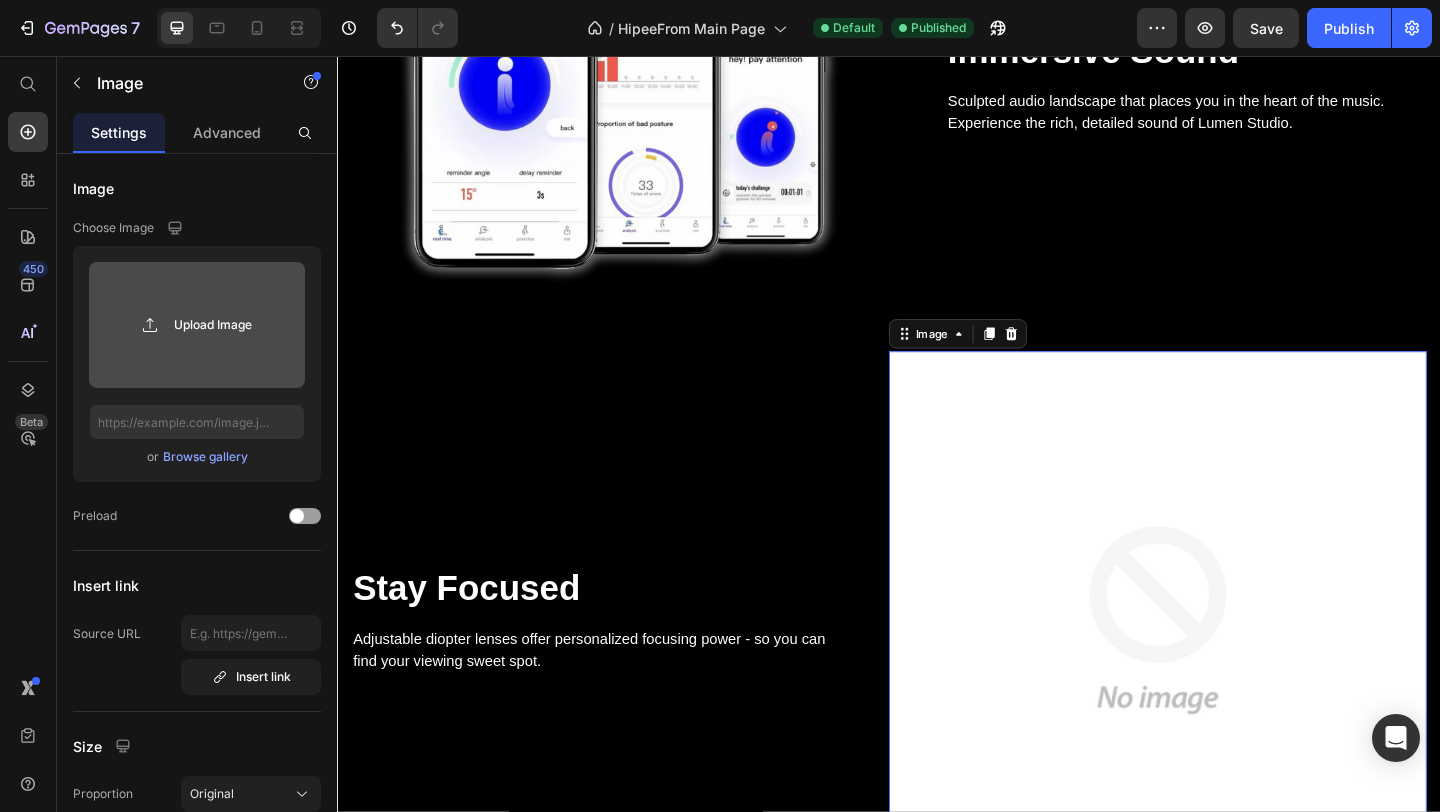 click 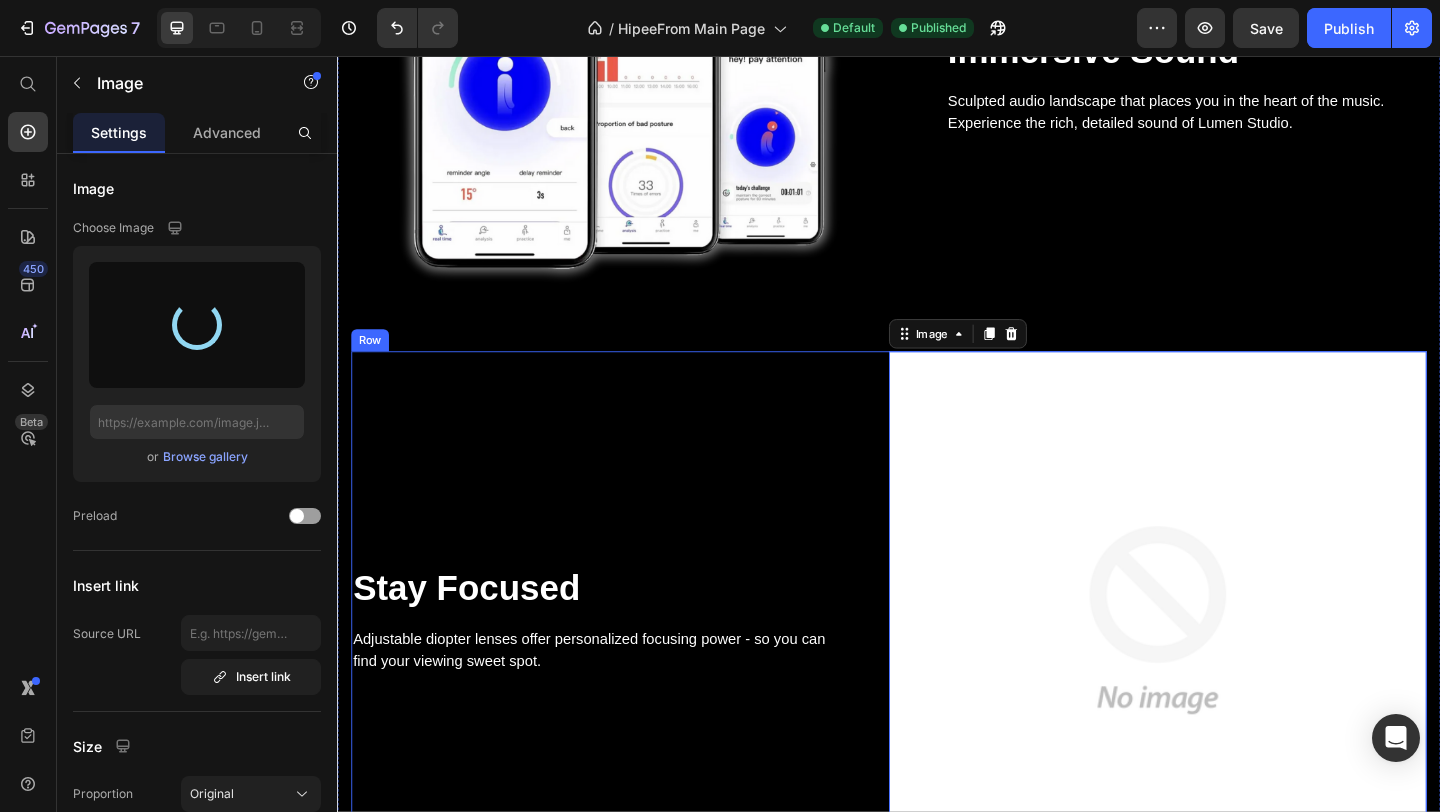 type on "https://cdn.shopify.com/s/files/1/0766/3507/8915/files/gempages_575176881788159088-210aff0e-9aed-4eeb-8341-b29f555c1a2b.png" 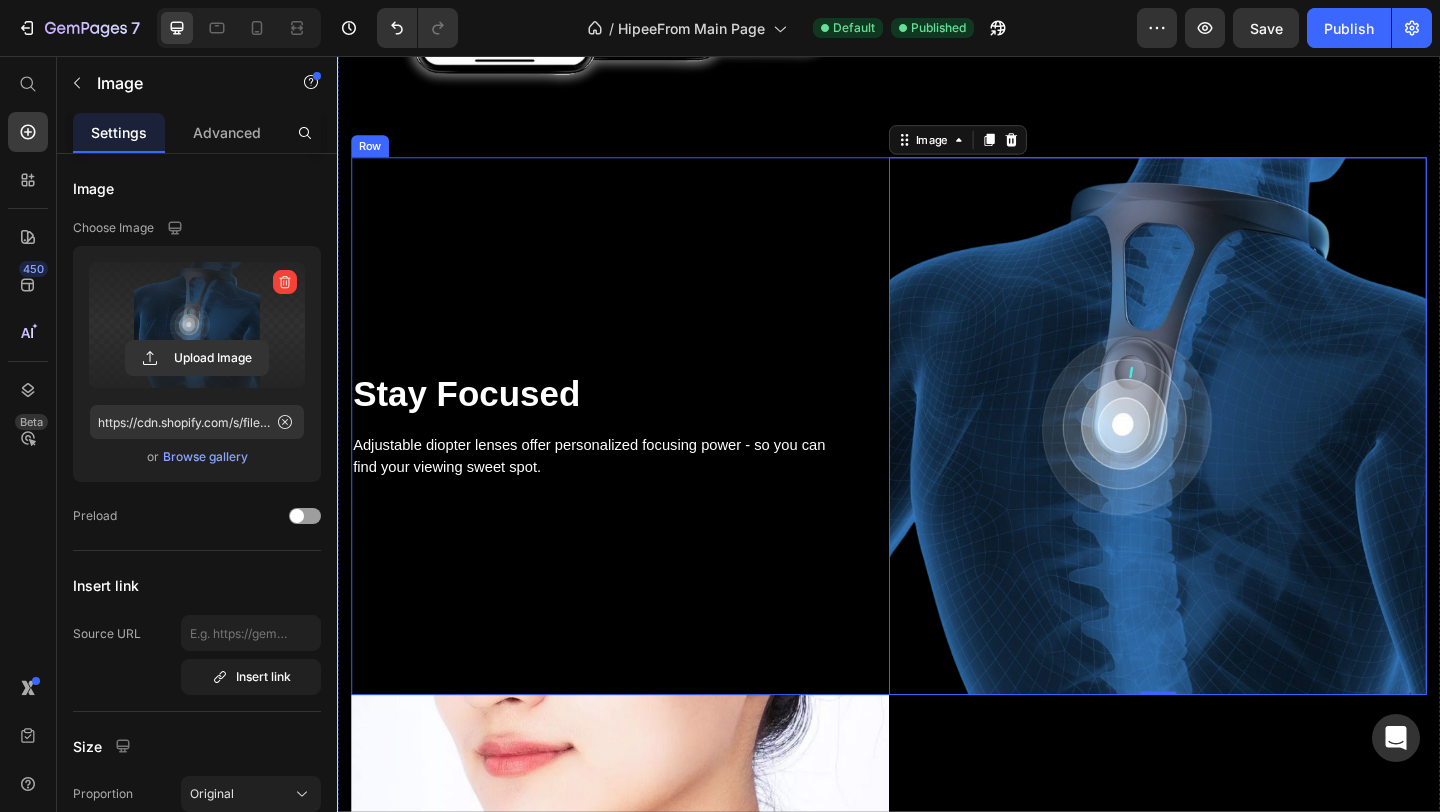 scroll, scrollTop: 2696, scrollLeft: 0, axis: vertical 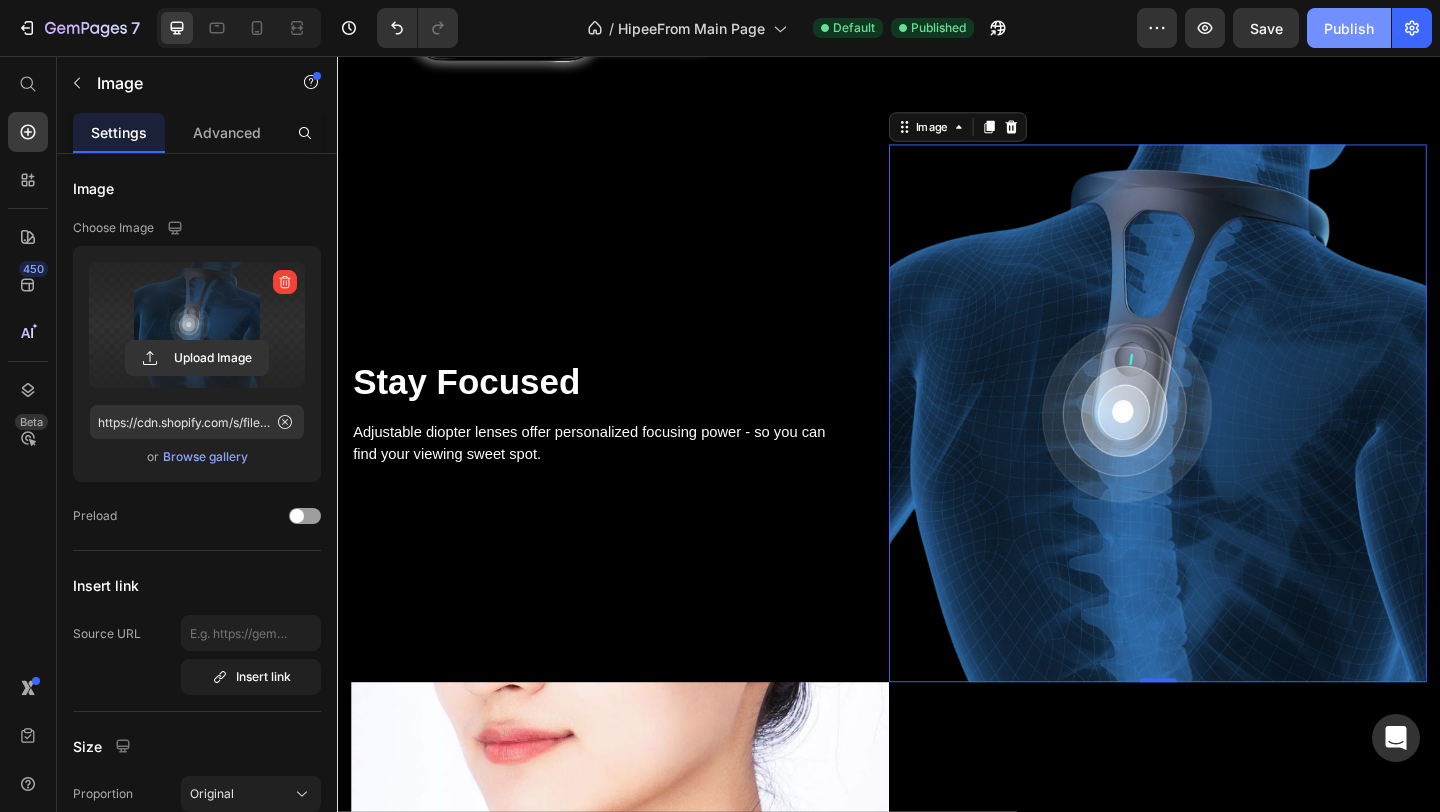 click on "Publish" 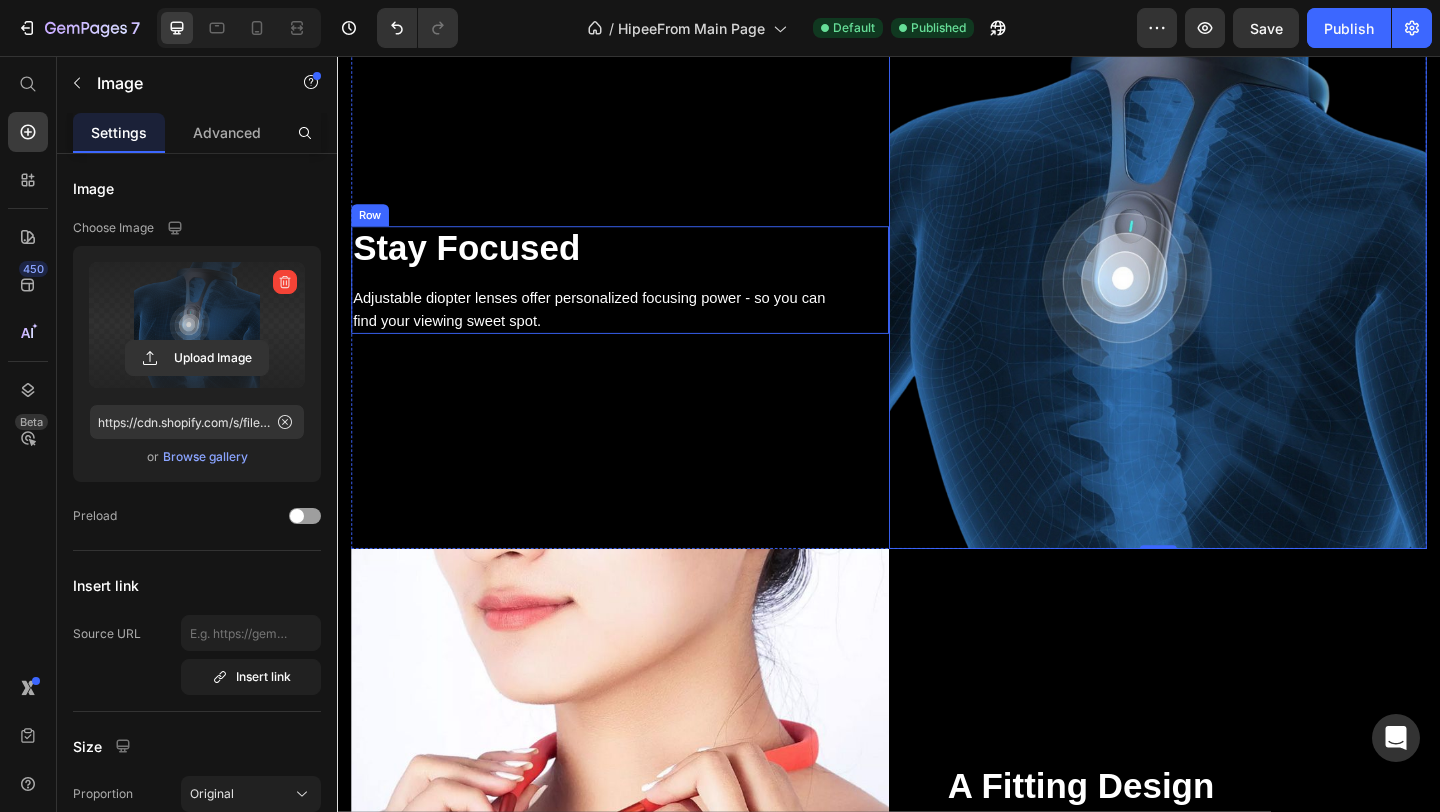 scroll, scrollTop: 2858, scrollLeft: 0, axis: vertical 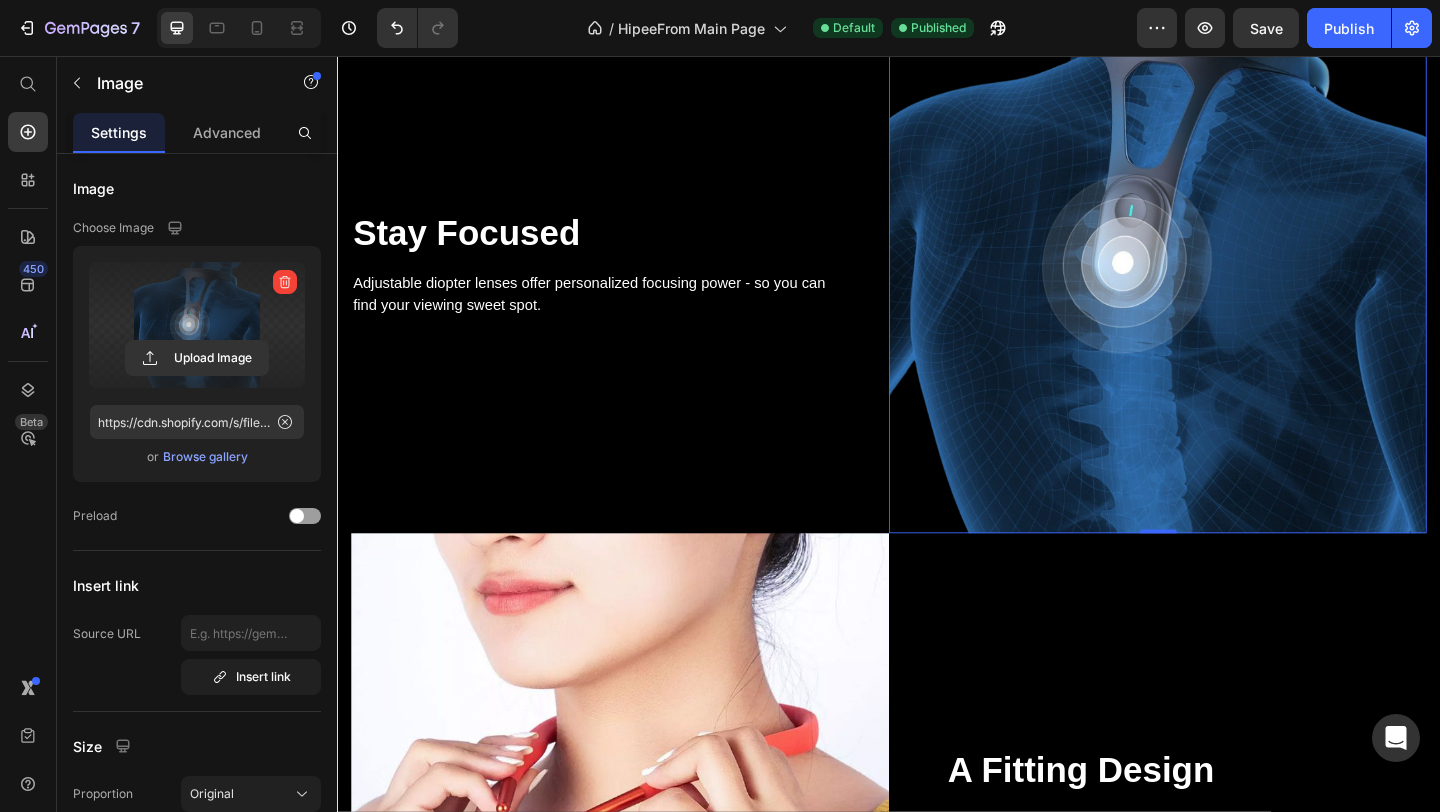 click at bounding box center [644, 867] 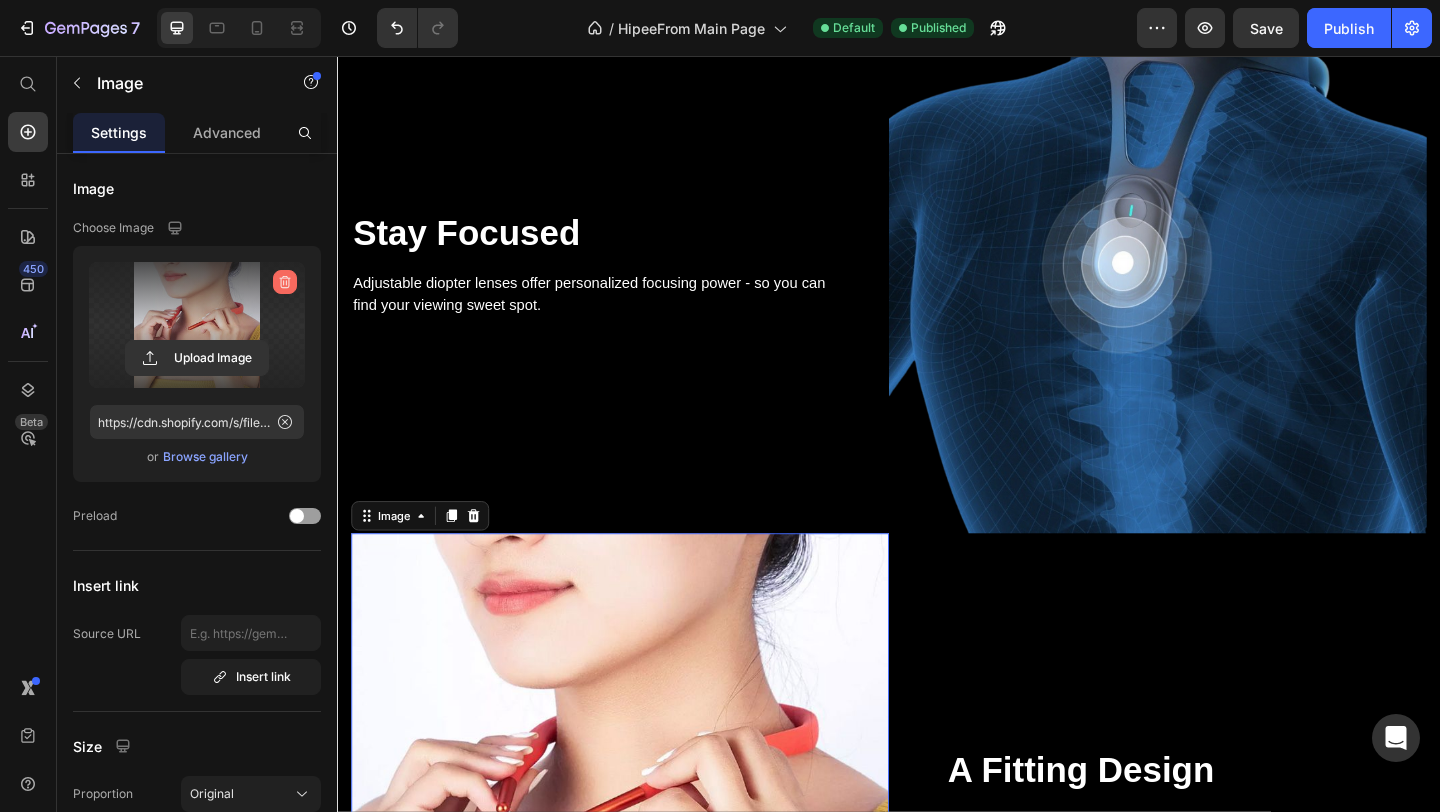 click at bounding box center [285, 282] 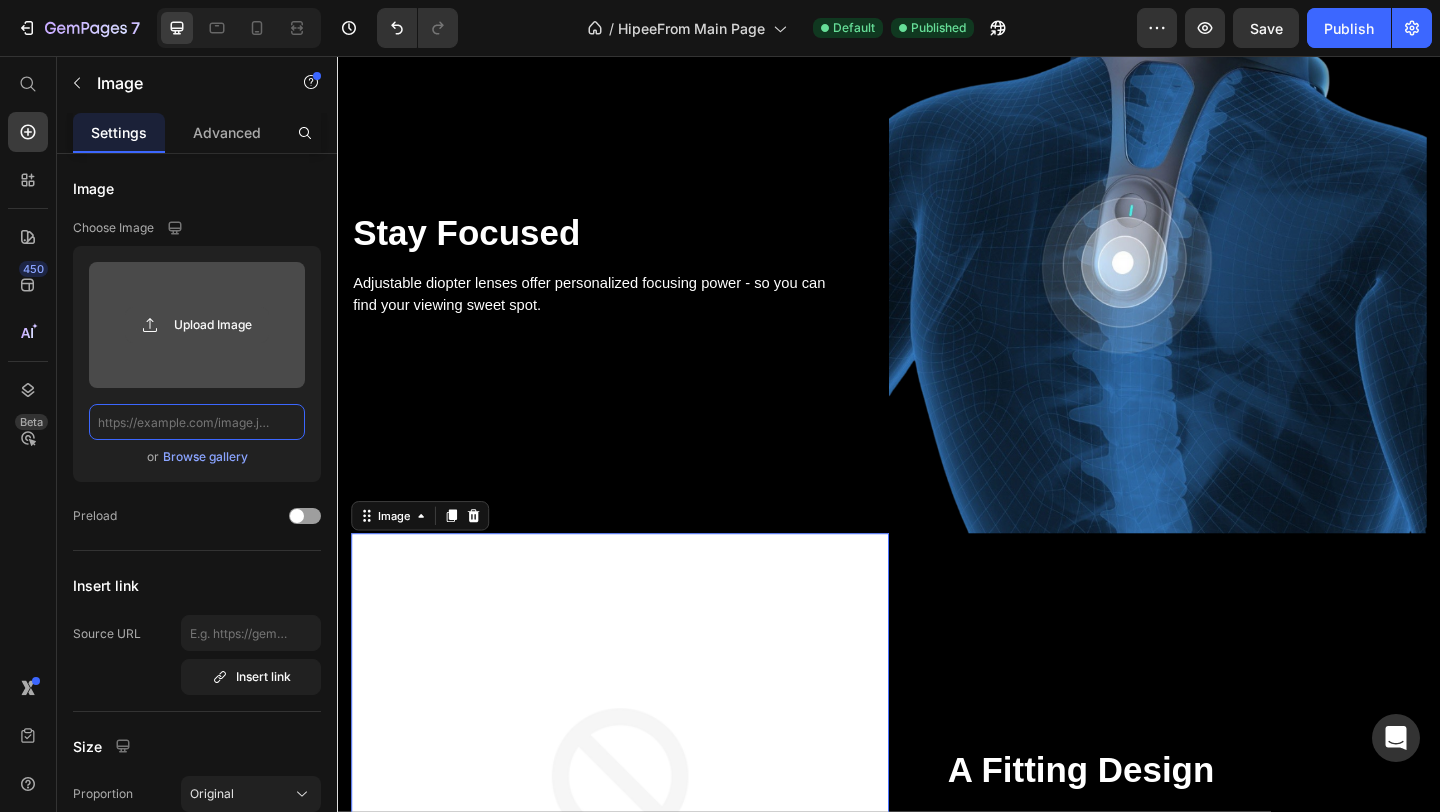 scroll, scrollTop: 0, scrollLeft: 0, axis: both 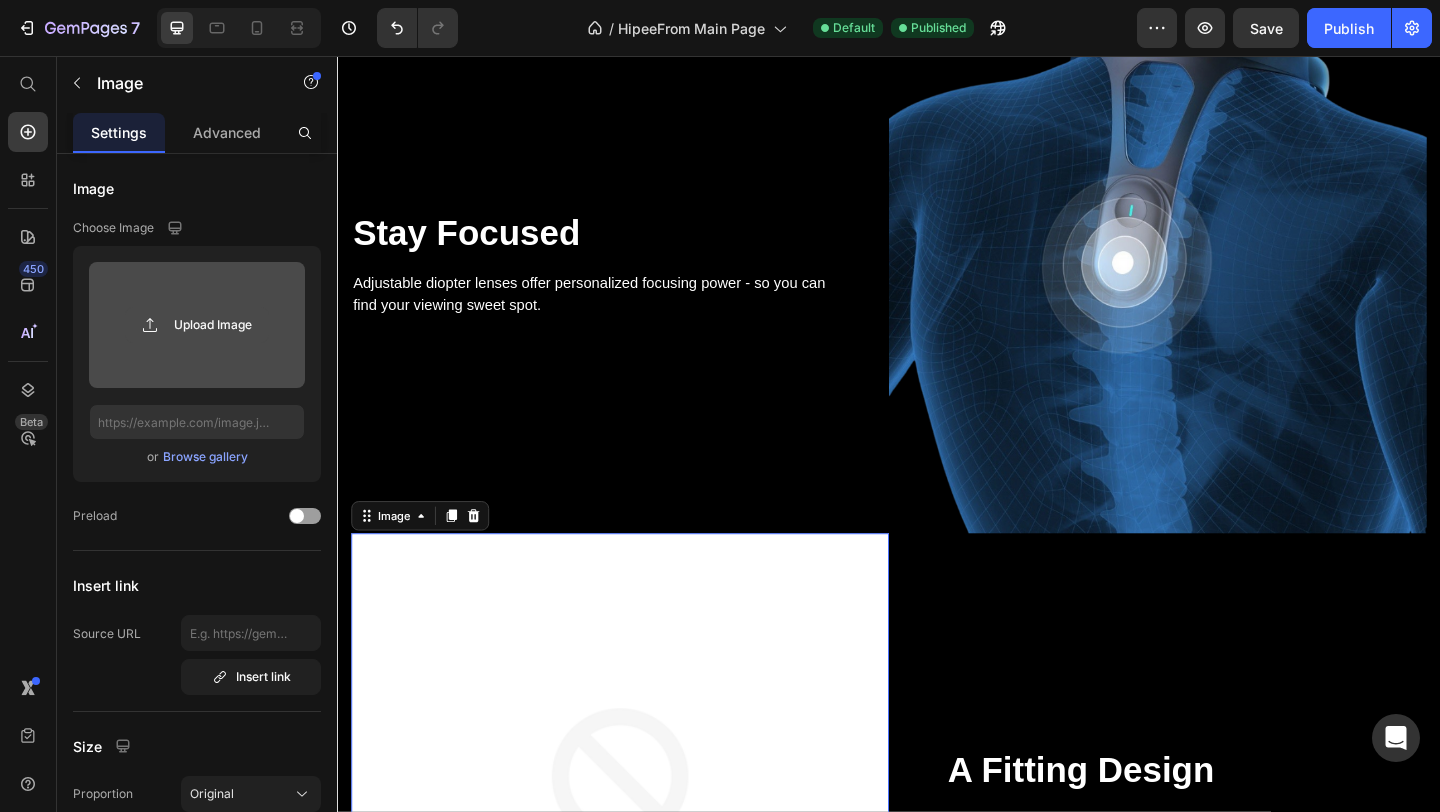 click 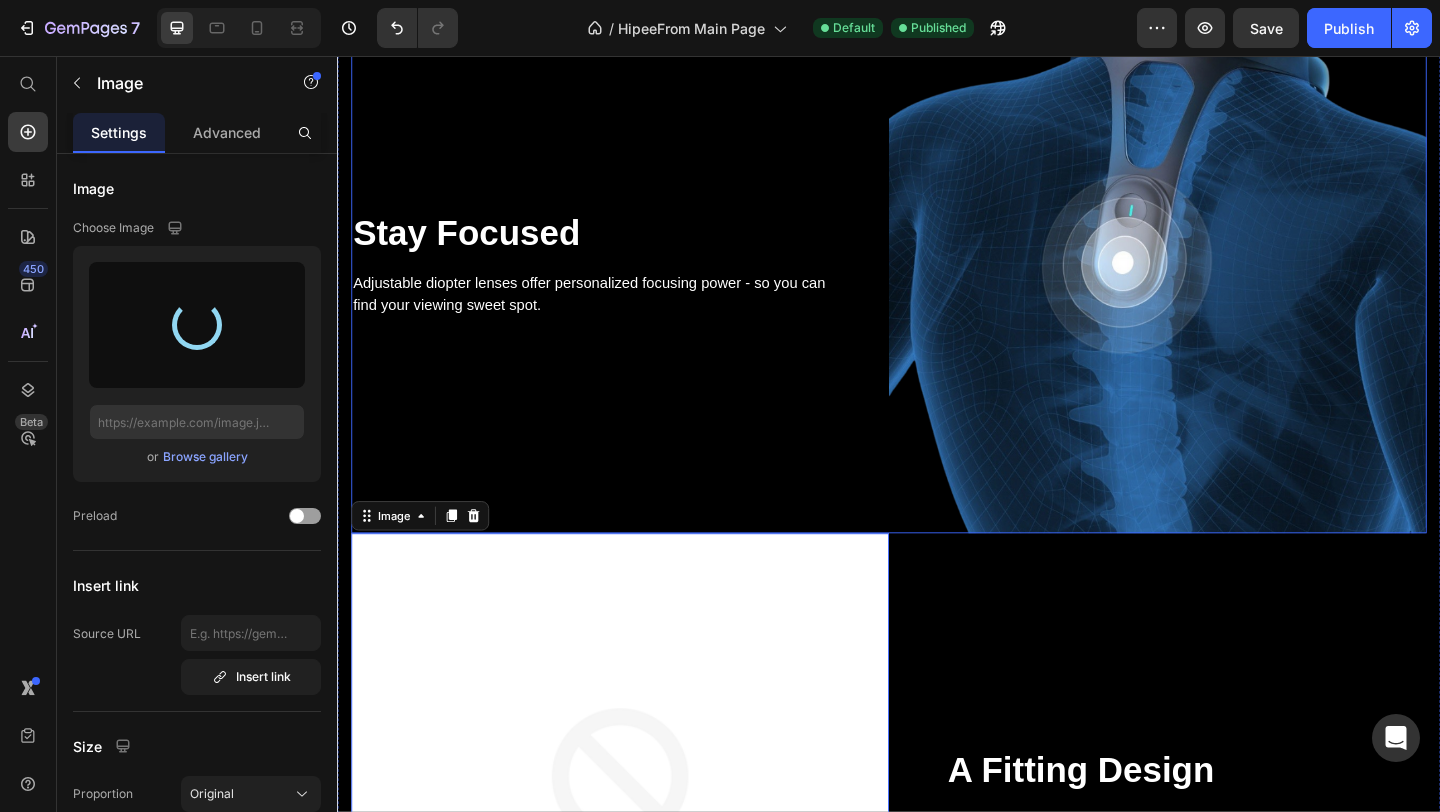 type on "https://cdn.shopify.com/s/files/1/0766/3507/8915/files/gempages_575176881788159088-7f241871-1db5-45c2-841e-fa0c6dd412fc.png" 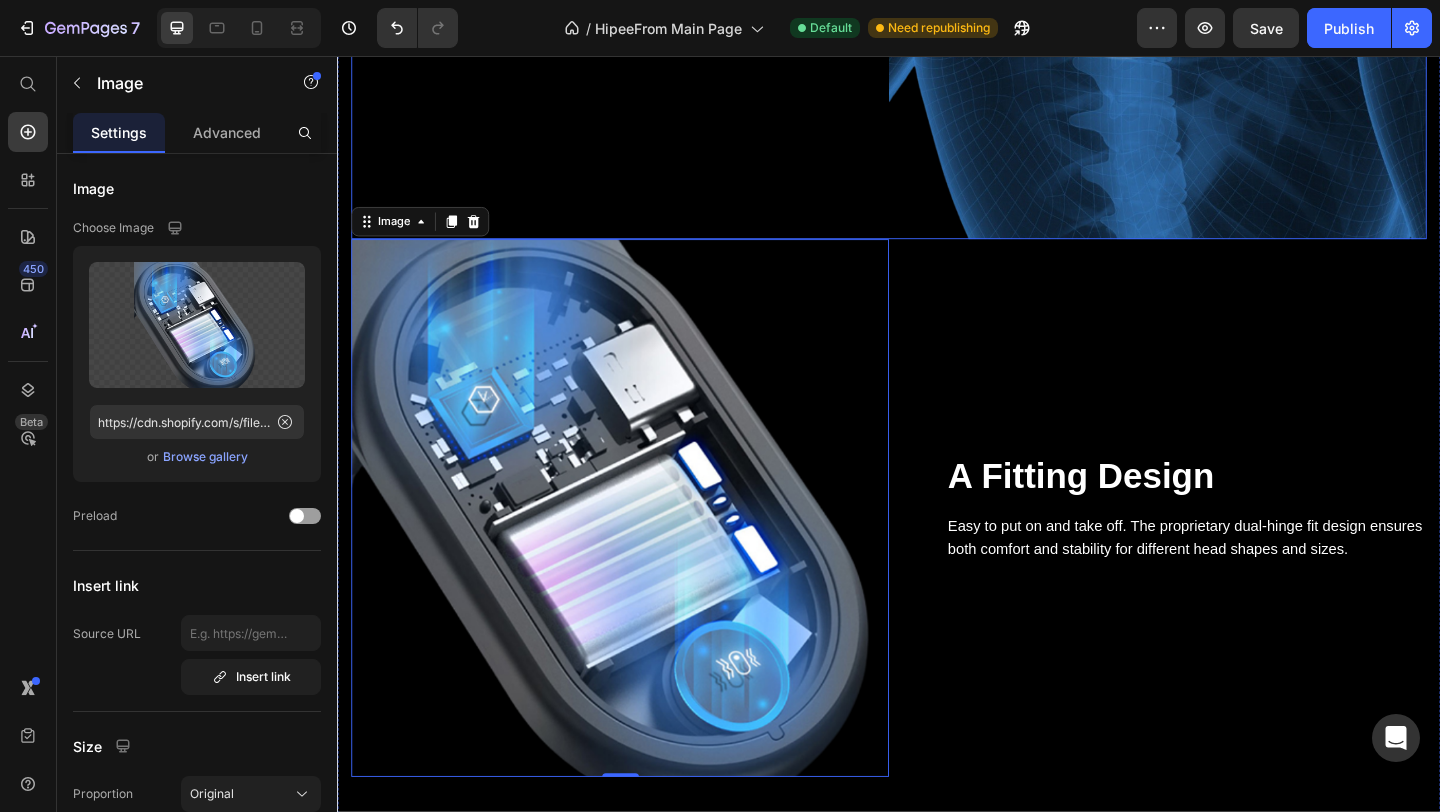 scroll, scrollTop: 3180, scrollLeft: 0, axis: vertical 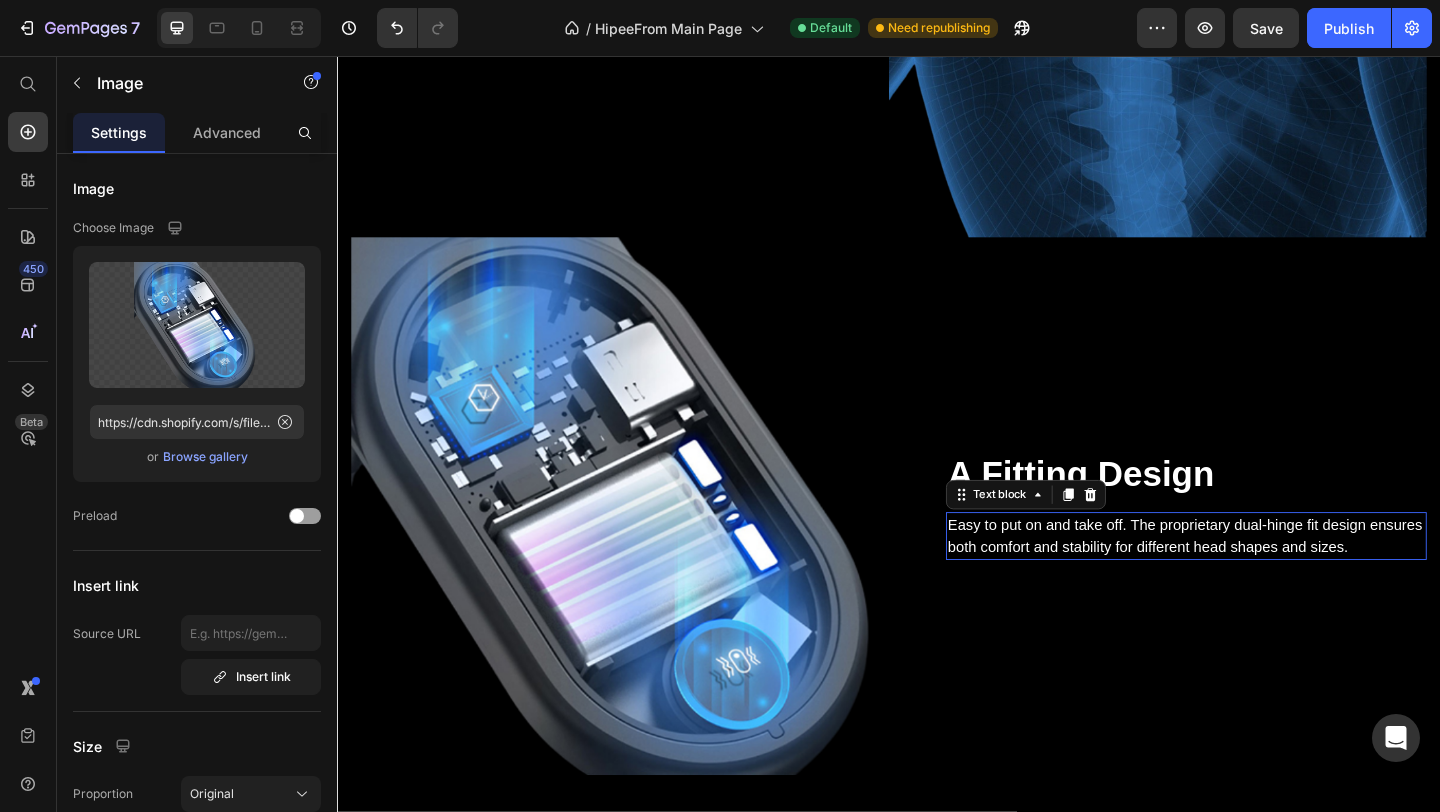 click on "Easy to put on and take off. The proprietary dual-hinge fit design ensures both comfort and stability for different head shapes and sizes." at bounding box center (1260, 578) 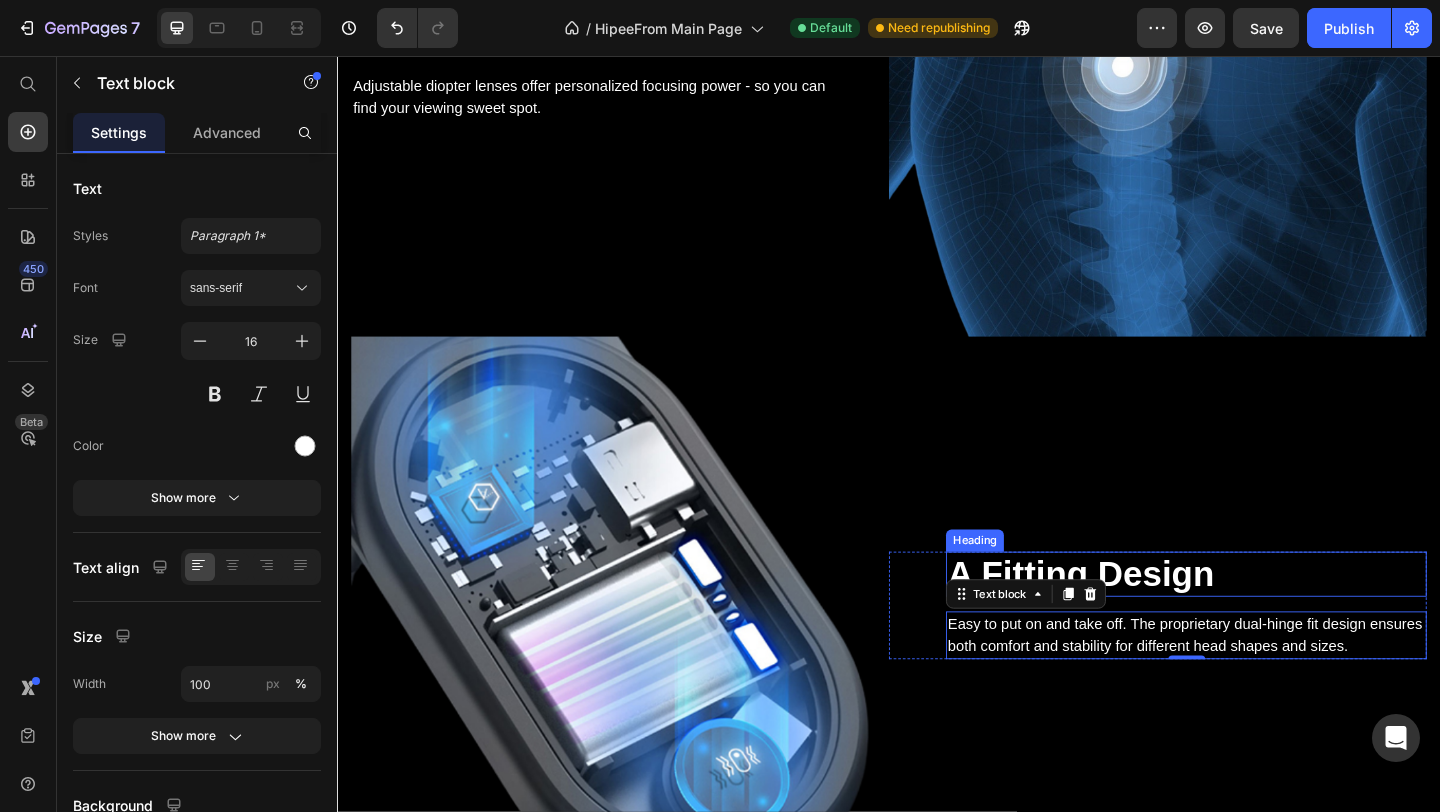 scroll, scrollTop: 3077, scrollLeft: 0, axis: vertical 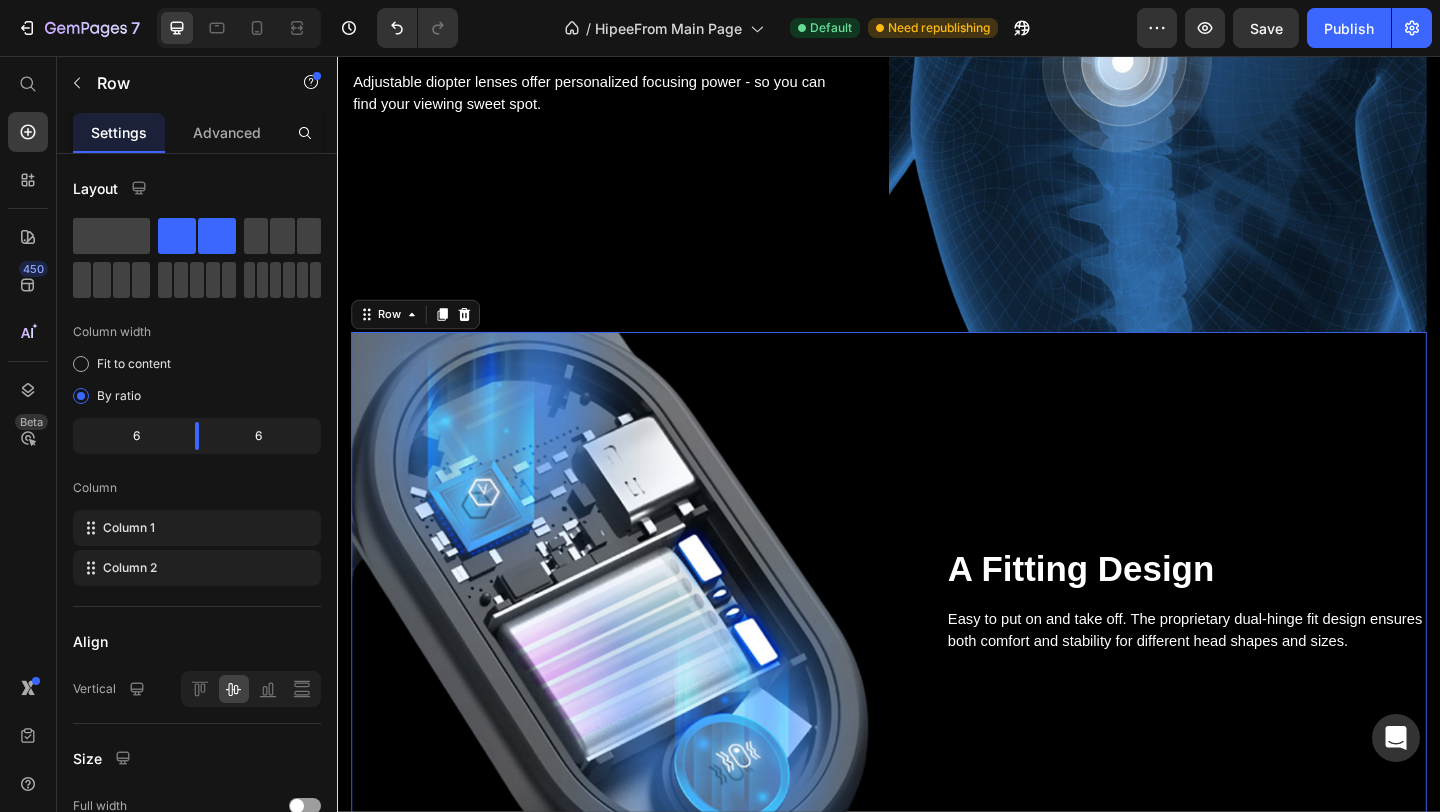 click on "A Fitting Design Heading Easy to put on and take off. The proprietary dual-hinge fit design ensures both comfort and stability for different head shapes and sizes. Text block Row" at bounding box center (1229, 648) 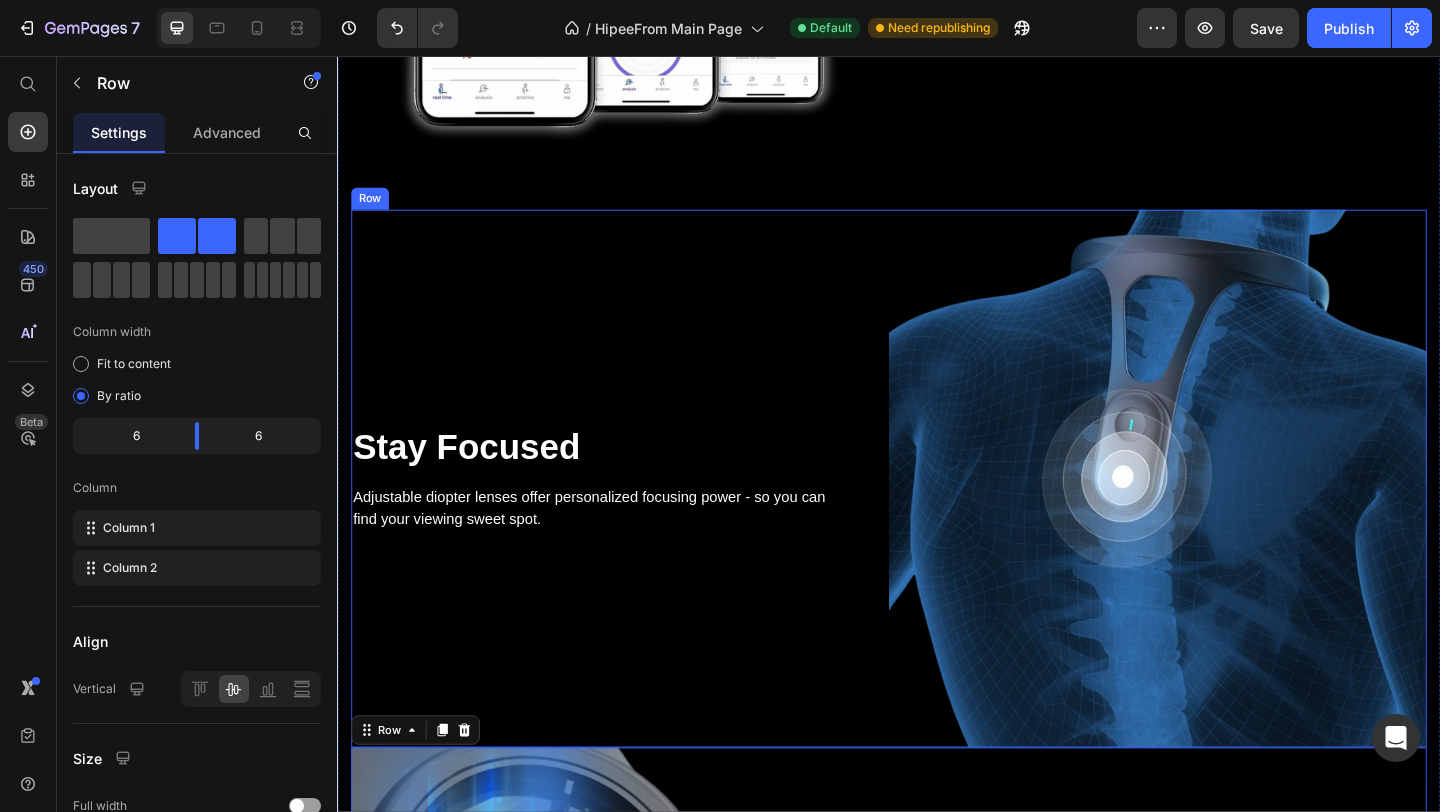 scroll, scrollTop: 2701, scrollLeft: 0, axis: vertical 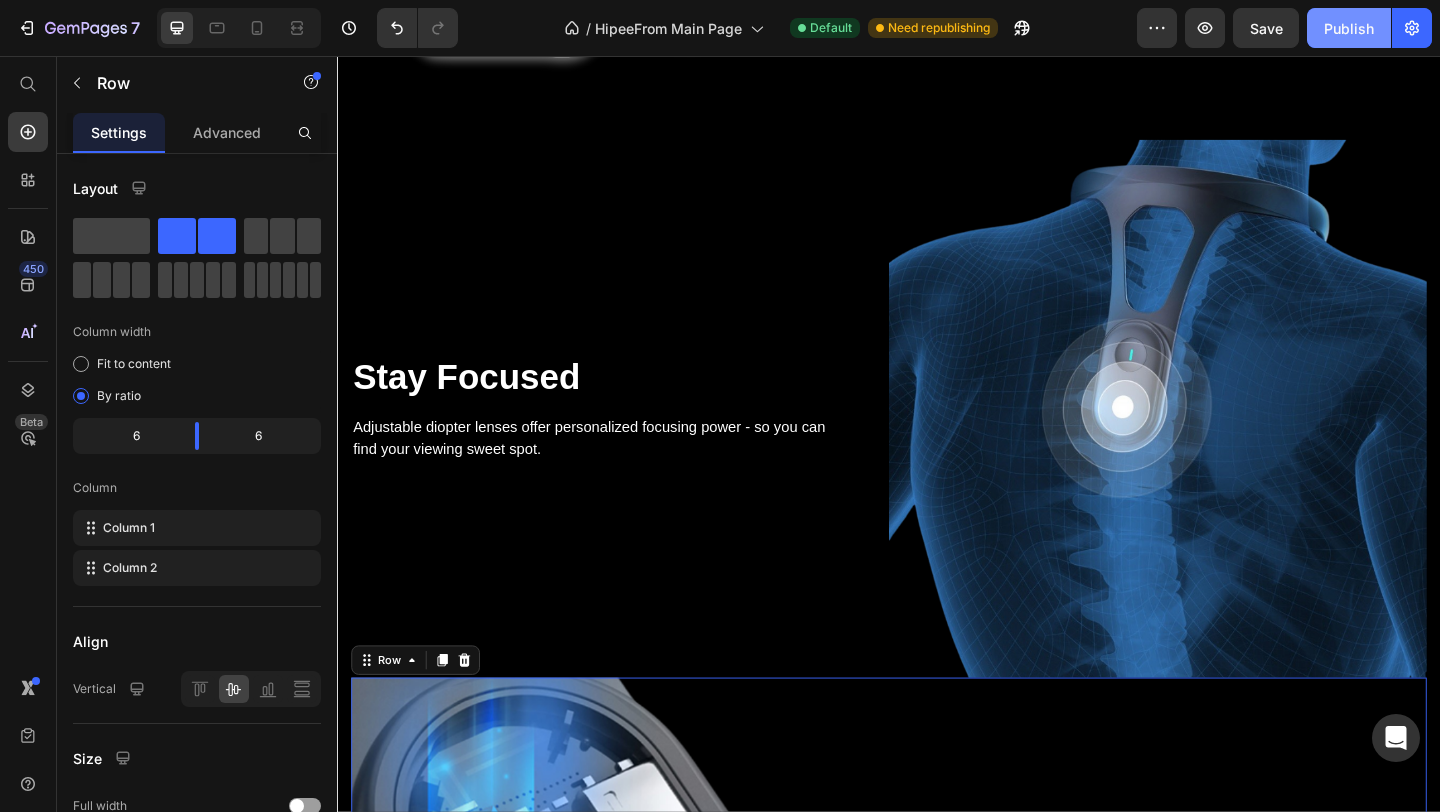 click on "Publish" 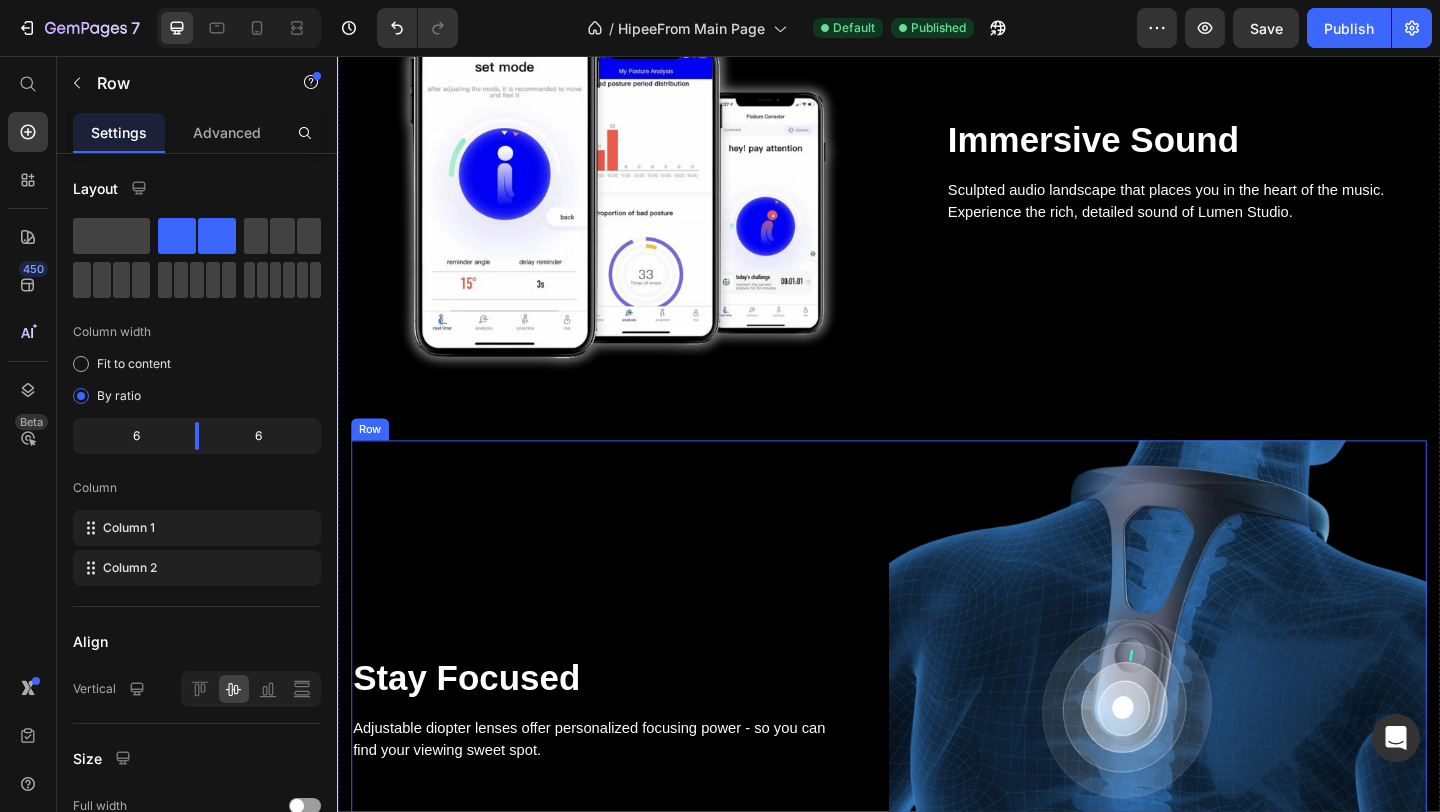 scroll, scrollTop: 2132, scrollLeft: 0, axis: vertical 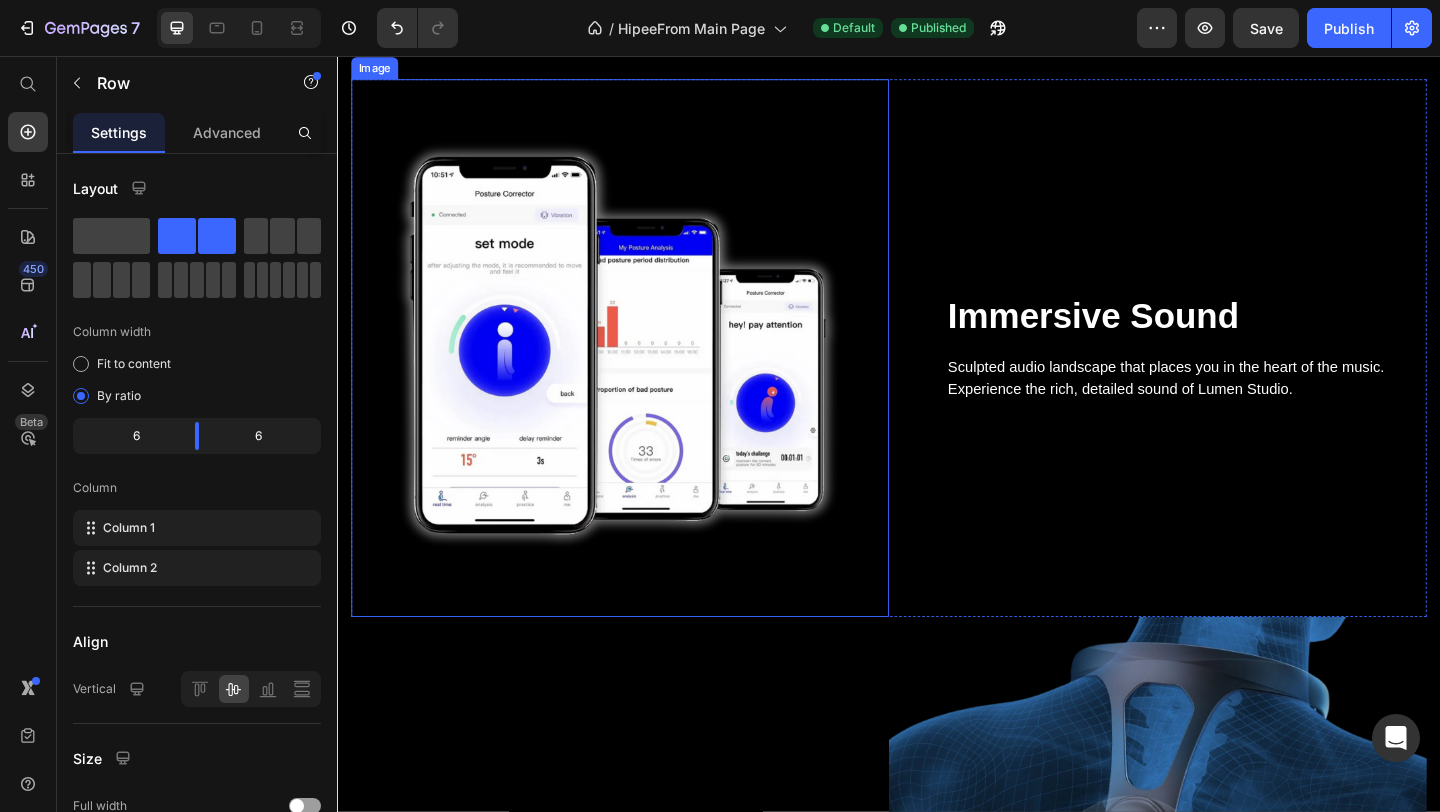 click on "Sculpted audio landscape that places you in the heart of the music. Experience the rich, detailed sound of Lumen Studio." at bounding box center (1260, 406) 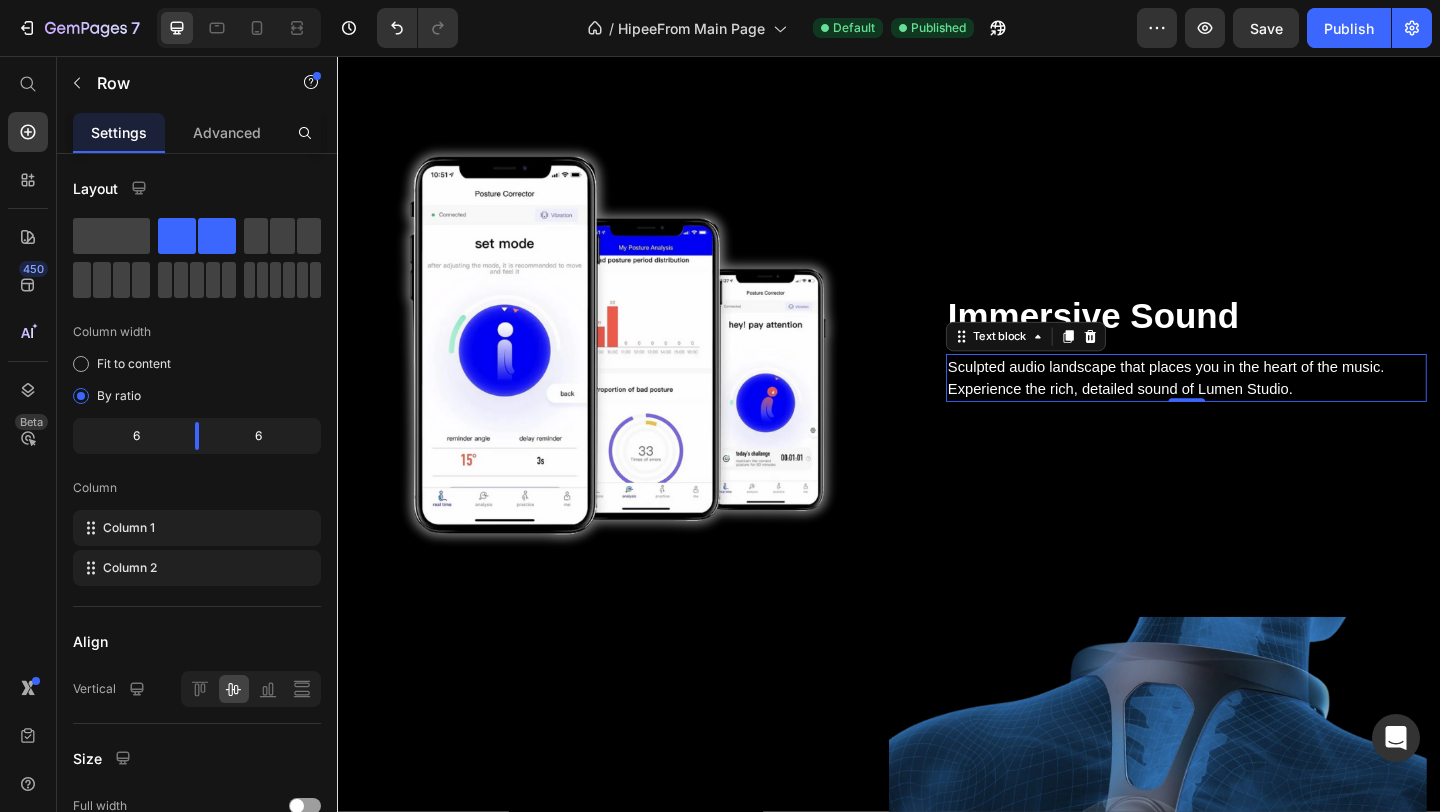 click on "Sculpted audio landscape that places you in the heart of the music. Experience the rich, detailed sound of Lumen Studio." at bounding box center [1260, 406] 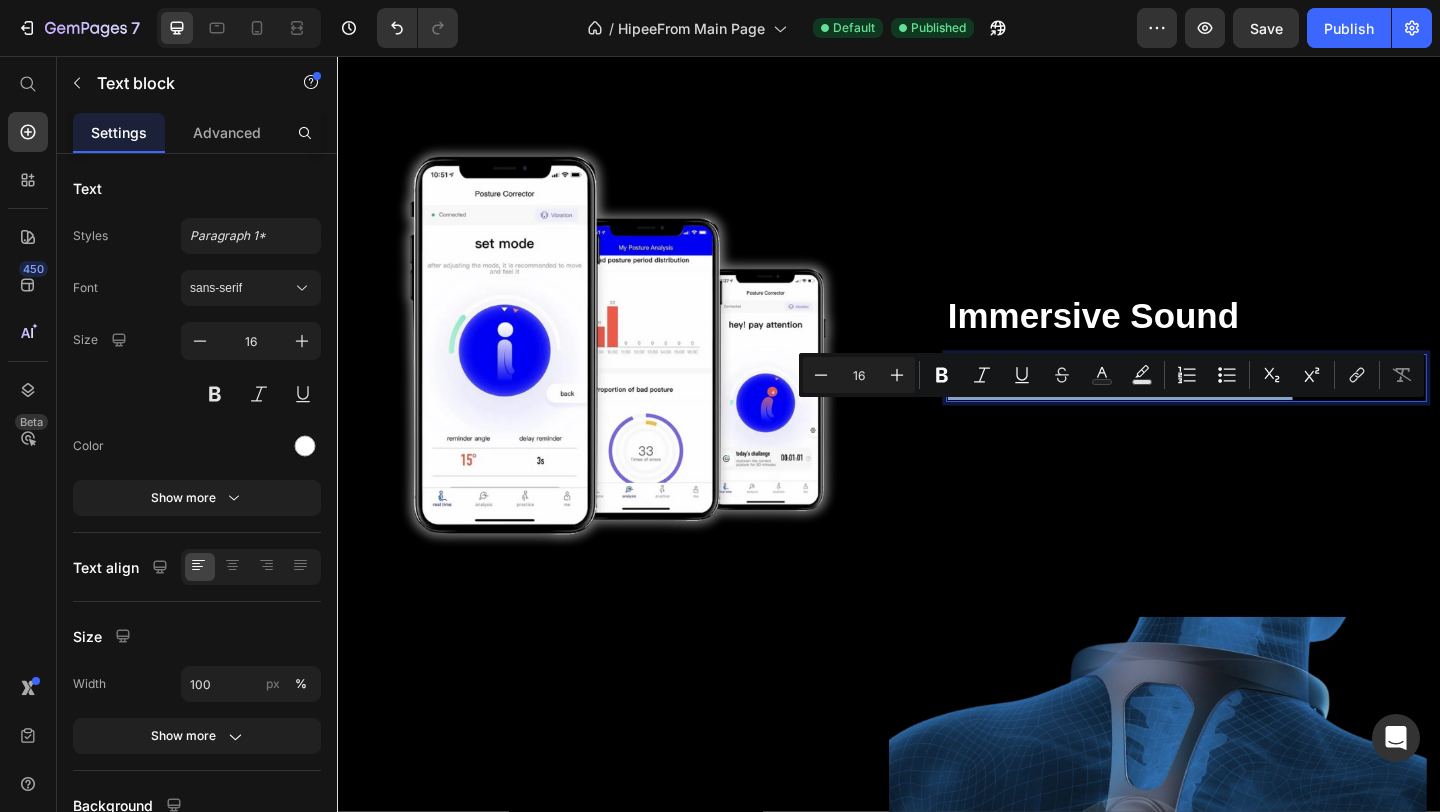 copy on "Sculpted audio landscape that places you in the heart of the music. Experience the rich, detailed sound of Lumen Studio." 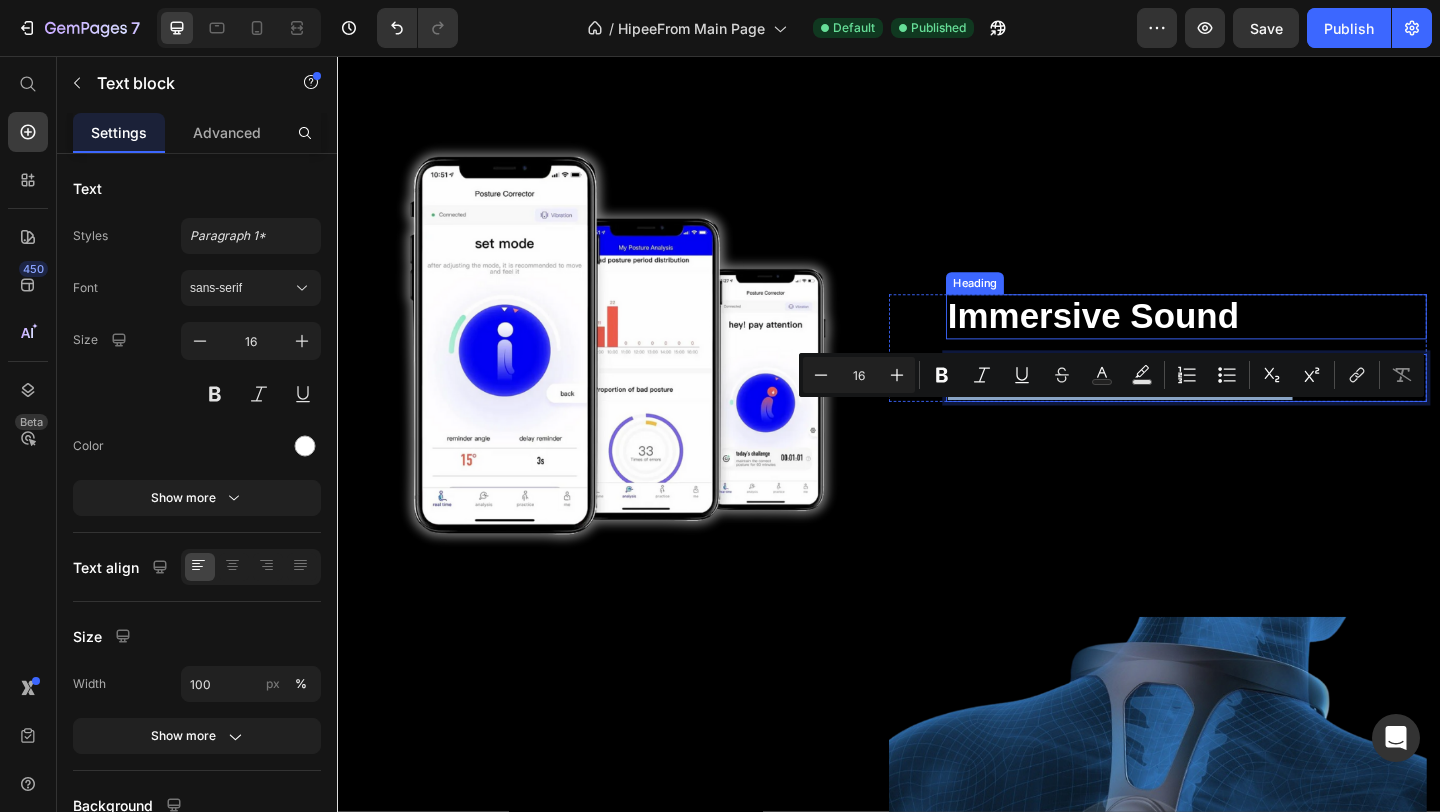 click on "Immersive Sound" at bounding box center (1260, 340) 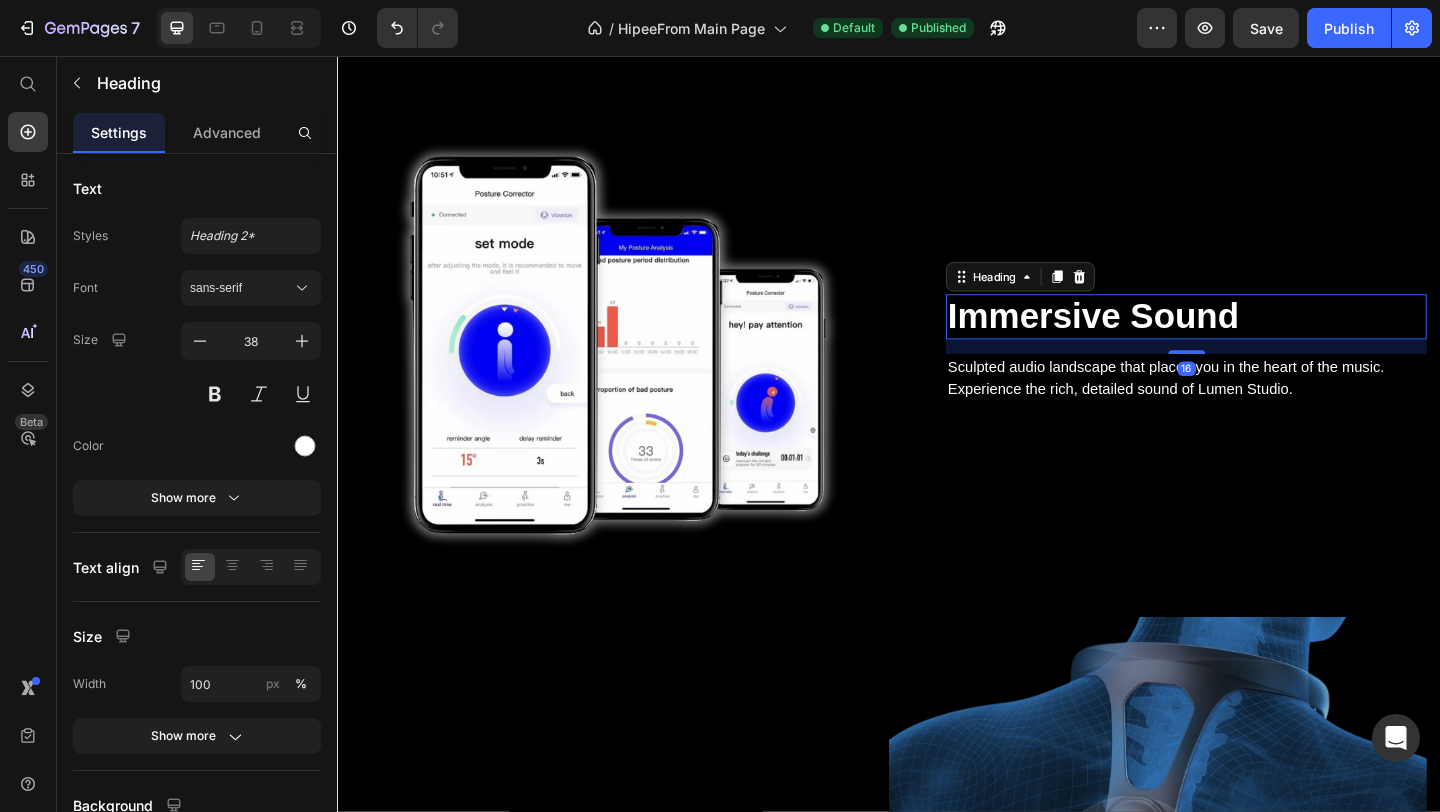 click on "Immersive Sound" at bounding box center [1260, 340] 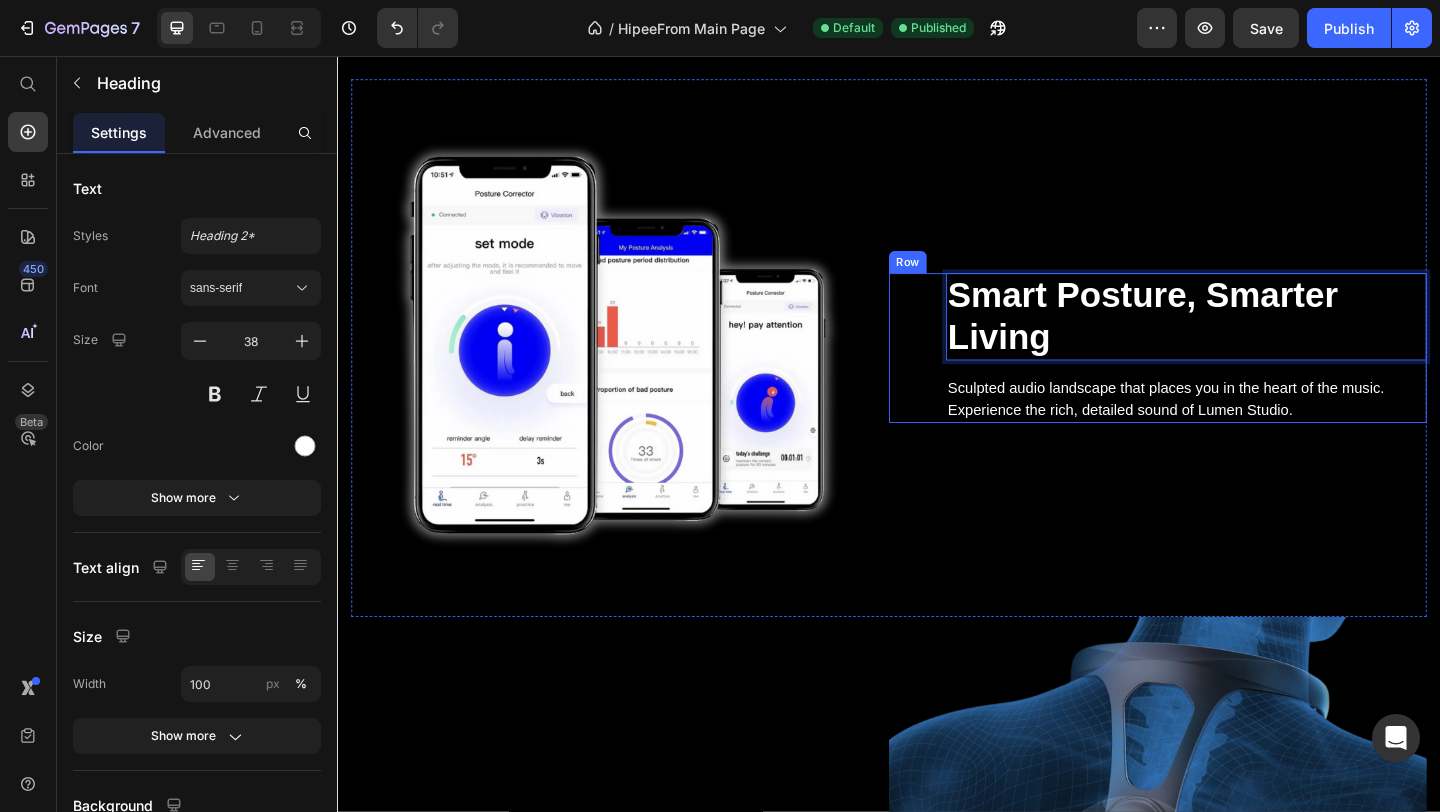 scroll, scrollTop: 2109, scrollLeft: 0, axis: vertical 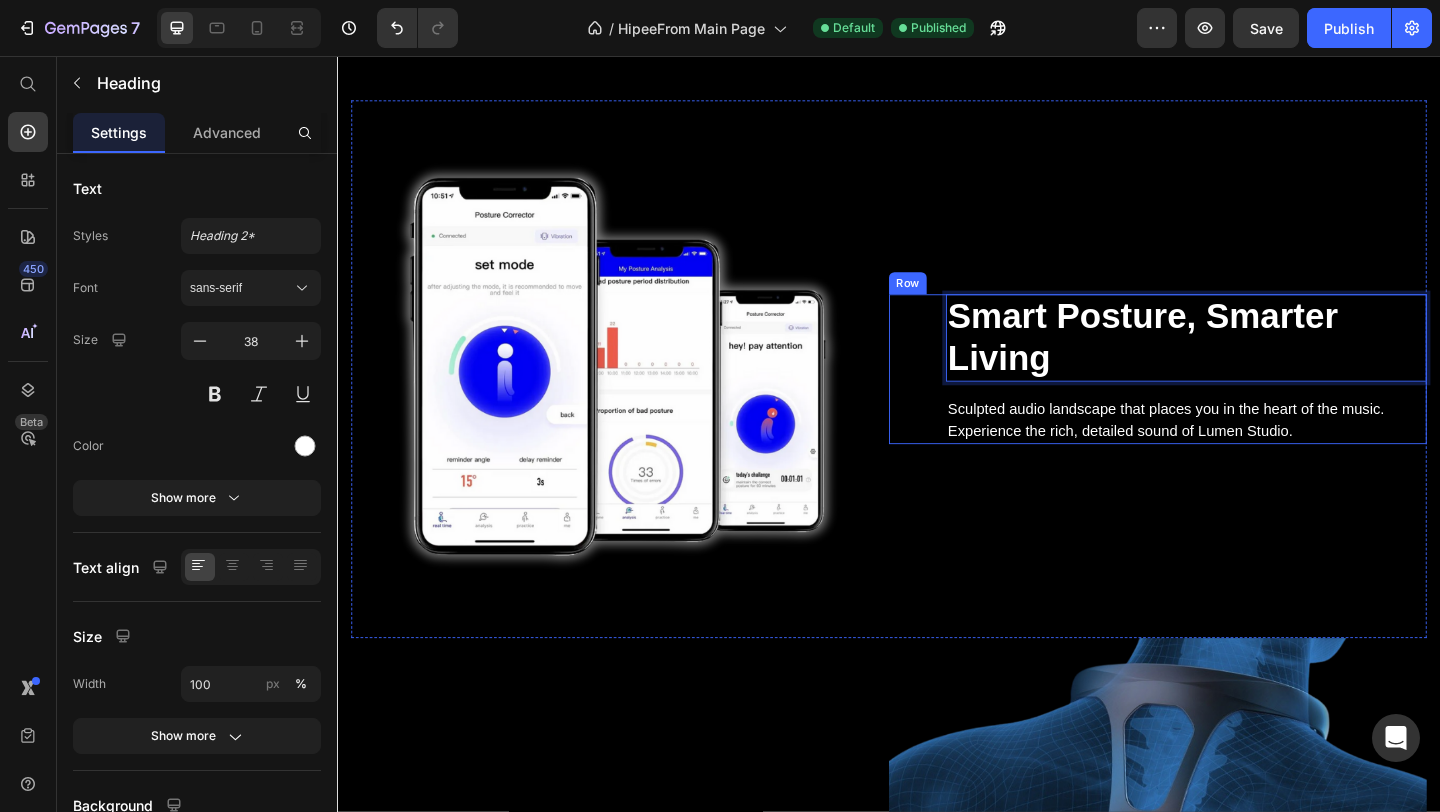 click on "Sculpted audio landscape that places you in the heart of the music. Experience the rich, detailed sound of Lumen Studio." at bounding box center [1260, 452] 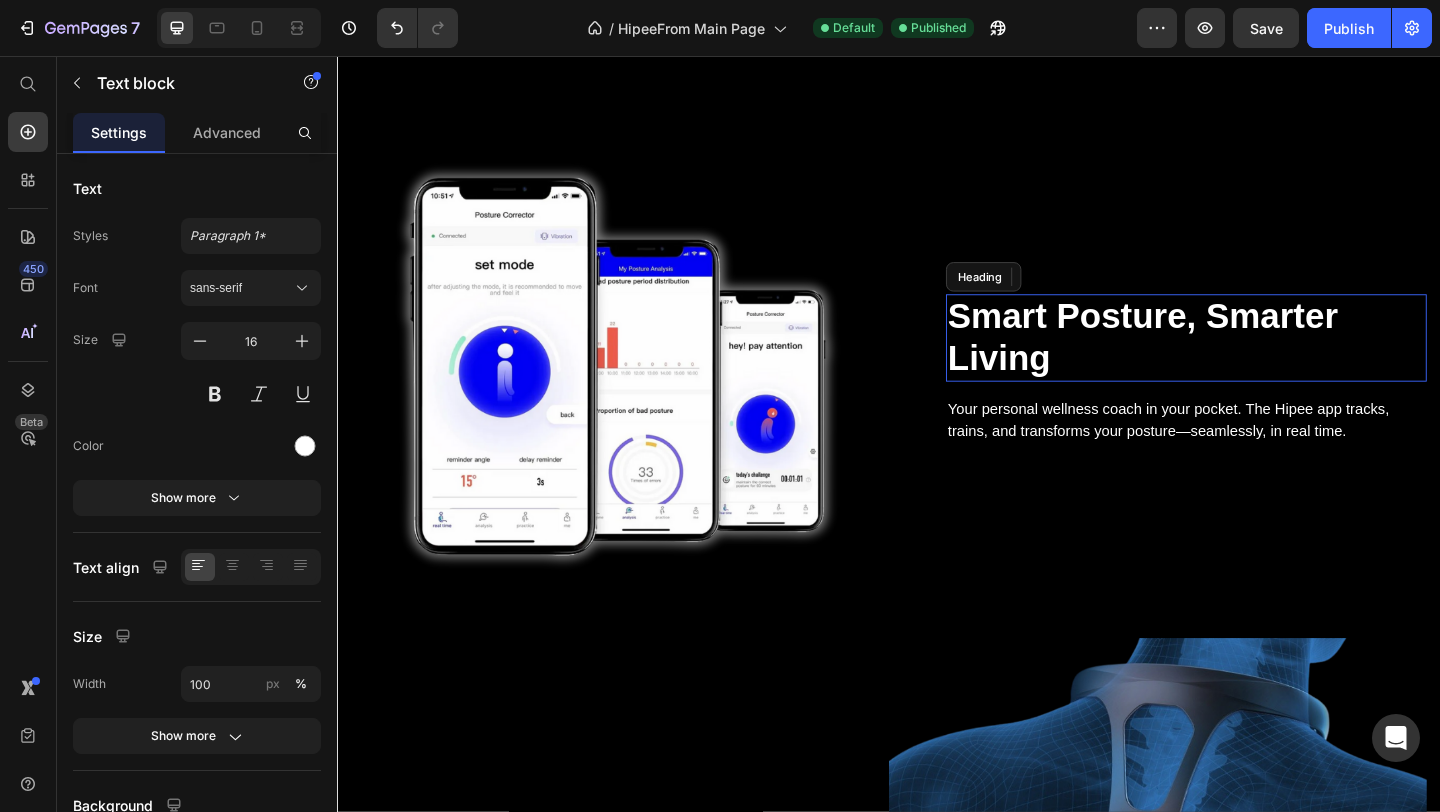 click on "Smart Posture, Smarter Living" at bounding box center (1260, 362) 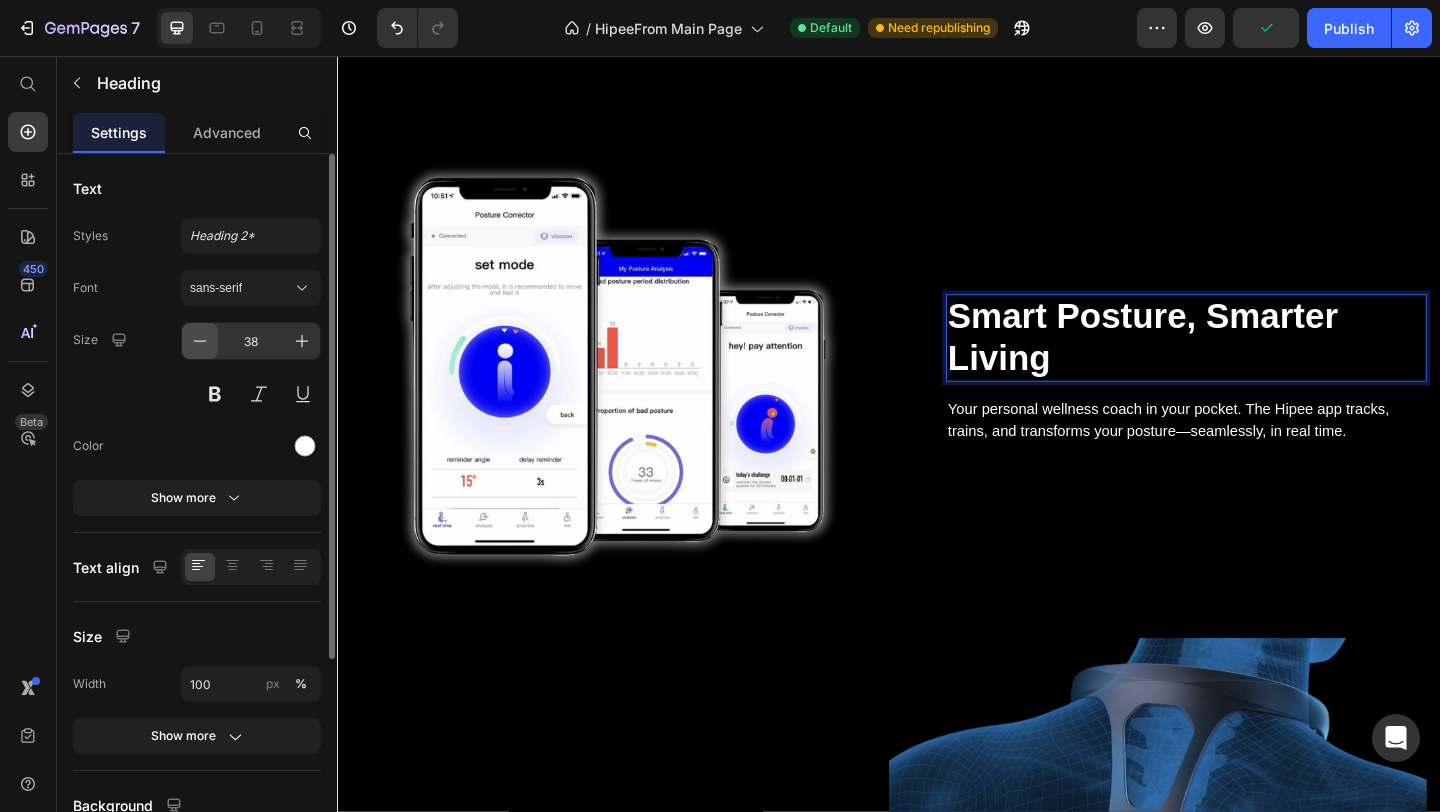 click 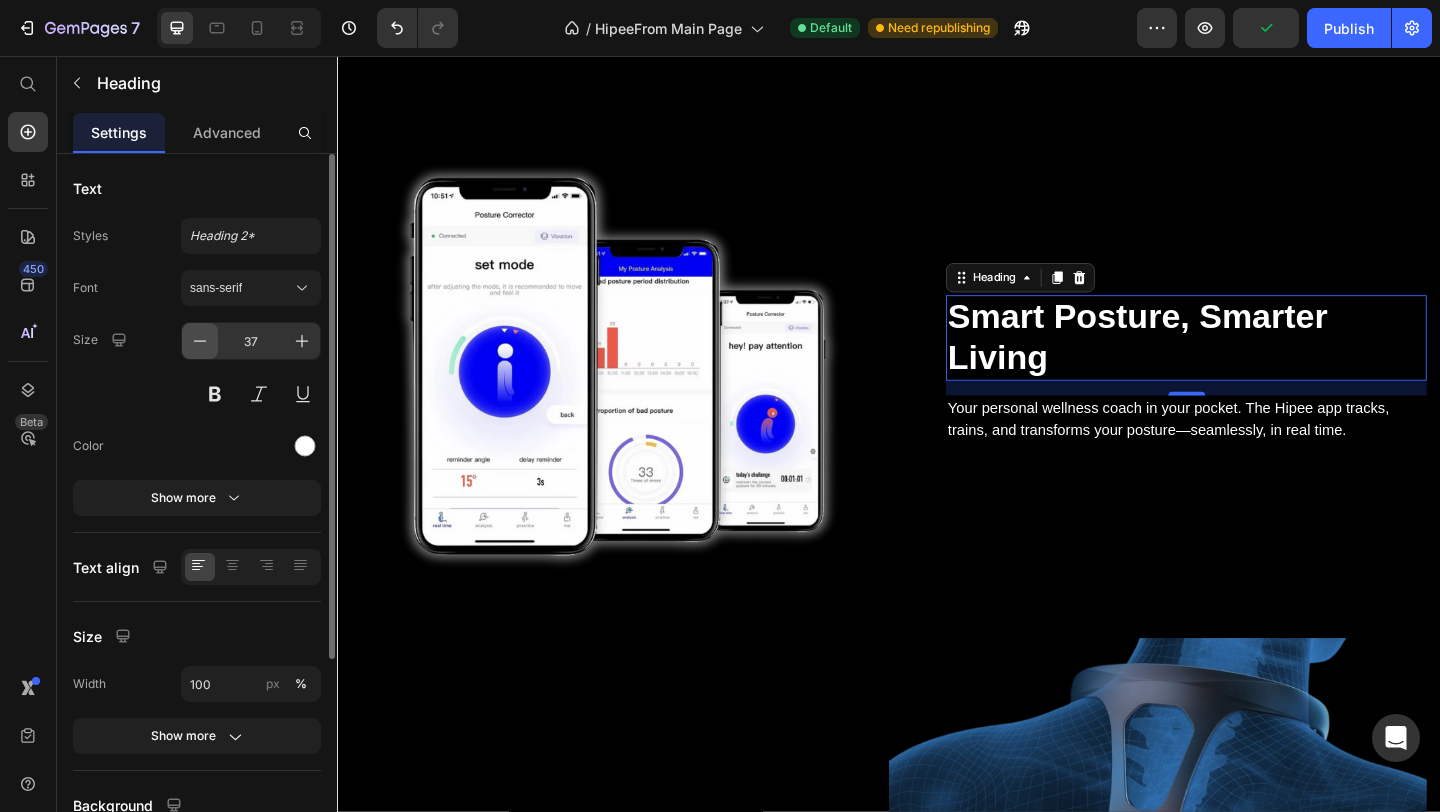 click 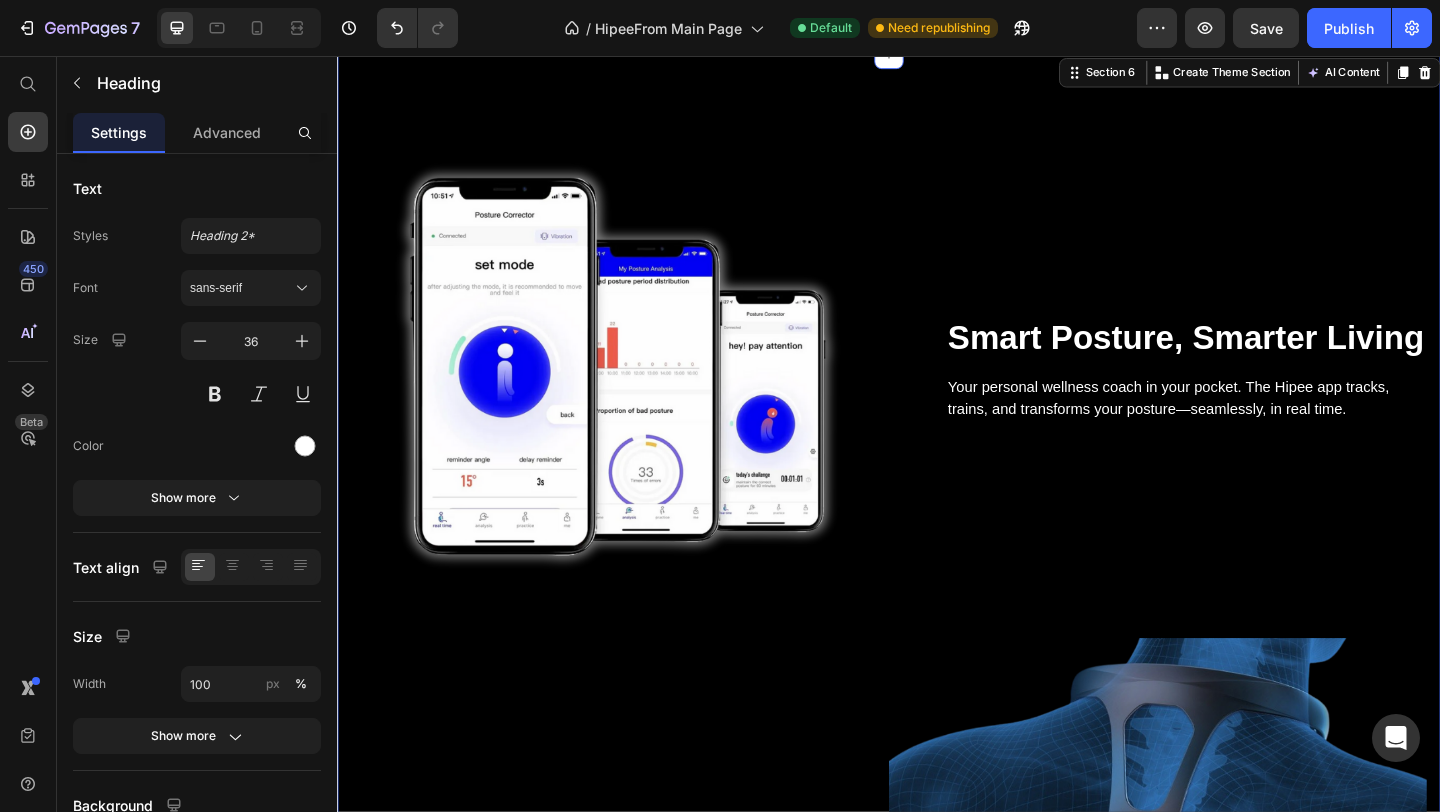 click on "Image Smart Posture, Smarter Living Heading Your personal wellness coach in your pocket. The Hipee app tracks, trains, and transforms your posture—seamlessly, in real time. Text block Row Row Stay Focused Heading Adjustable diopter lenses offer personalized focusing power - so you can find your viewing sweet spot. Text block Row Image Row Image A Fitting Design Heading Easy to put on and take off. The proprietary dual-hinge fit design ensures both comfort and stability for different head shapes and sizes. Text block Row Row Section 6   You can create reusable sections Create Theme Section AI Content Write with GemAI What would you like to describe here? Tone and Voice Persuasive Product Show more Generate" at bounding box center (937, 981) 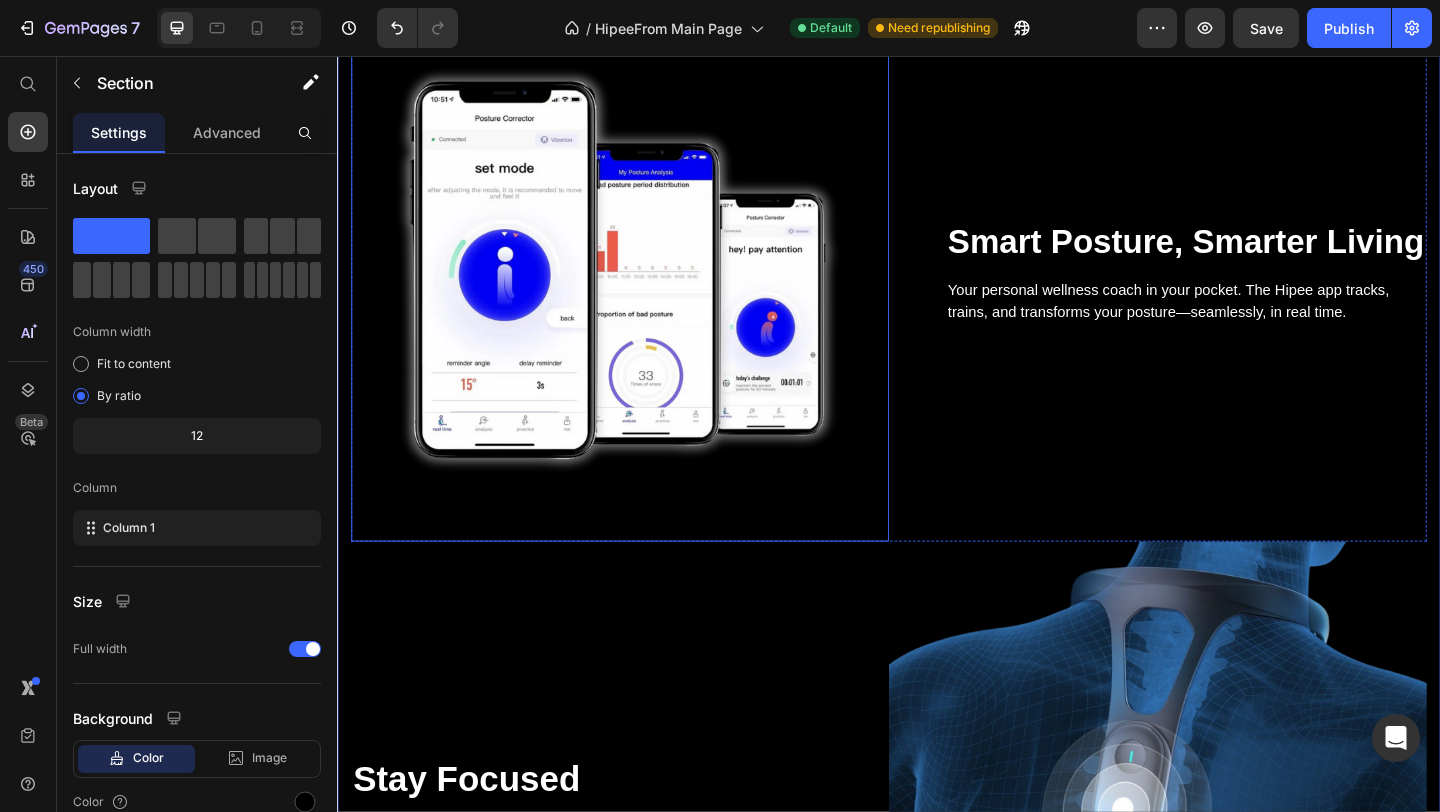scroll, scrollTop: 2215, scrollLeft: 0, axis: vertical 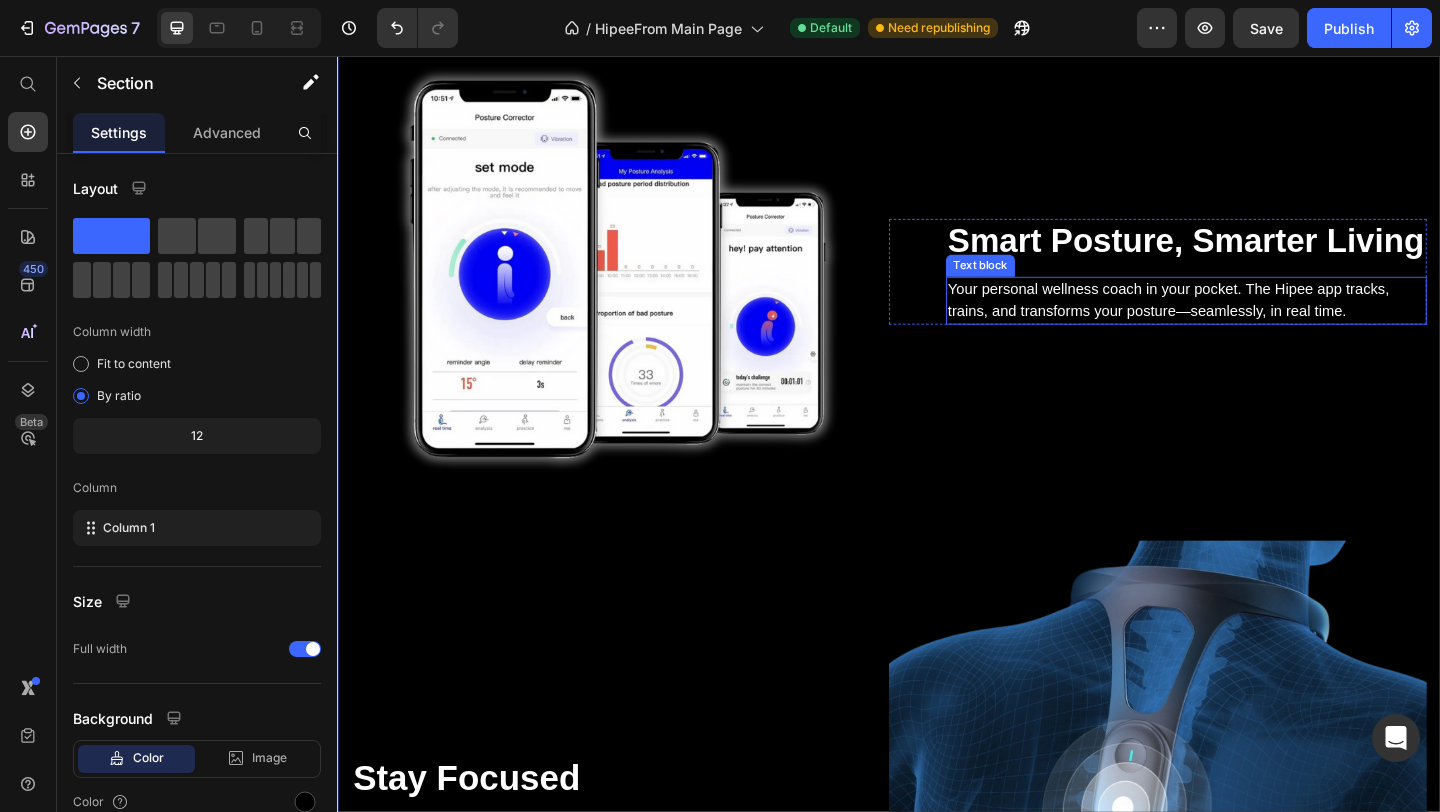 click on "Text block" at bounding box center (1036, 284) 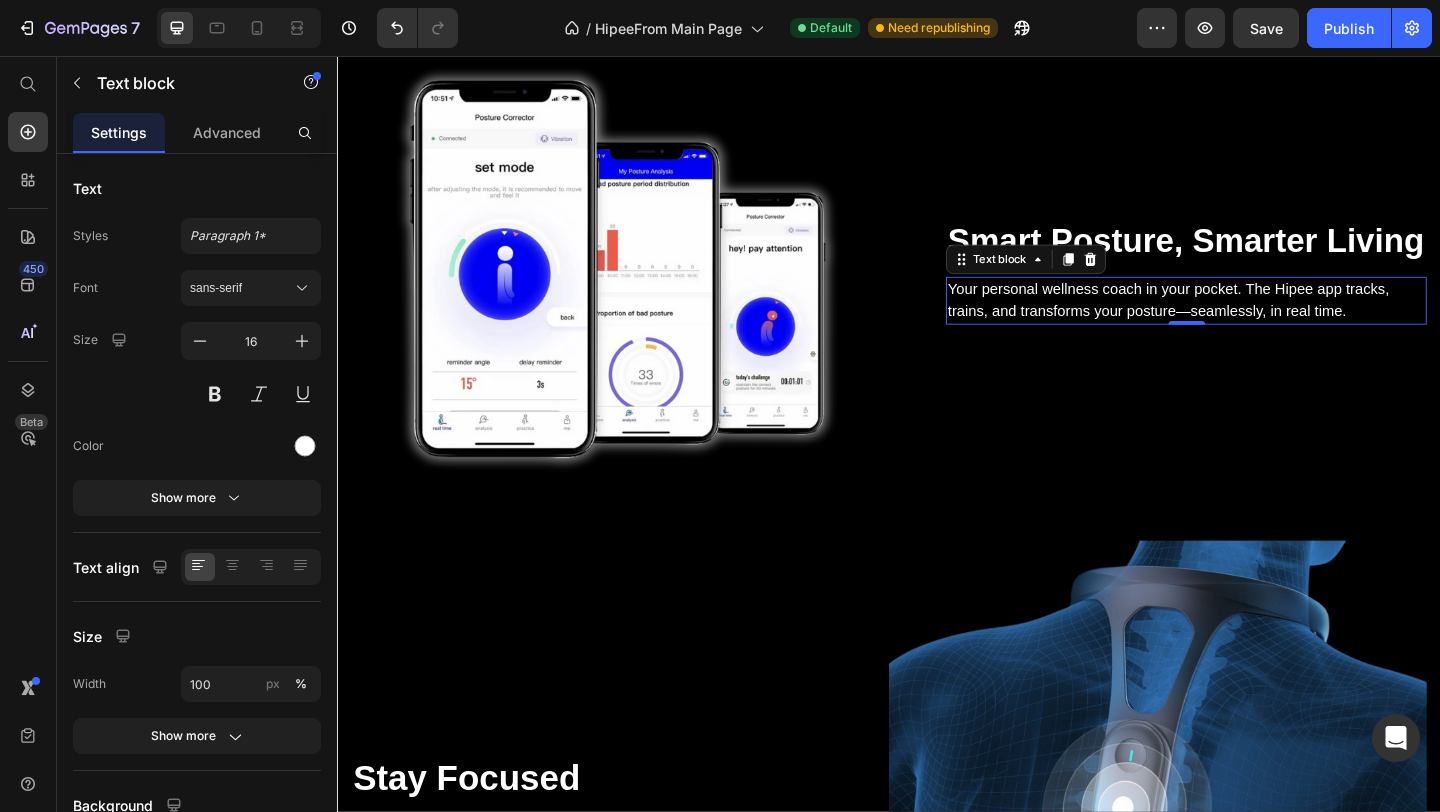 click on "Smart Posture, Smarter Living" at bounding box center (1260, 256) 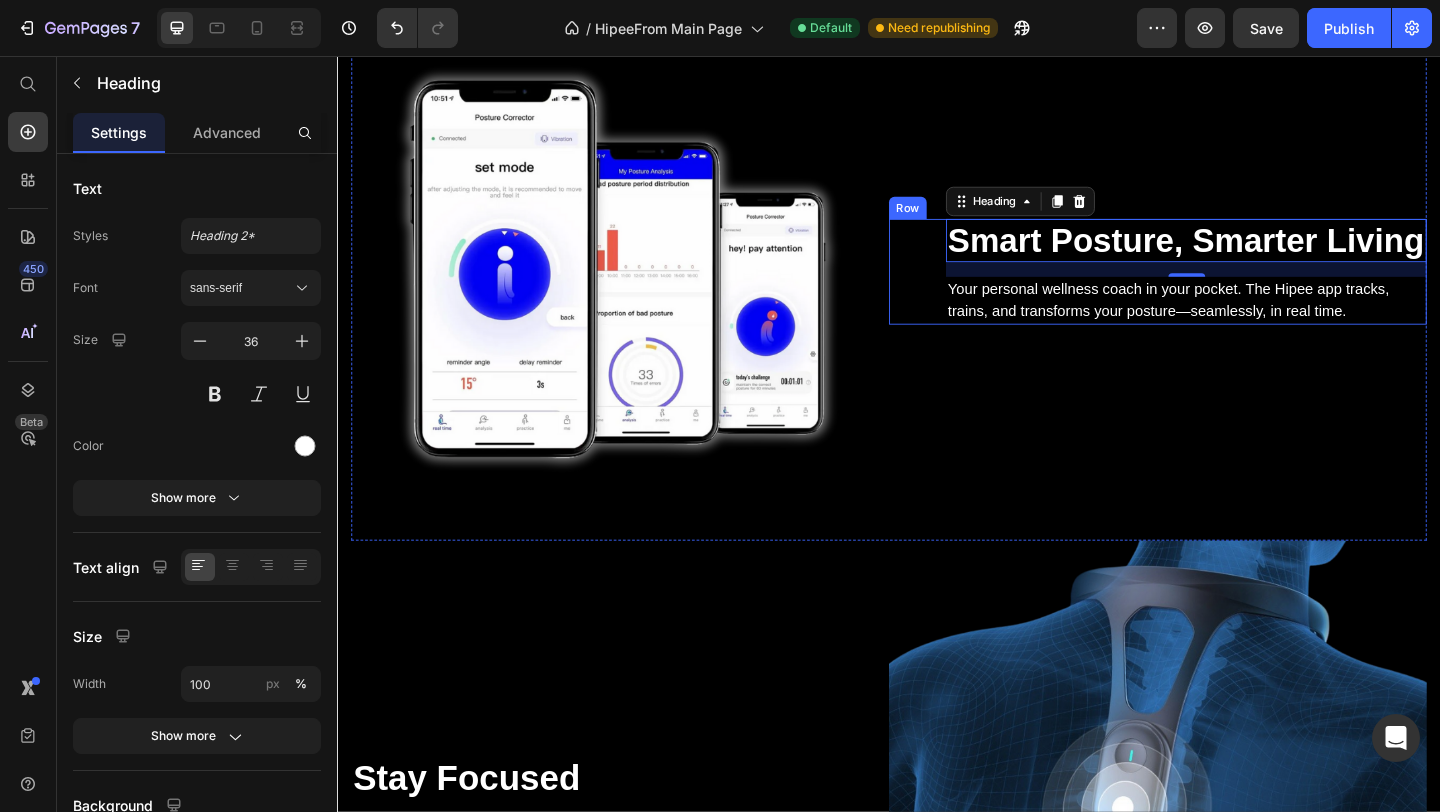 click on "Smart Posture, Smarter Living Heading   16 Your personal wellness coach in your pocket. The Hipee app tracks, trains, and transforms your posture—seamlessly, in real time. Text block Row" at bounding box center (1229, 290) 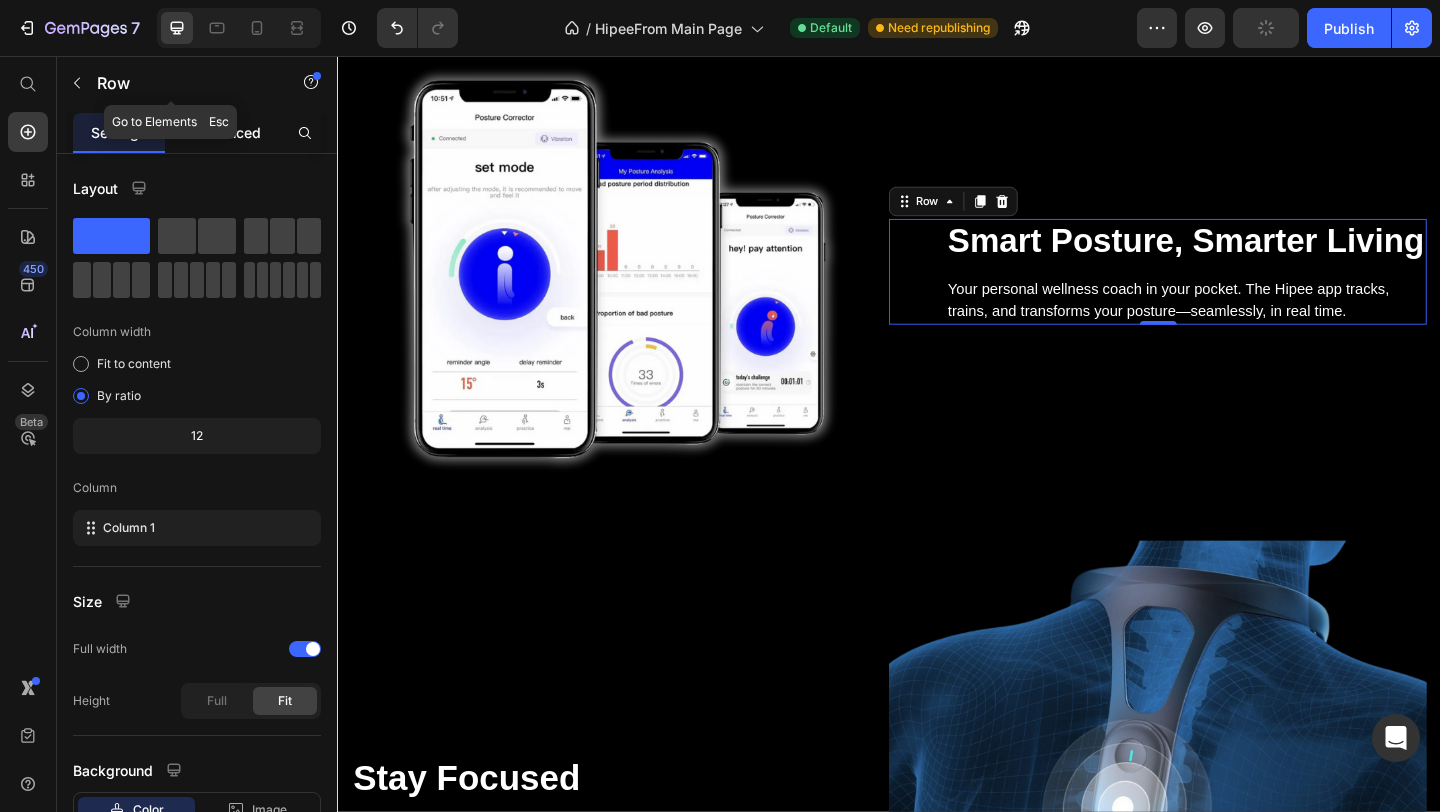 click on "Advanced" at bounding box center (227, 132) 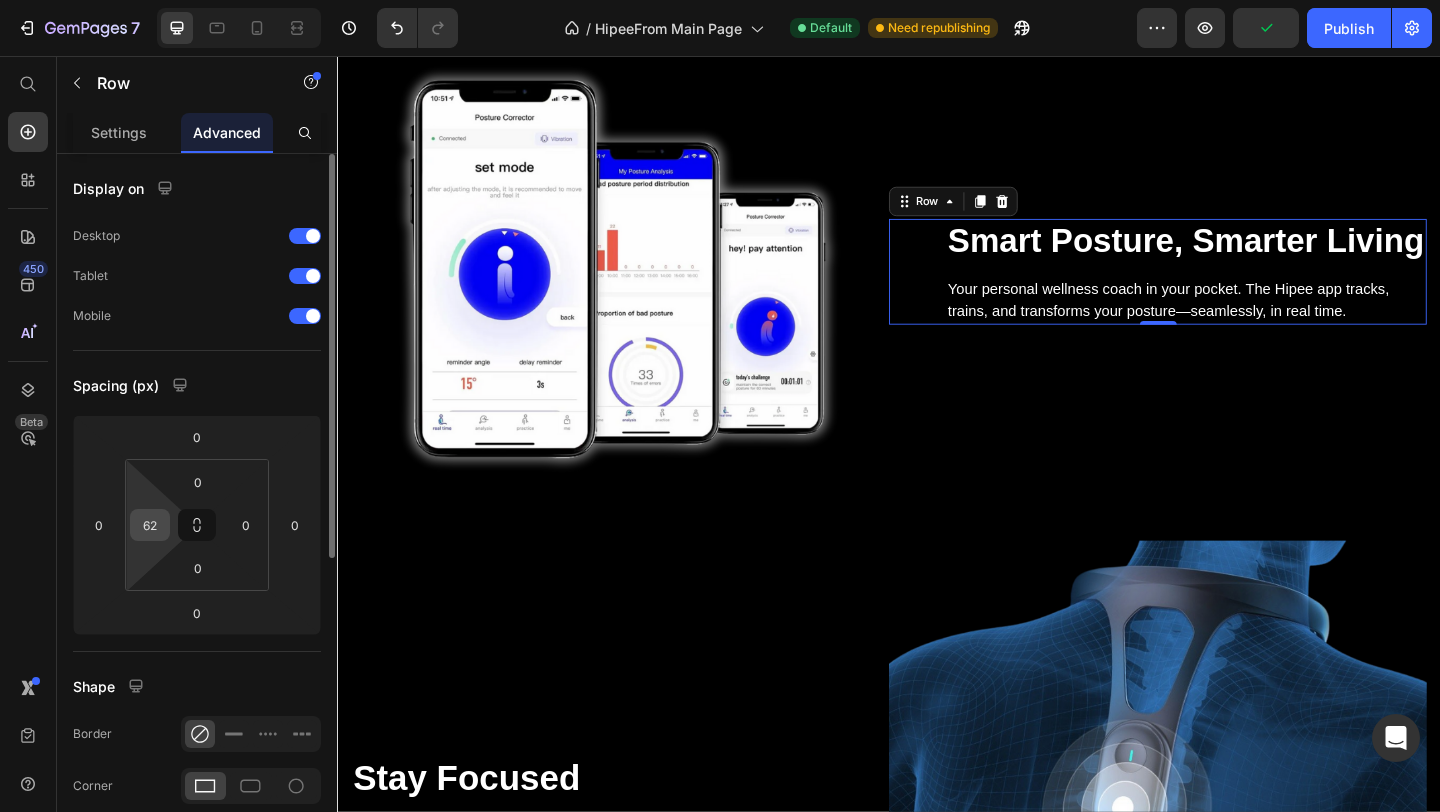 click on "62" at bounding box center (150, 525) 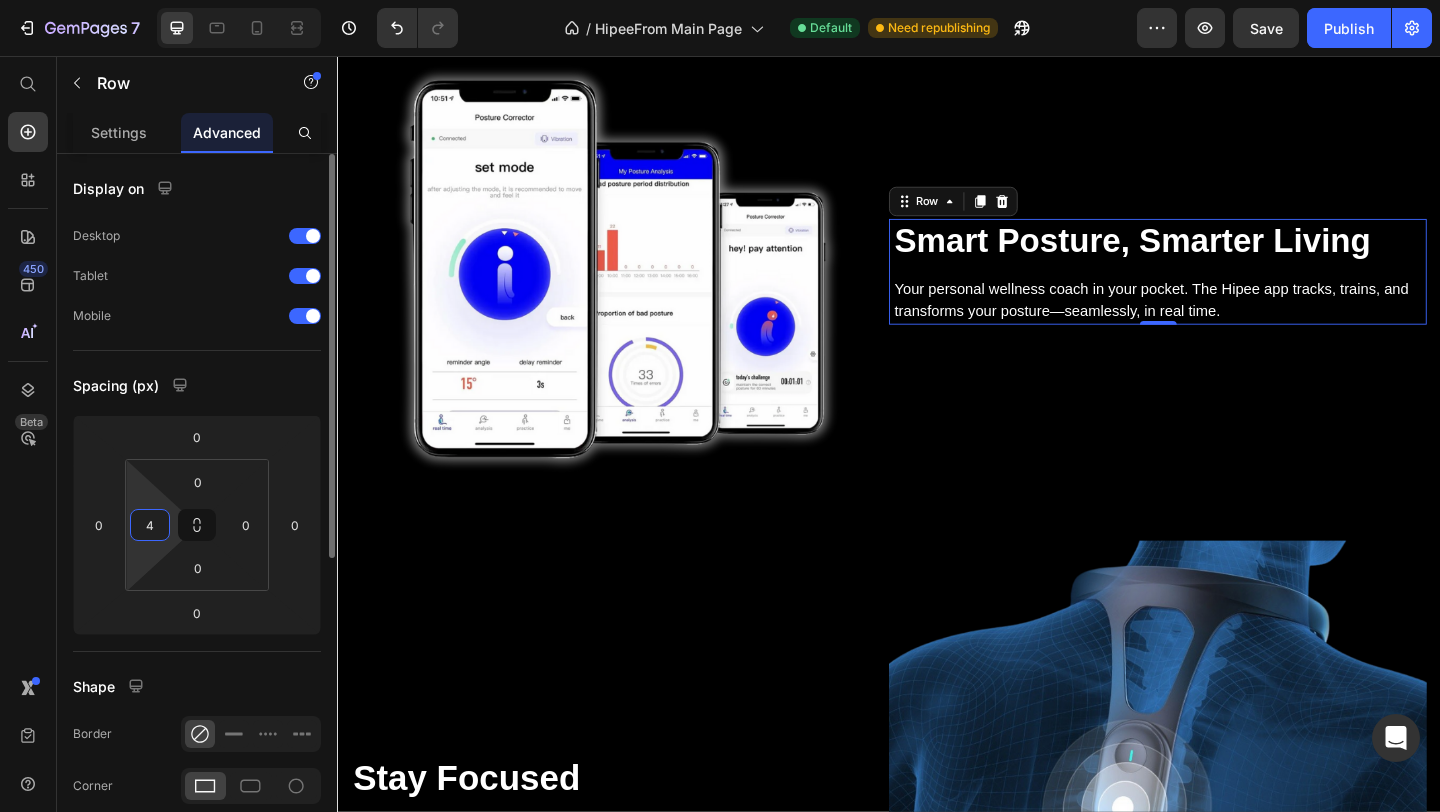 type on "40" 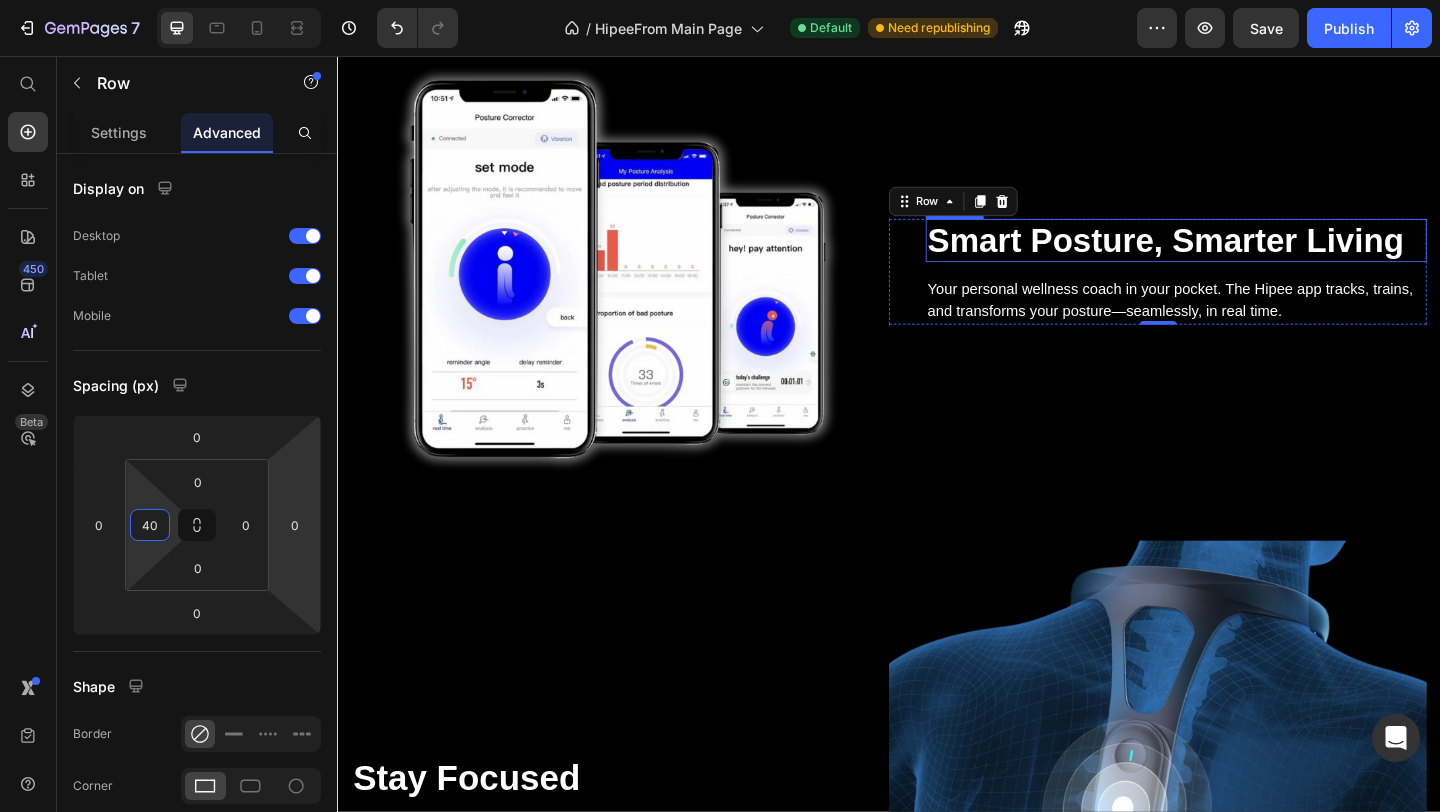 click on "Smart Posture, Smarter Living" at bounding box center [1249, 256] 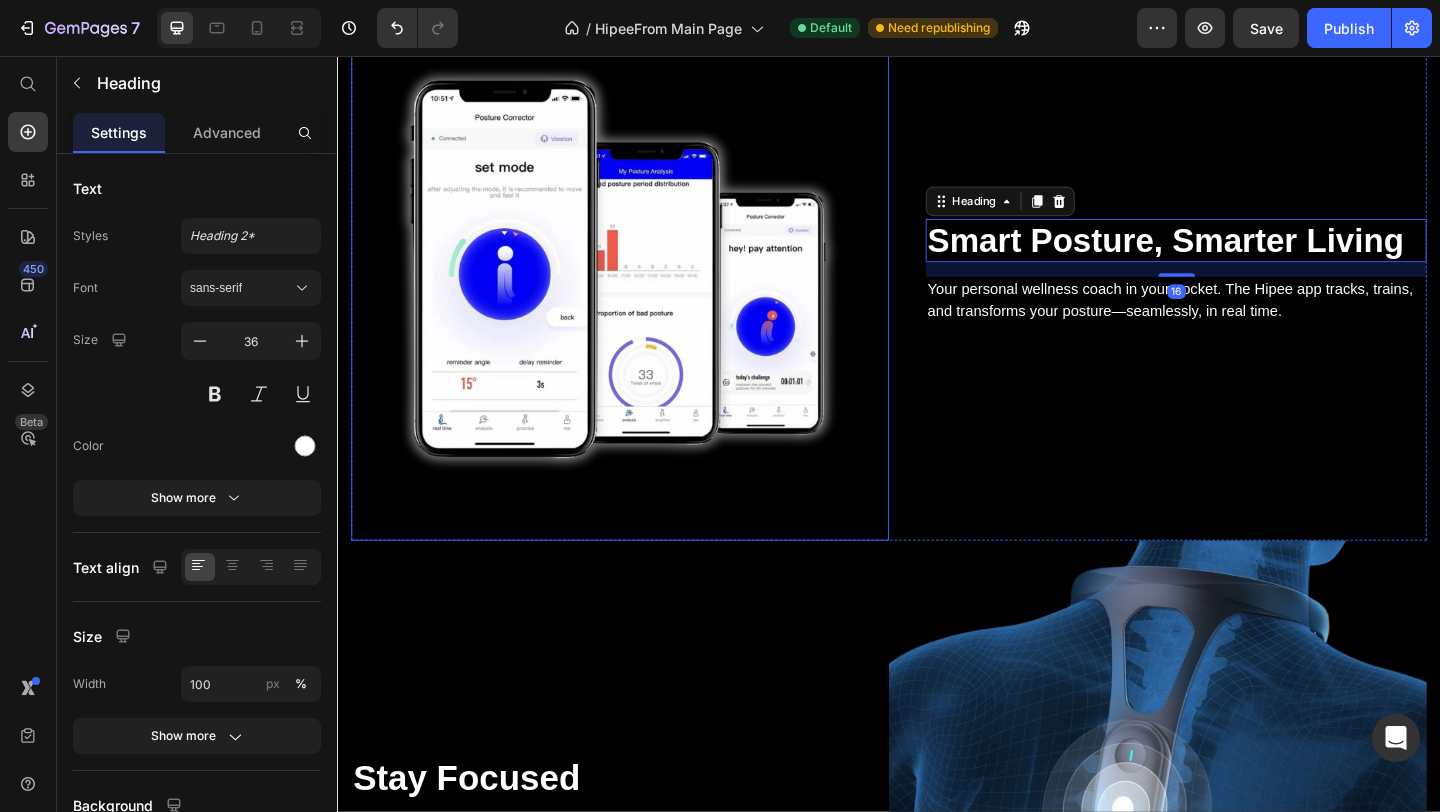 scroll, scrollTop: 2597, scrollLeft: 0, axis: vertical 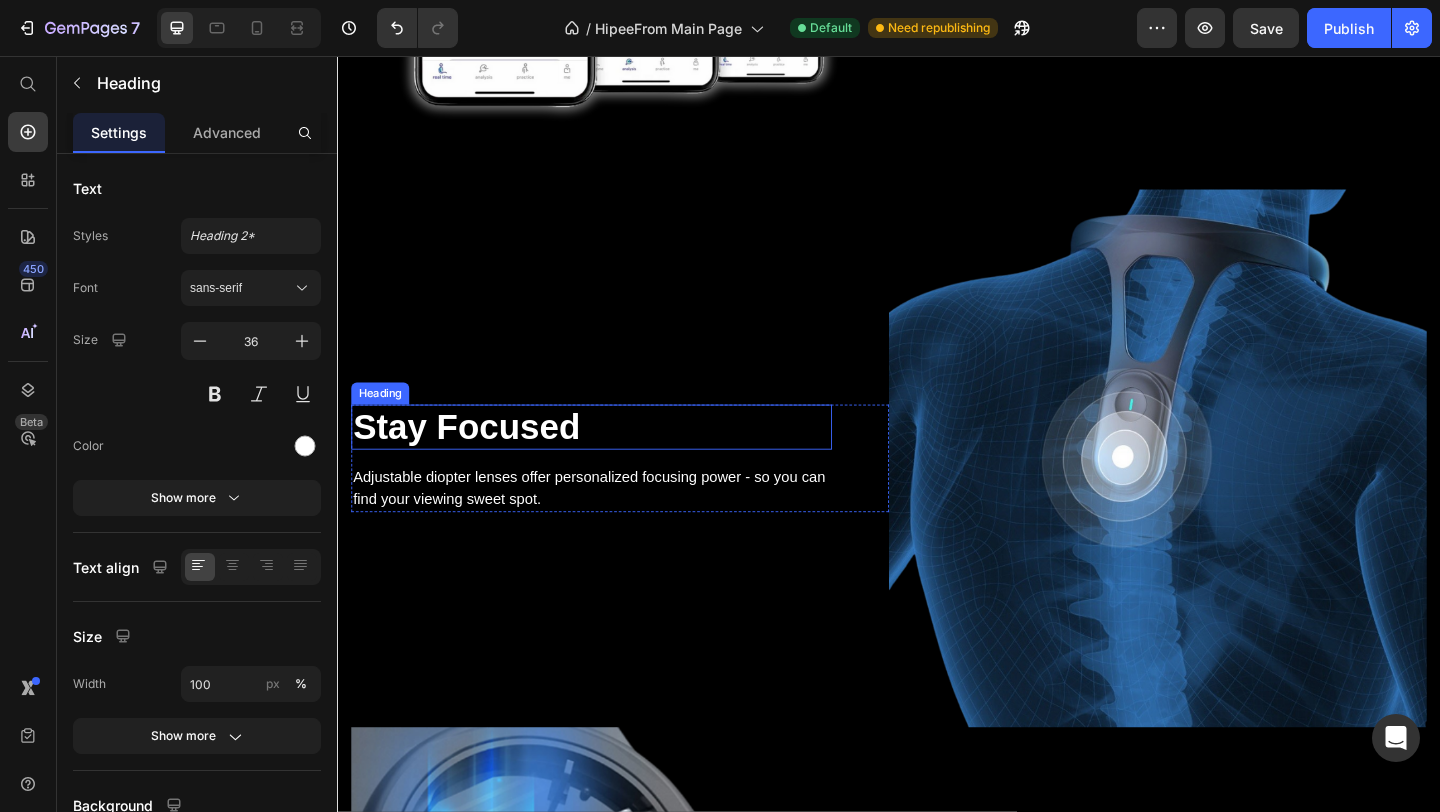 click on "Stay Focused" at bounding box center [613, 460] 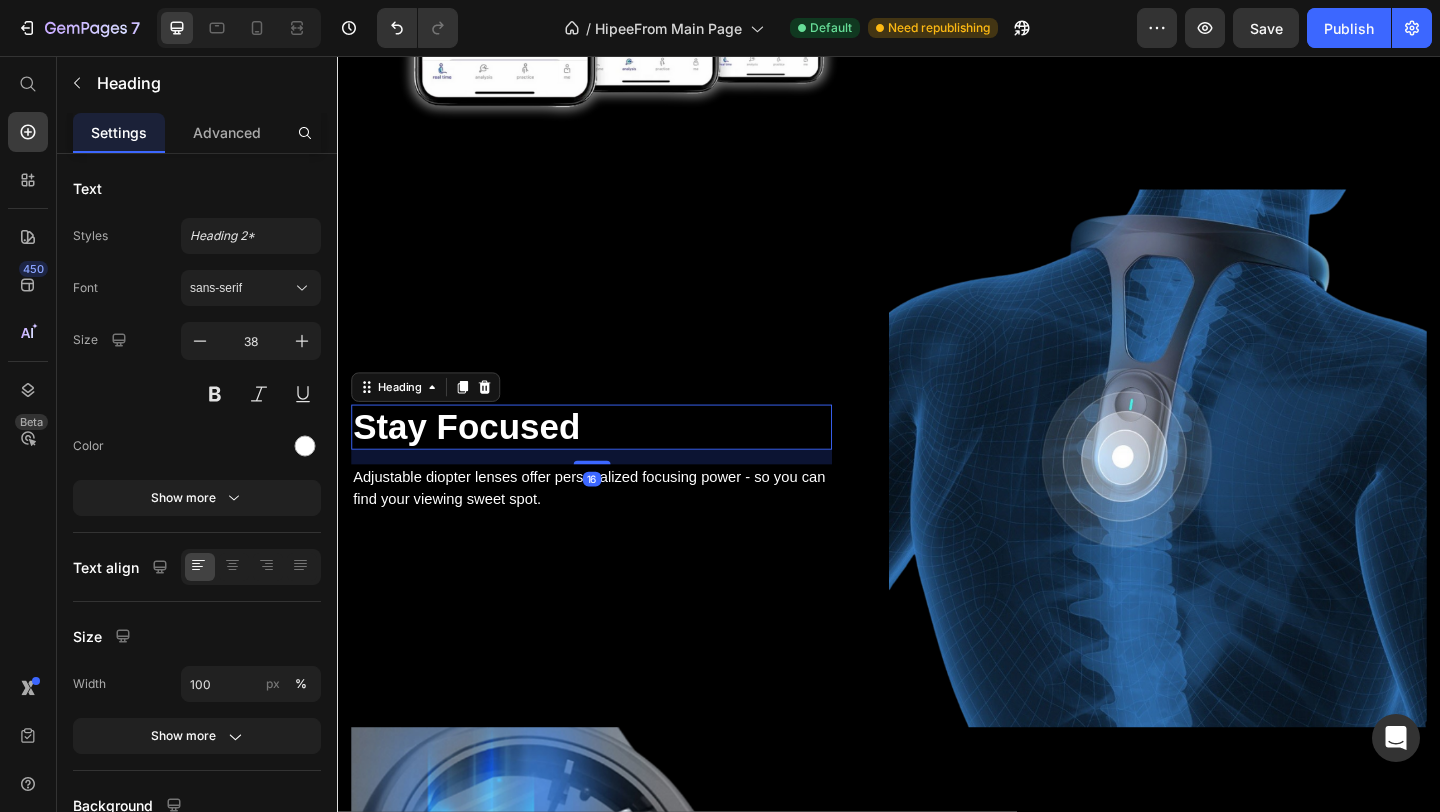 scroll, scrollTop: 2293, scrollLeft: 0, axis: vertical 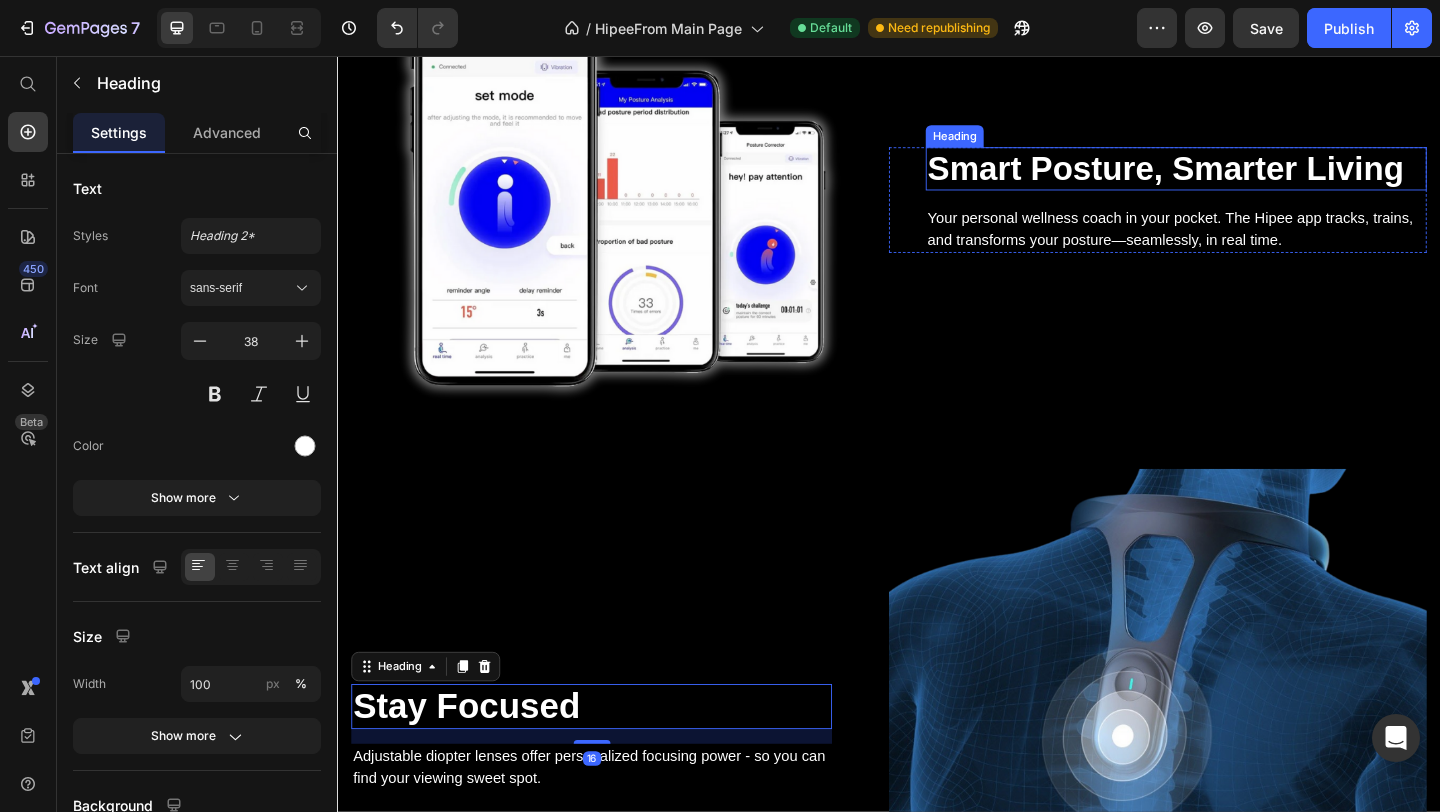 click on "Smart Posture, Smarter Living" at bounding box center (1249, 178) 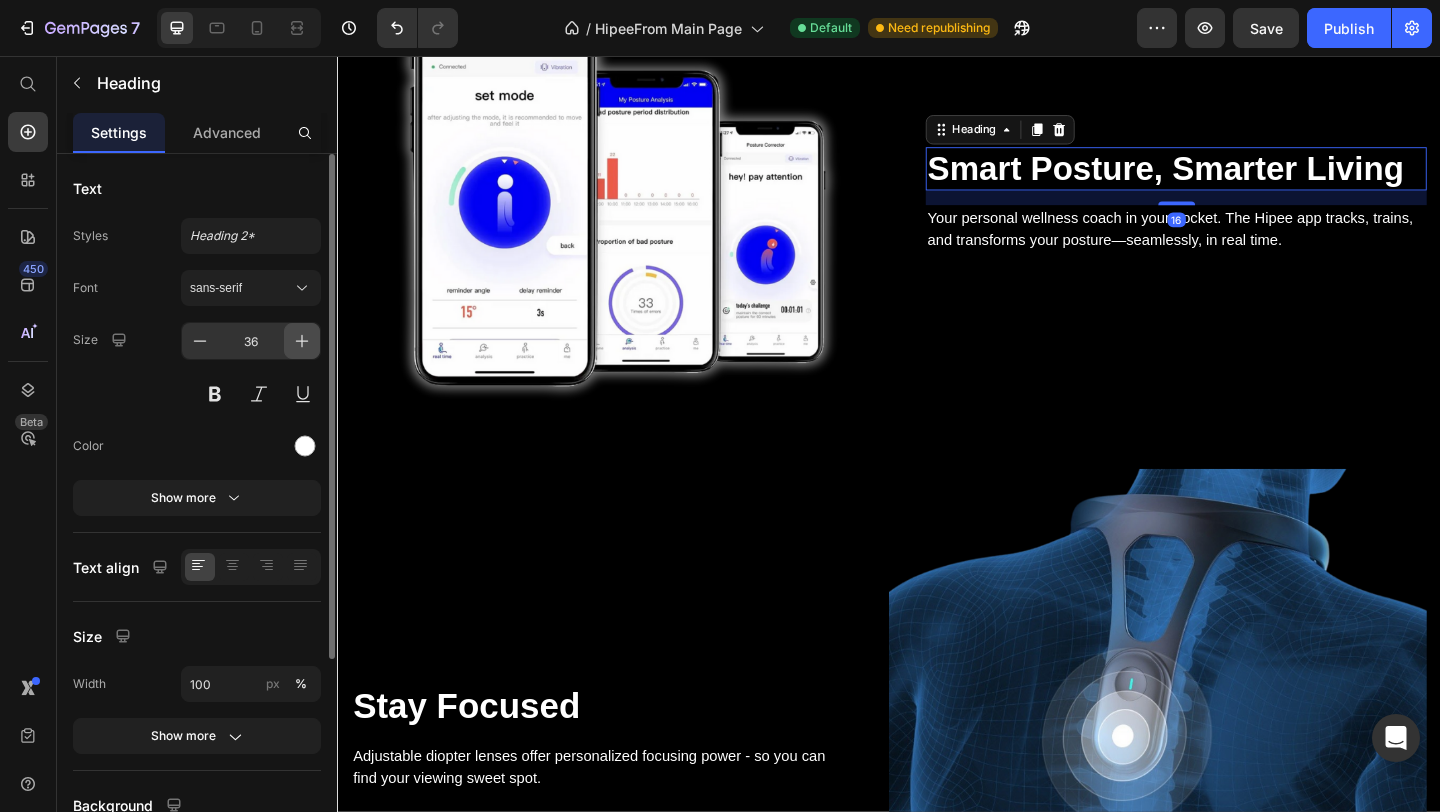 click 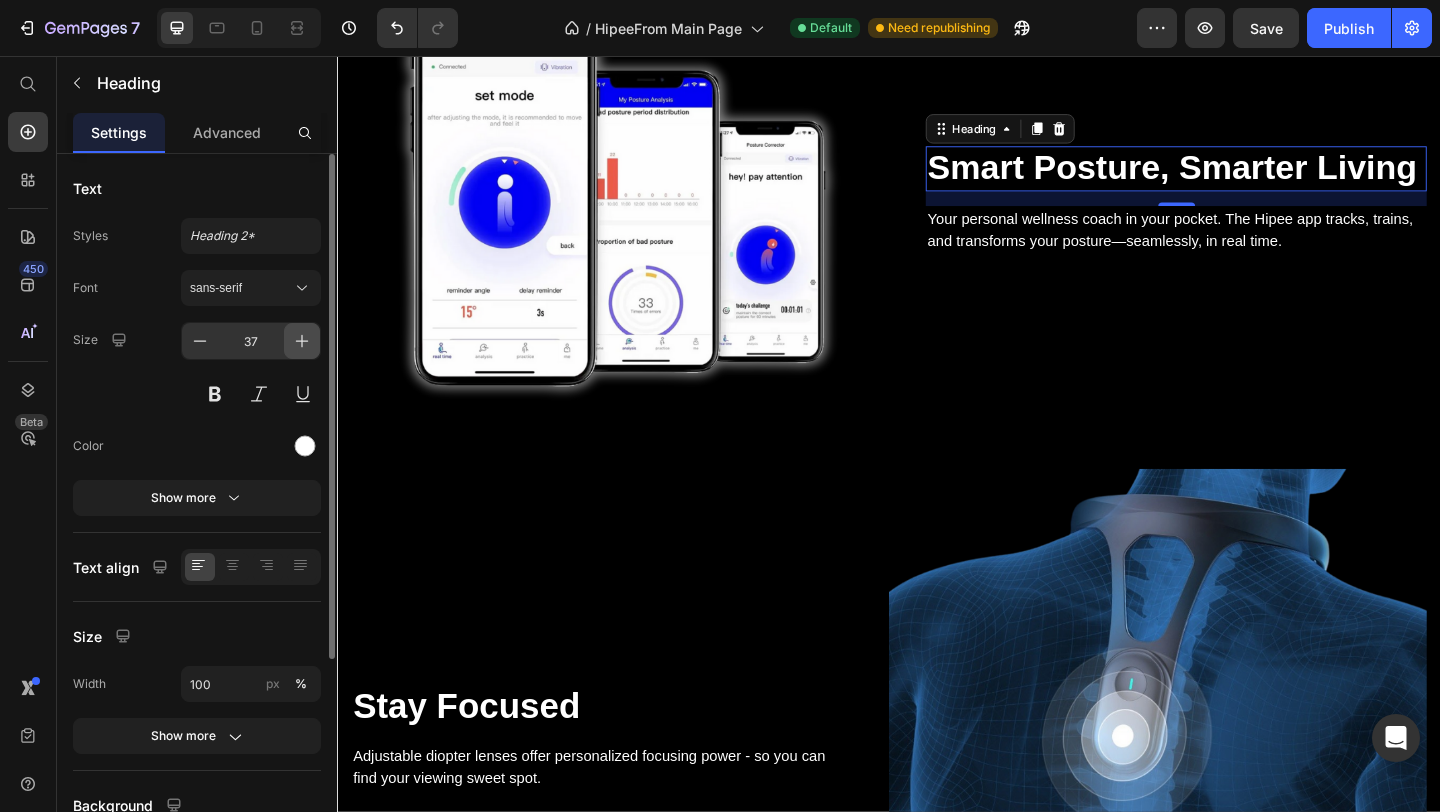 click 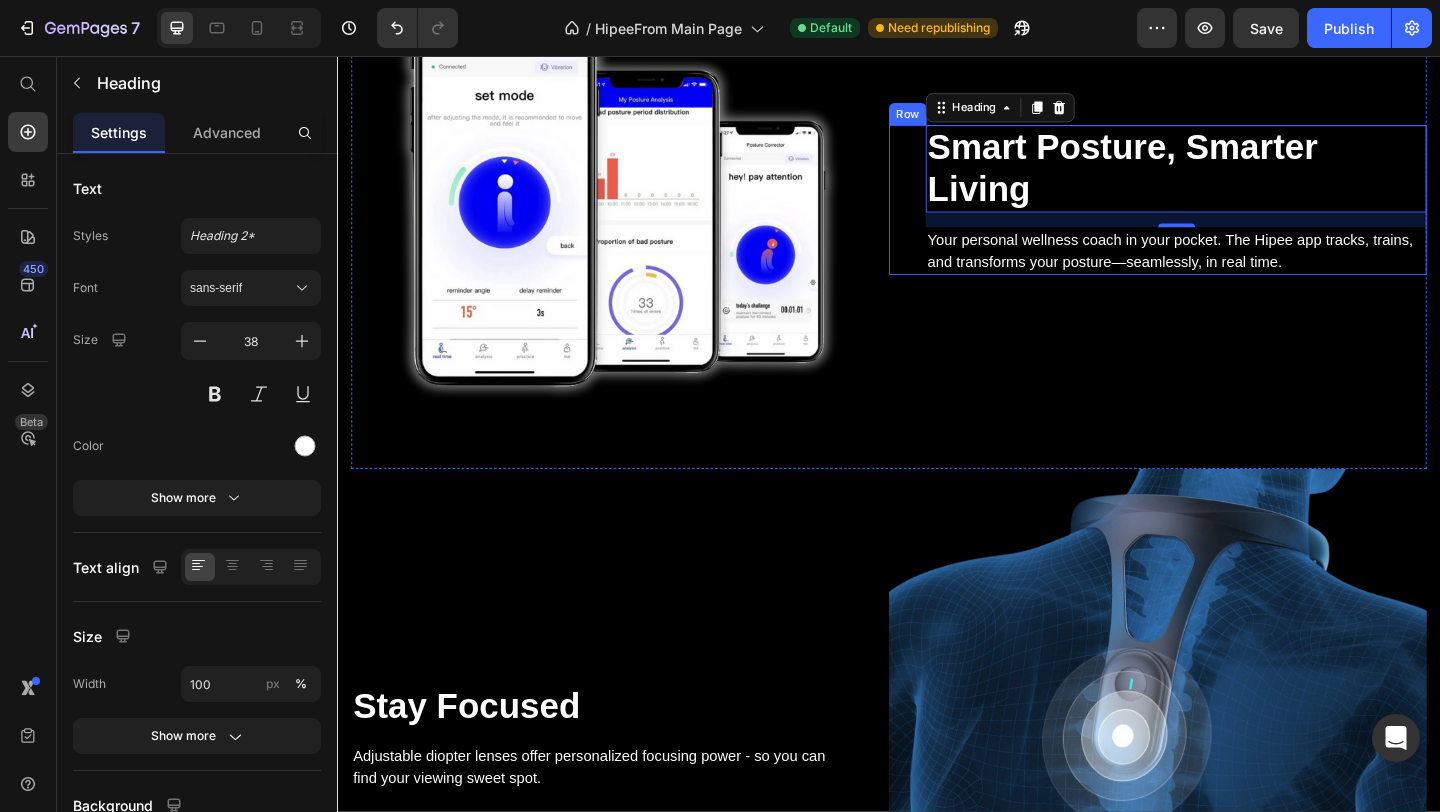 click on "Smart Posture, Smarter Living Heading   16 Your personal wellness coach in your pocket. The Hipee app tracks, trains, and transforms your posture—seamlessly, in real time. Text block Row" at bounding box center [1229, 212] 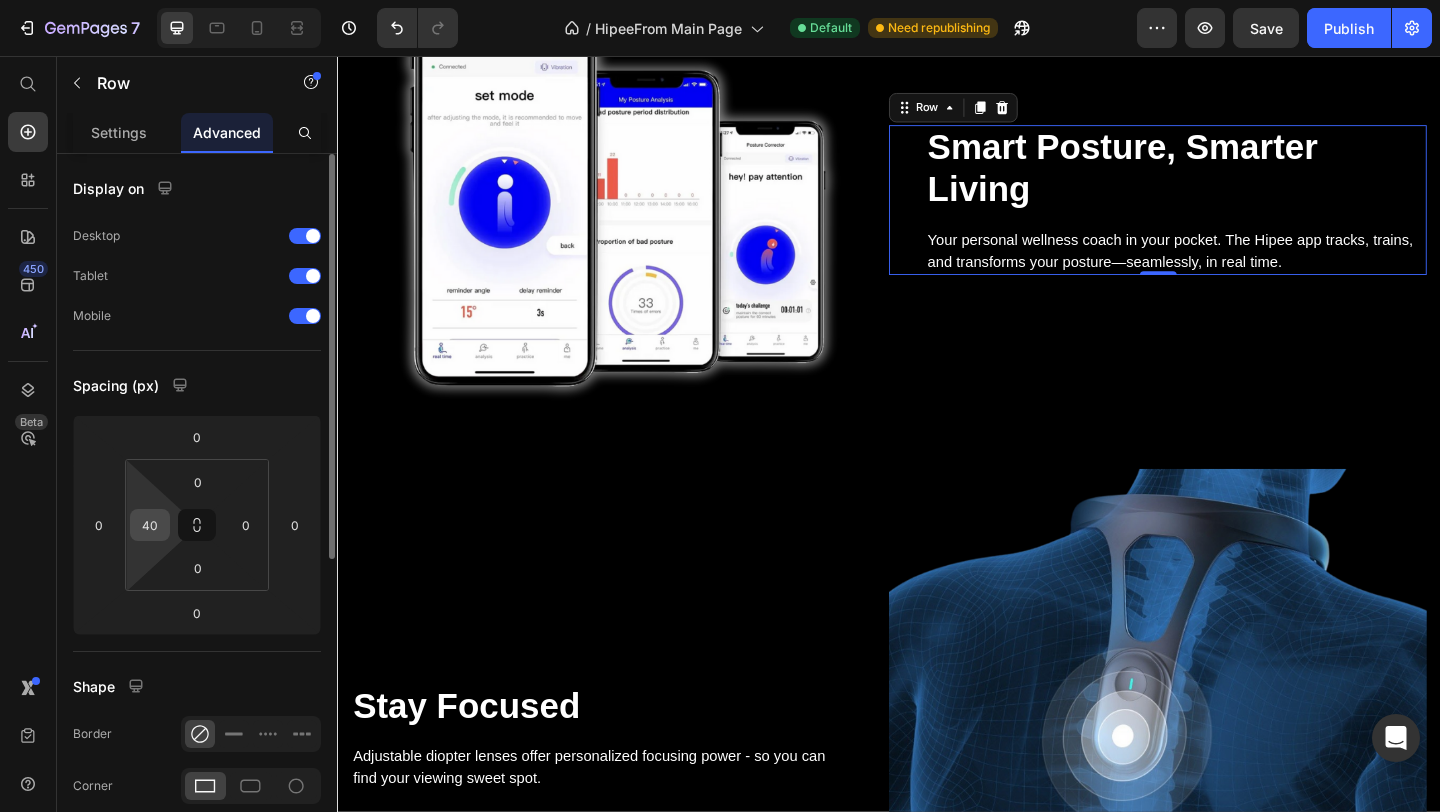 click on "40" at bounding box center [150, 525] 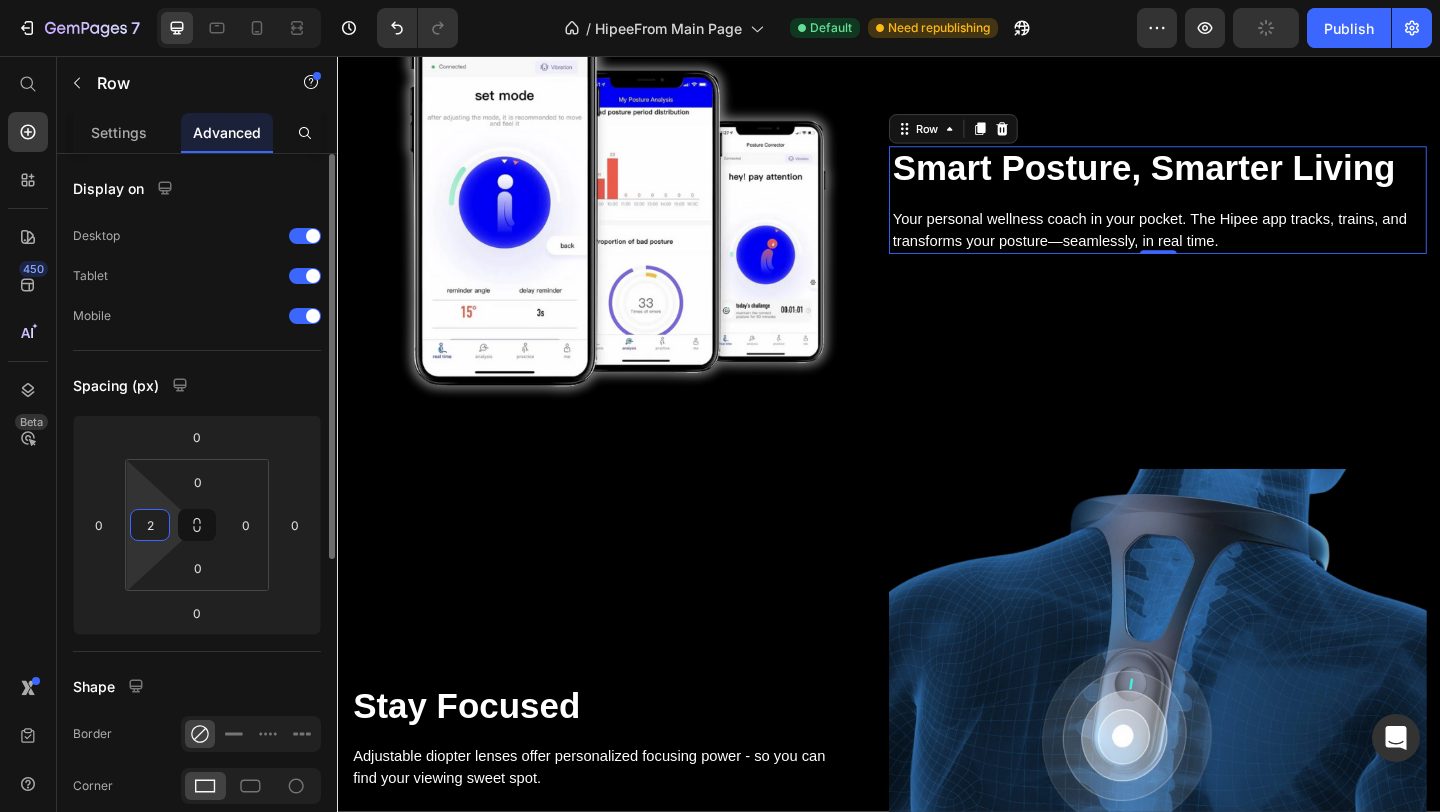 type on "20" 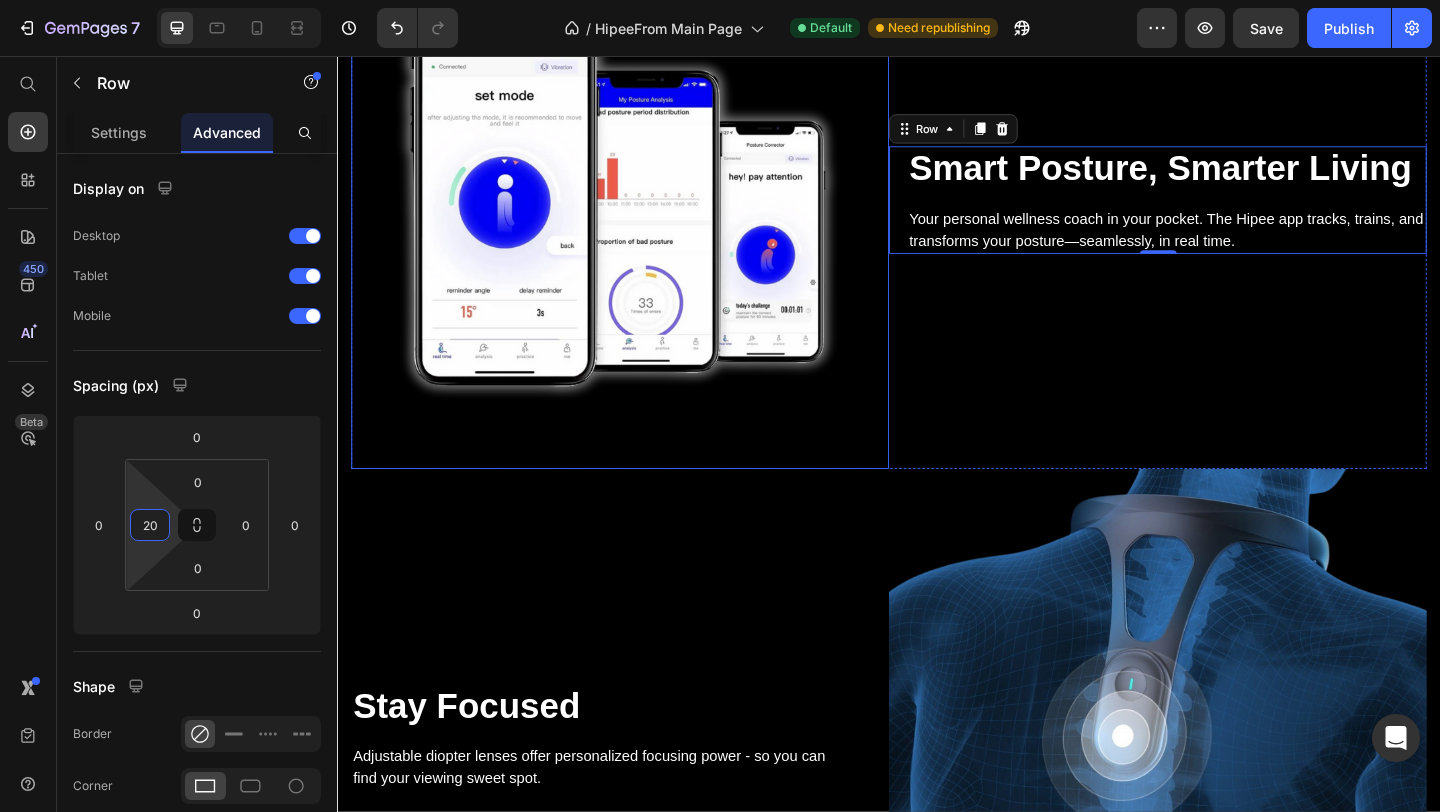 click at bounding box center [644, 212] 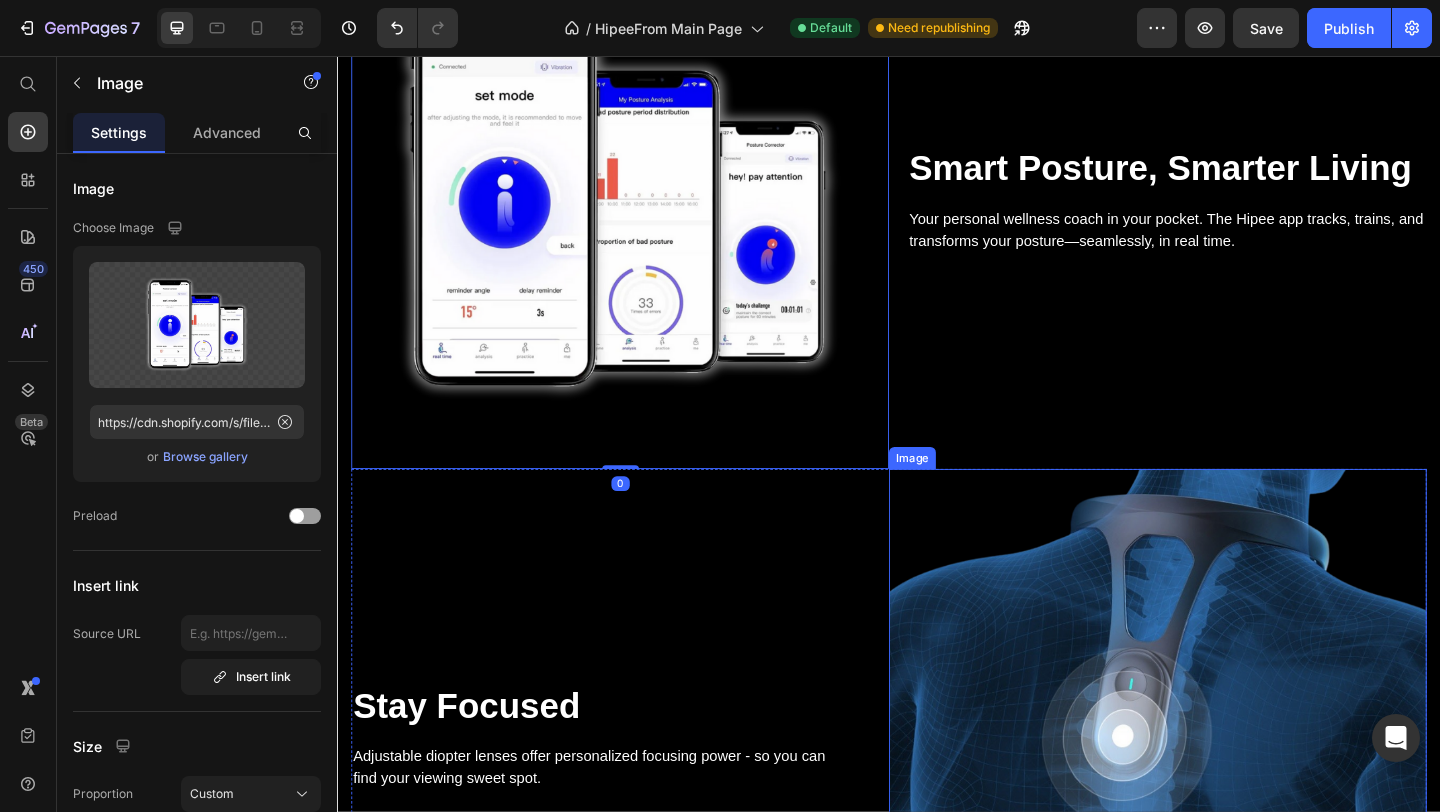 click at bounding box center (1229, 797) 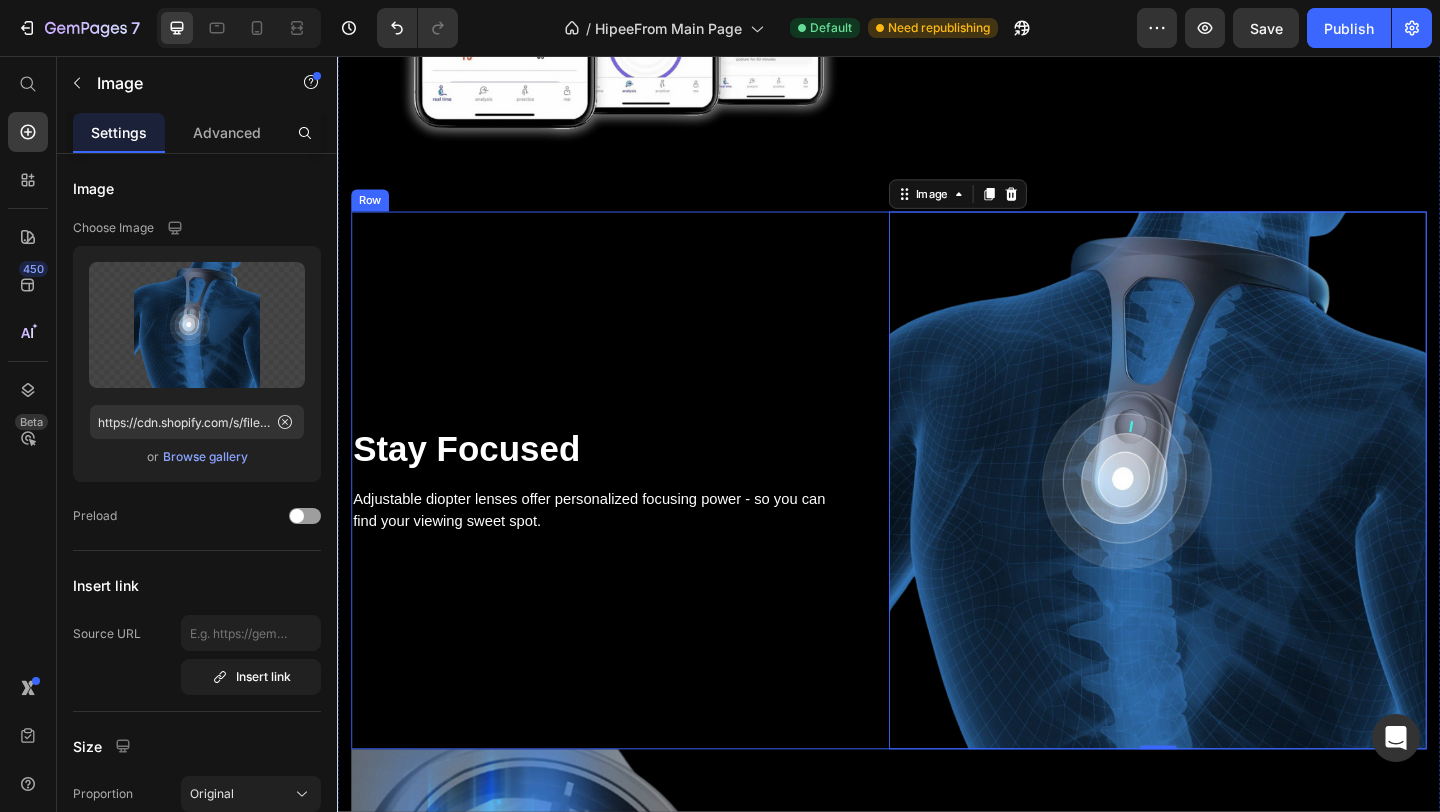scroll, scrollTop: 2588, scrollLeft: 0, axis: vertical 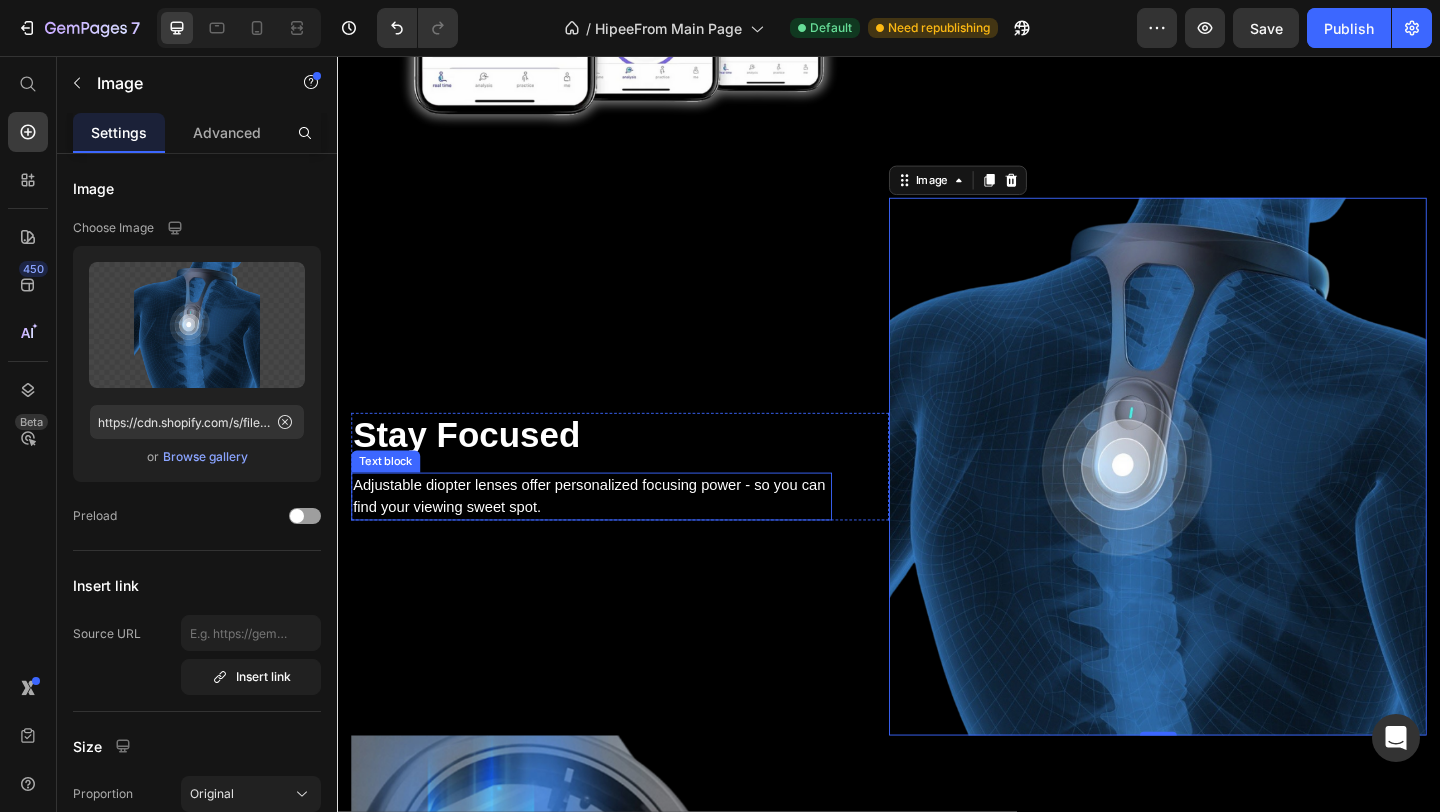 click on "Adjustable diopter lenses offer personalized focusing power - so you can find your viewing sweet spot." at bounding box center [613, 535] 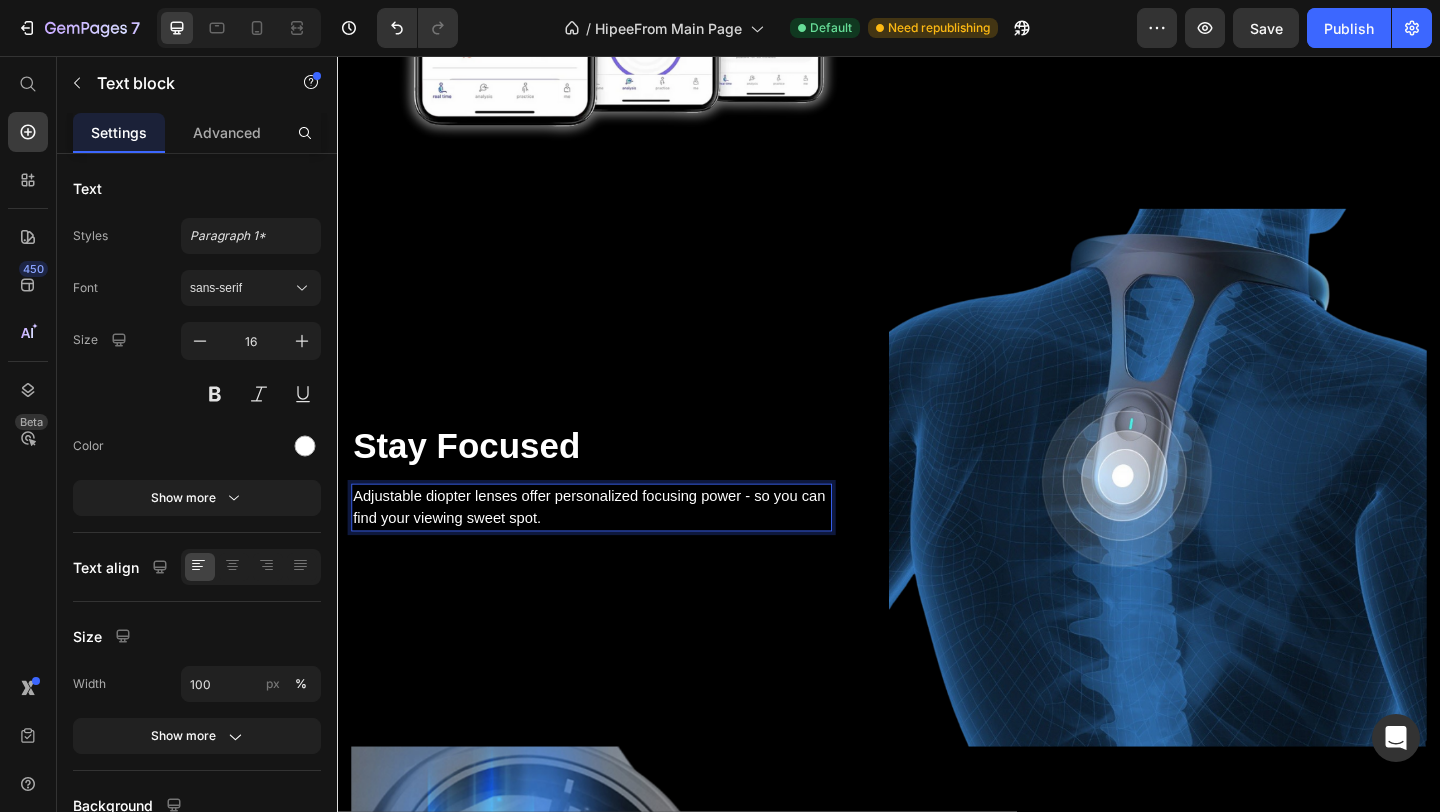 scroll, scrollTop: 2588, scrollLeft: 0, axis: vertical 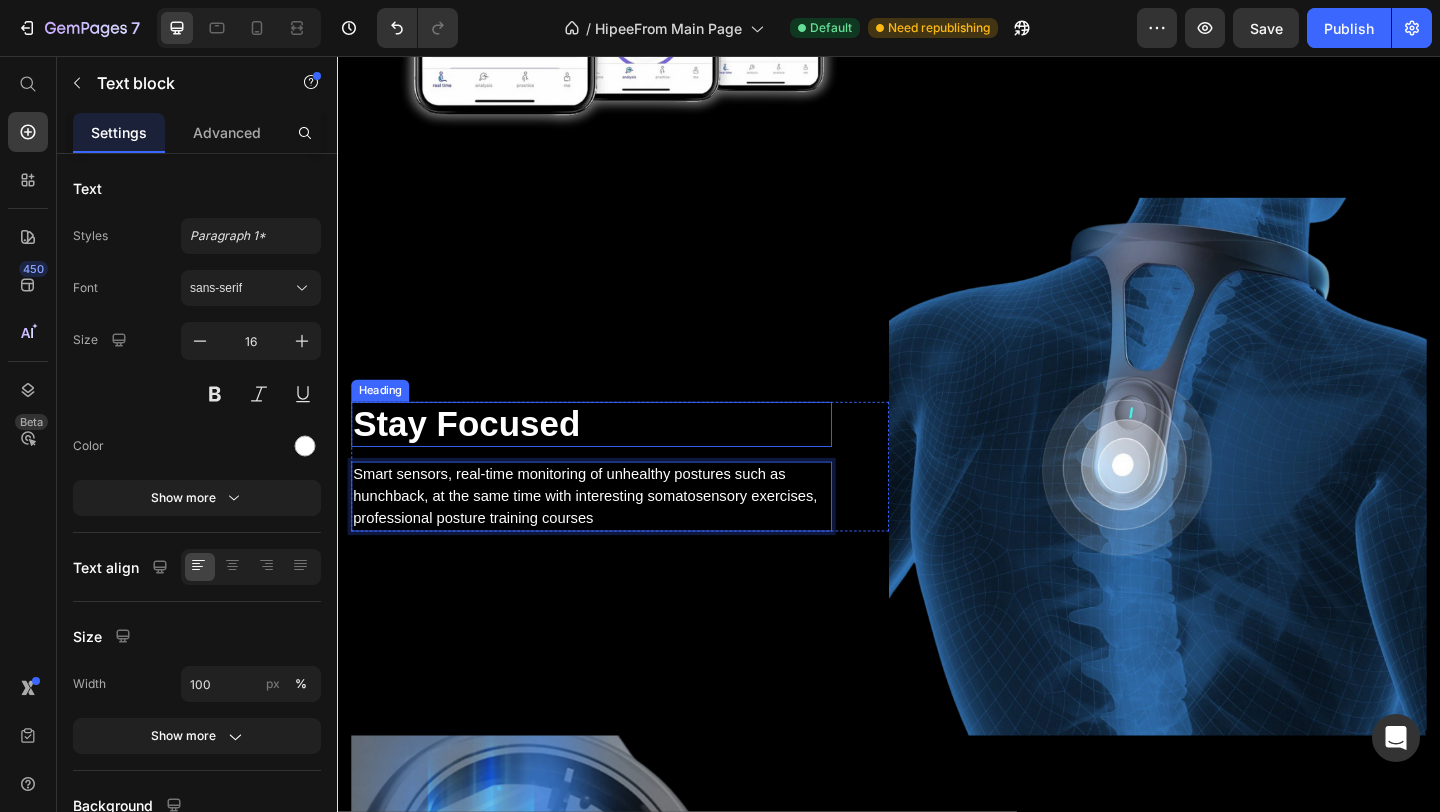click on "Stay Focused" at bounding box center [613, 457] 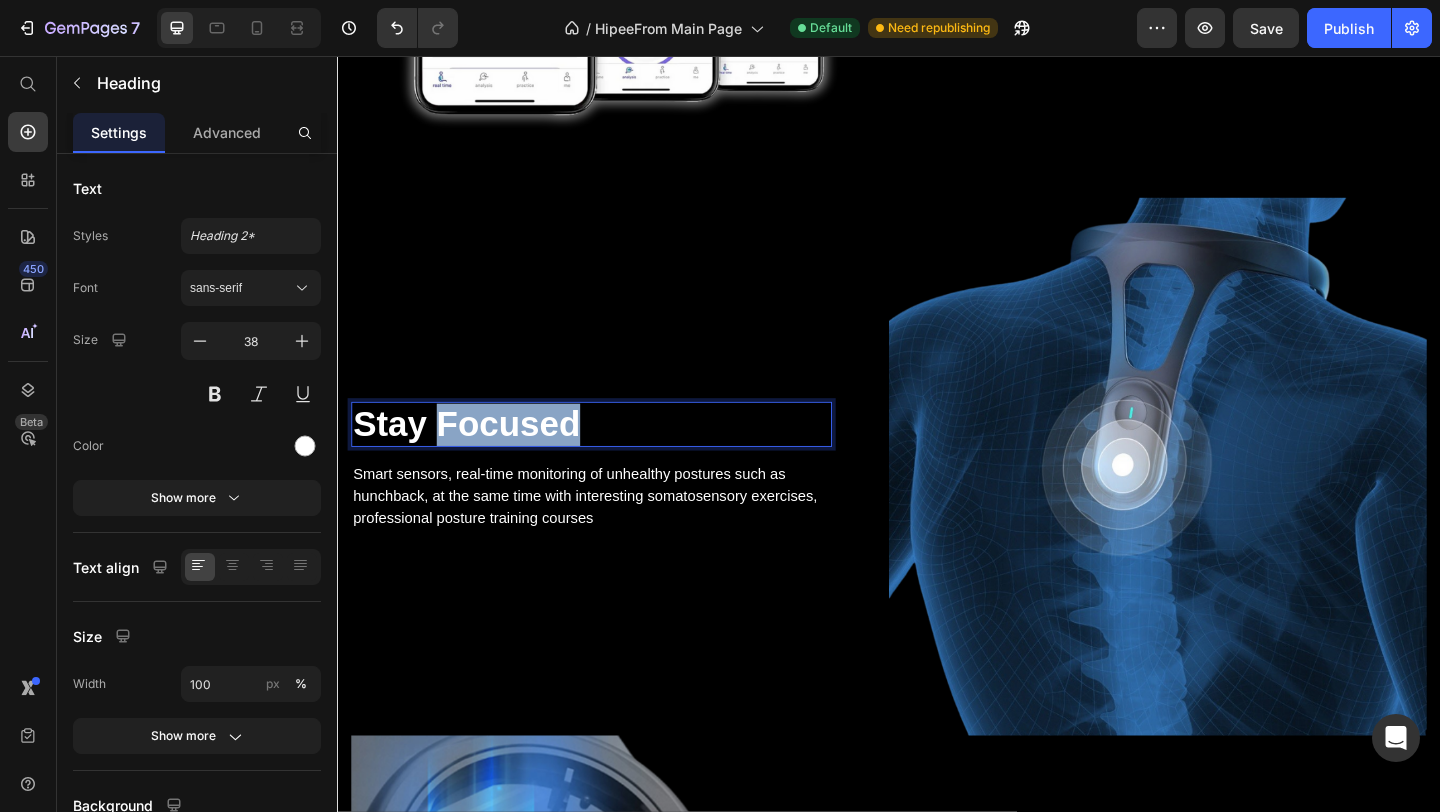 click on "Stay Focused" at bounding box center [613, 457] 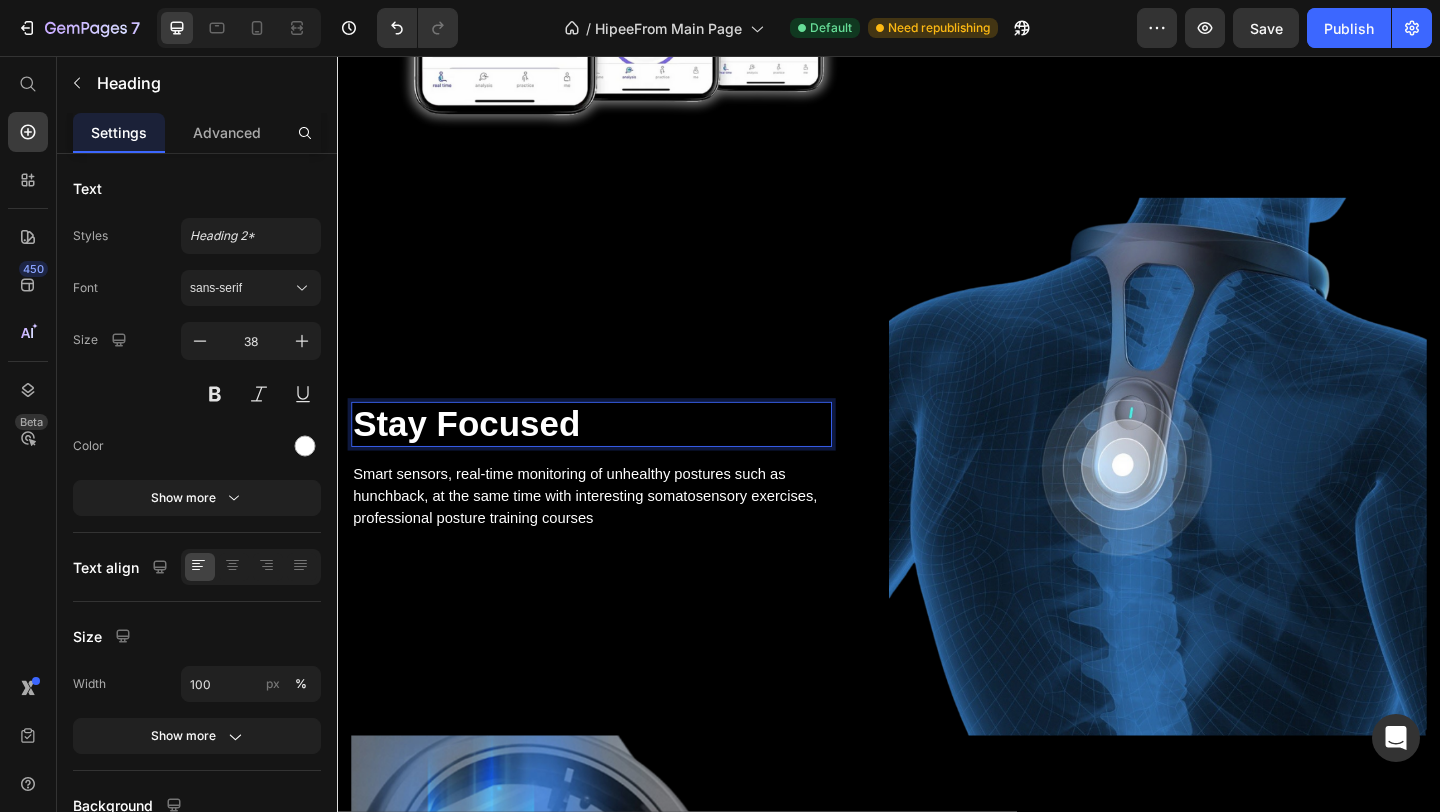 scroll, scrollTop: 2566, scrollLeft: 0, axis: vertical 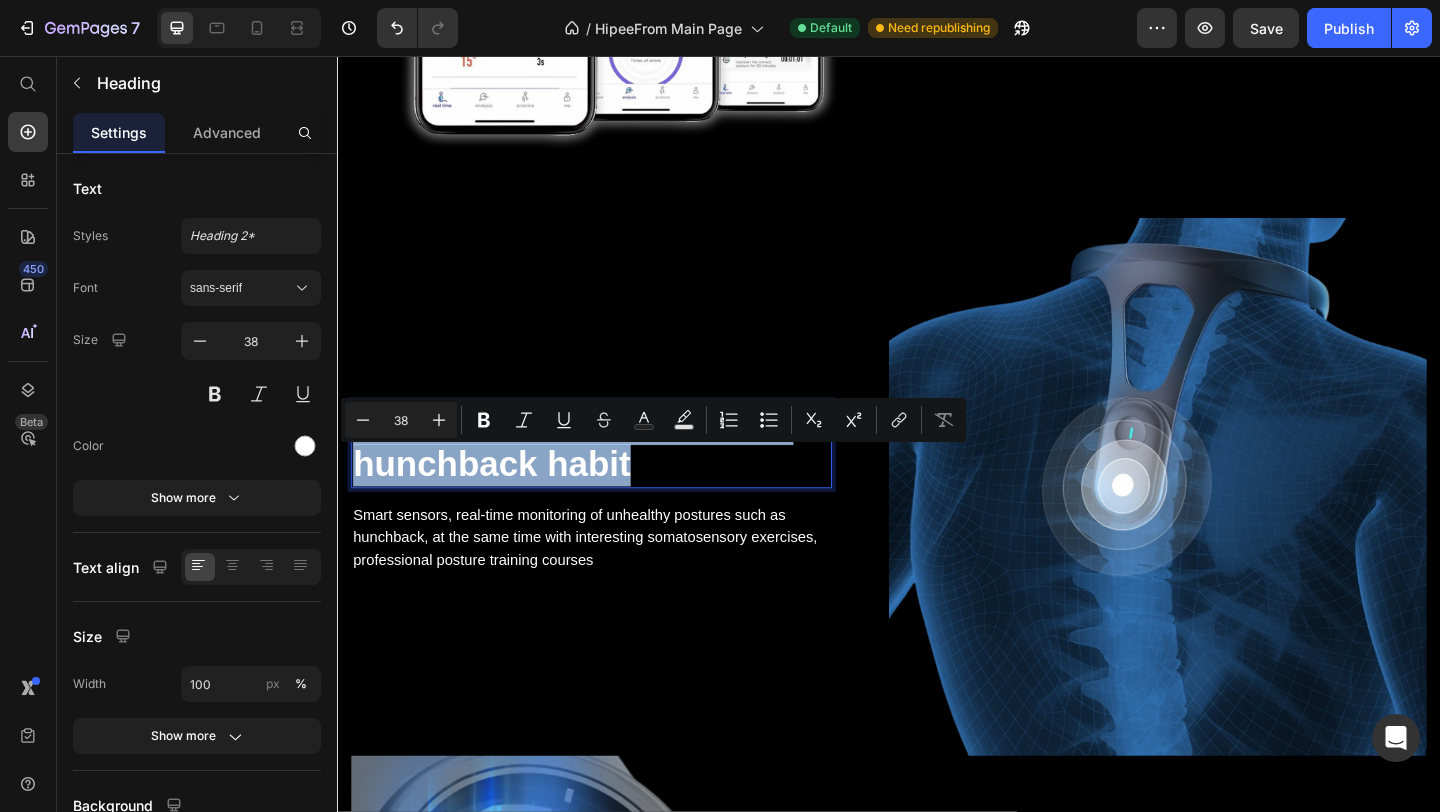 drag, startPoint x: 664, startPoint y: 559, endPoint x: 354, endPoint y: 500, distance: 315.56458 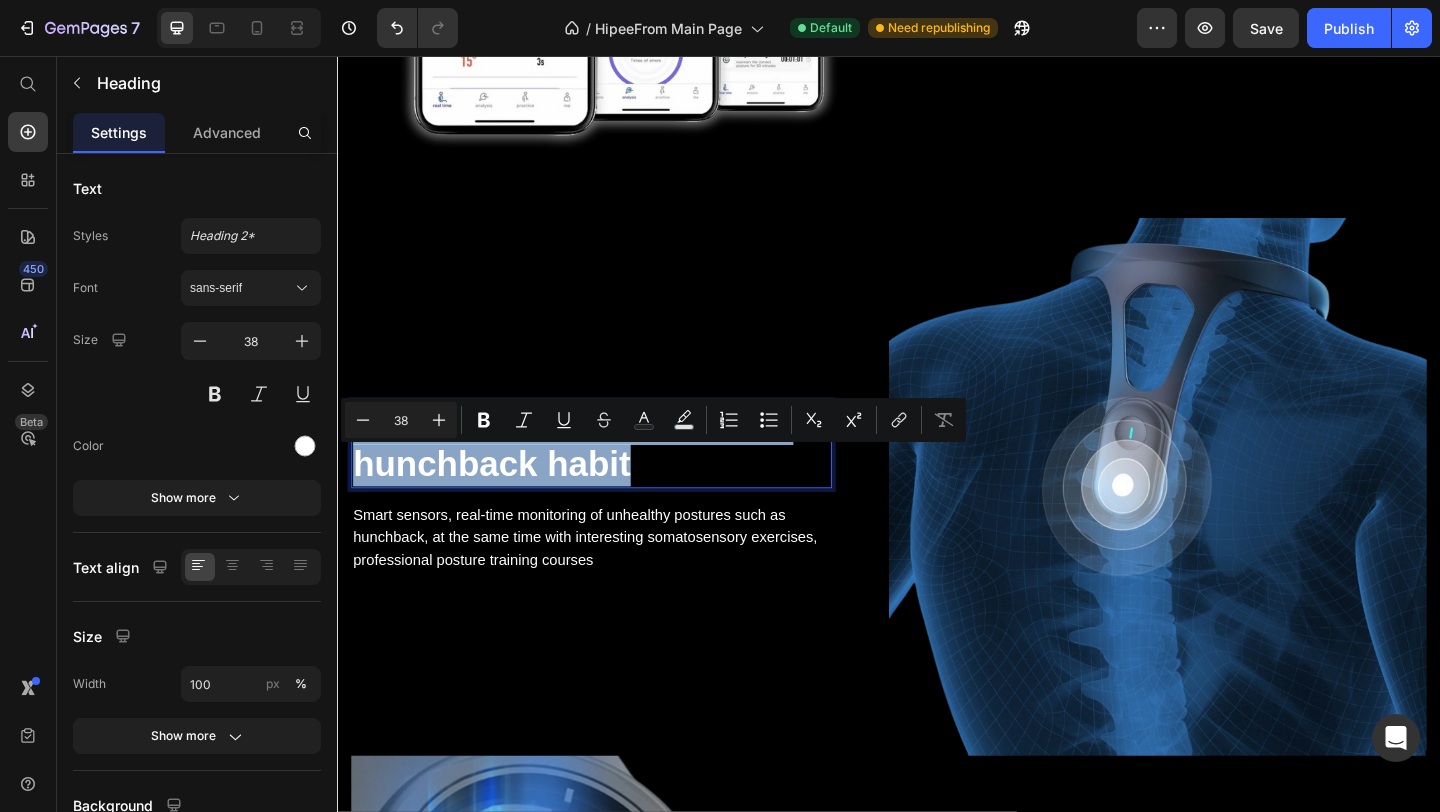click on "use technology to change hunchback habit" at bounding box center [613, 478] 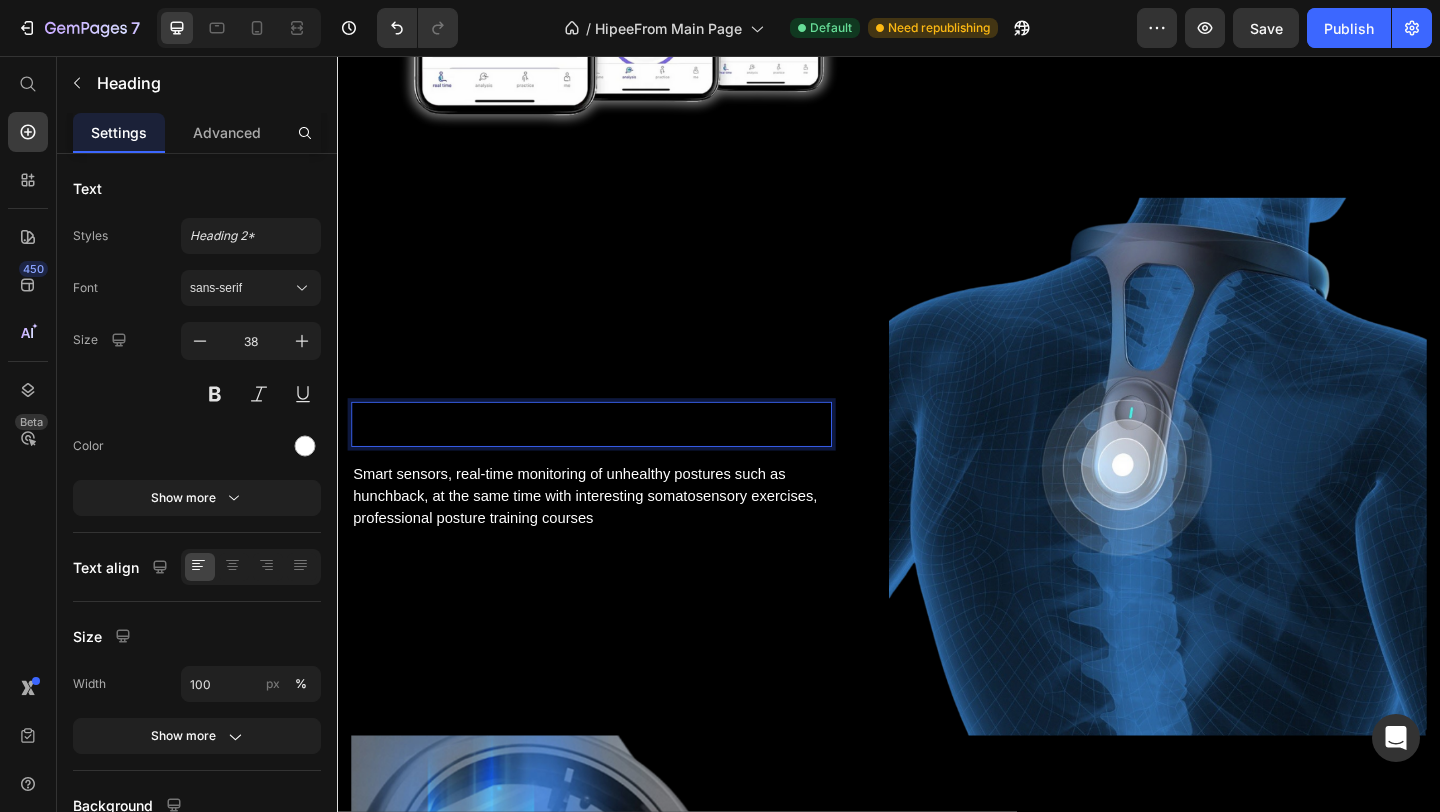 scroll, scrollTop: 2565, scrollLeft: 0, axis: vertical 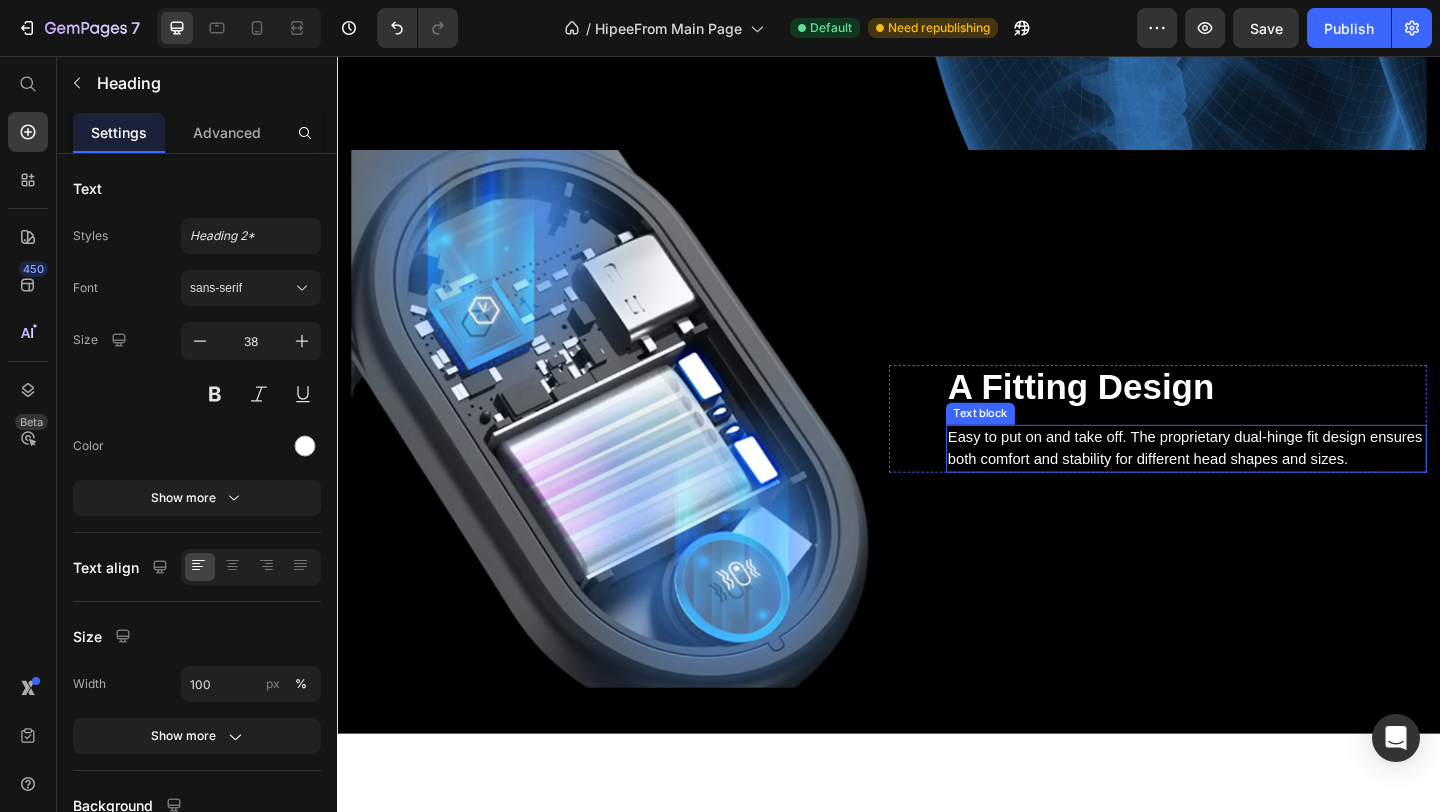click on "Easy to put on and take off. The proprietary dual-hinge fit design ensures both comfort and stability for different head shapes and sizes." at bounding box center [1260, 483] 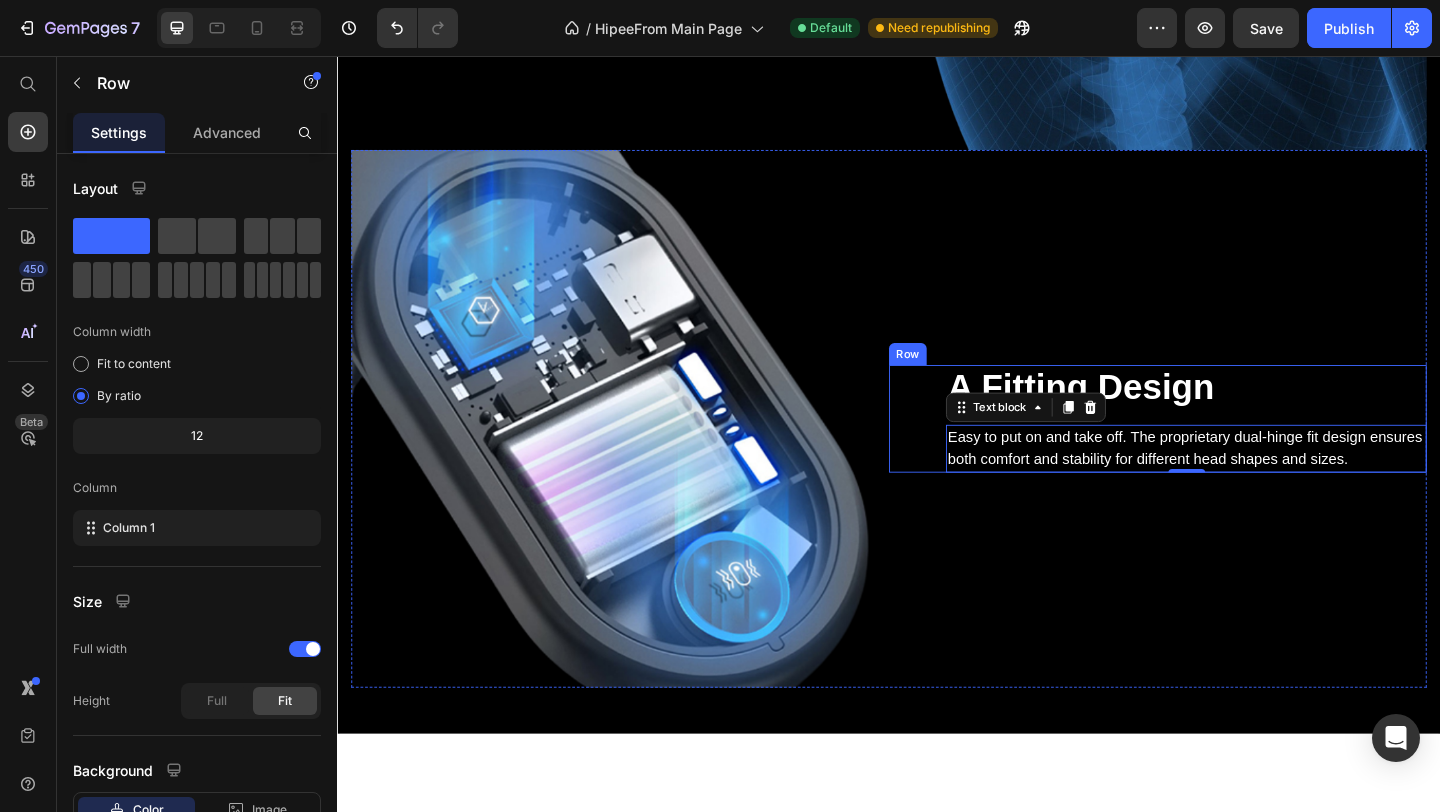click on "A Fitting Design Heading Easy to put on and take off. The proprietary dual-hinge fit design ensures both comfort and stability for different head shapes and sizes. Text block   0 Row" at bounding box center (1229, 451) 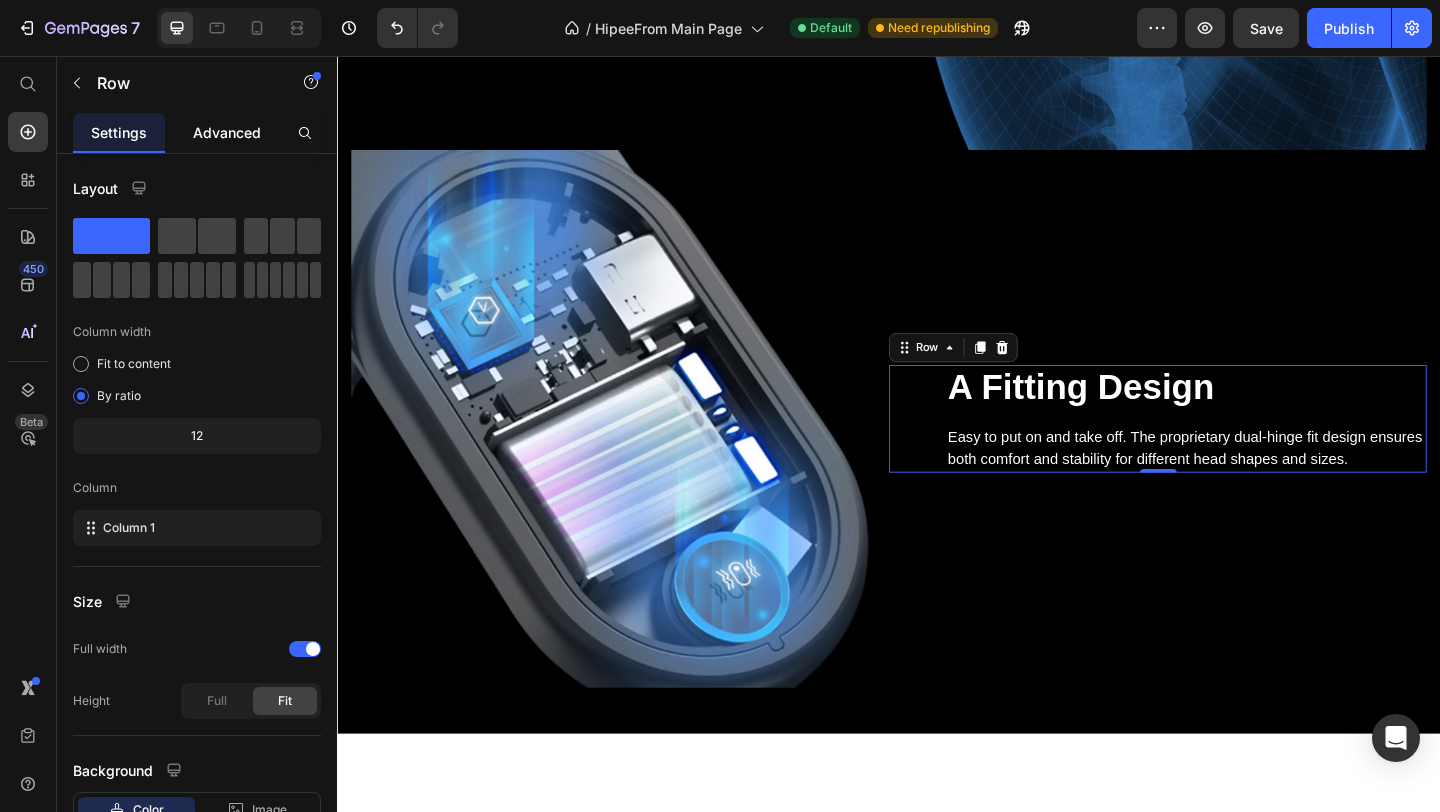 click on "Advanced" 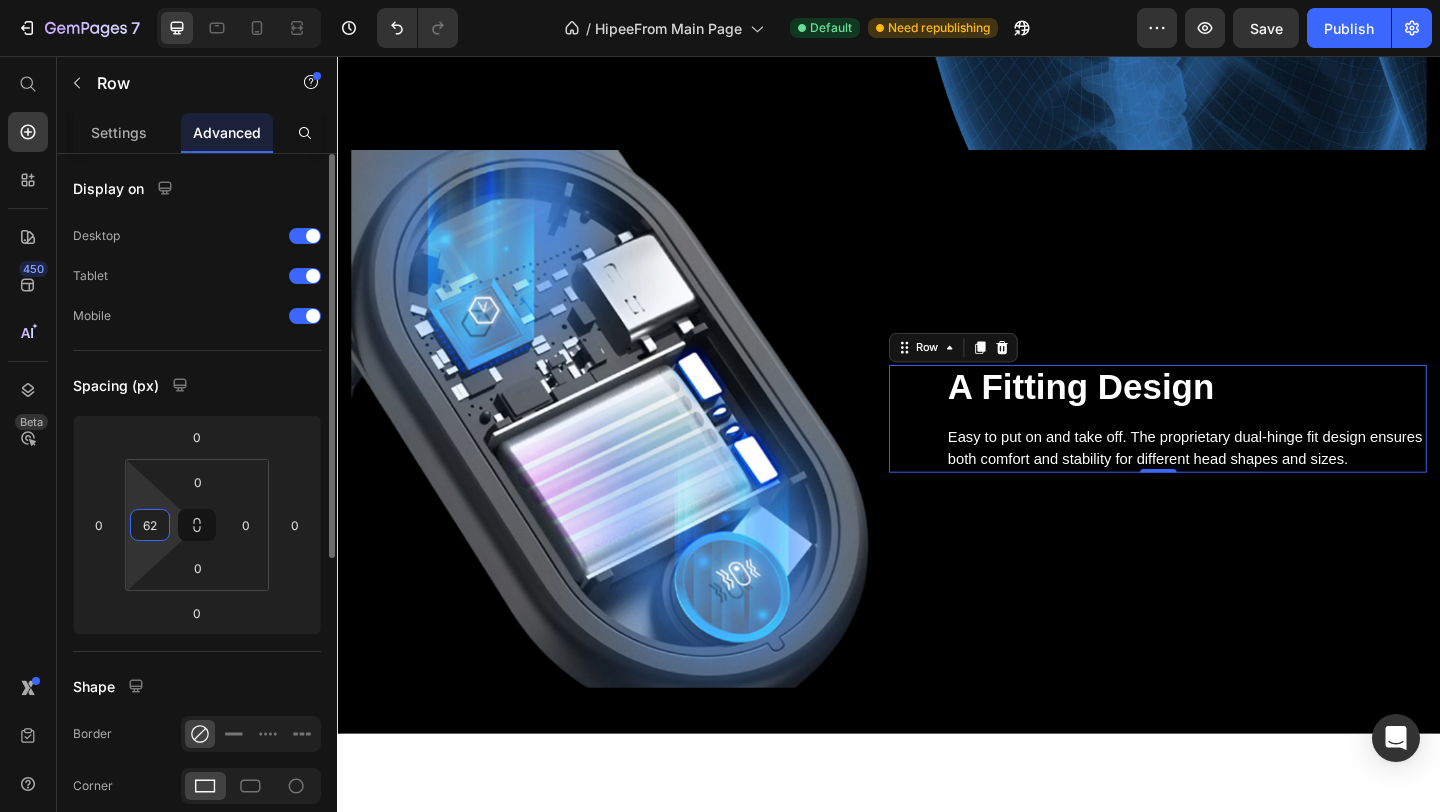 click on "62" at bounding box center [150, 525] 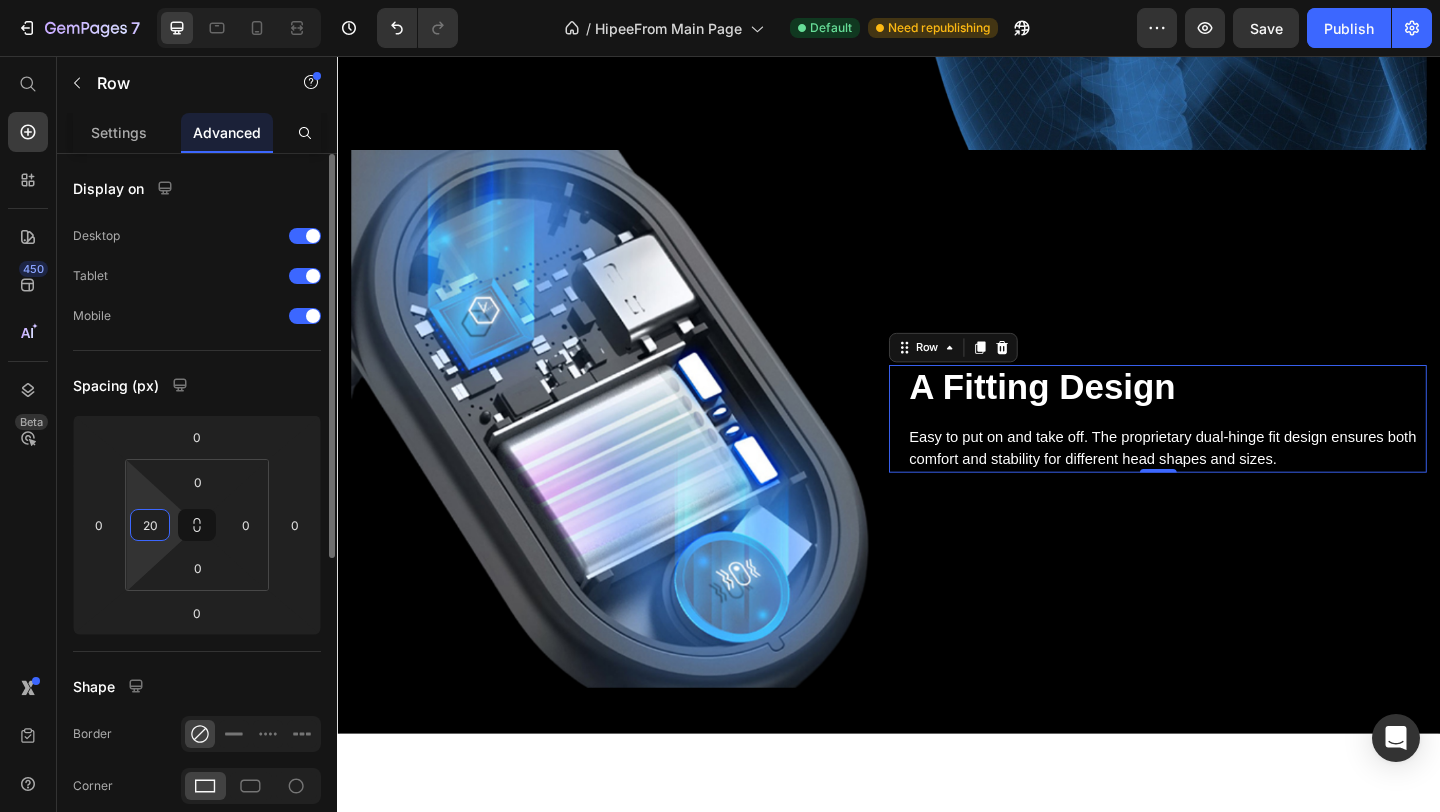 type on "20" 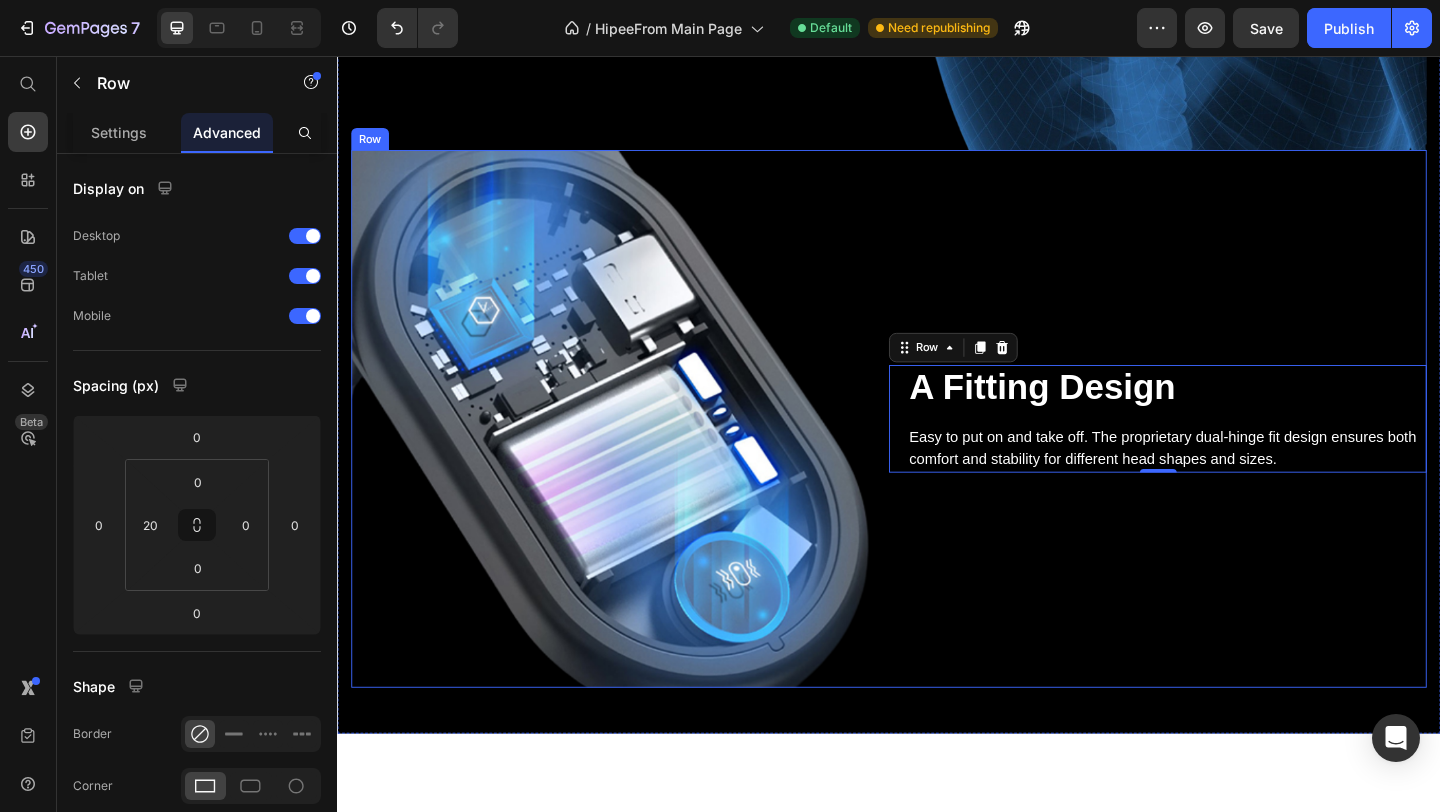 click on "A Fitting Design Heading Easy to put on and take off. The proprietary dual-hinge fit design ensures both comfort and stability for different head shapes and sizes. Text block Row   0" at bounding box center (1229, 450) 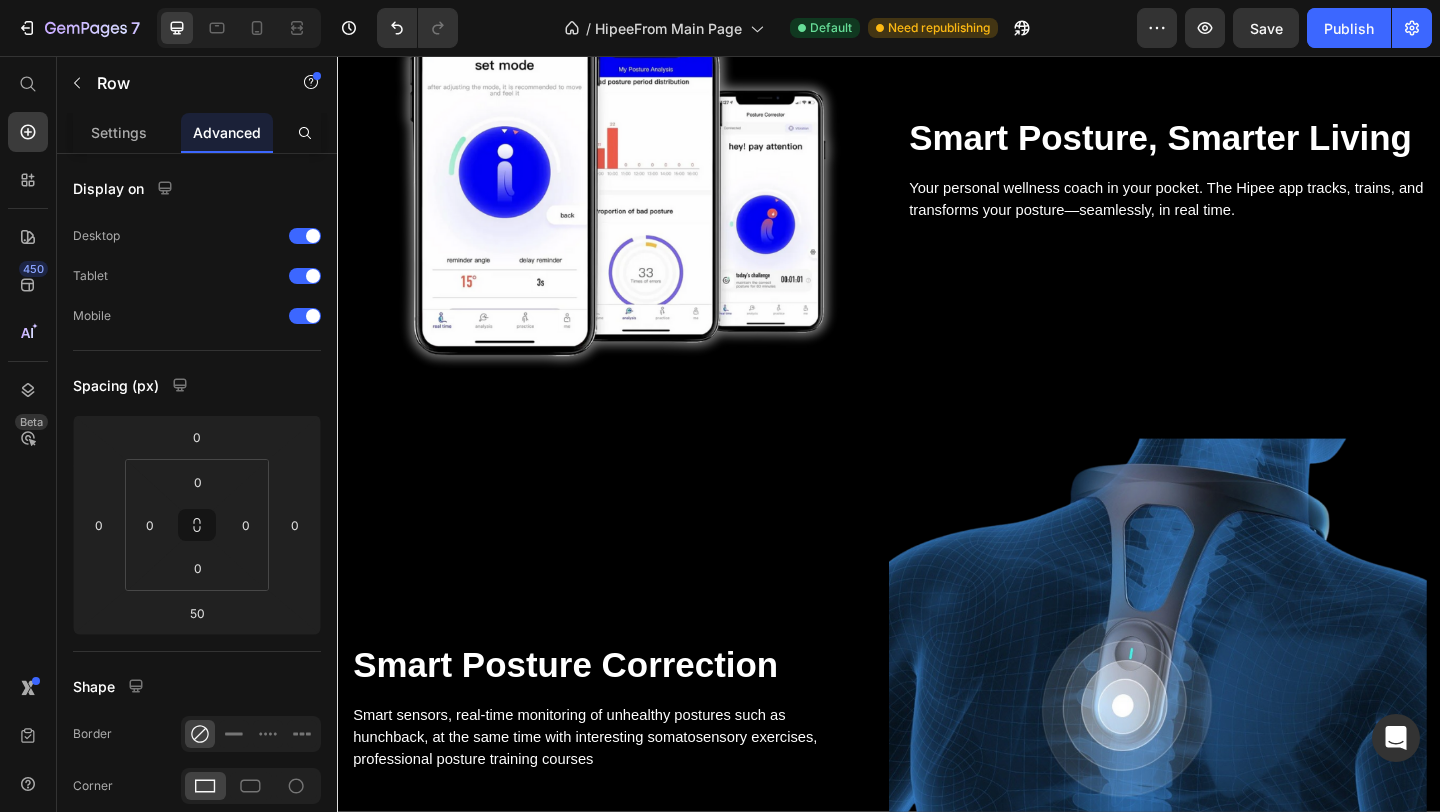 scroll, scrollTop: 3142, scrollLeft: 0, axis: vertical 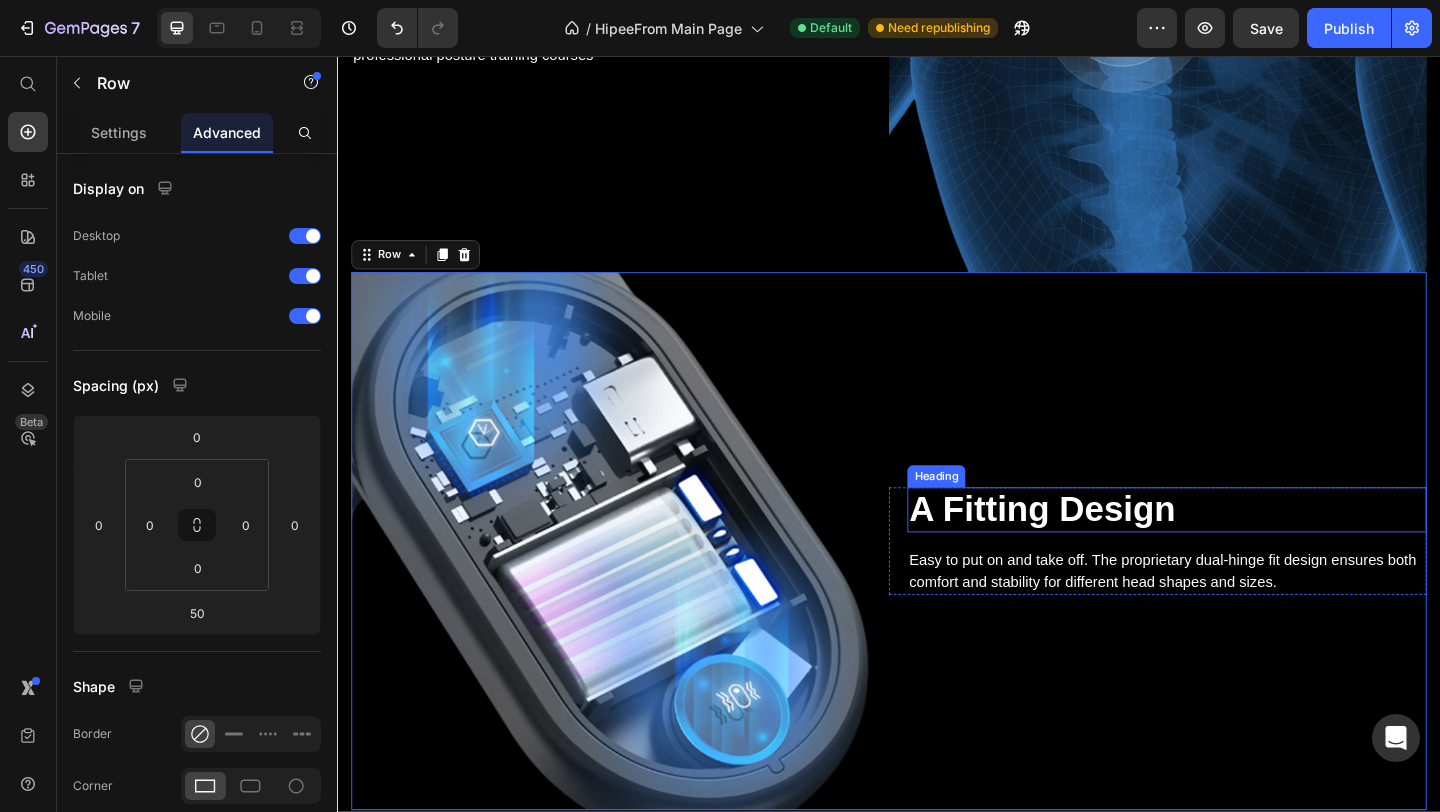 click on "A Fitting Design" at bounding box center [1239, 550] 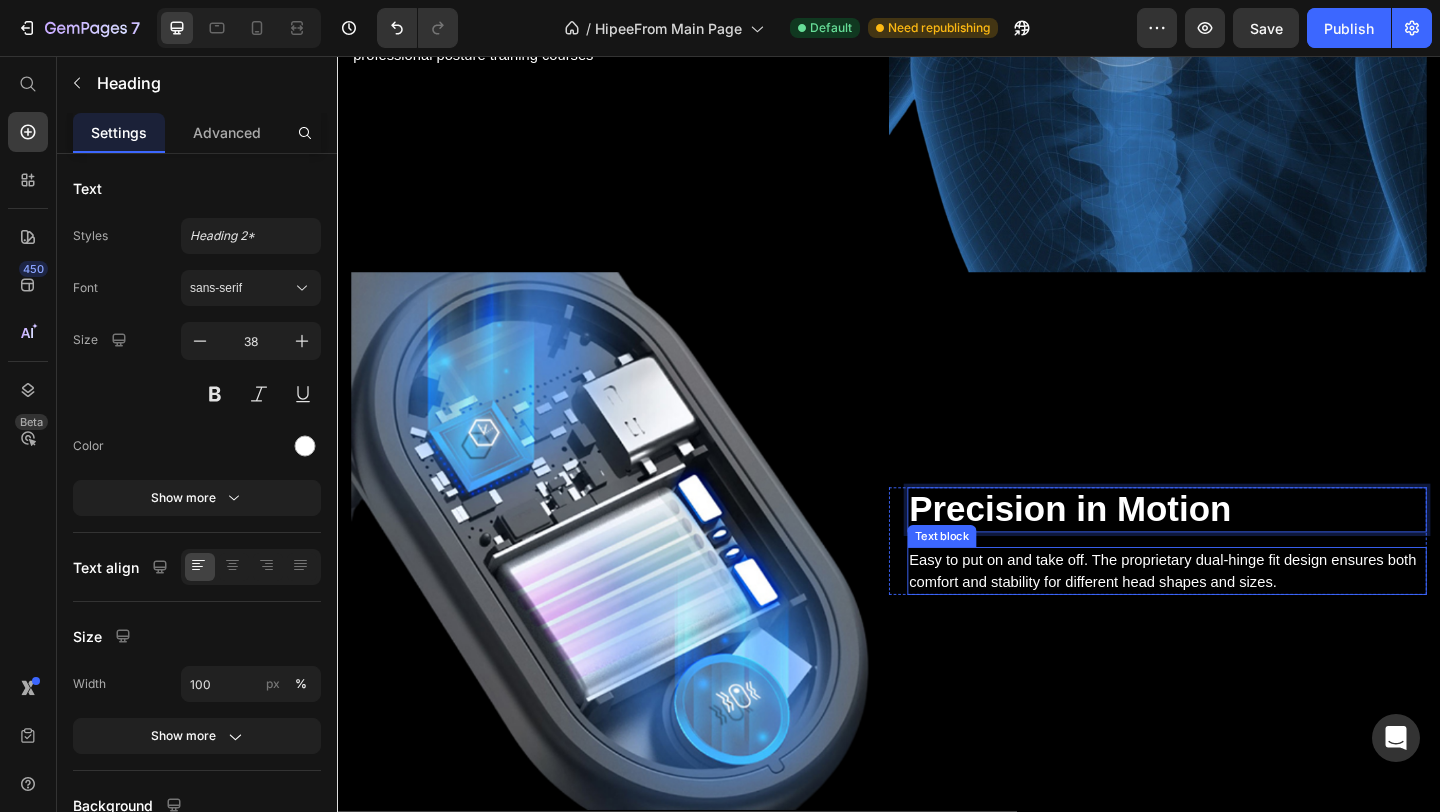 click on "Easy to put on and take off. The proprietary dual-hinge fit design ensures both comfort and stability for different head shapes and sizes." at bounding box center [1239, 616] 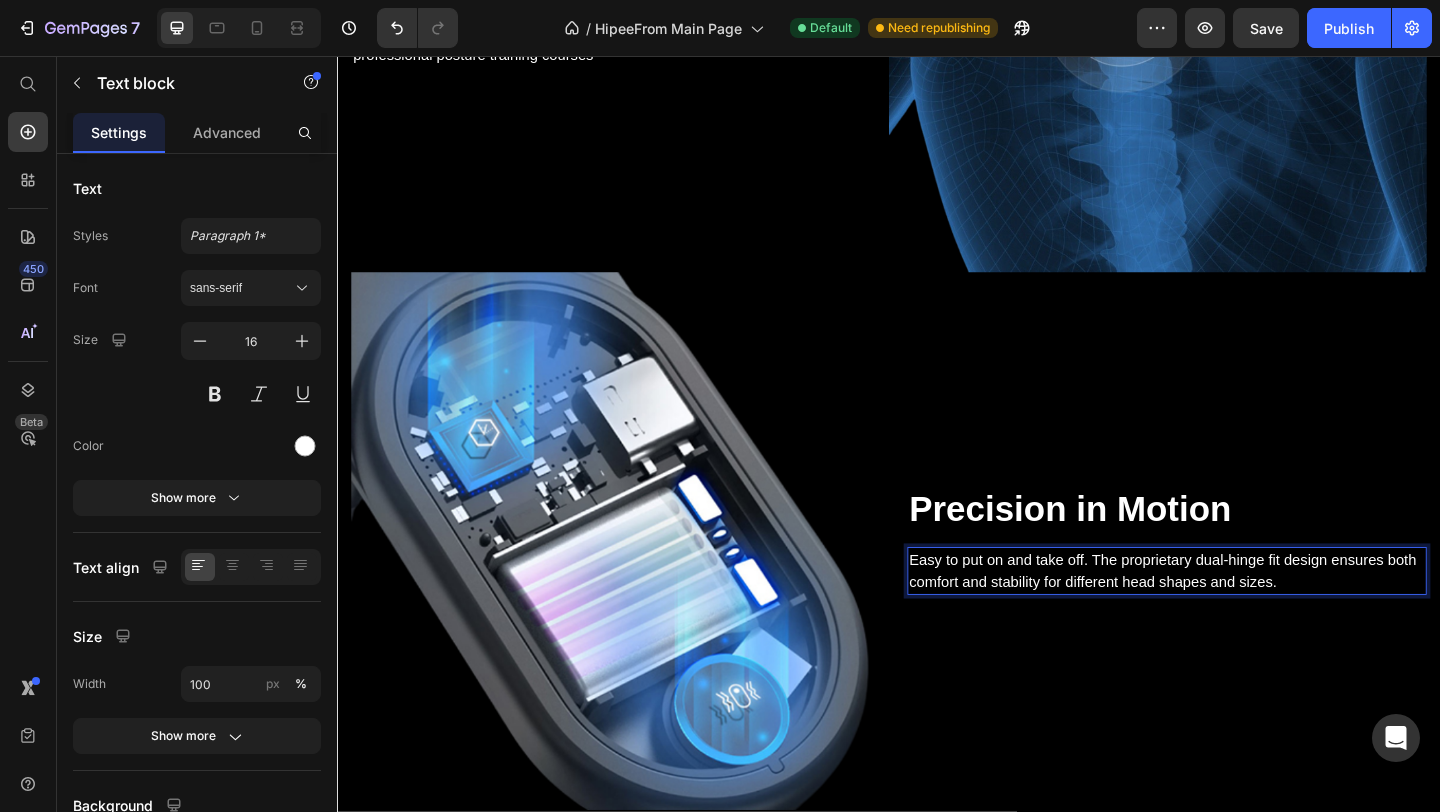 click on "Precision in Motion Heading Easy to put on and take off. The proprietary dual-hinge fit design ensures both comfort and stability for different head shapes and sizes. Text block   0" at bounding box center [1239, 584] 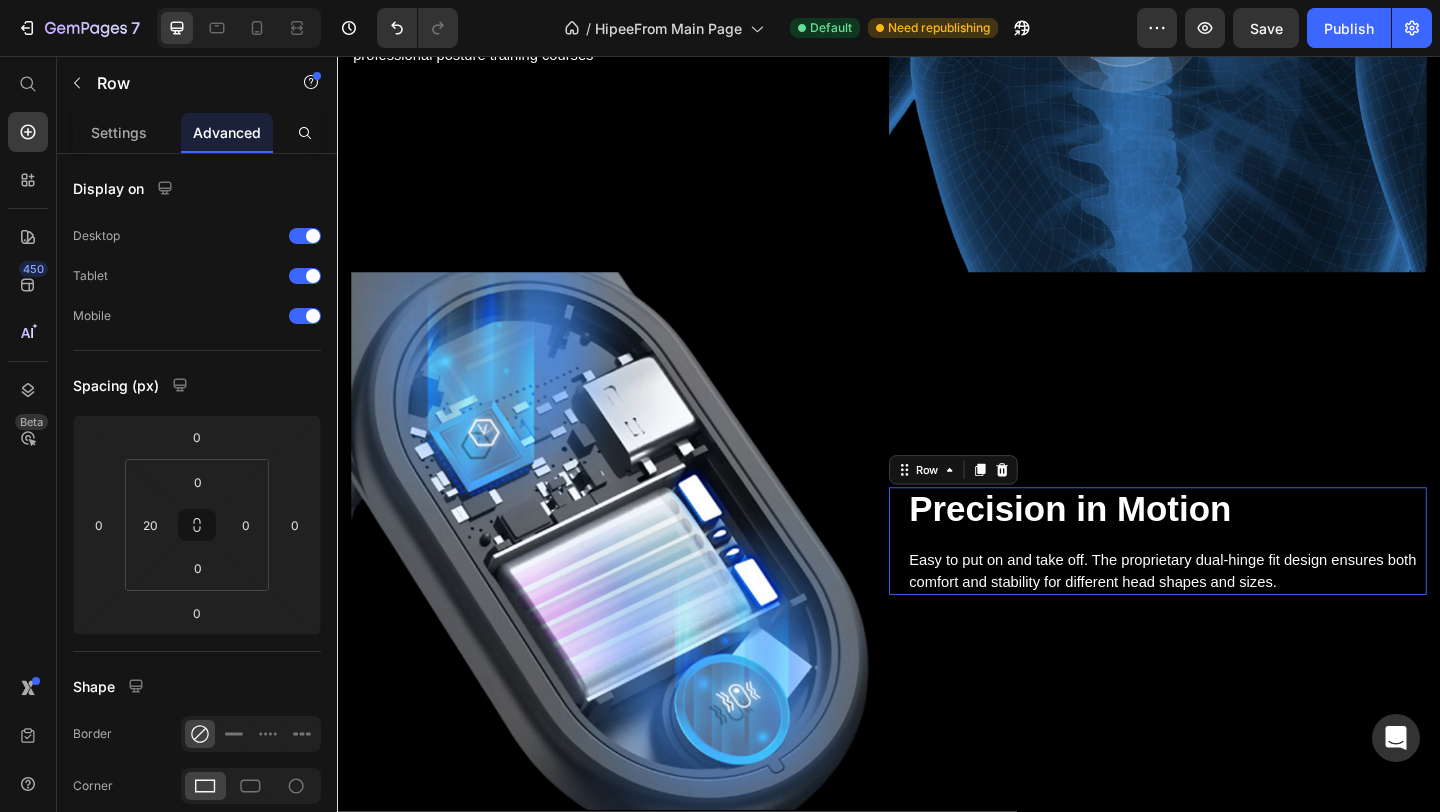 scroll, scrollTop: 3116, scrollLeft: 0, axis: vertical 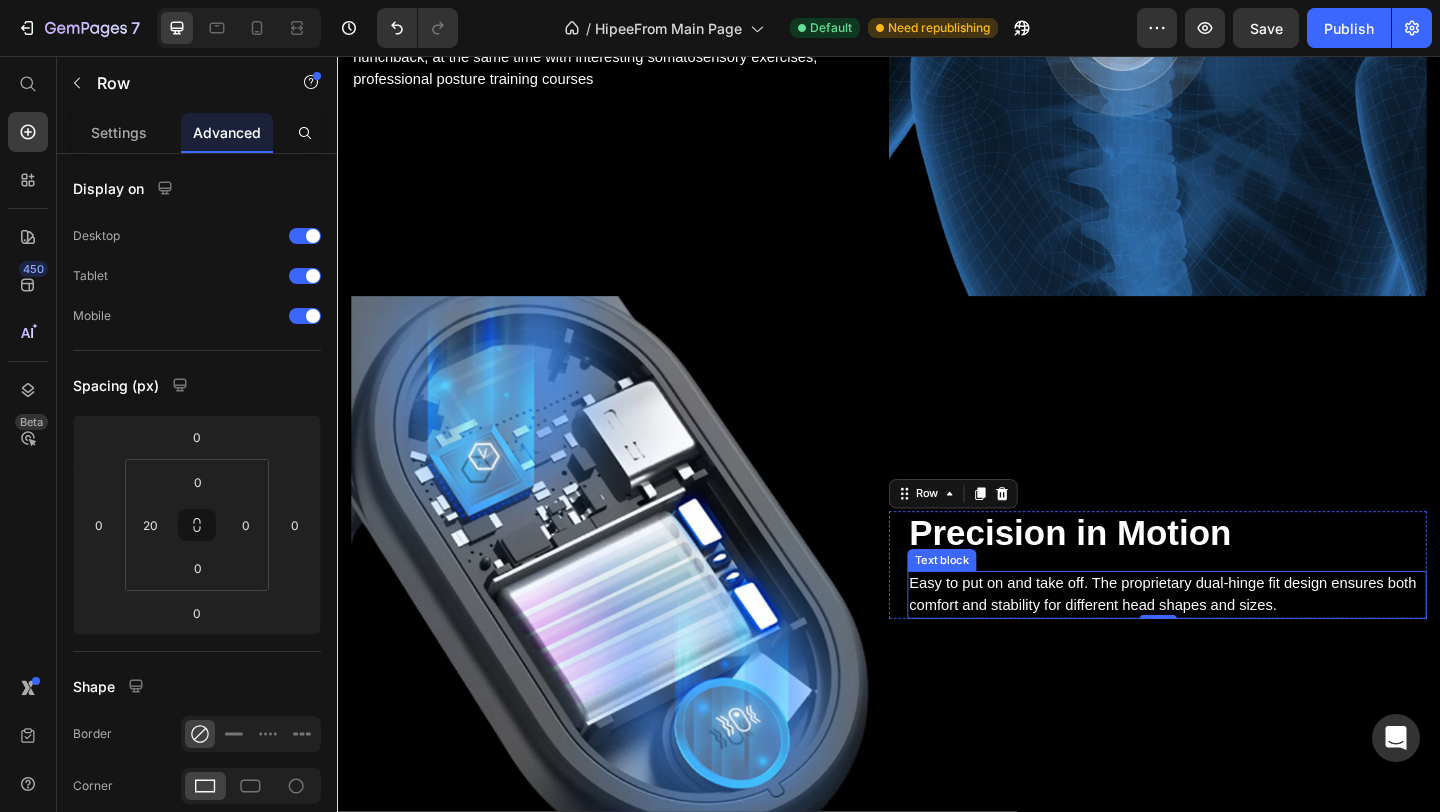click on "Easy to put on and take off. The proprietary dual-hinge fit design ensures both comfort and stability for different head shapes and sizes." at bounding box center [1239, 642] 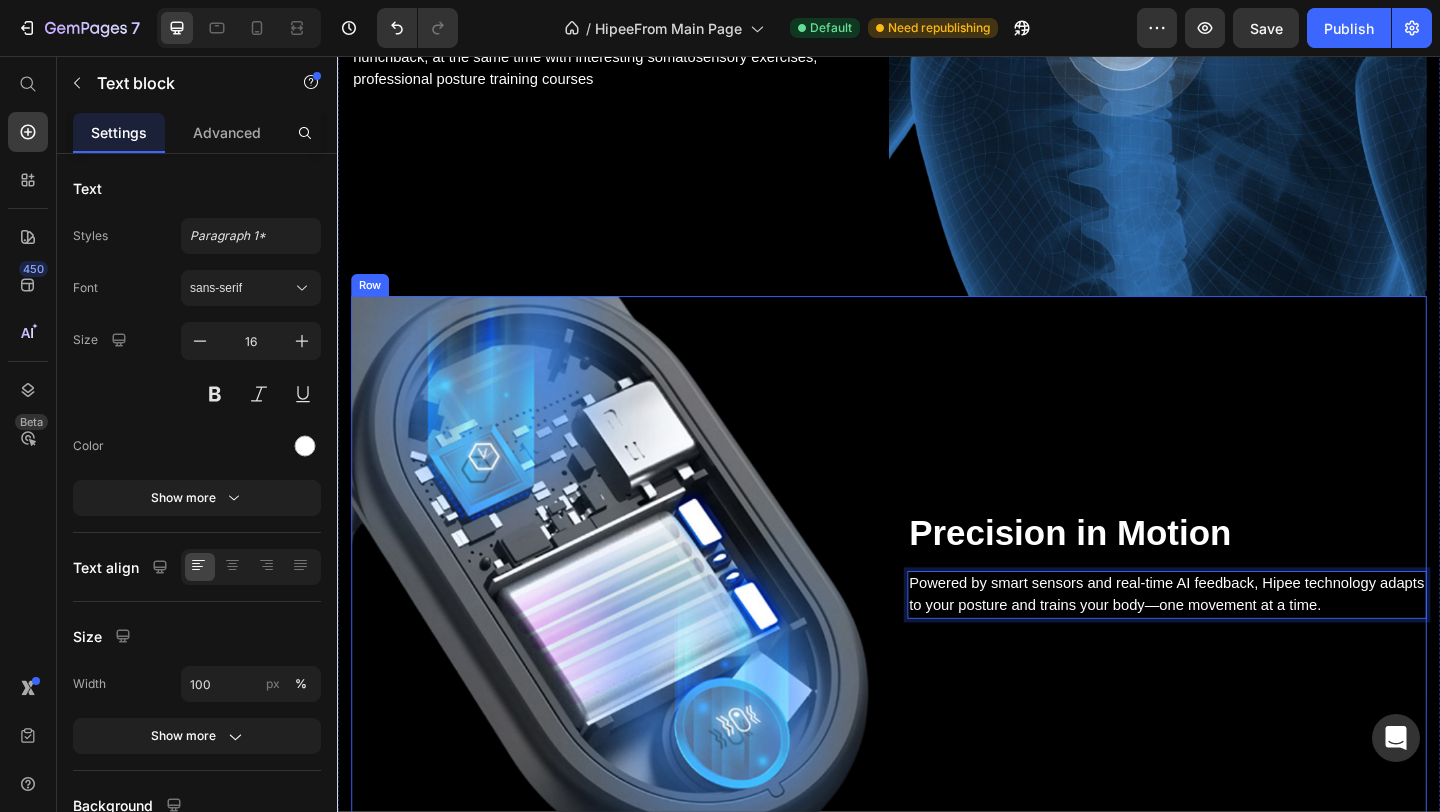 click on "Precision in Motion Heading Powered by smart sensors and real-time AI feedback, Hipee technology adapts to your posture and trains your body—one movement at a time. Text block   0 Row" at bounding box center (1229, 609) 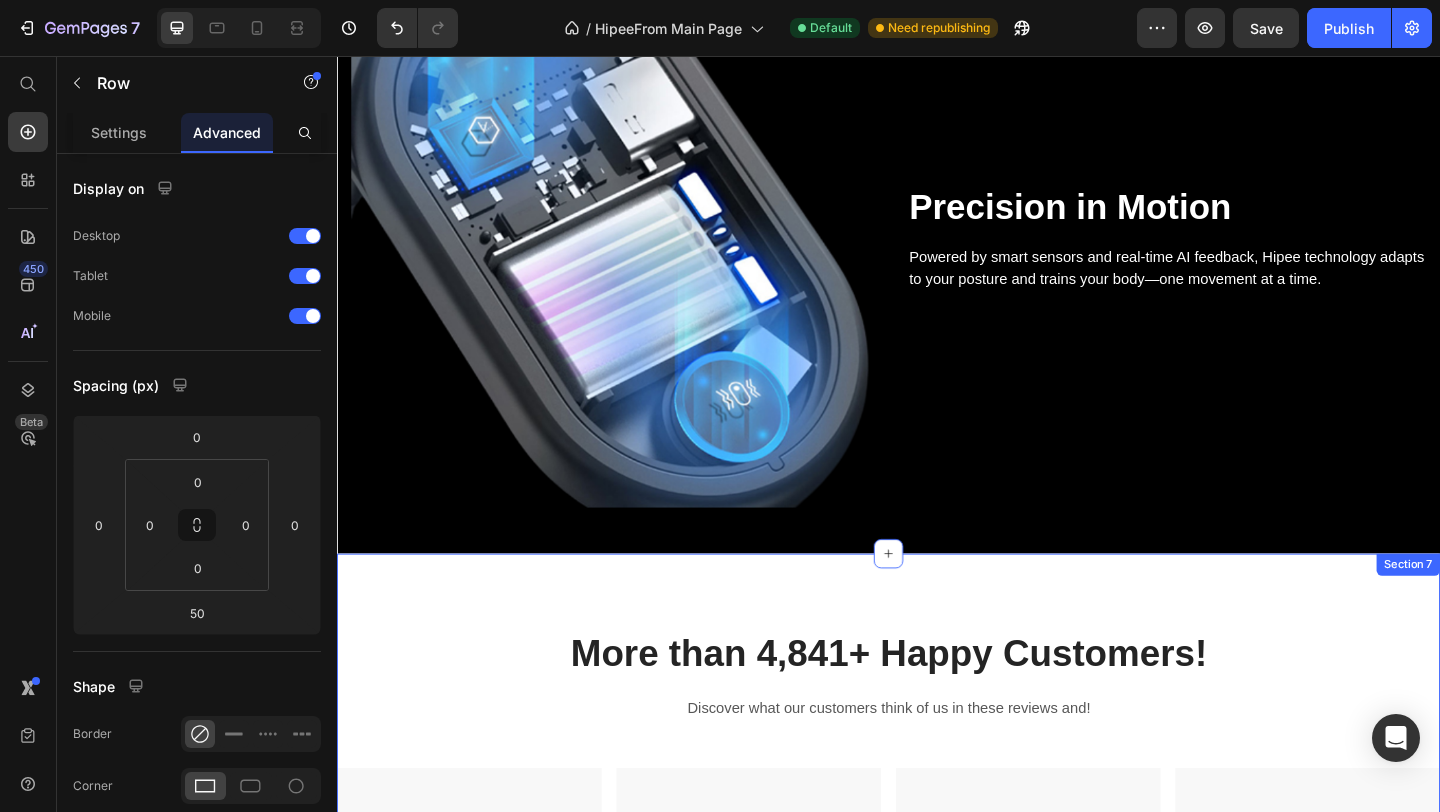 scroll, scrollTop: 3194, scrollLeft: 0, axis: vertical 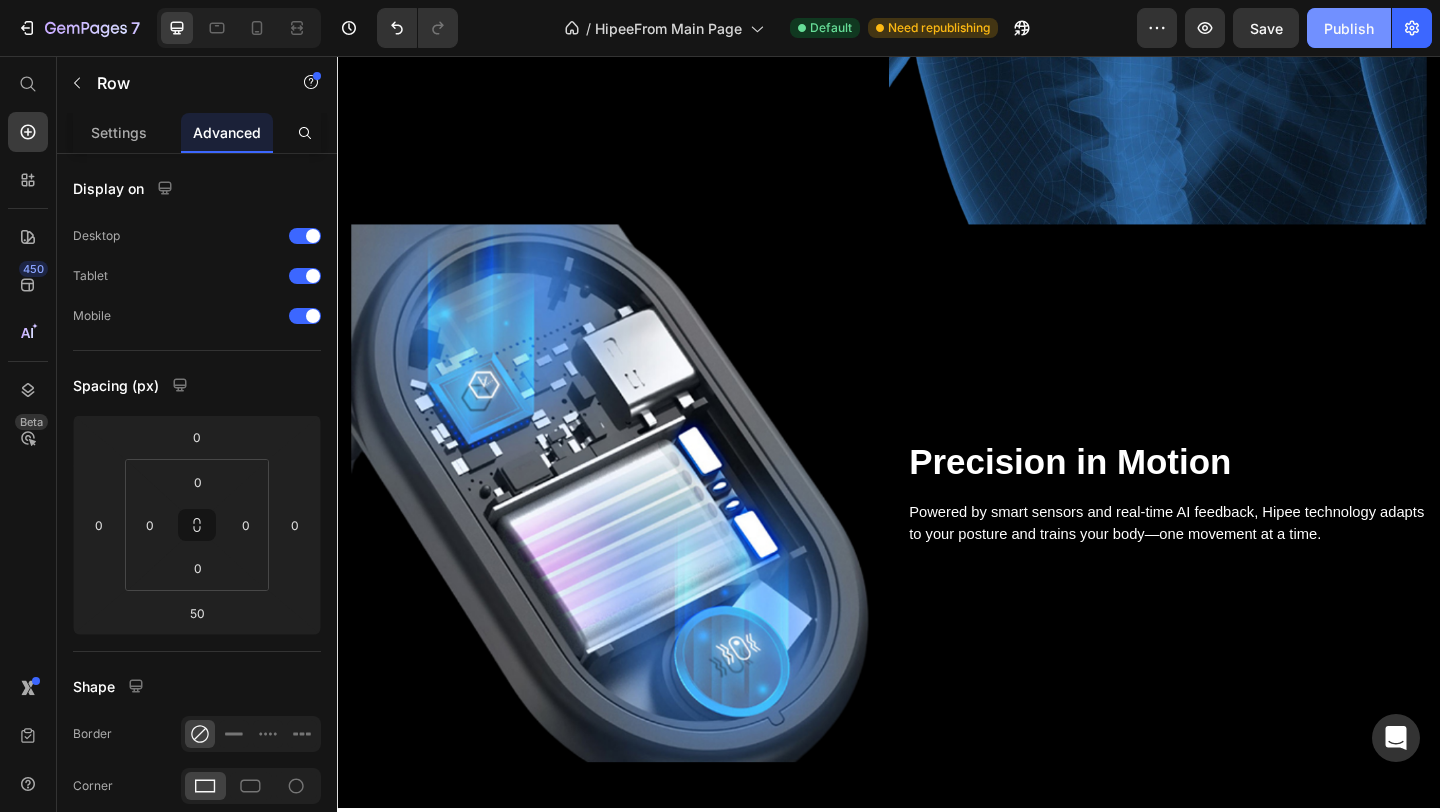 click on "Publish" 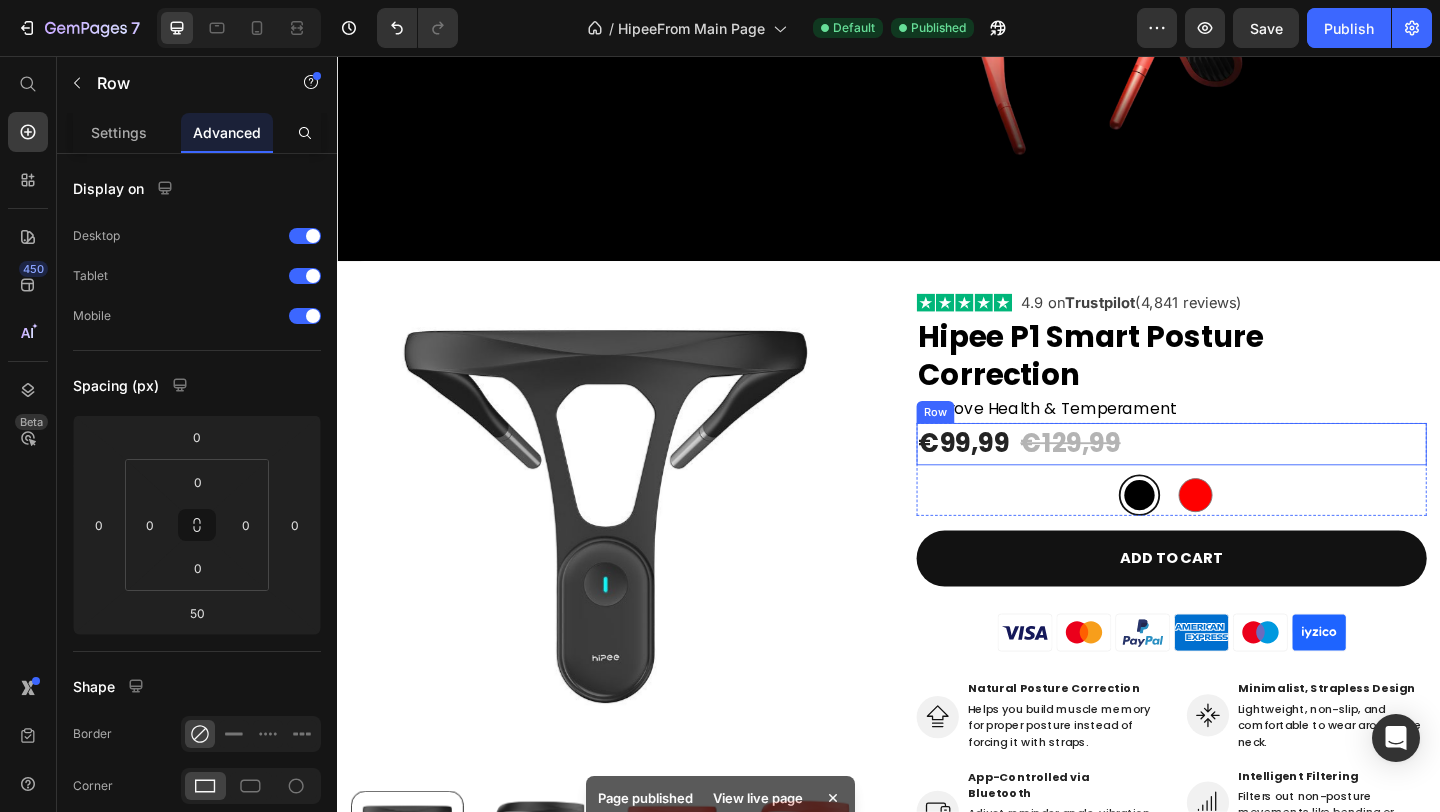 scroll, scrollTop: 536, scrollLeft: 0, axis: vertical 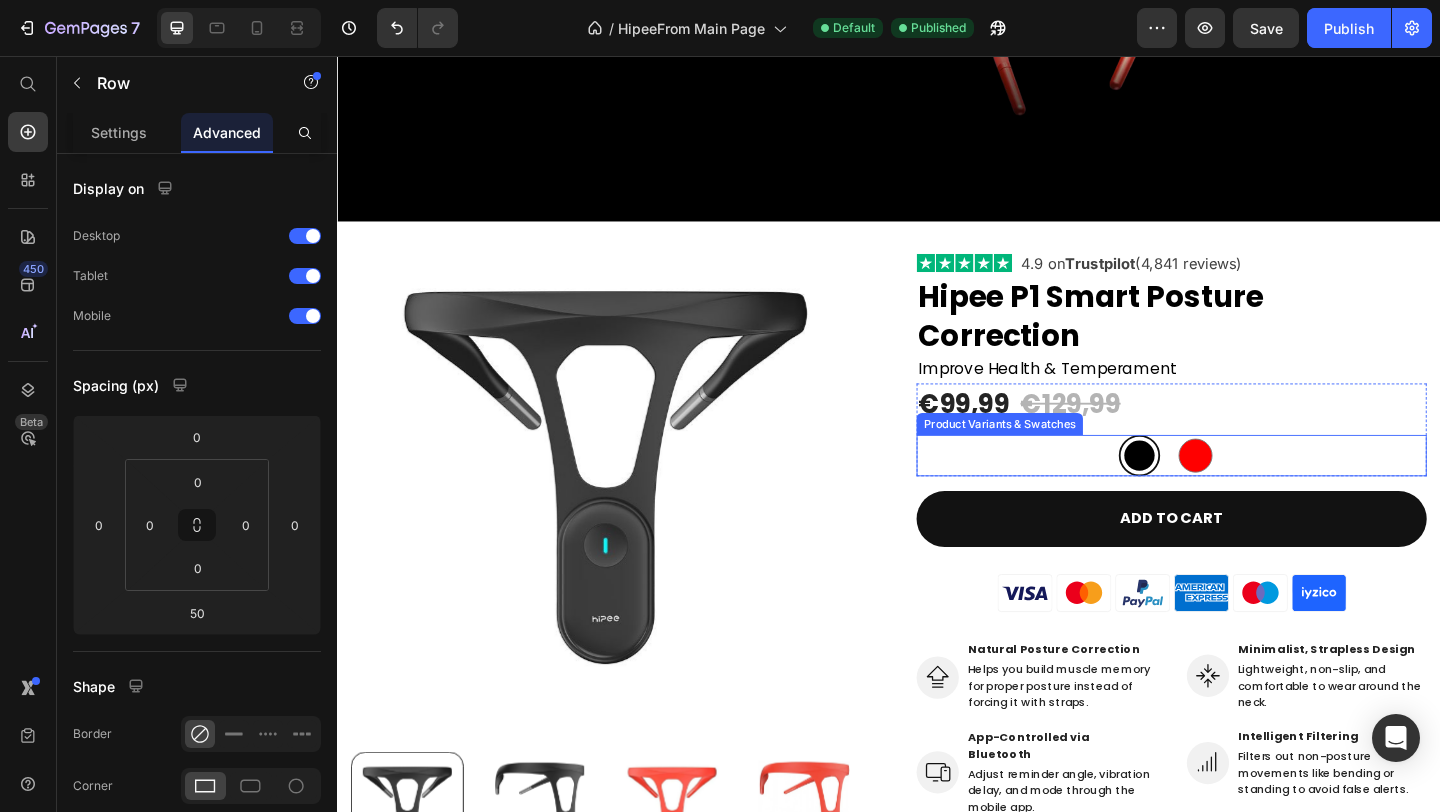 click at bounding box center [1270, 490] 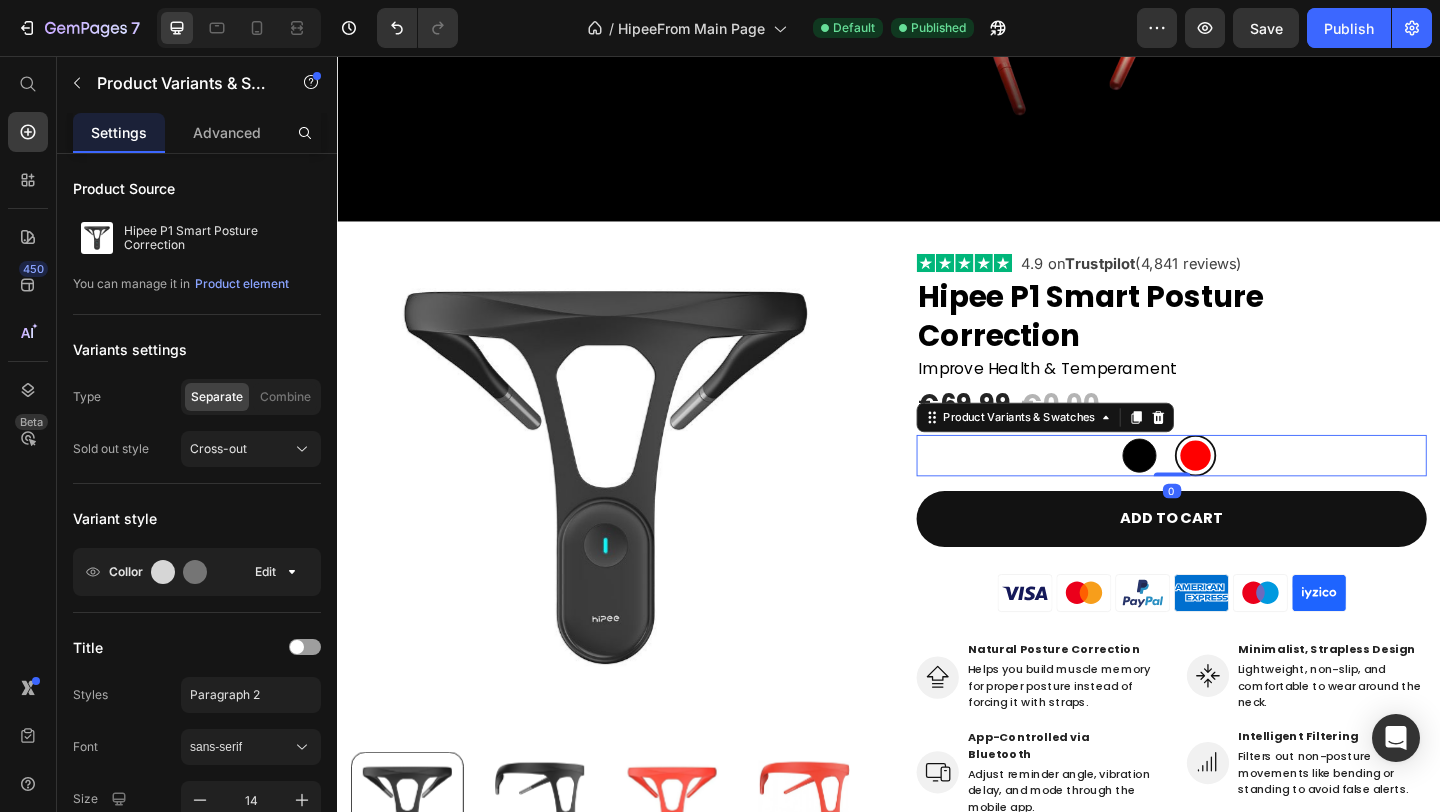 click at bounding box center (1209, 490) 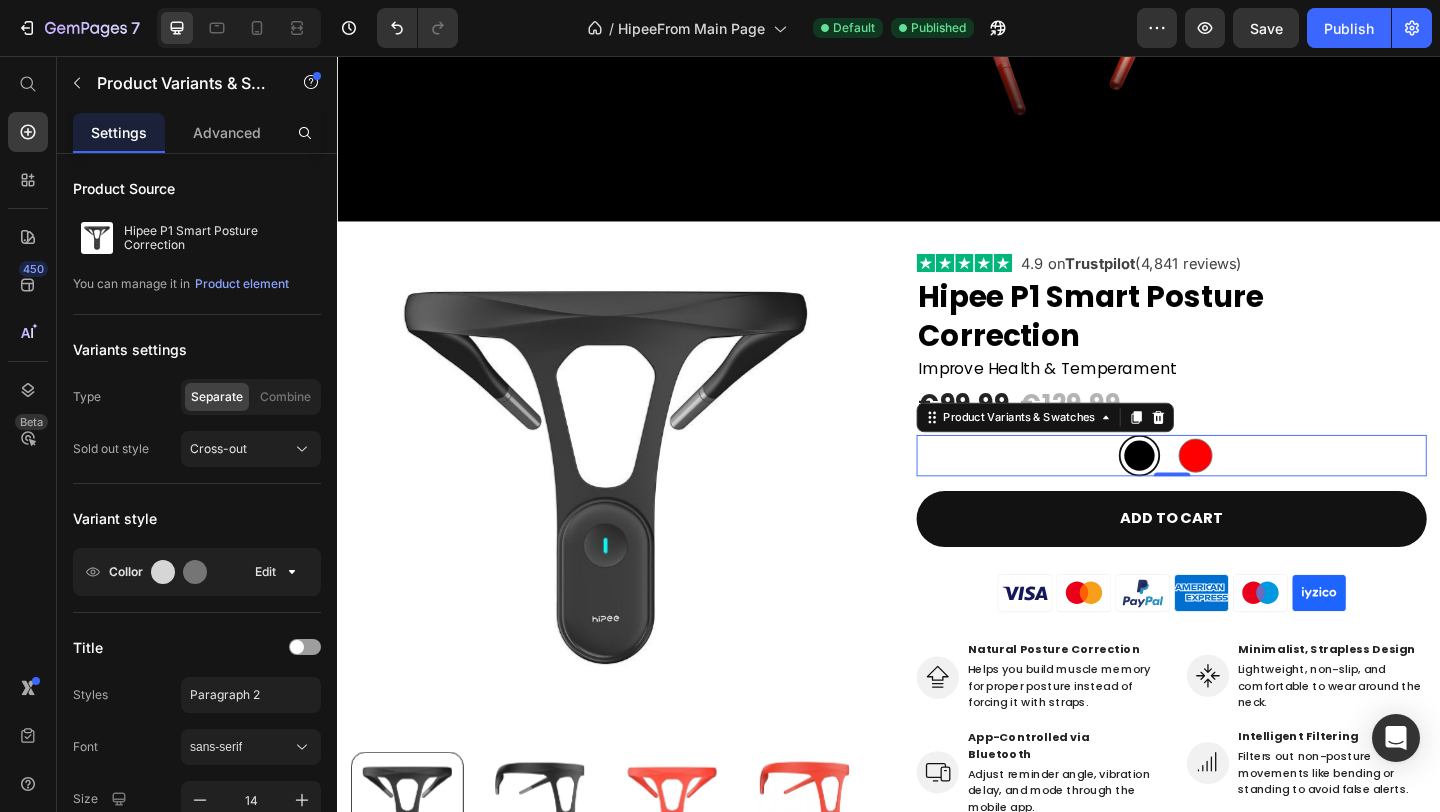 click at bounding box center (1270, 490) 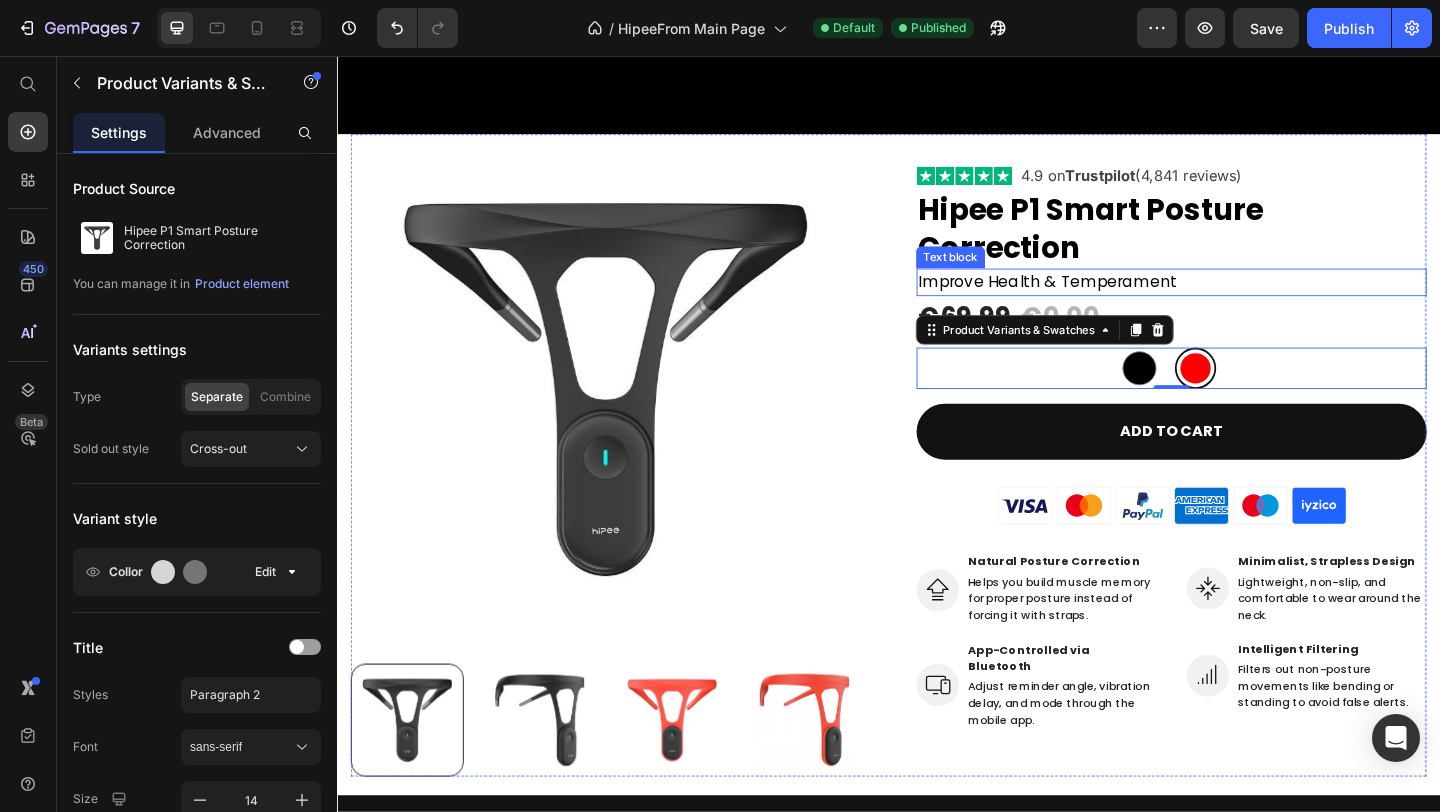 scroll, scrollTop: 663, scrollLeft: 0, axis: vertical 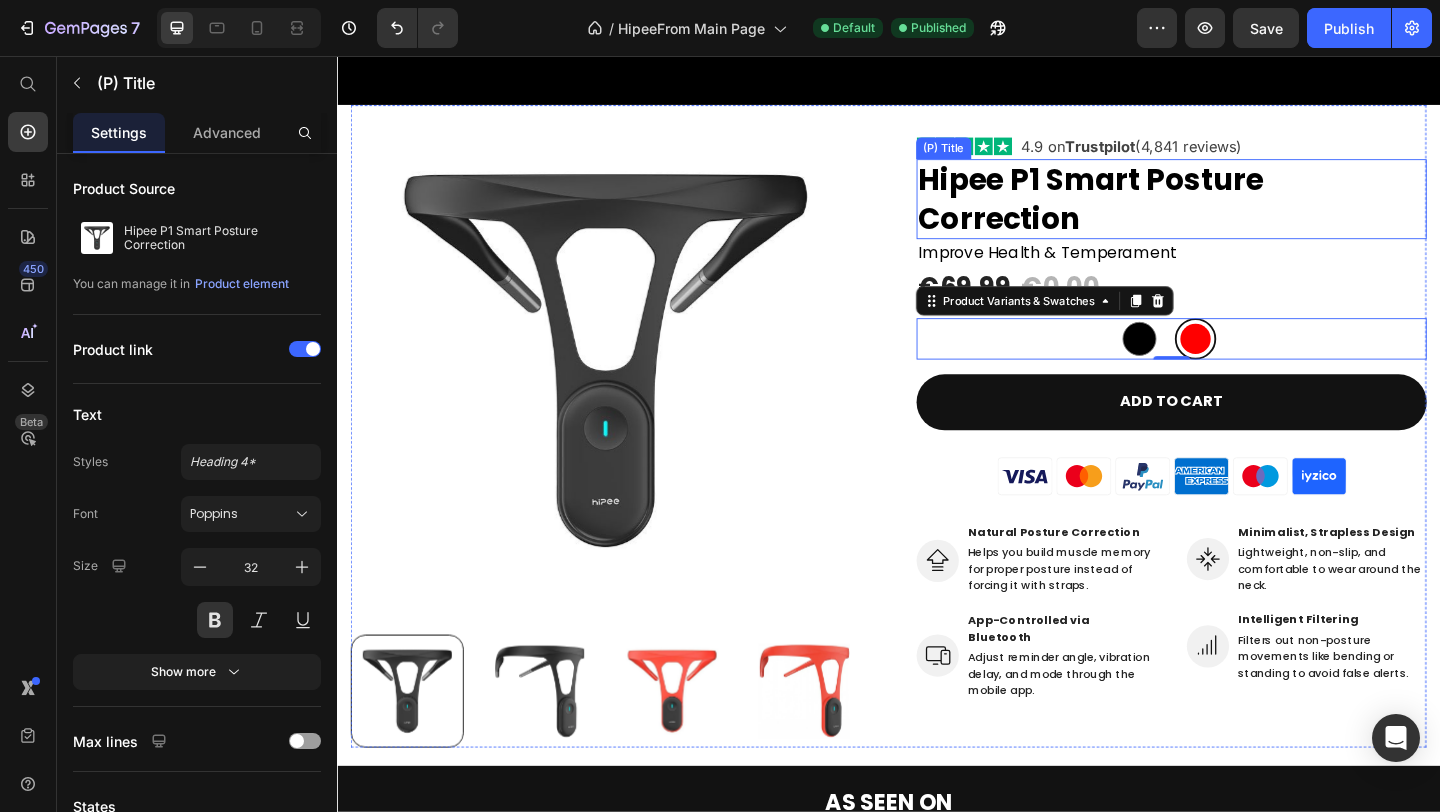 click on "Hipee P1 Smart Posture Correction" at bounding box center (1244, 211) 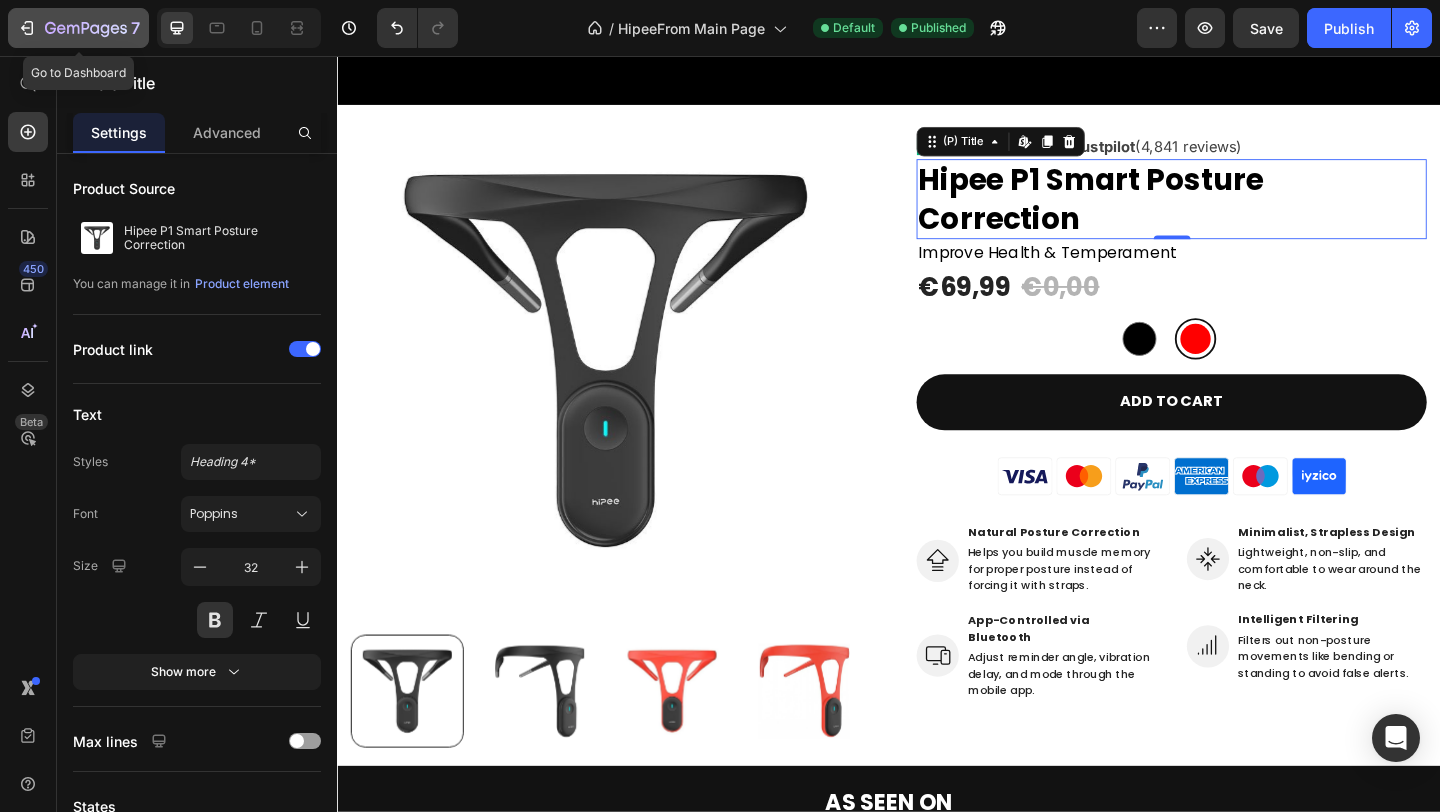click 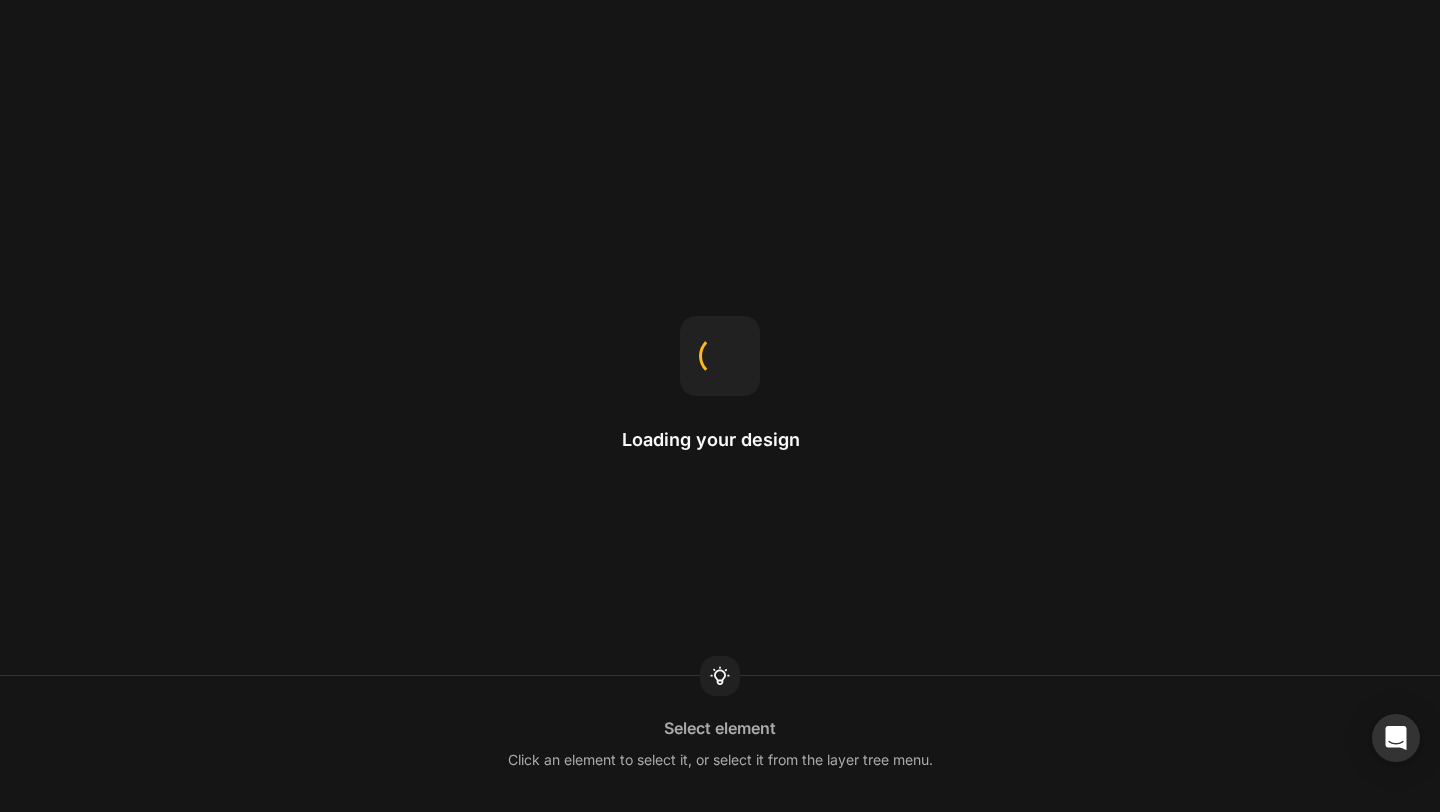 scroll, scrollTop: 0, scrollLeft: 0, axis: both 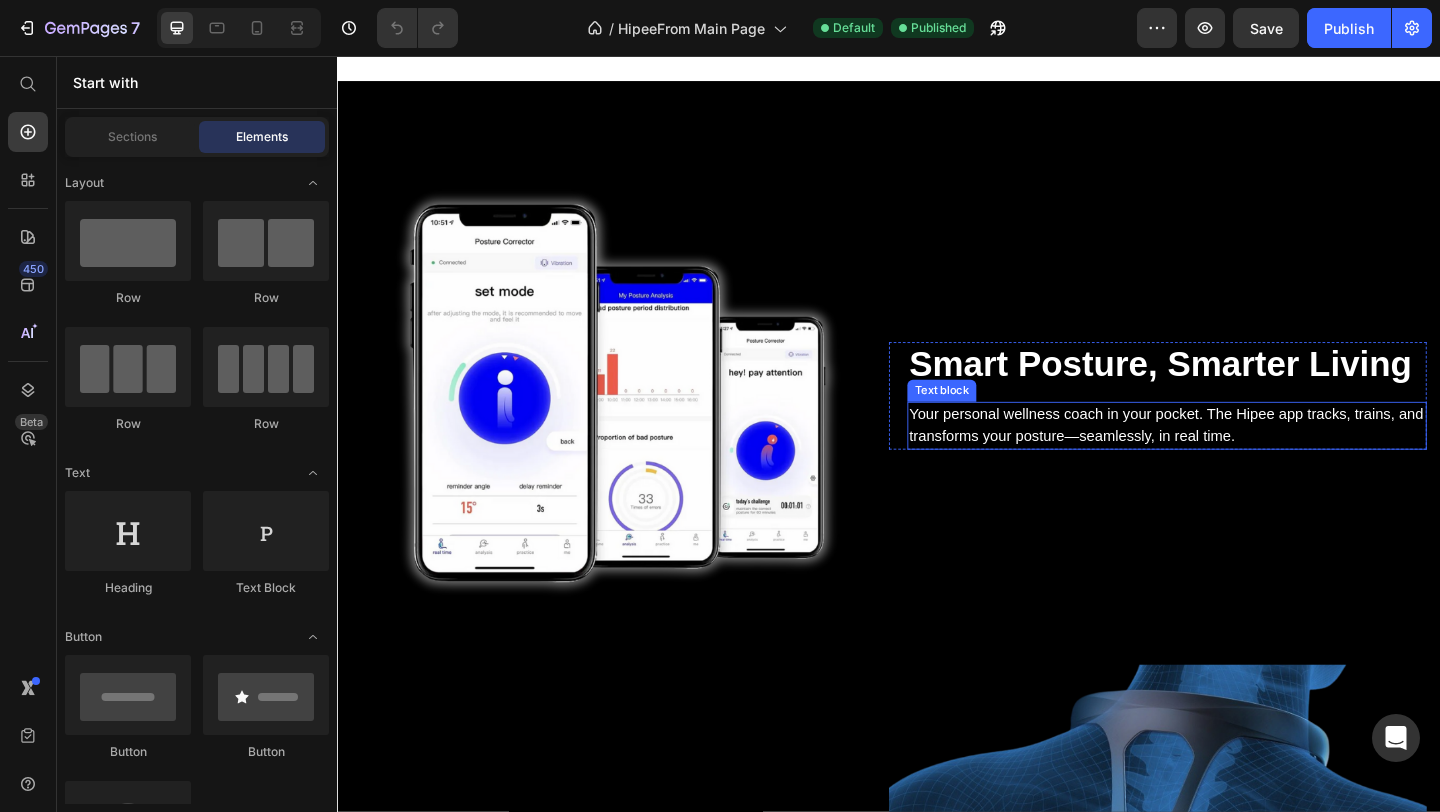 click on "Smart Posture, Smarter Living" at bounding box center (1239, 392) 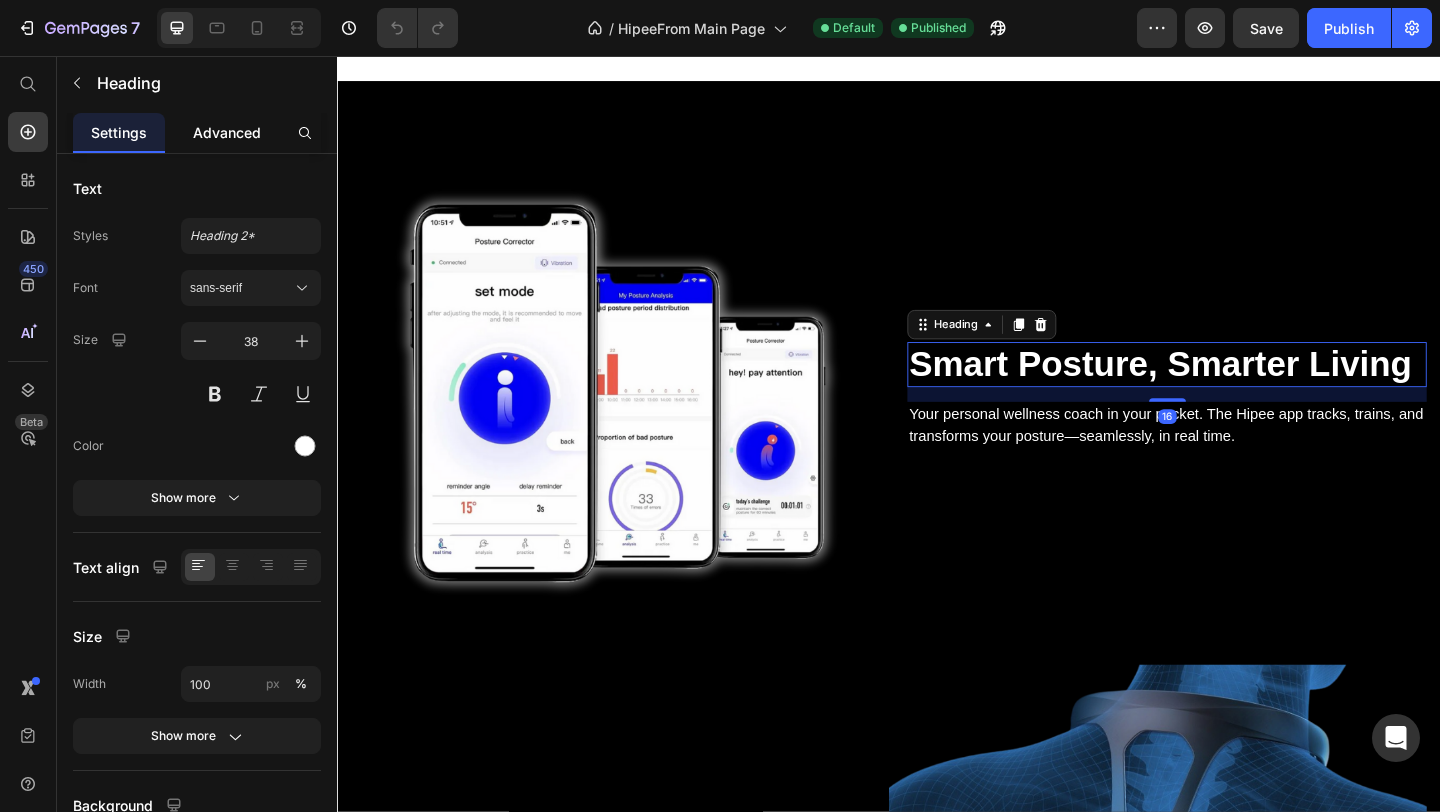 click on "Advanced" at bounding box center (227, 132) 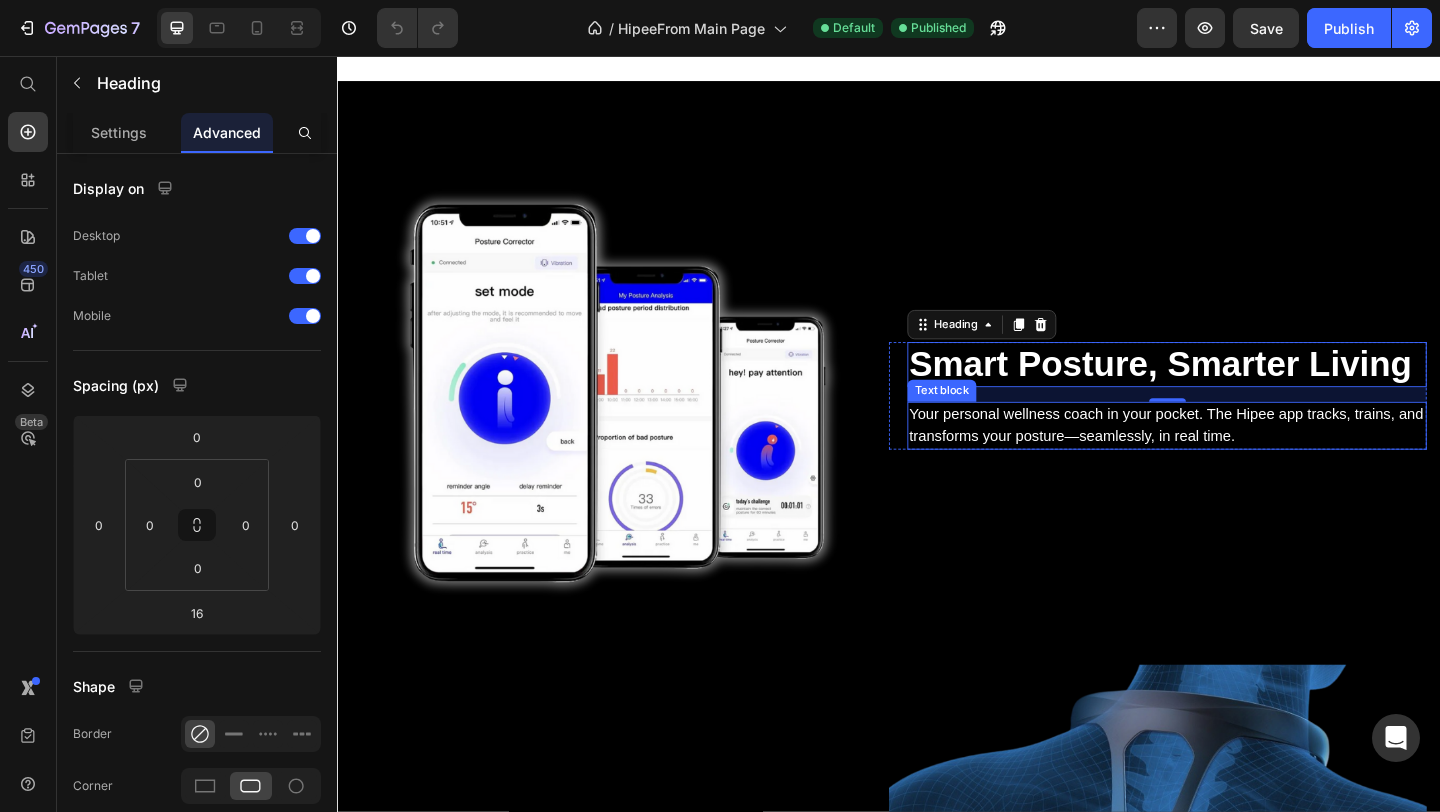 click on "Your personal wellness coach in your pocket. The Hipee app tracks, trains, and transforms your posture—seamlessly, in real time." at bounding box center (1239, 458) 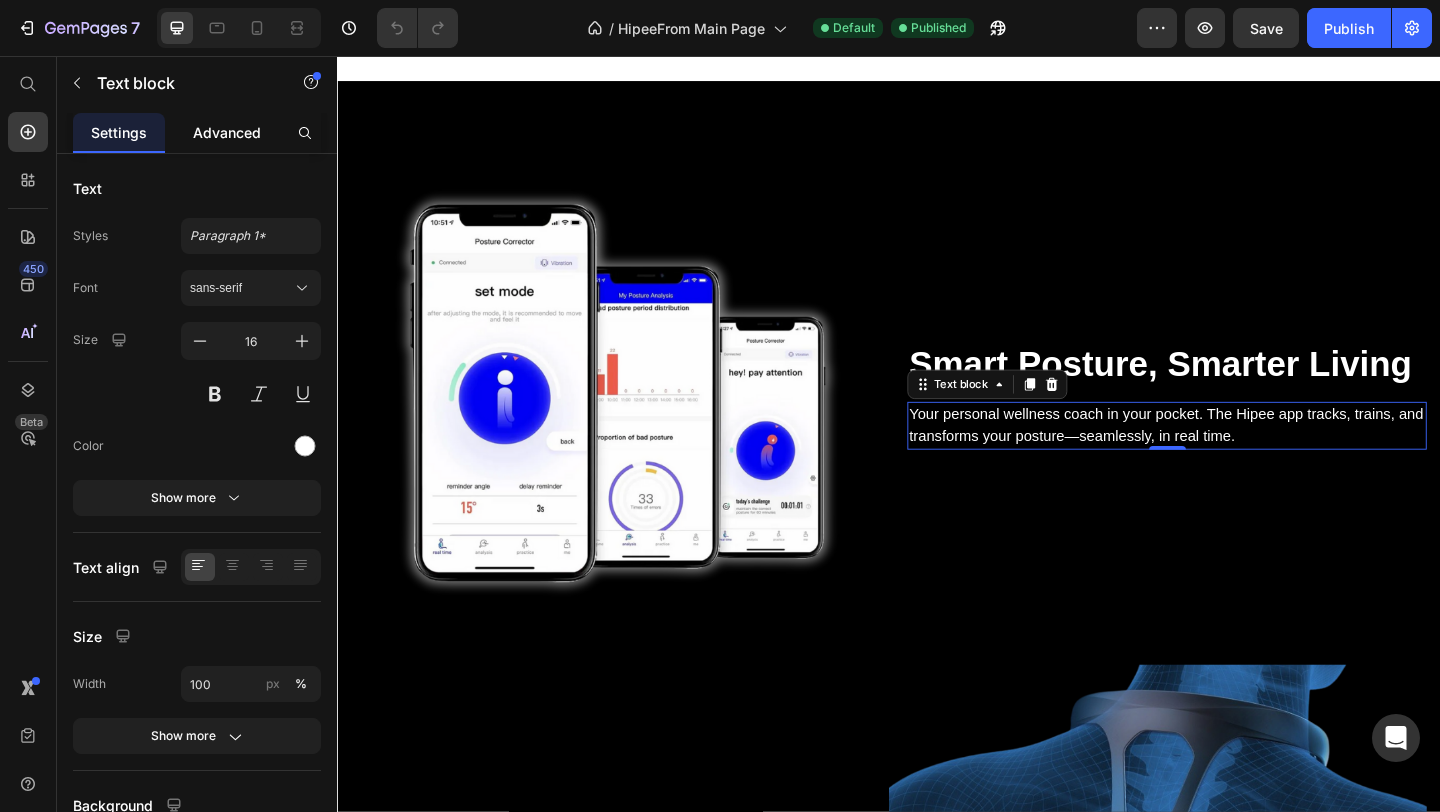 click on "Advanced" at bounding box center (227, 132) 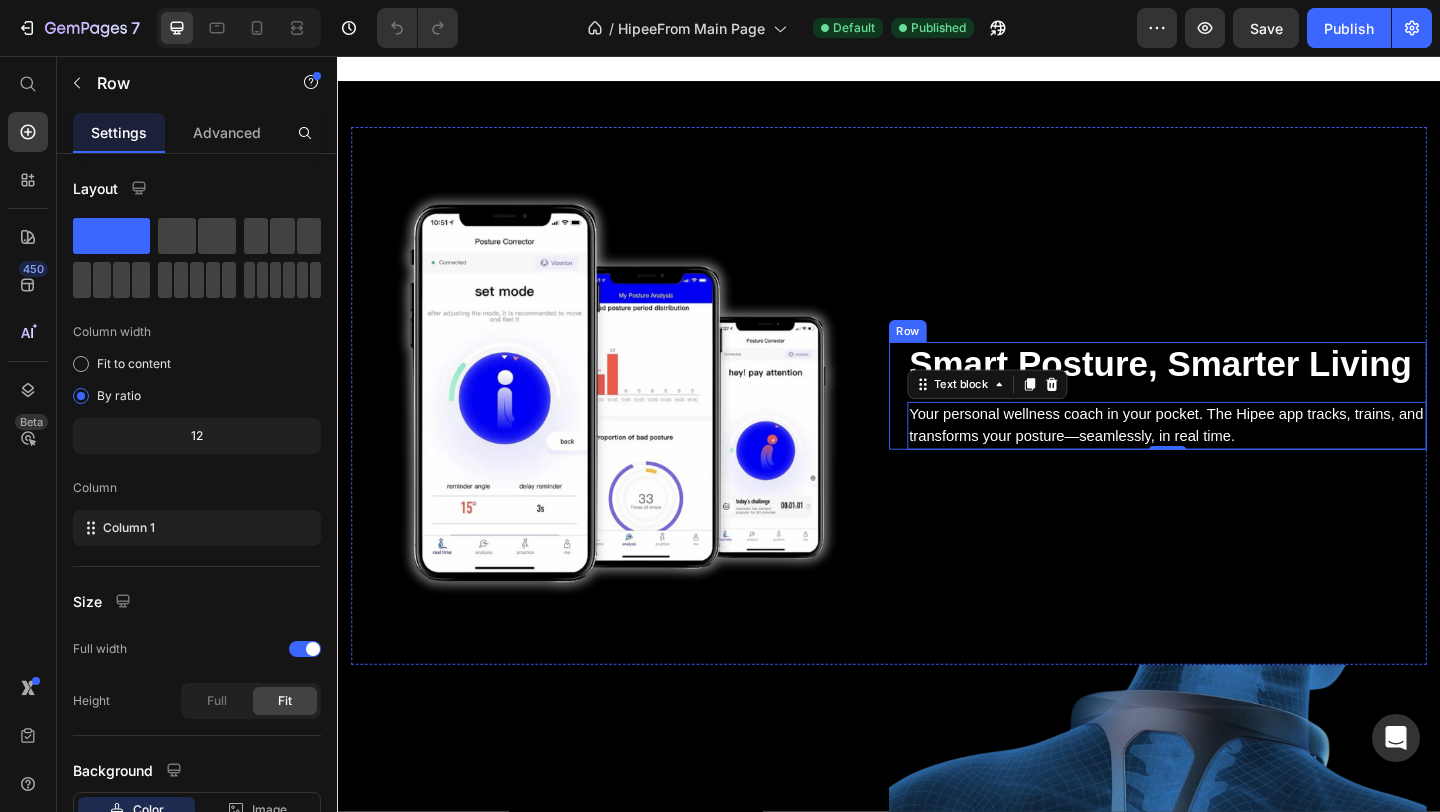 click on "Smart Posture, Smarter Living Heading Your personal wellness coach in your pocket. The Hipee app tracks, trains, and transforms your posture—seamlessly, in real time. Text block   0 Row" at bounding box center [1229, 426] 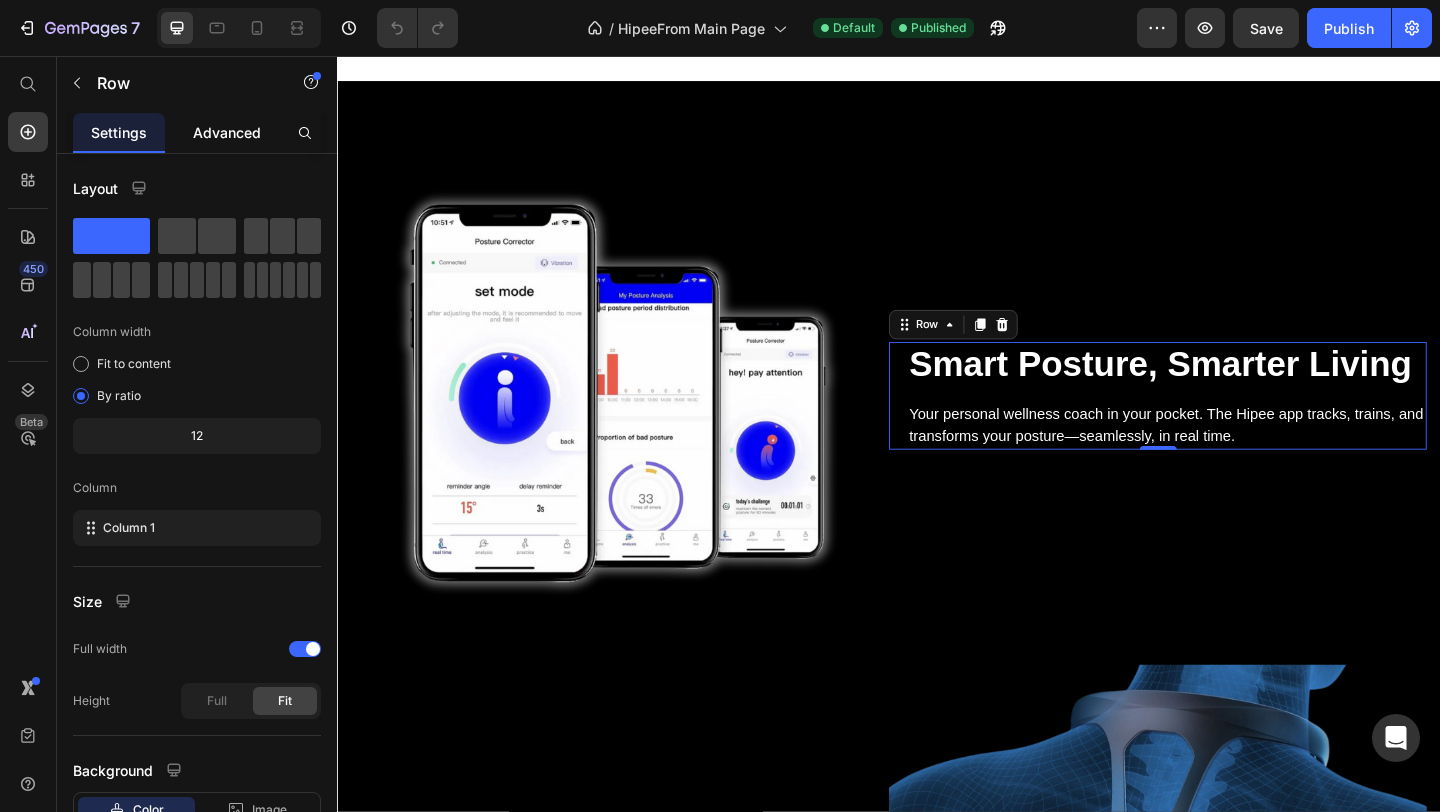click on "Advanced" at bounding box center [227, 132] 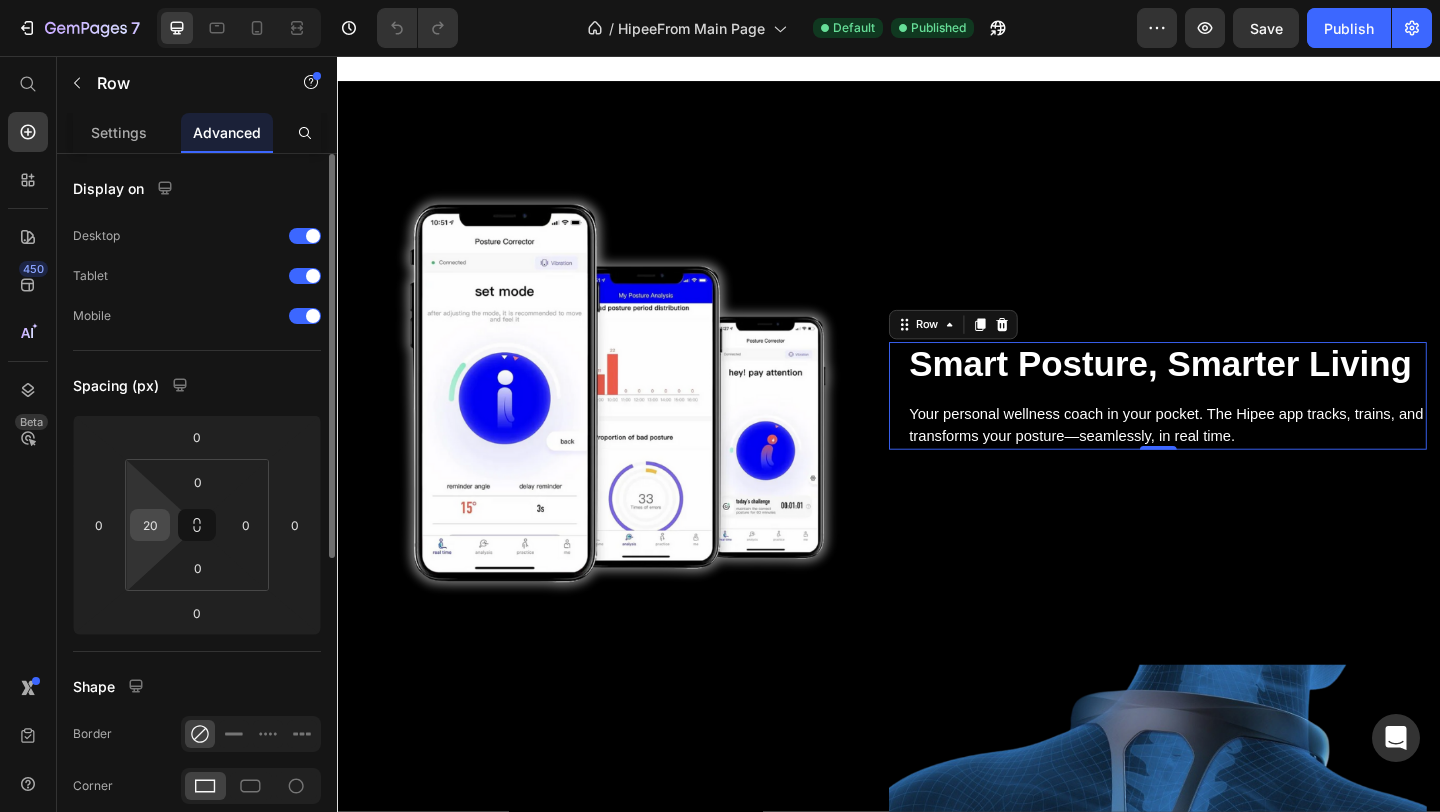 click on "20" at bounding box center (150, 525) 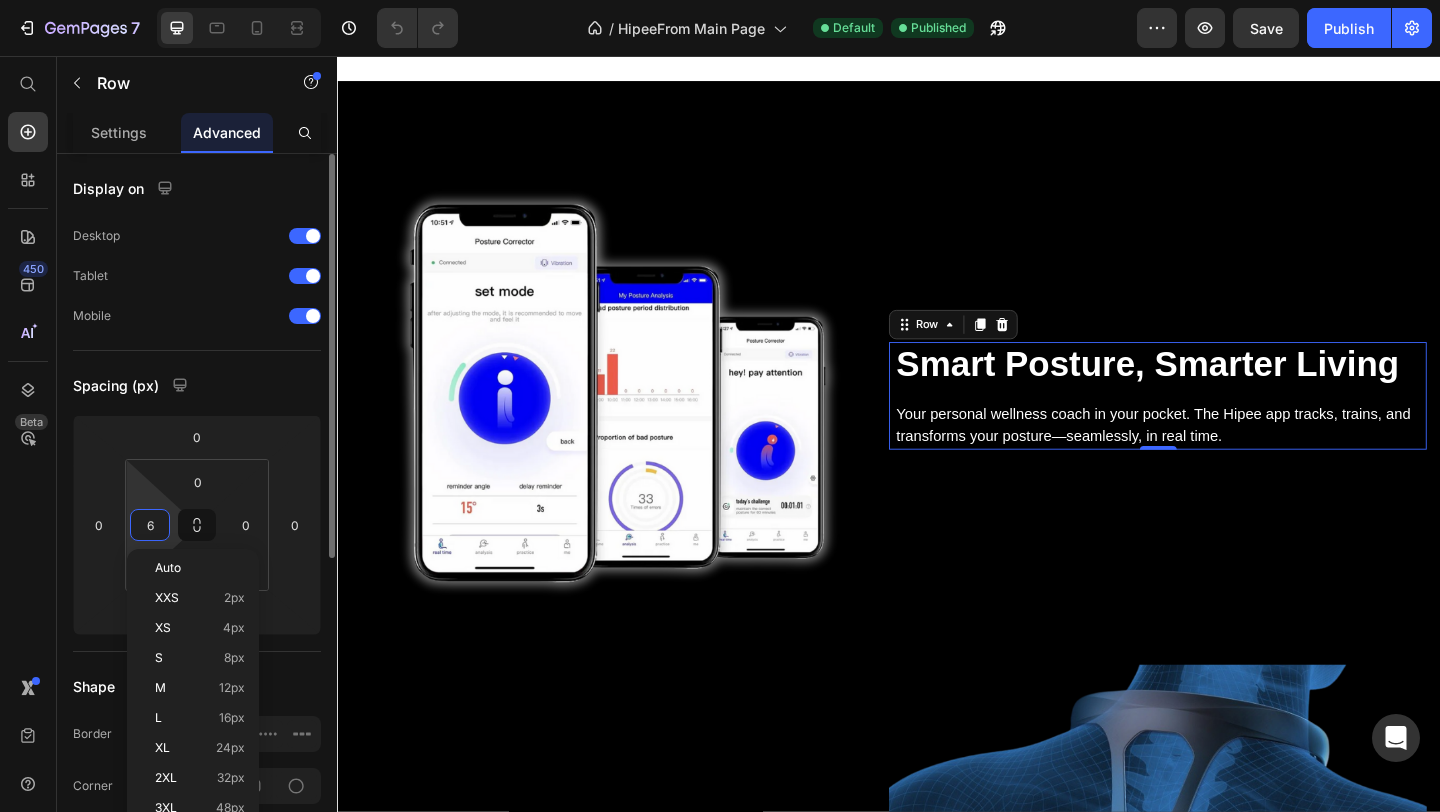 type on "62" 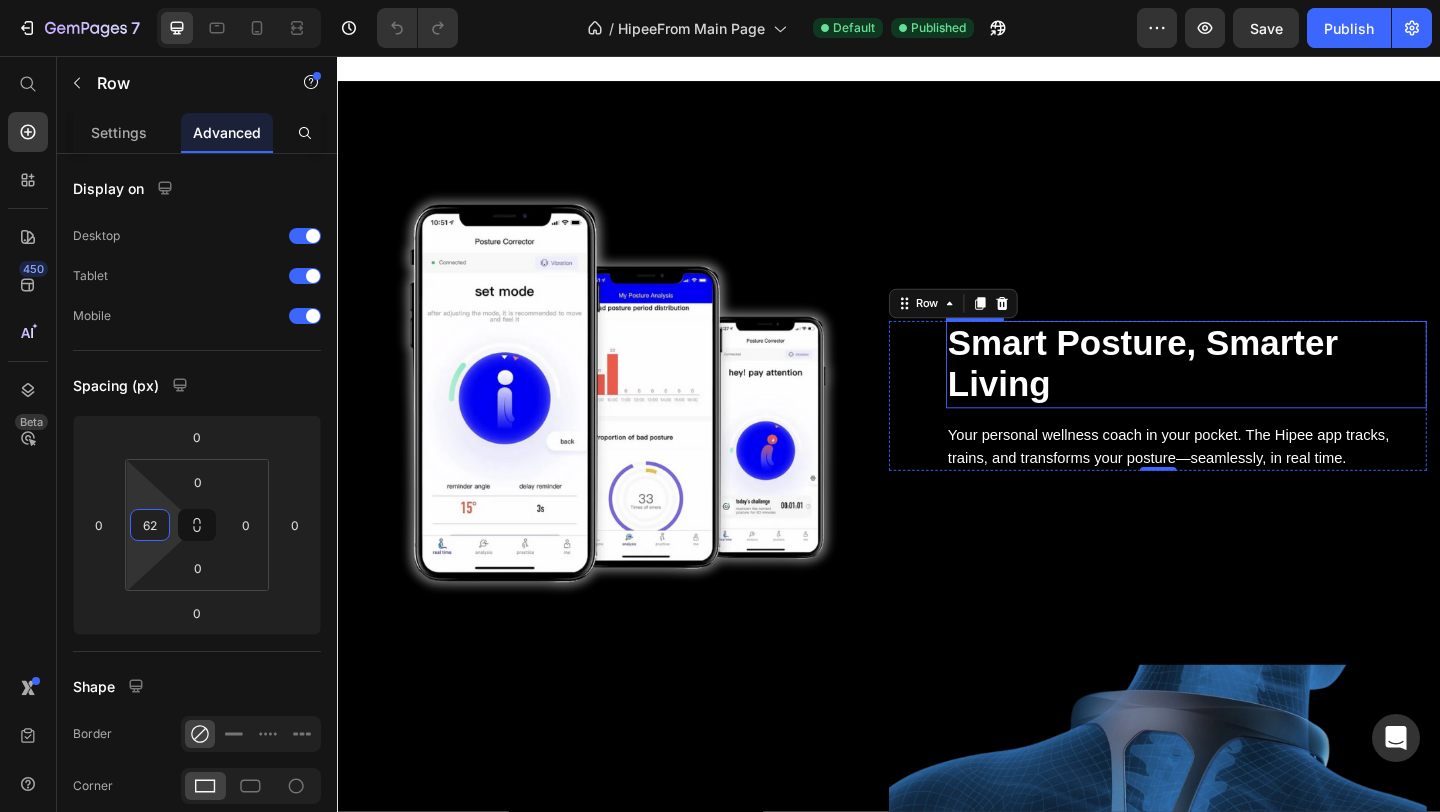 click on "Smart Posture, Smarter Living" at bounding box center [1260, 391] 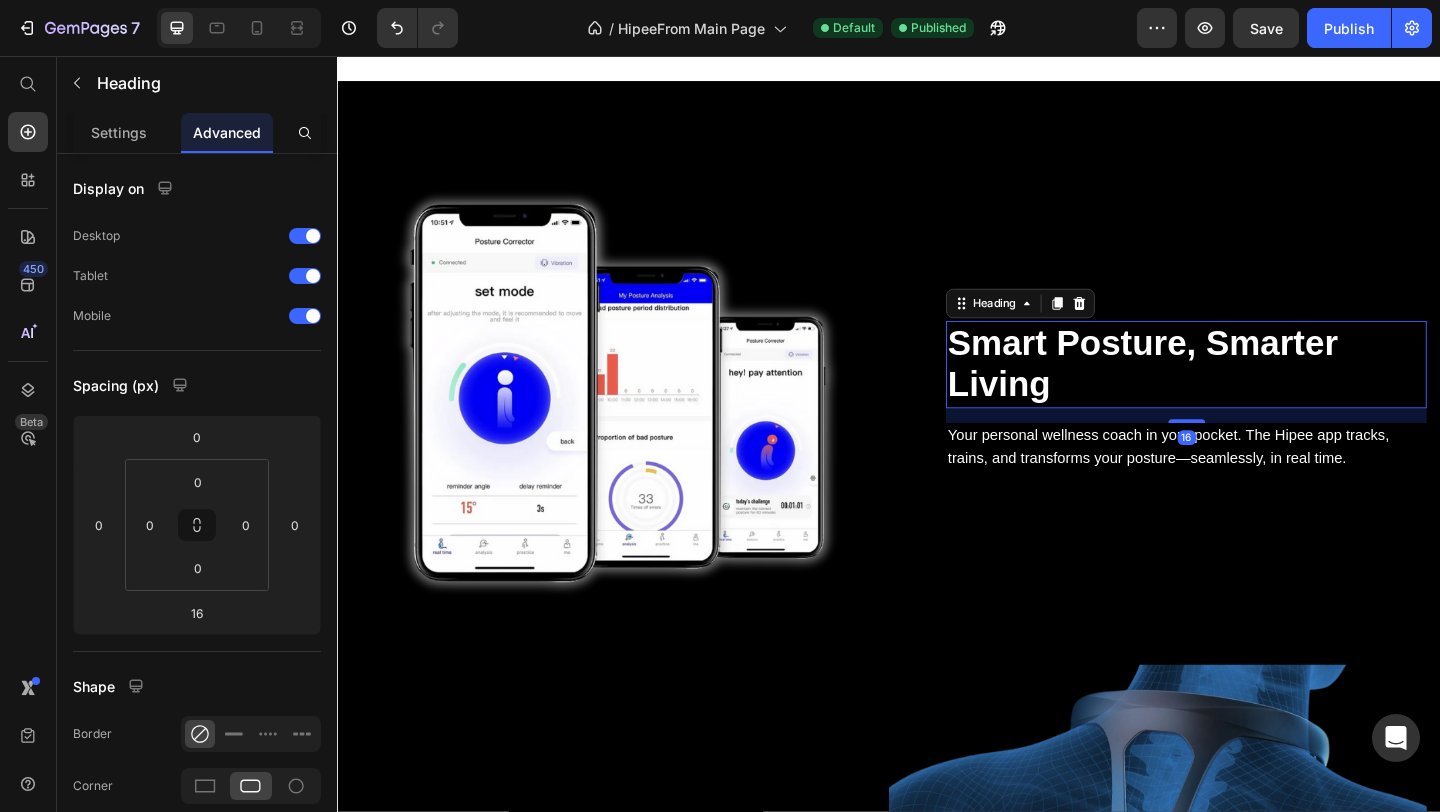 click on "Smart Posture, Smarter Living" at bounding box center (1260, 391) 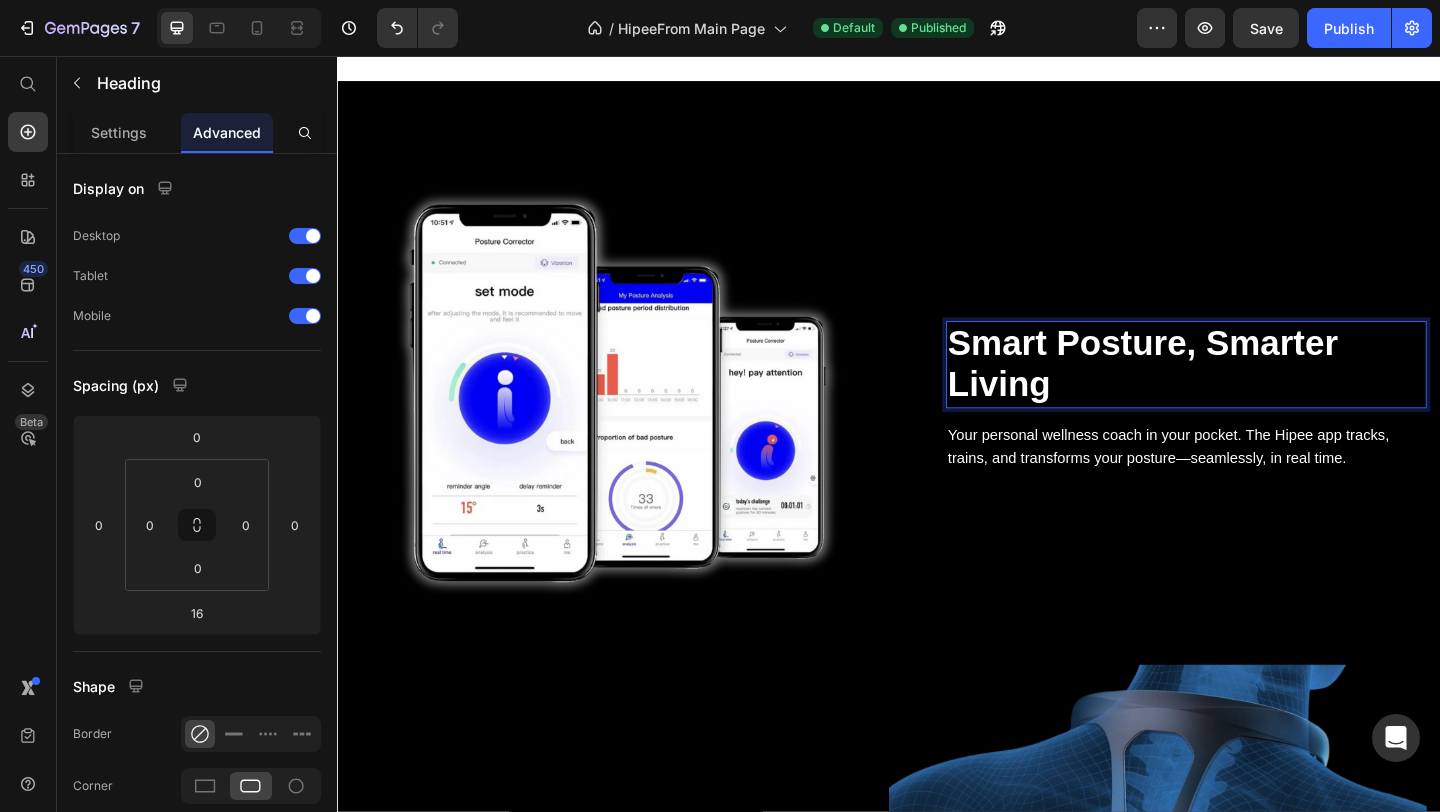click on "Smart Posture, Smarter Living" at bounding box center [1260, 391] 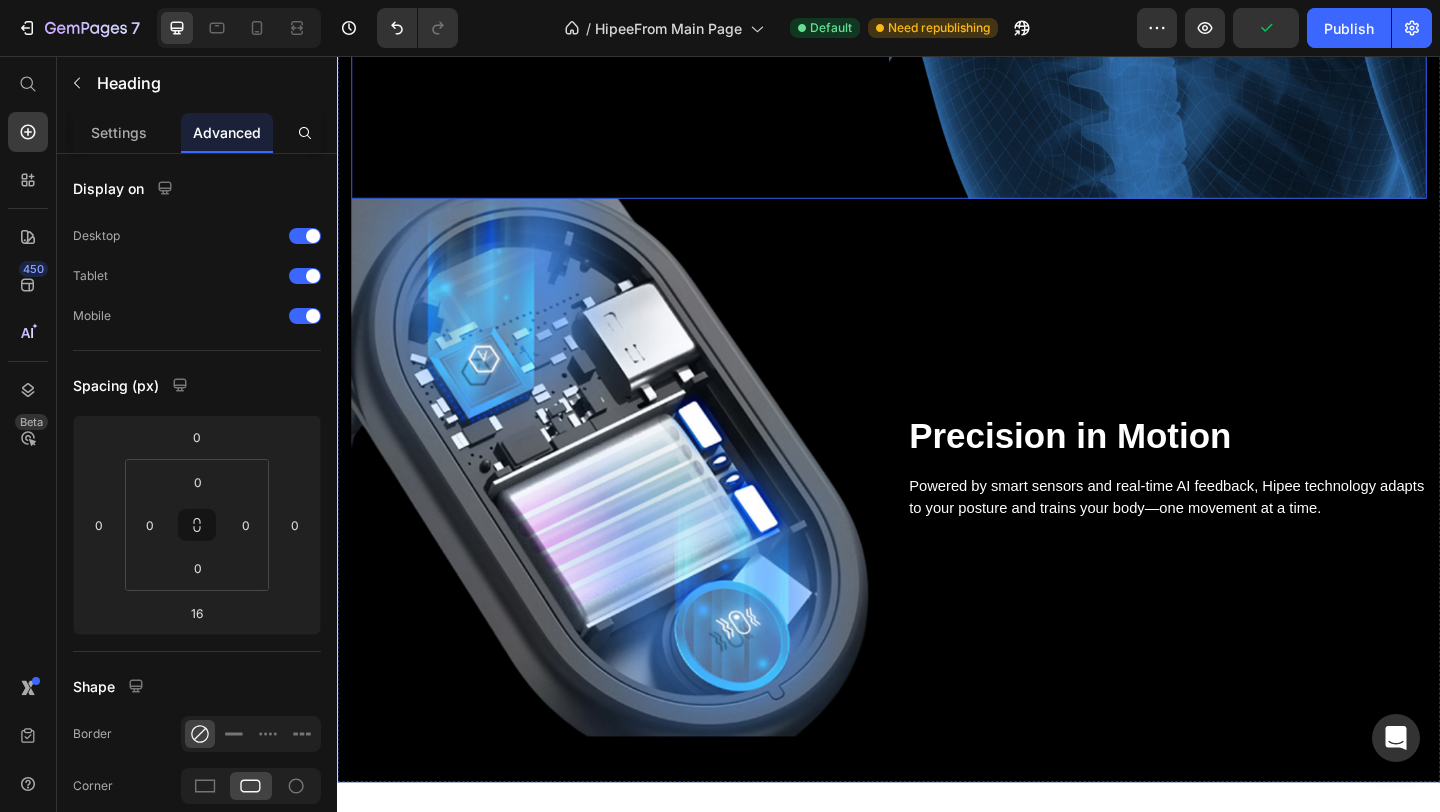 scroll, scrollTop: 3205, scrollLeft: 0, axis: vertical 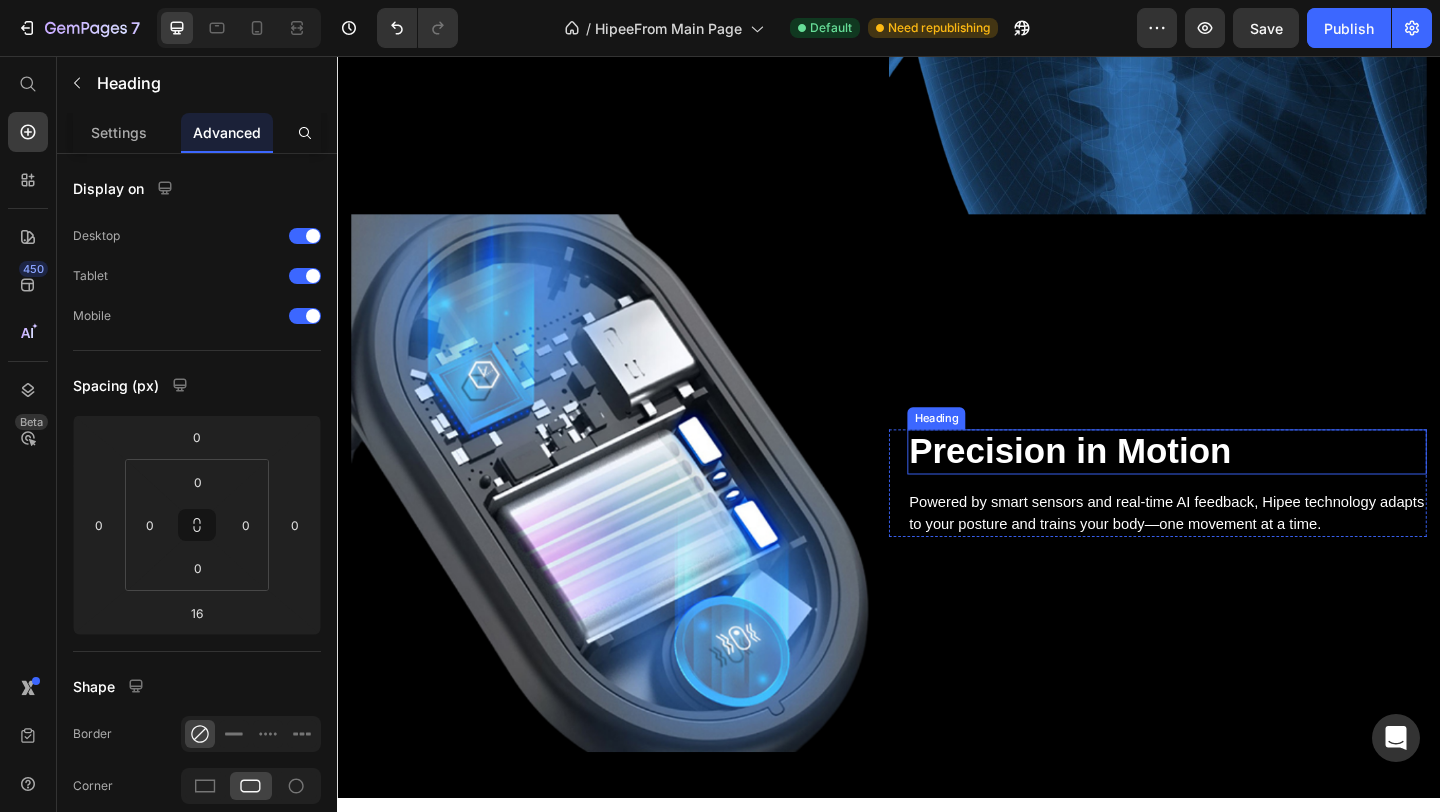 click on "Precision in Motion" at bounding box center (1239, 487) 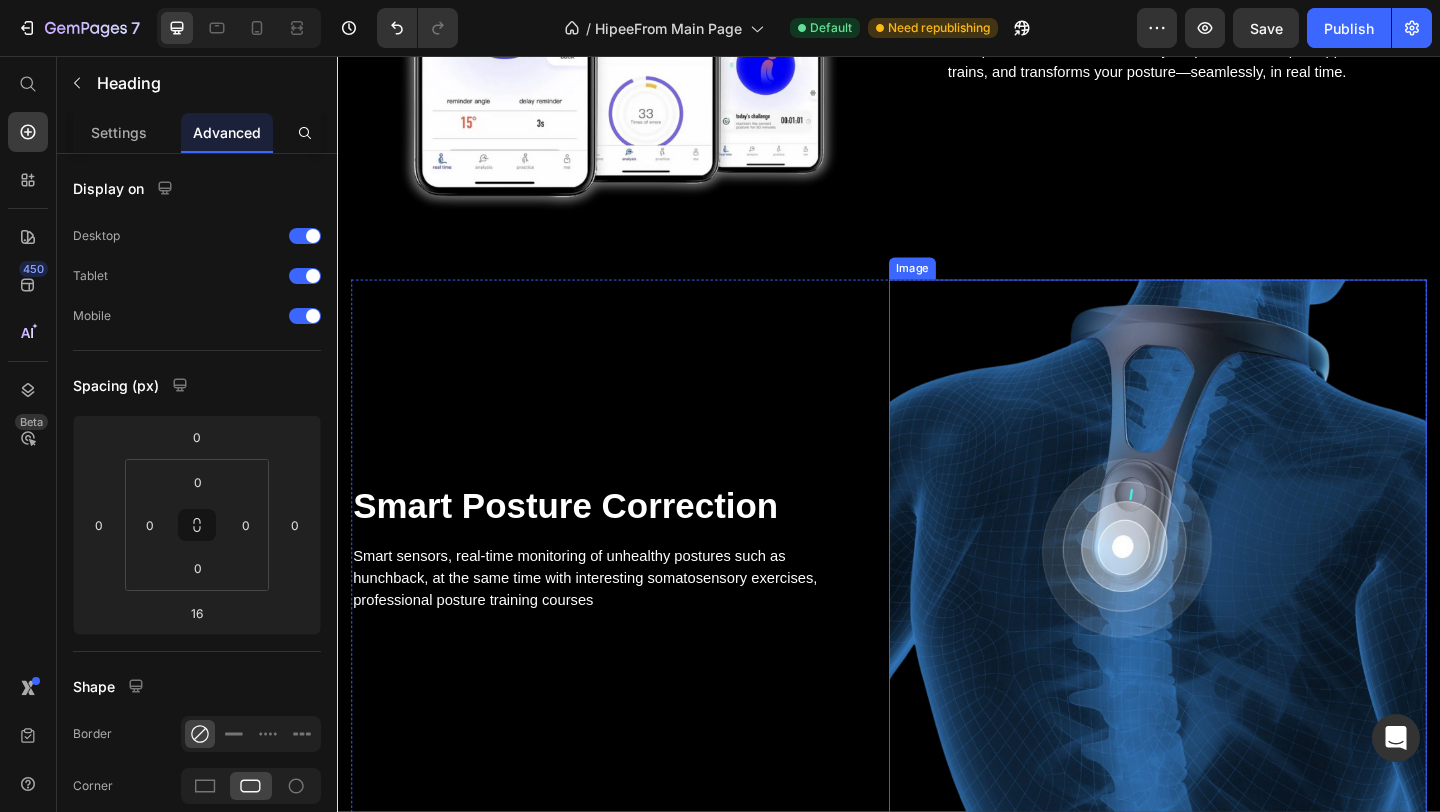 scroll, scrollTop: 2254, scrollLeft: 0, axis: vertical 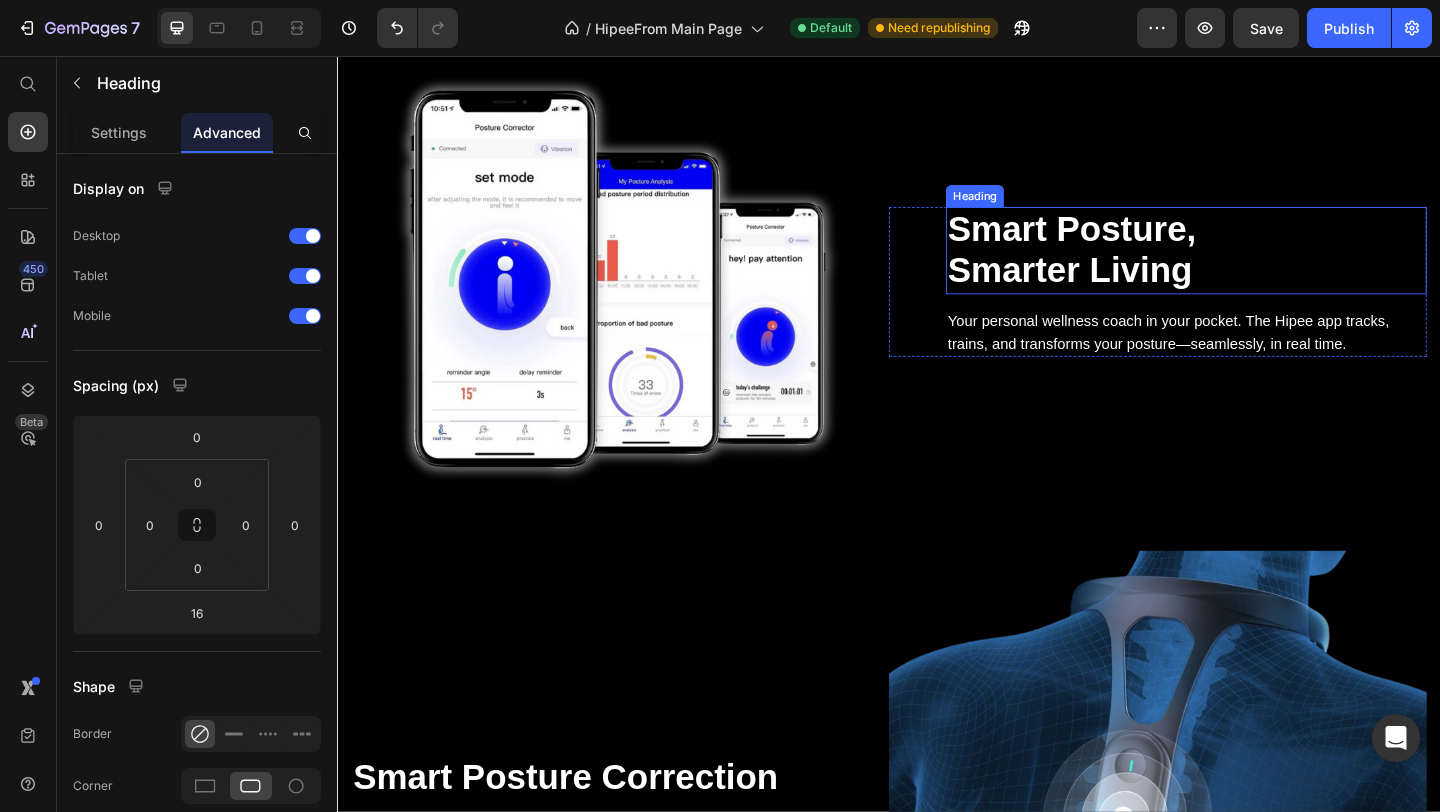 click on "Smart Posture,          Smarter Living" at bounding box center [1260, 267] 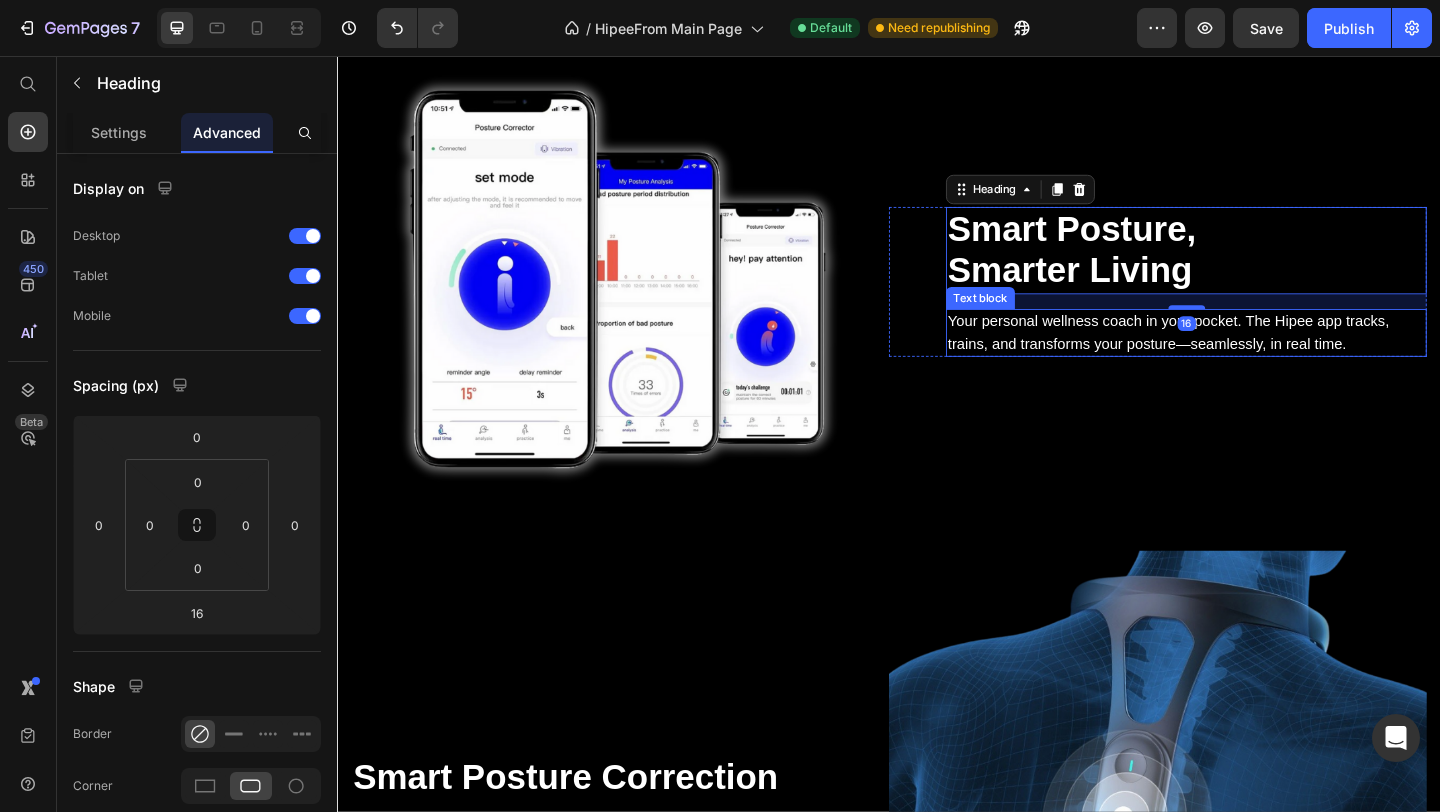 click on "Your personal wellness coach in your pocket. The Hipee app tracks, trains, and transforms your posture—seamlessly, in real time." at bounding box center [1260, 357] 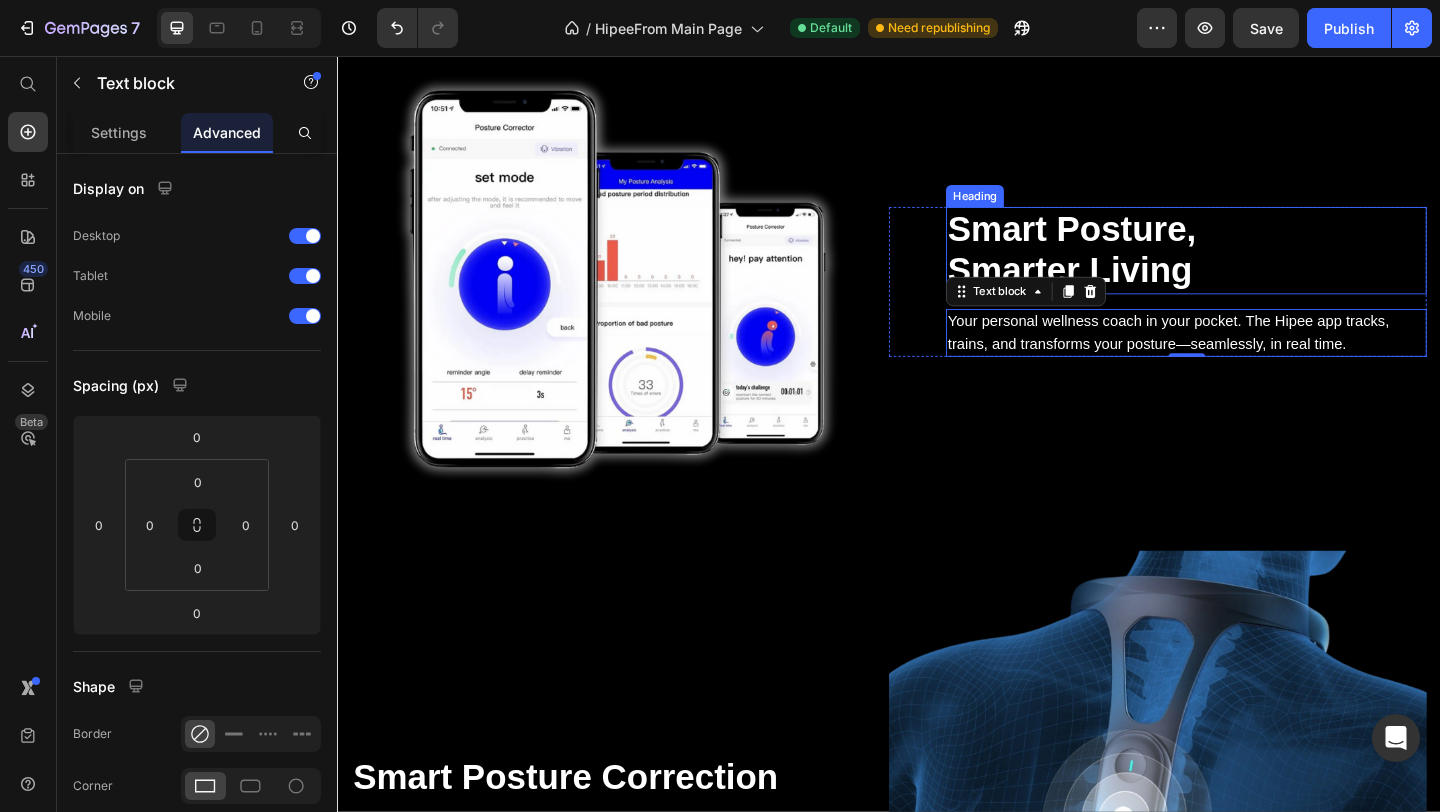 click on "Smart Posture,          Smarter Living" at bounding box center (1260, 267) 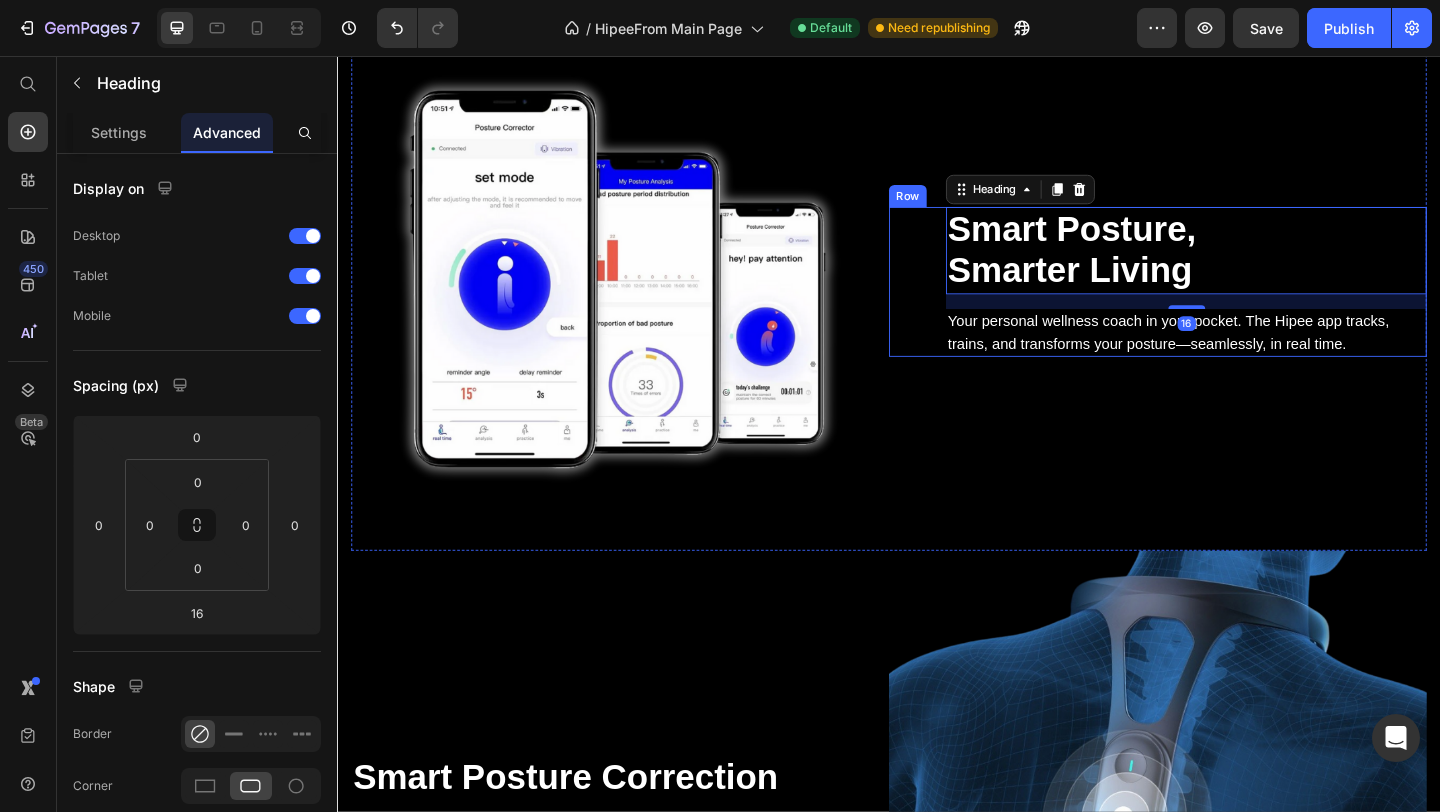 click on "Smart Posture,          Smarter Living Heading   16 Your personal wellness coach in your pocket. The Hipee app tracks, trains, and transforms your posture—seamlessly, in real time. Text block Row" at bounding box center (1229, 301) 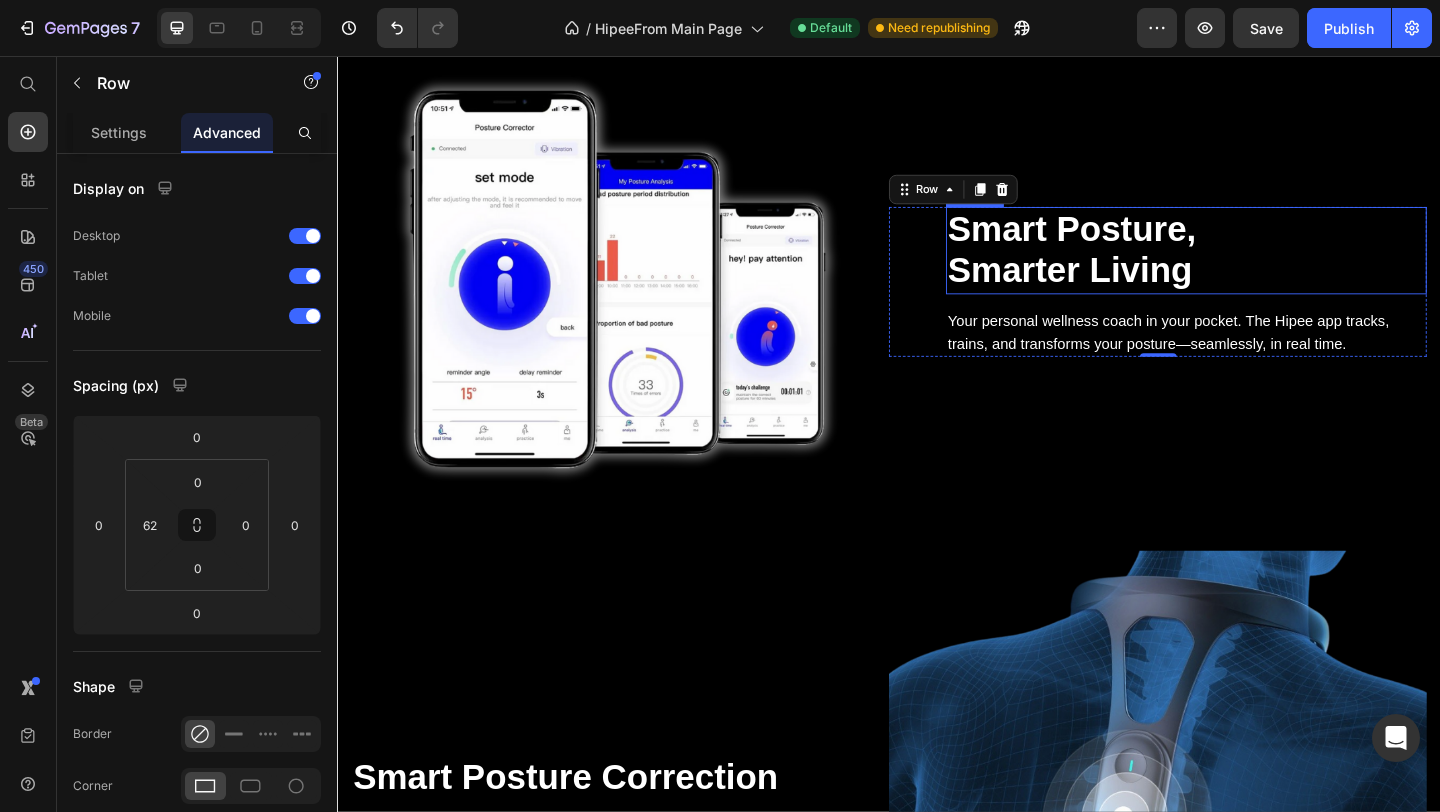 click on "Smart Posture,          Smarter Living" at bounding box center [1260, 267] 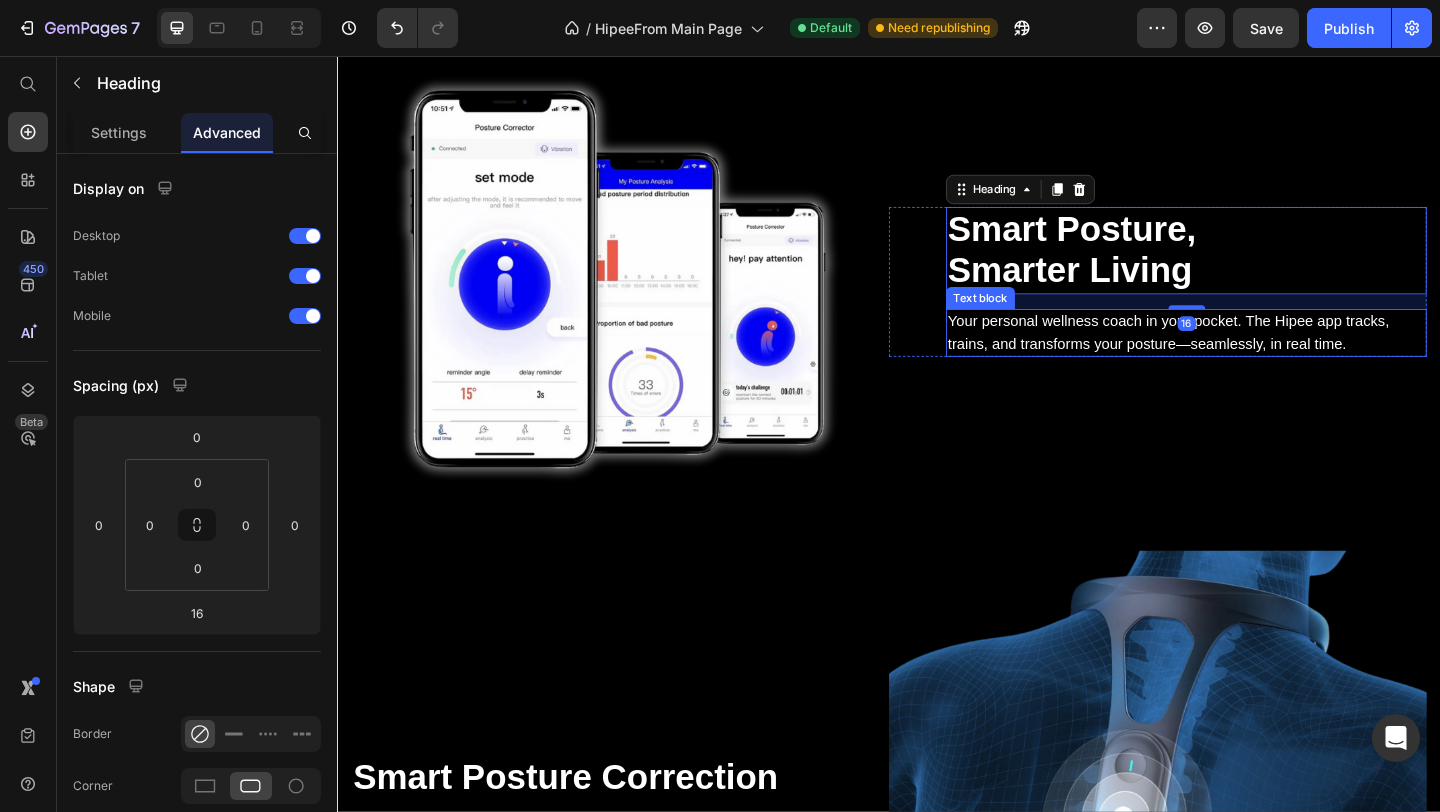 click on "Your personal wellness coach in your pocket. The Hipee app tracks, trains, and transforms your posture—seamlessly, in real time." at bounding box center [1260, 357] 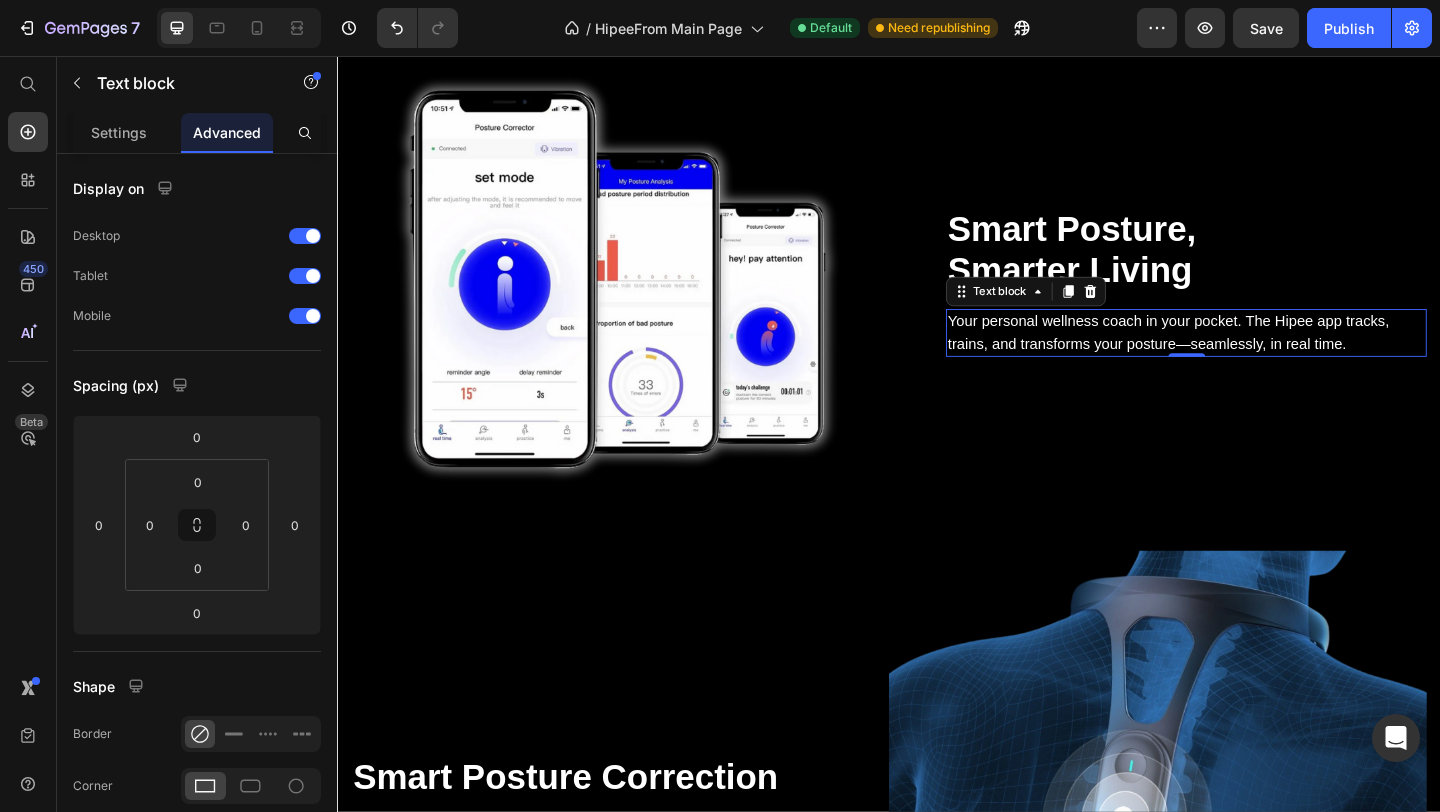 click on "Text block" at bounding box center [1086, 312] 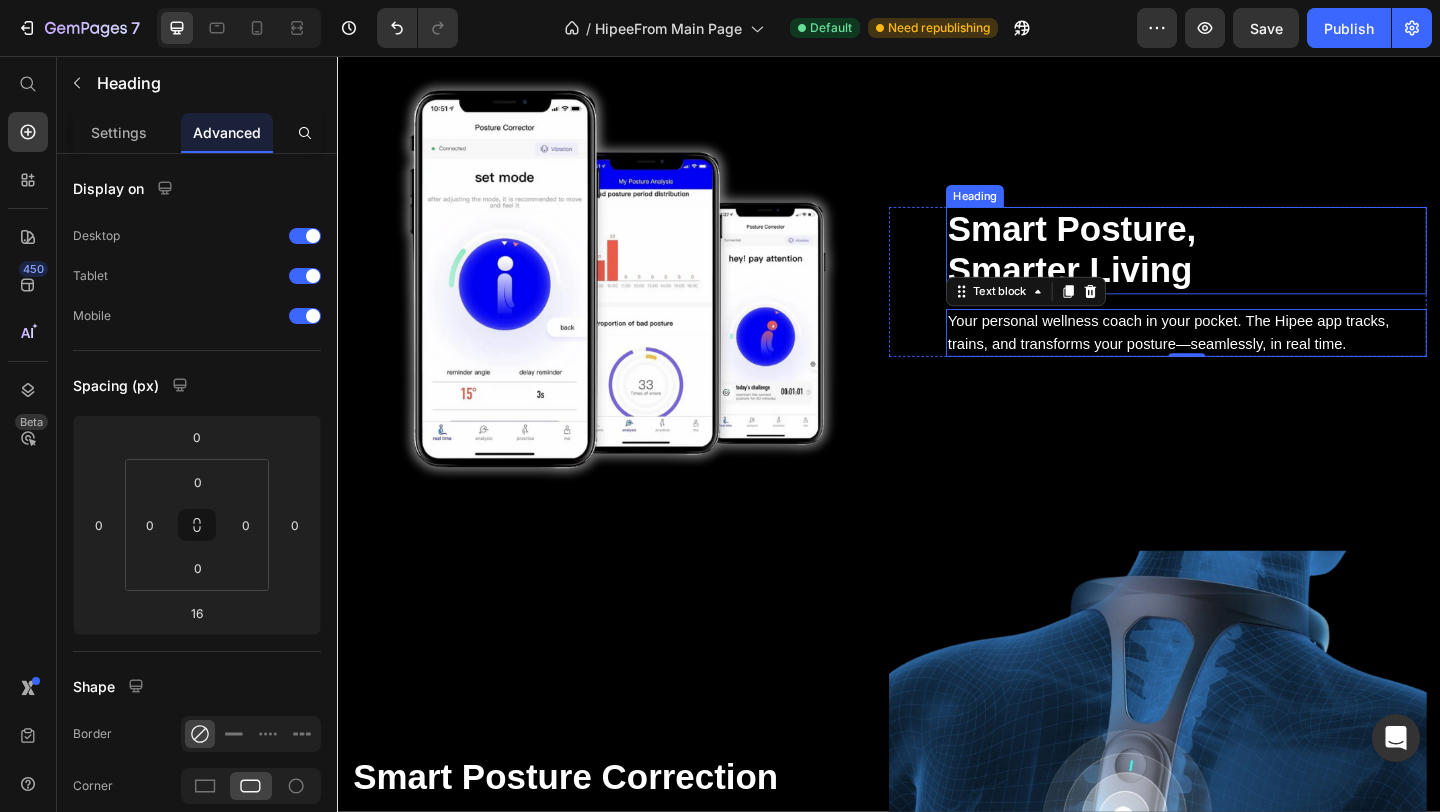 click on "Smart Posture,          Smarter Living" at bounding box center (1260, 267) 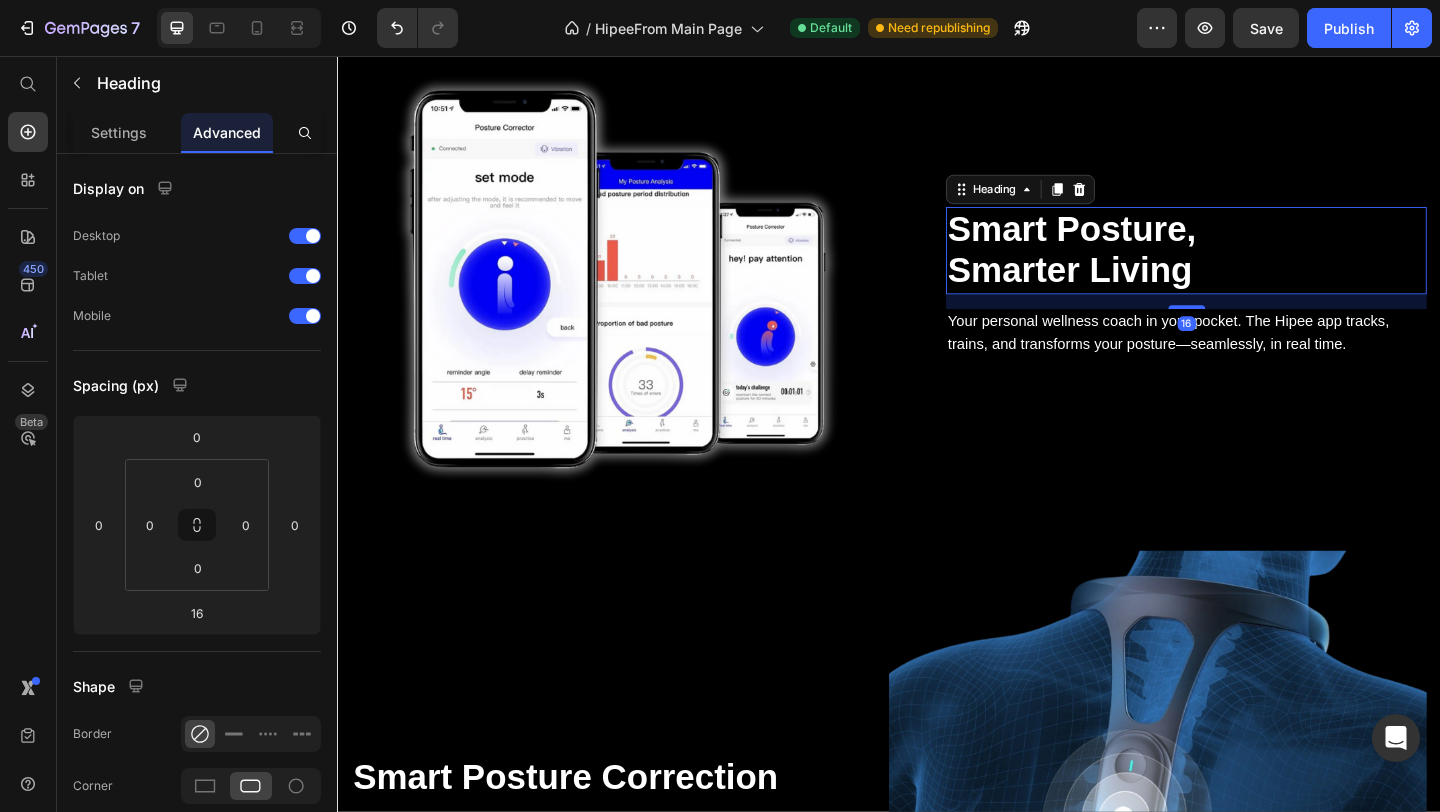 click on "Your personal wellness coach in your pocket. The Hipee app tracks, trains, and transforms your posture—seamlessly, in real time." at bounding box center [1260, 357] 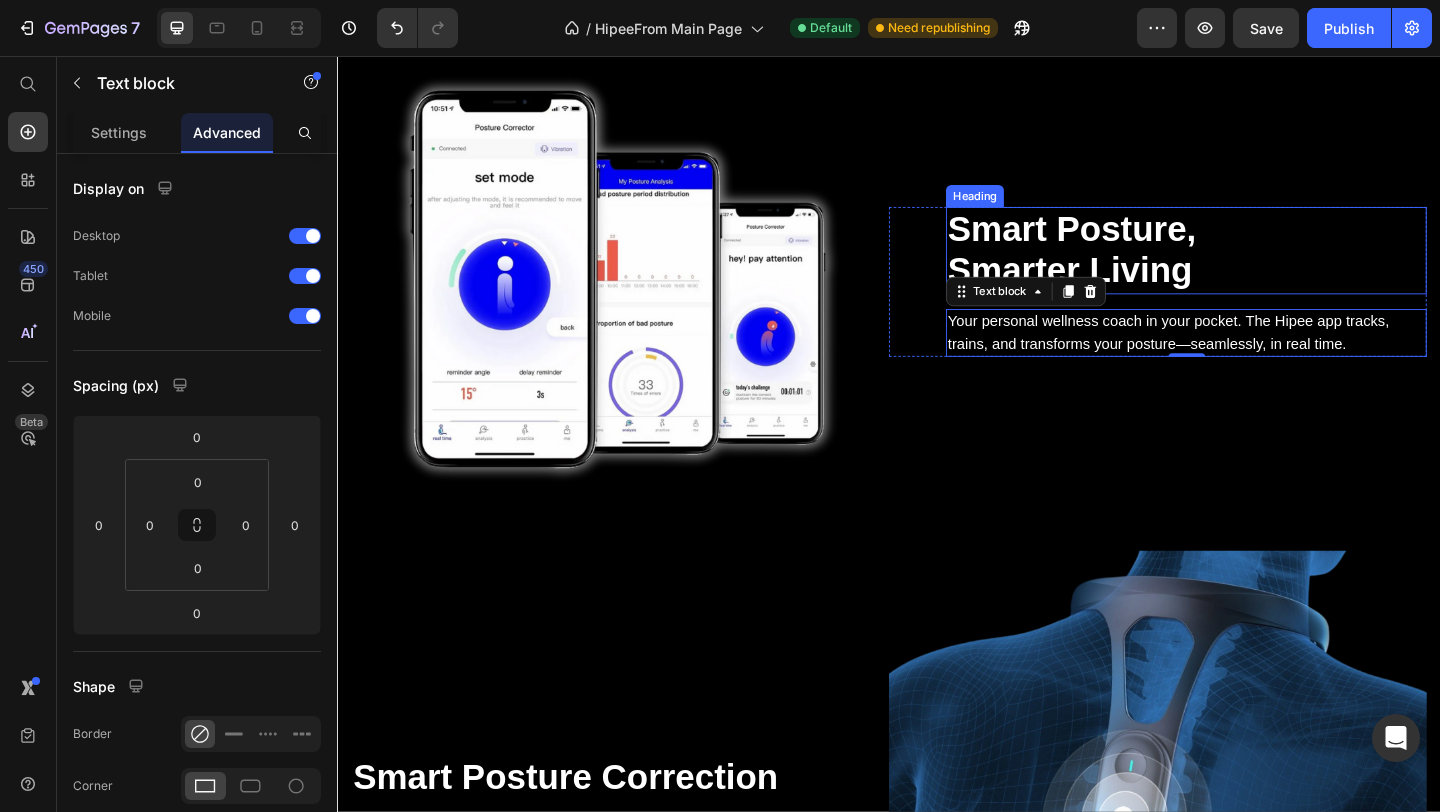 click on "Smart Posture,          Smarter Living" at bounding box center (1260, 267) 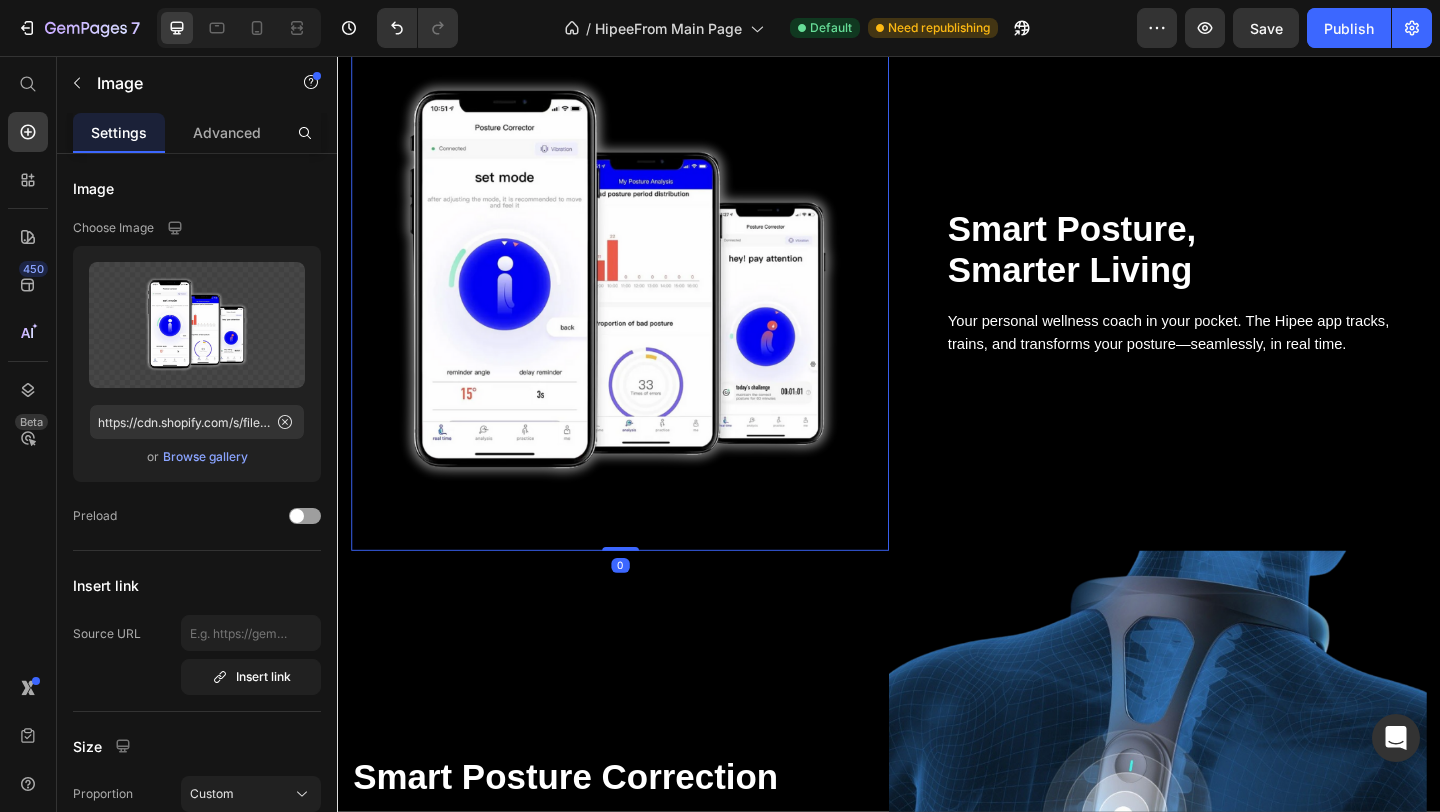 click at bounding box center (644, 301) 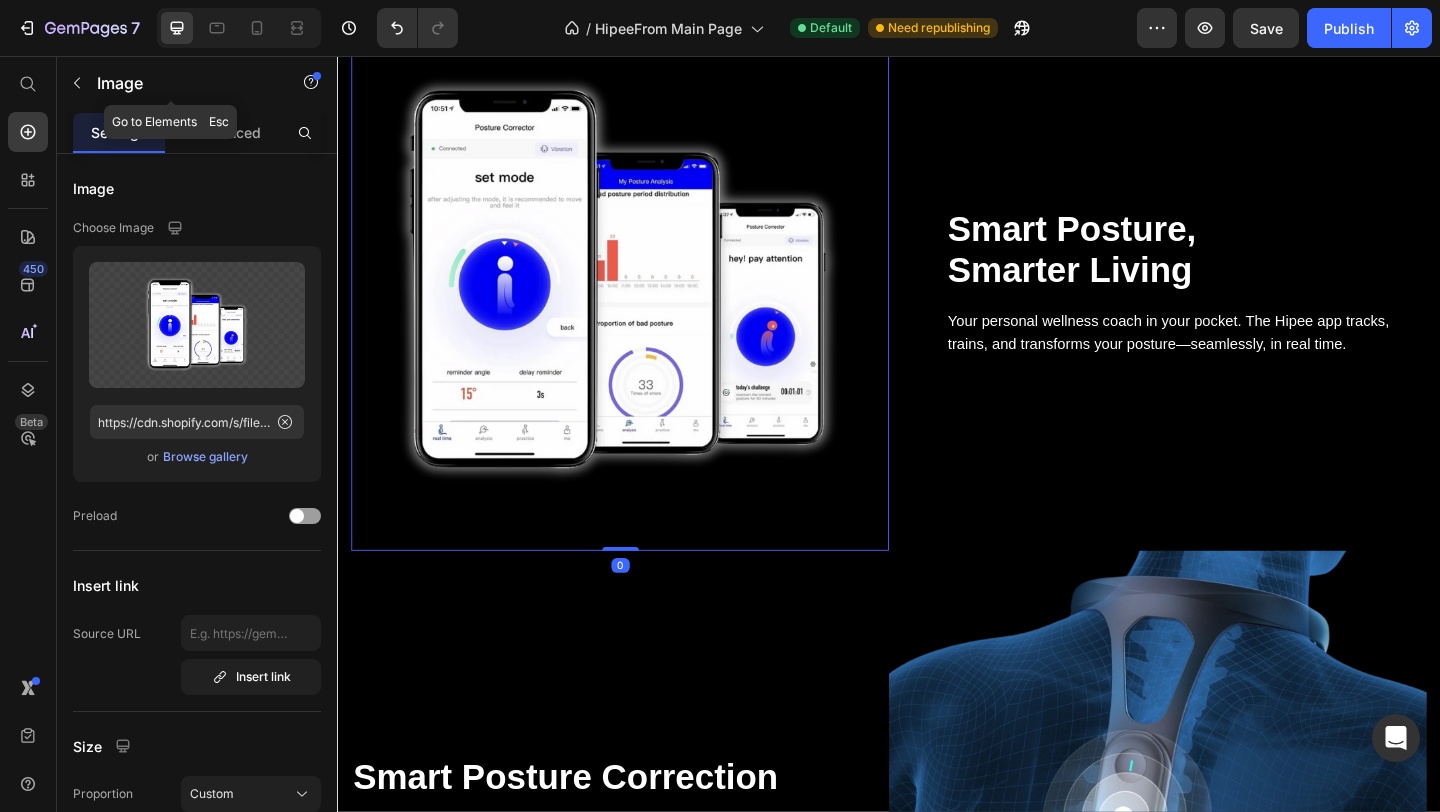 click on "Image" 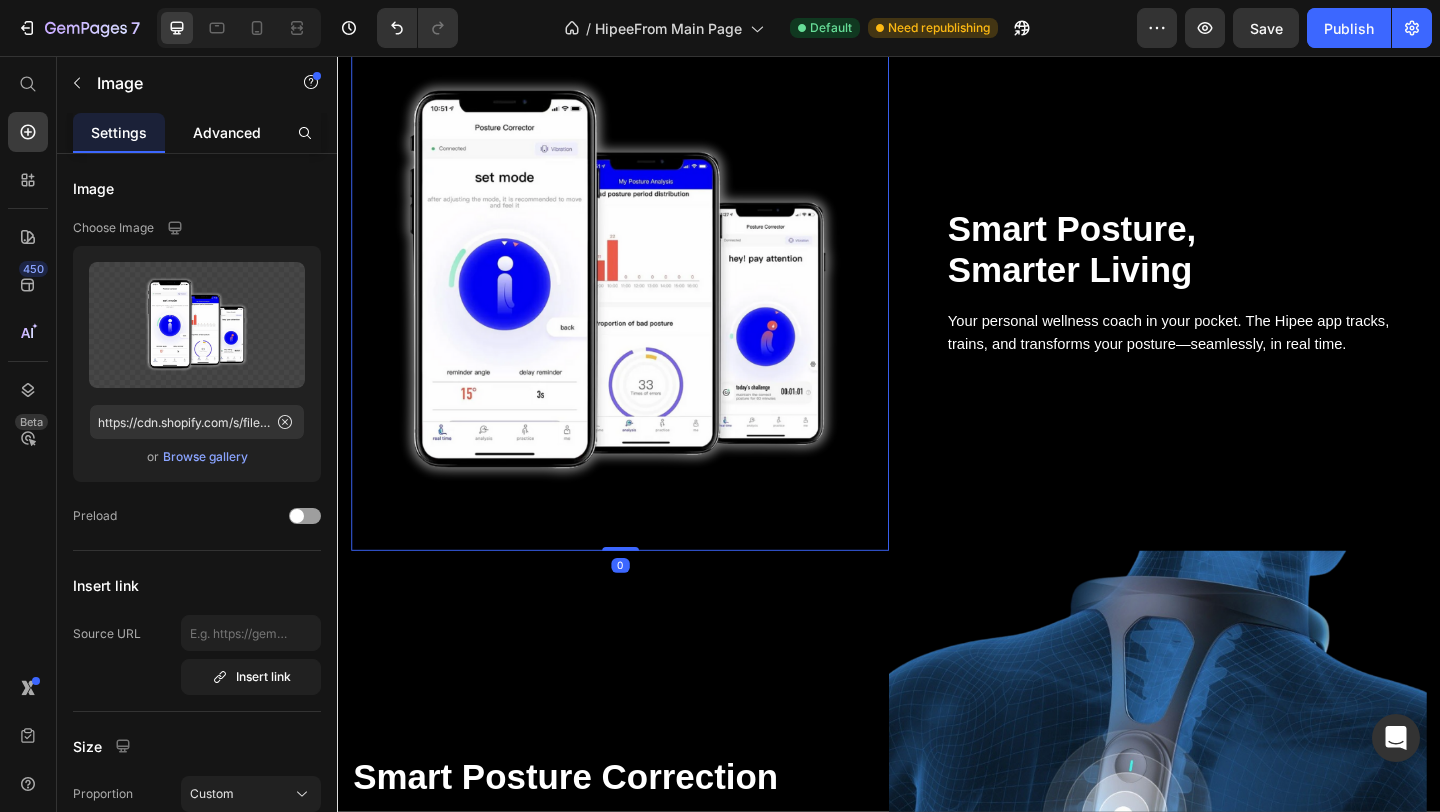 click on "Advanced" at bounding box center [227, 132] 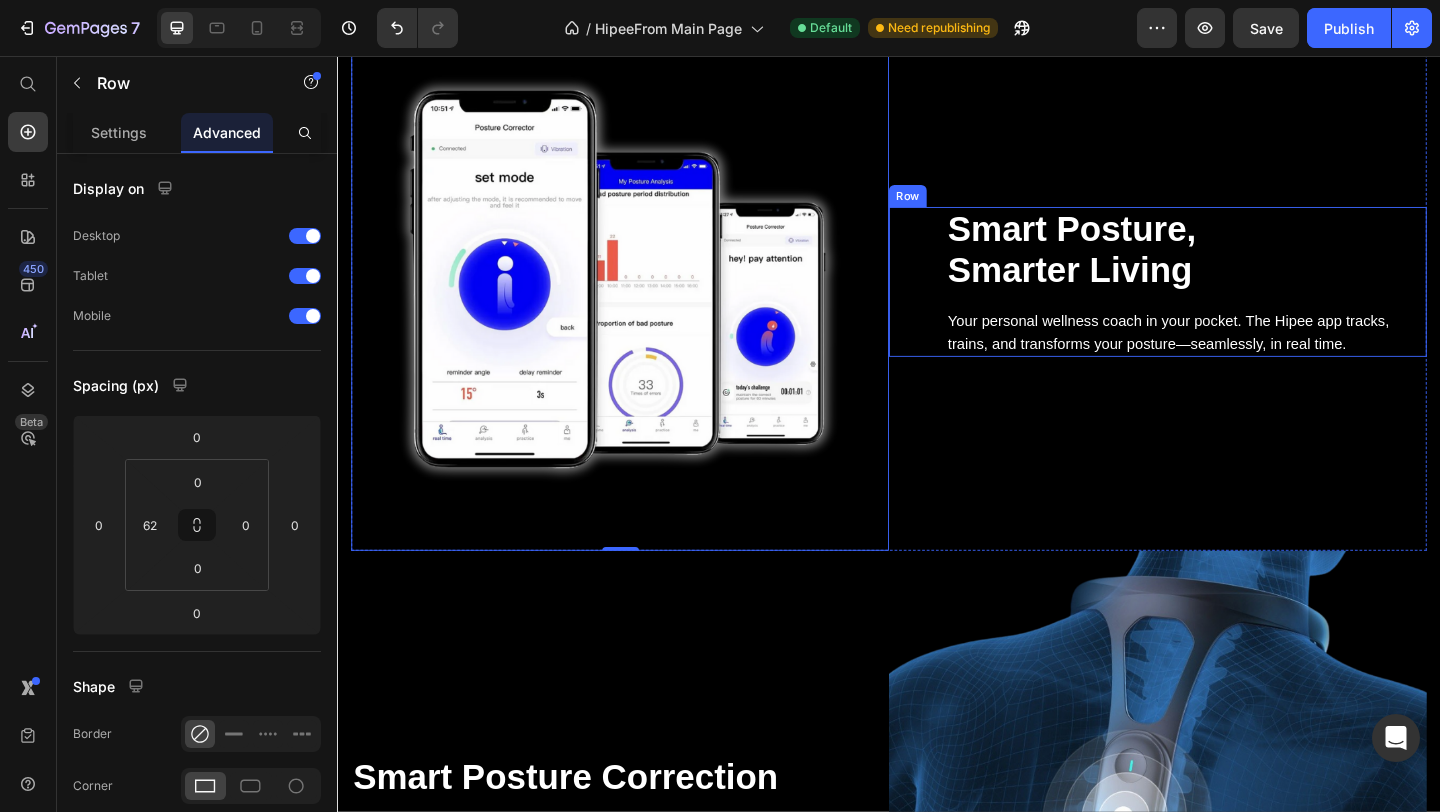 click on "Smart Posture,          Smarter Living Heading Your personal wellness coach in your pocket. The Hipee app tracks, trains, and transforms your posture—seamlessly, in real time. Text block Row" at bounding box center (1229, 301) 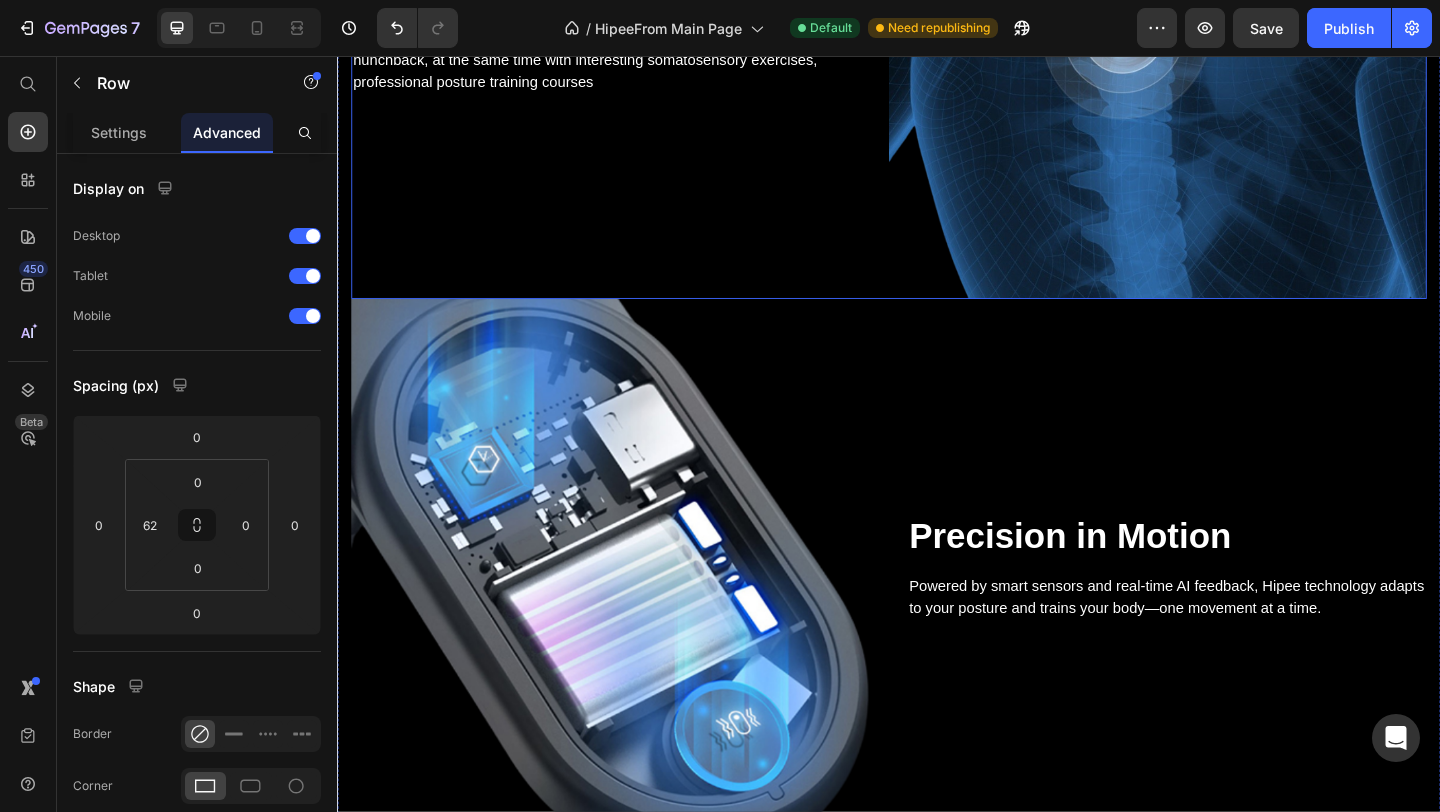 scroll, scrollTop: 3281, scrollLeft: 0, axis: vertical 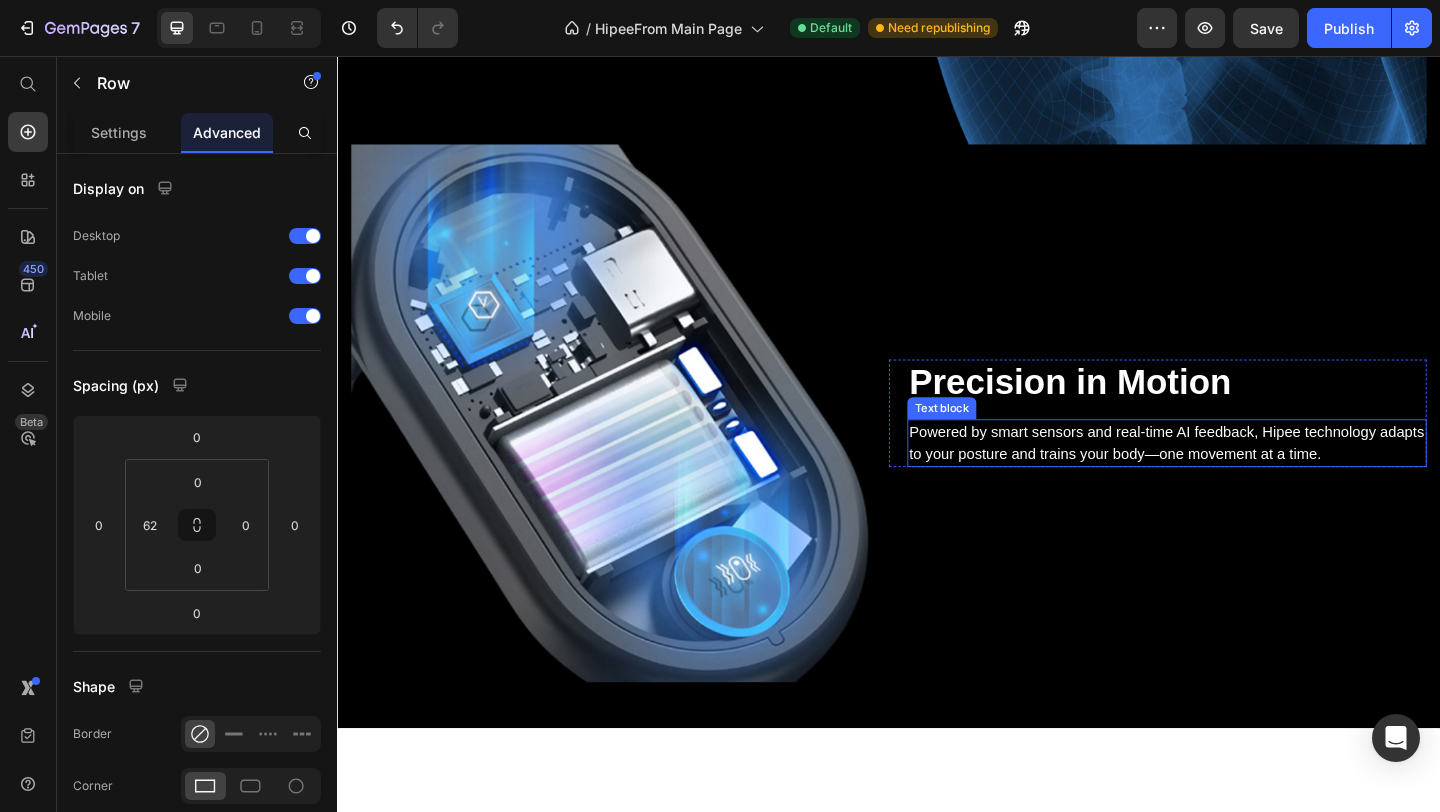 click on "Text block" at bounding box center (994, 439) 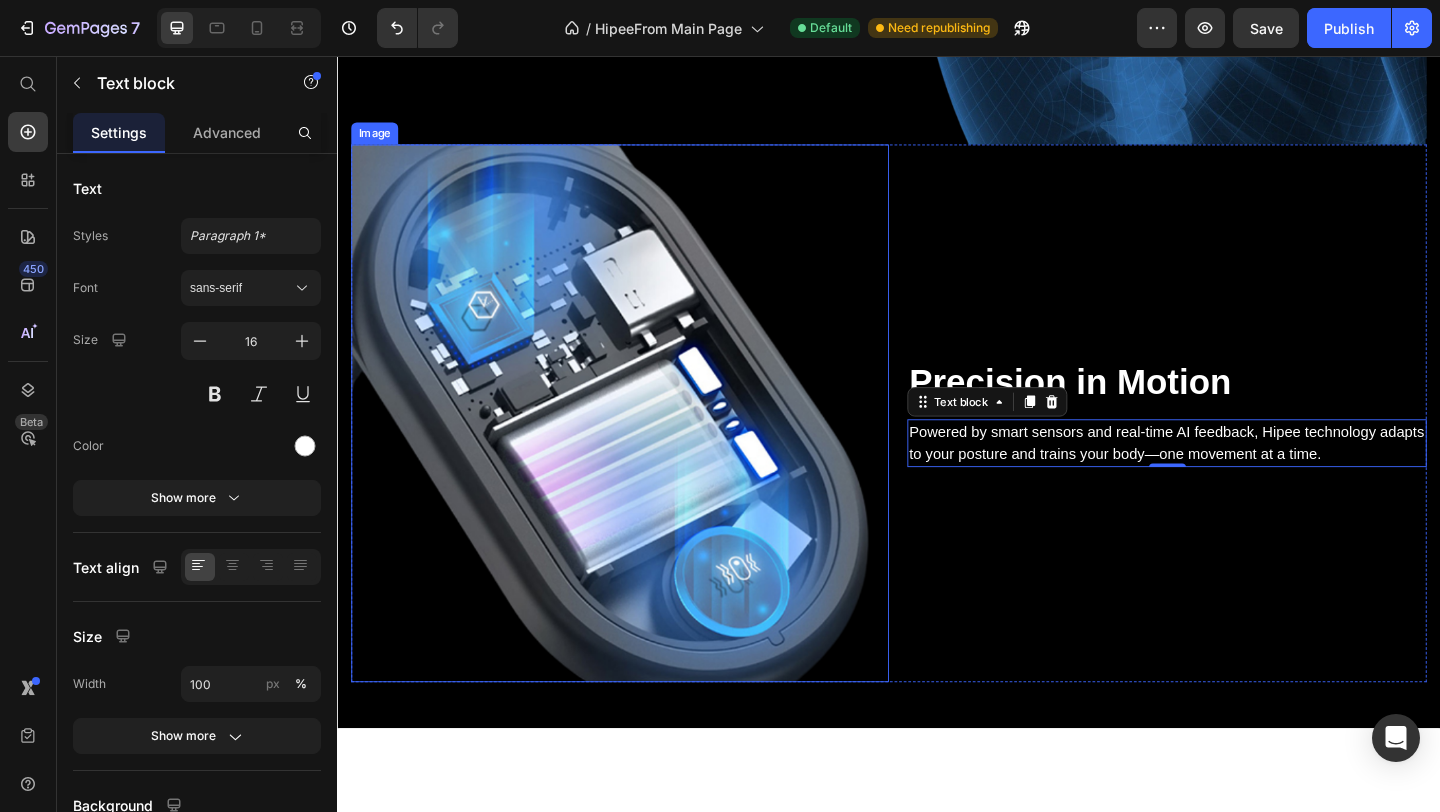 click at bounding box center [644, 444] 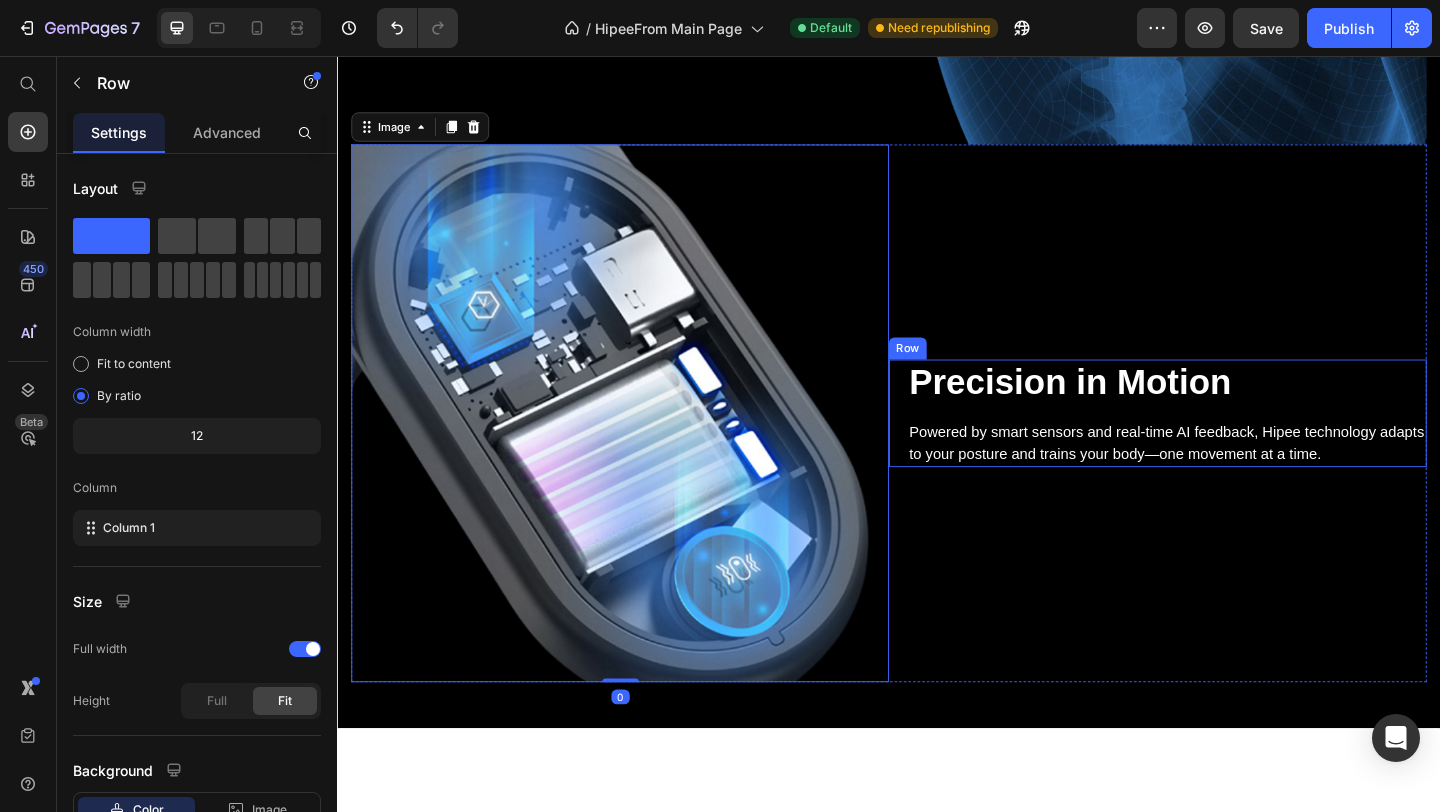 click on "Precision in Motion Heading Powered by smart sensors and real-time AI feedback, Hipee technology adapts to your posture and trains your body—one movement at a time. Text block" at bounding box center (1239, 445) 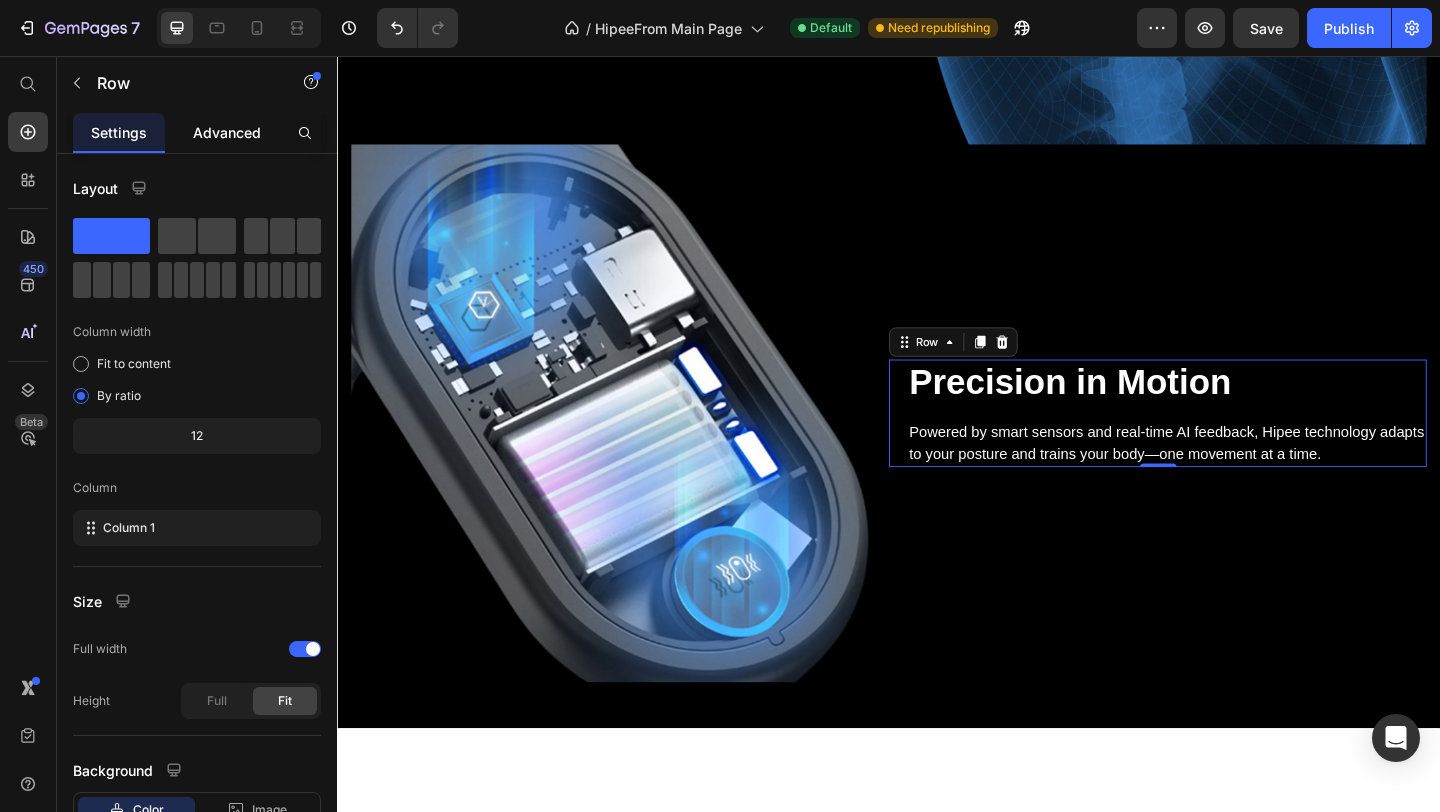 click on "Advanced" at bounding box center [227, 132] 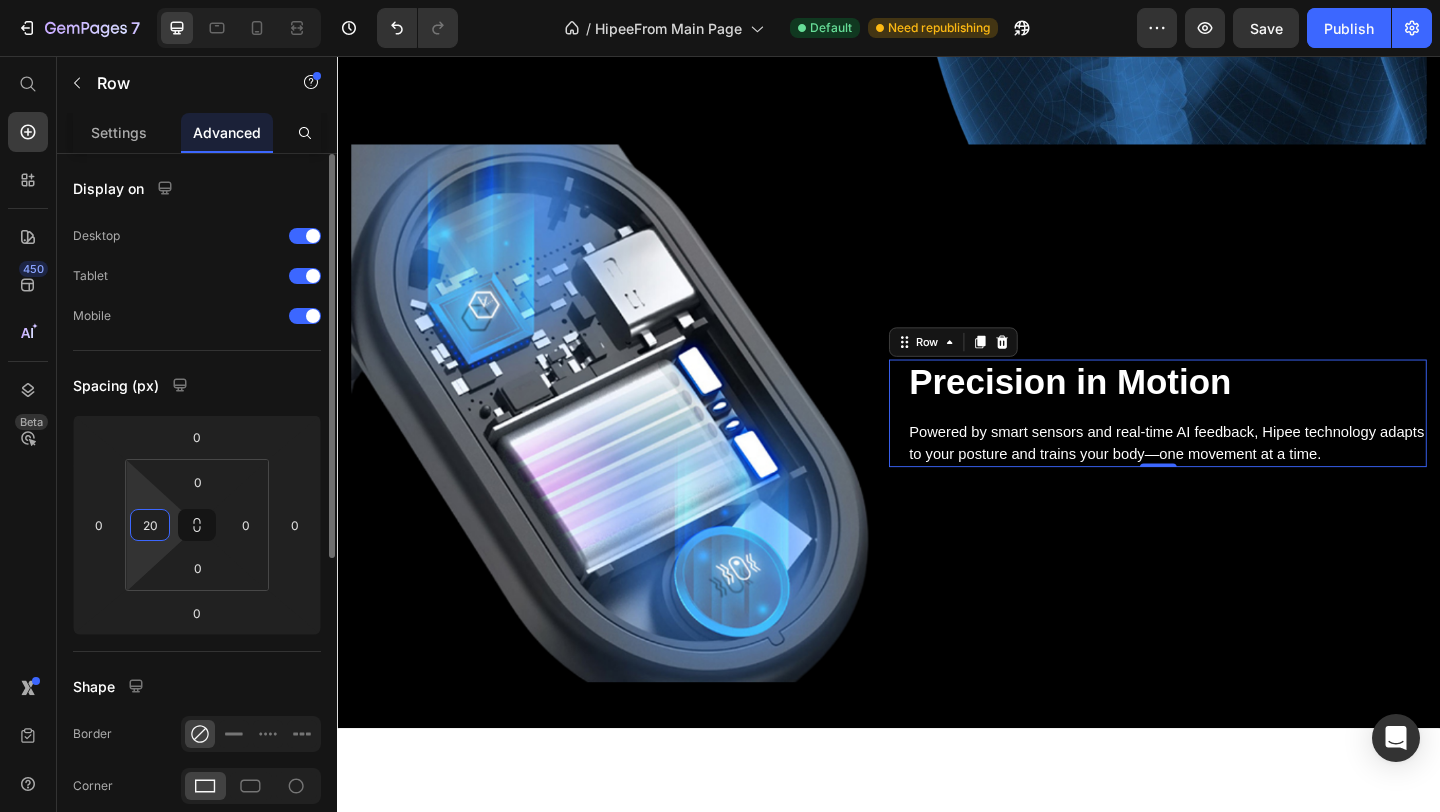 click on "20" at bounding box center [150, 525] 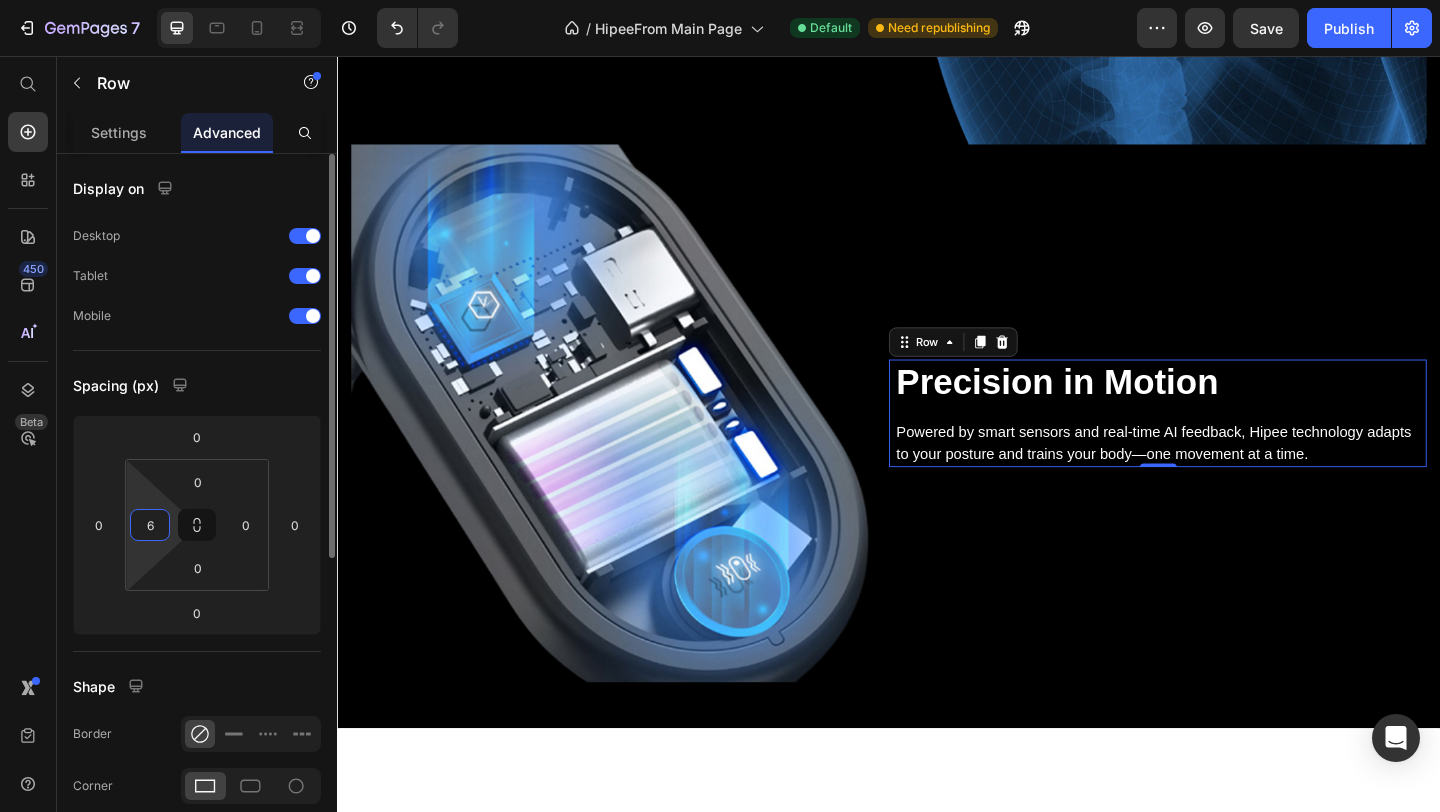 type on "62" 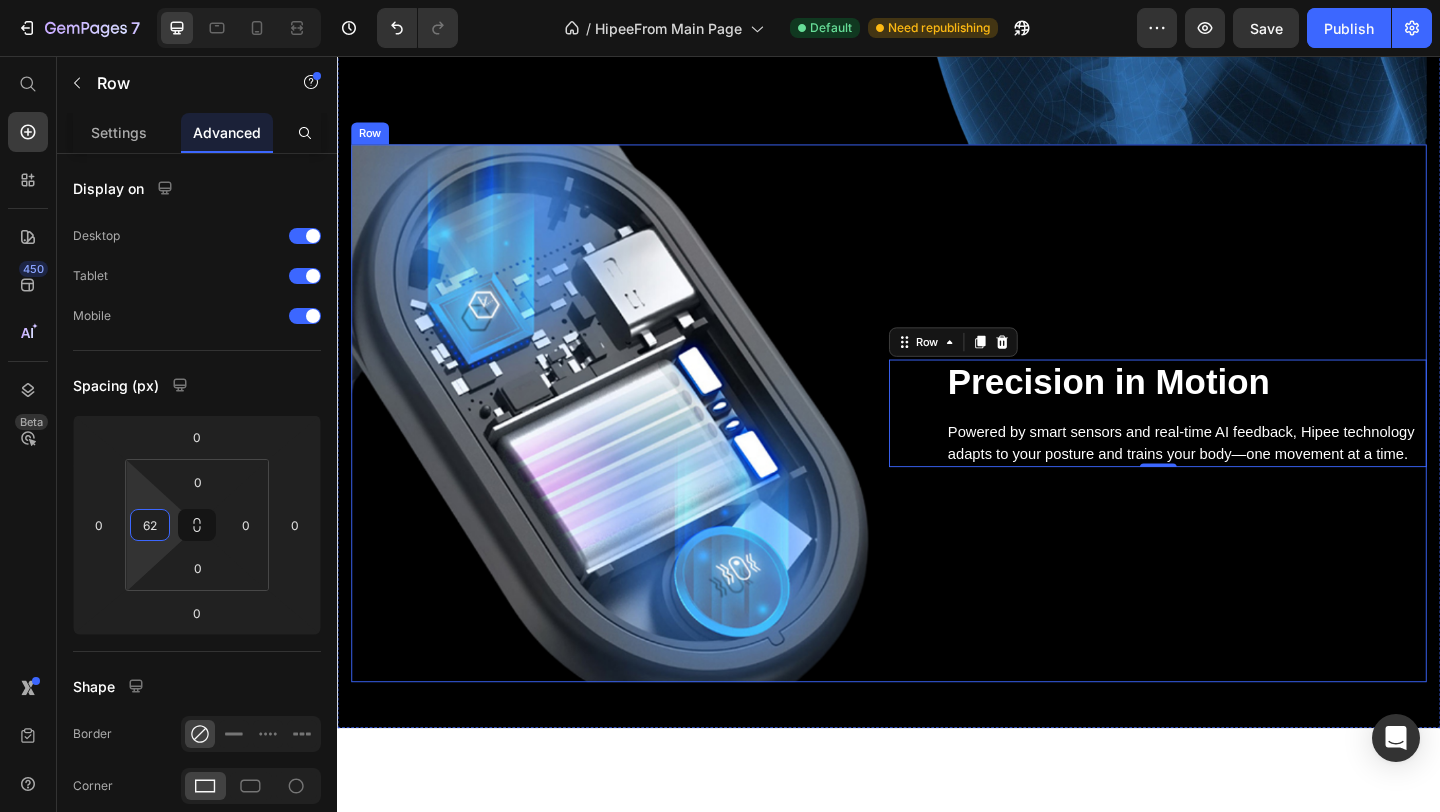 click on "Precision in Motion Heading Powered by smart sensors and real-time AI feedback, Hipee technology adapts to your posture and trains your body—one movement at a time. Text block Row   0" at bounding box center (1229, 444) 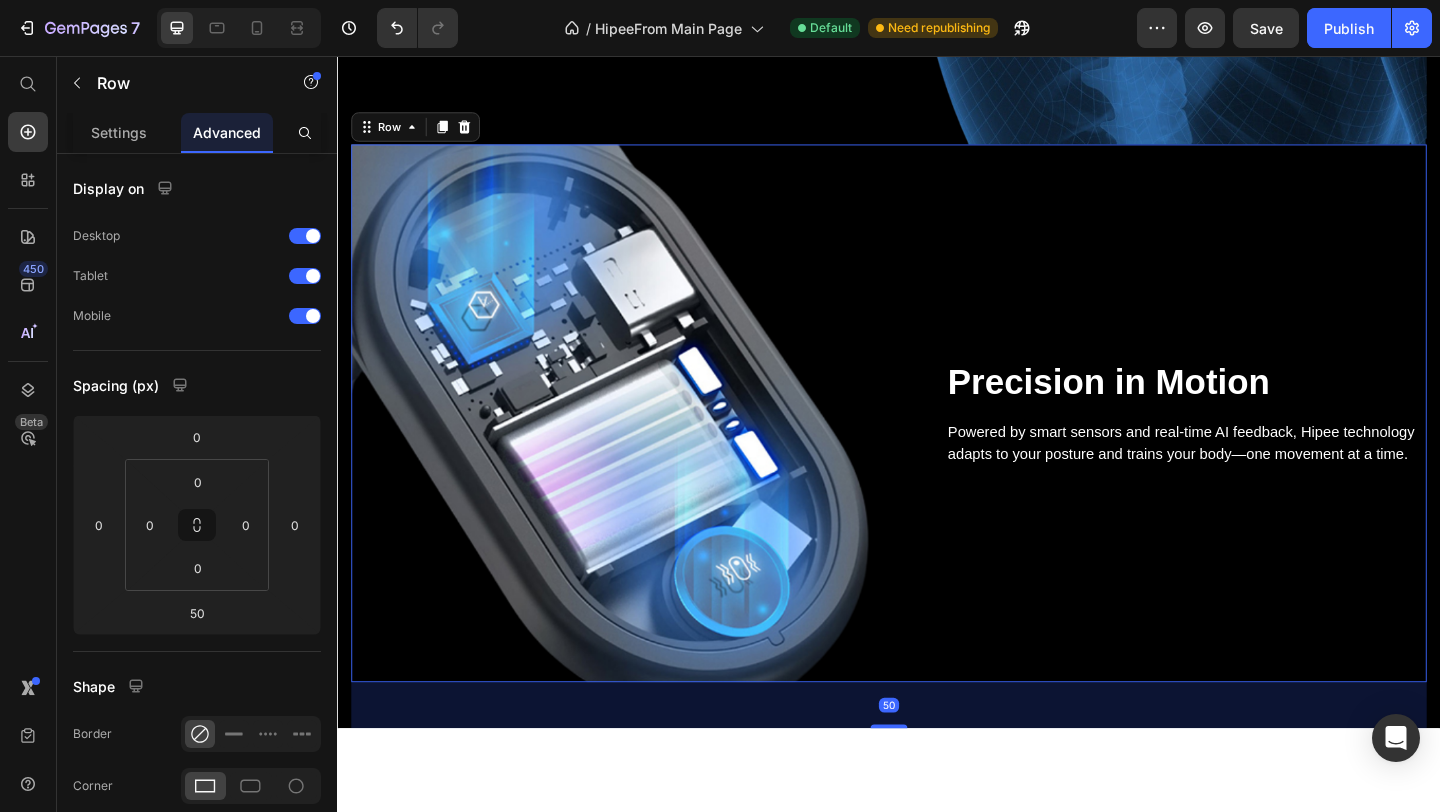 click on "7  Version history  /  HipeeFrom Main Page Default Need republishing Preview  Save   Publish" 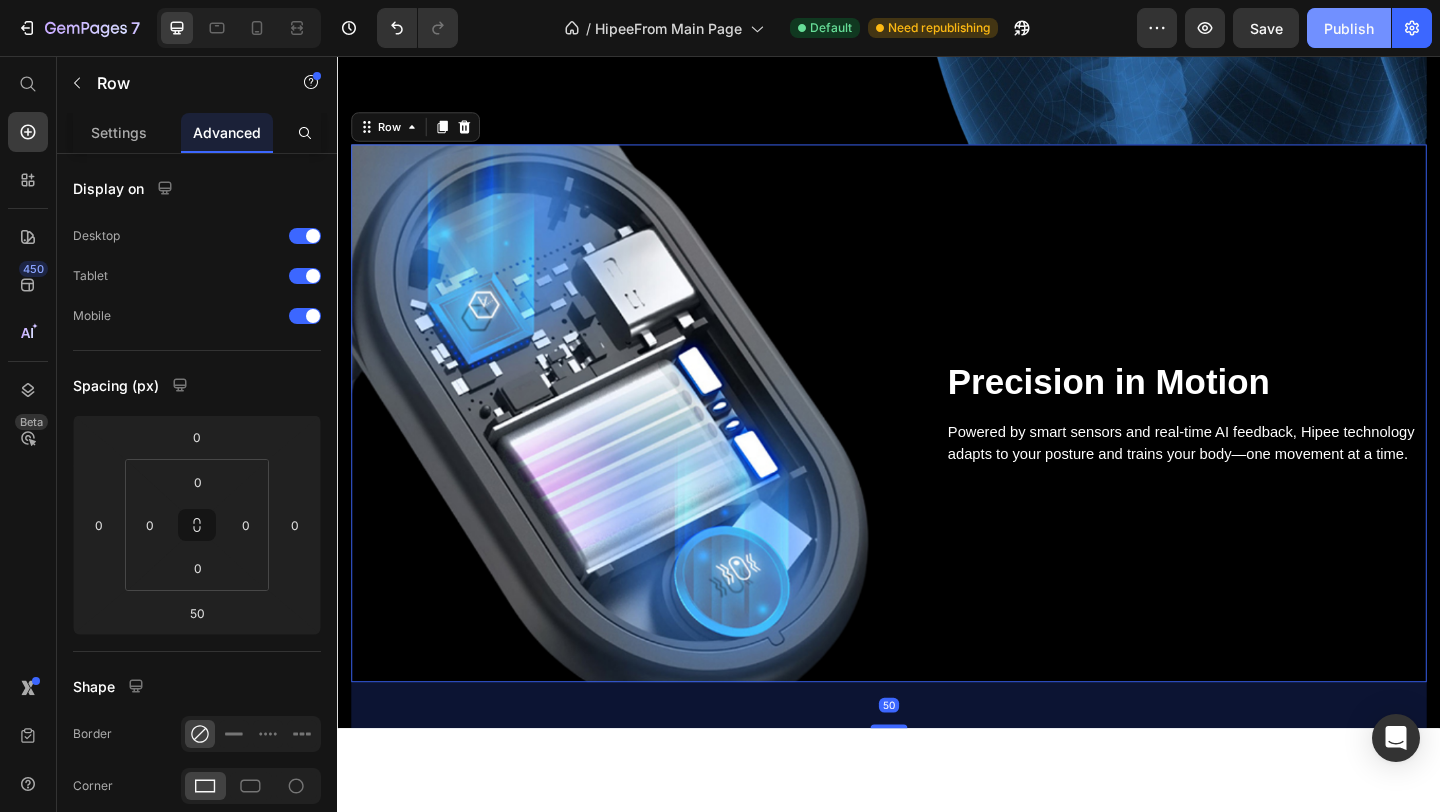 click on "Publish" 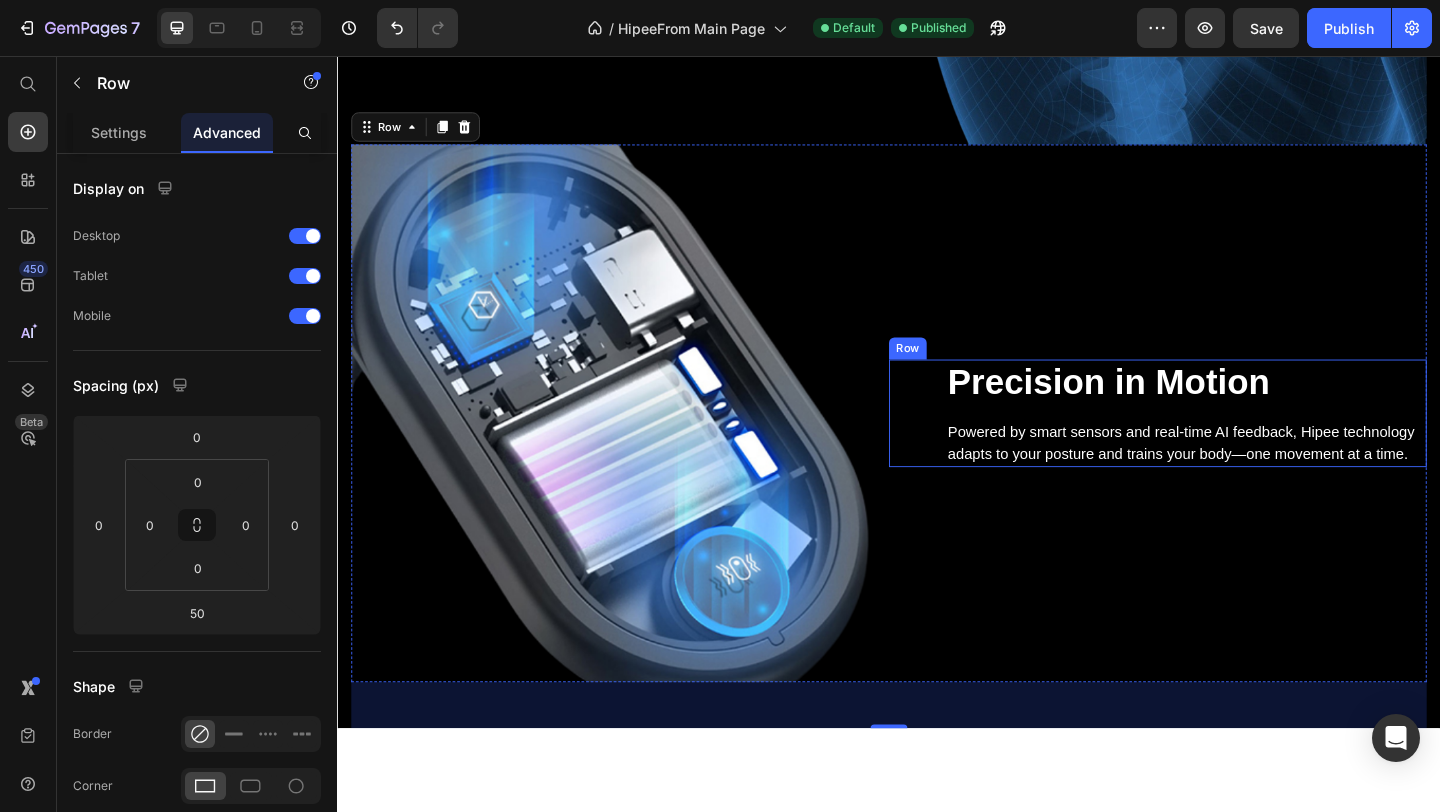 click at bounding box center [644, 444] 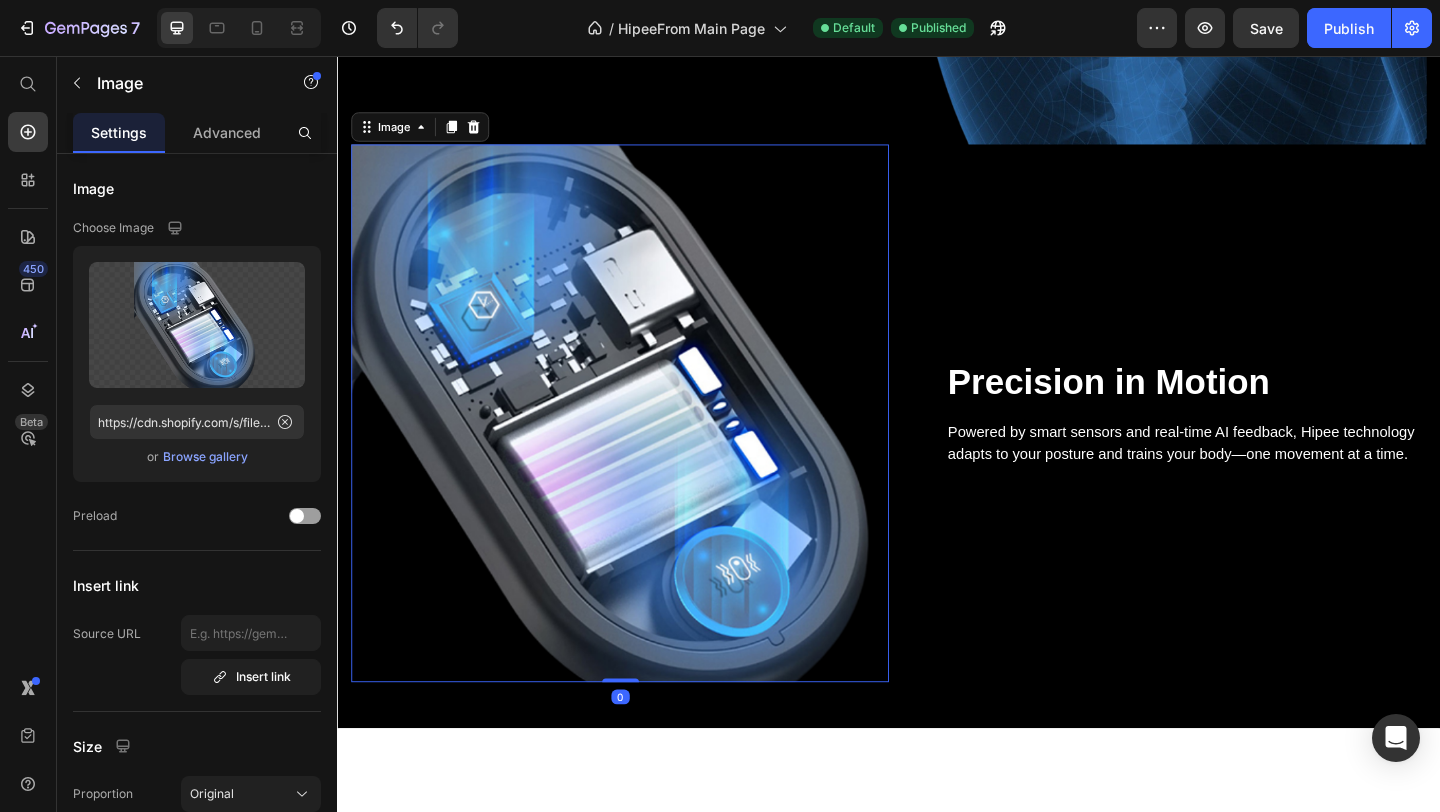 click on "Precision in Motion Heading Powered by smart sensors and real-time AI feedback, Hipee technology adapts to your posture and trains your body—one movement at a time. Text block Row" at bounding box center (1229, 445) 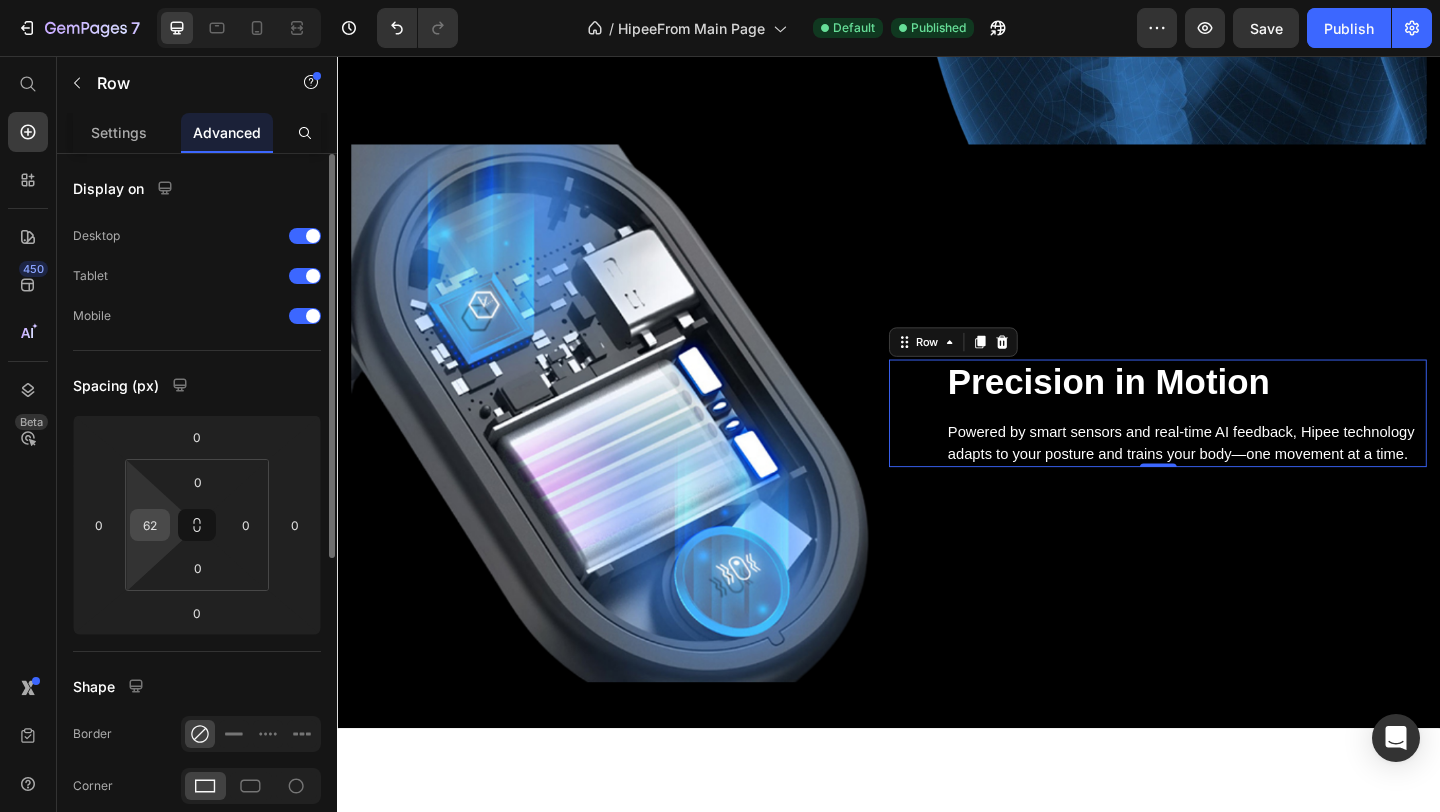 click on "62" at bounding box center (150, 525) 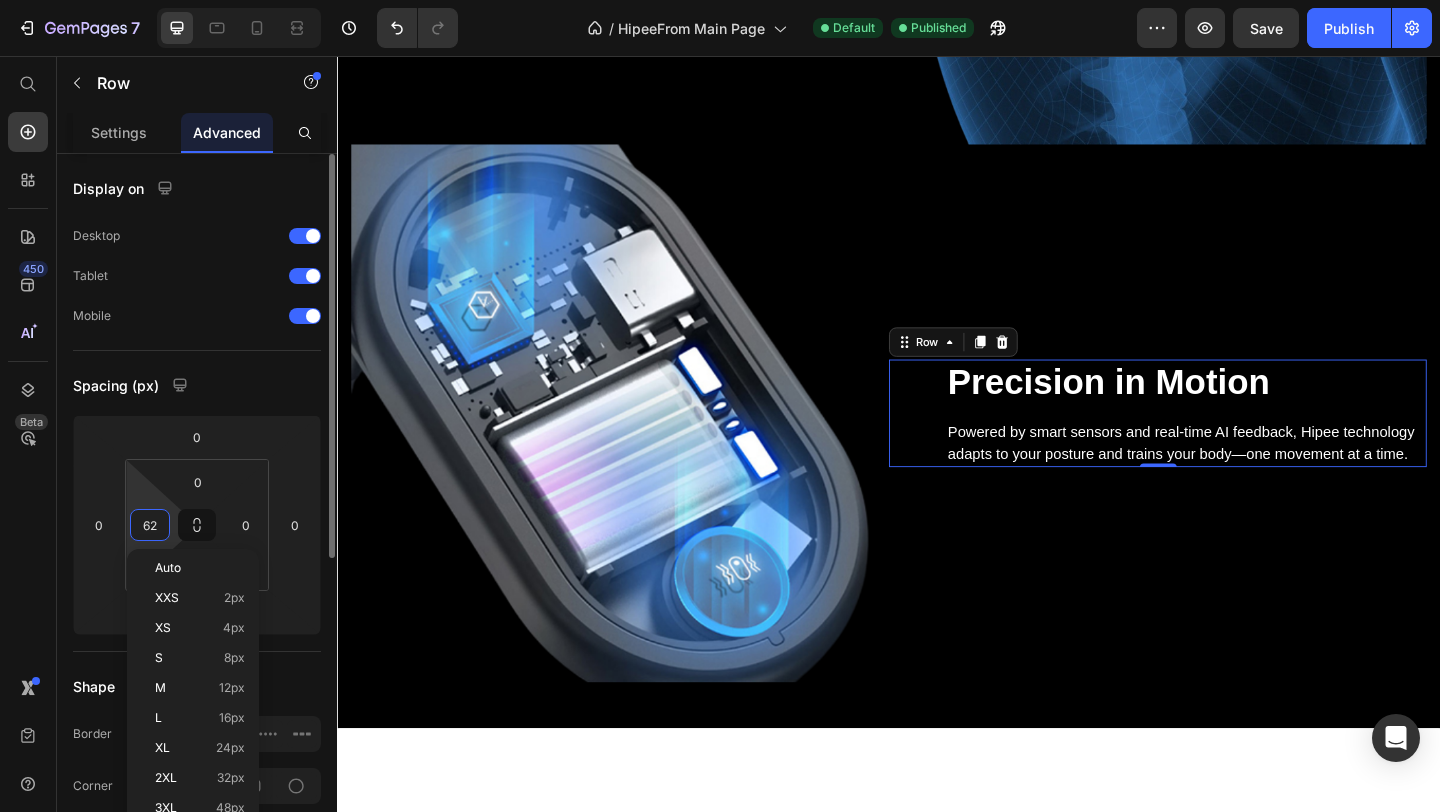 type on "0" 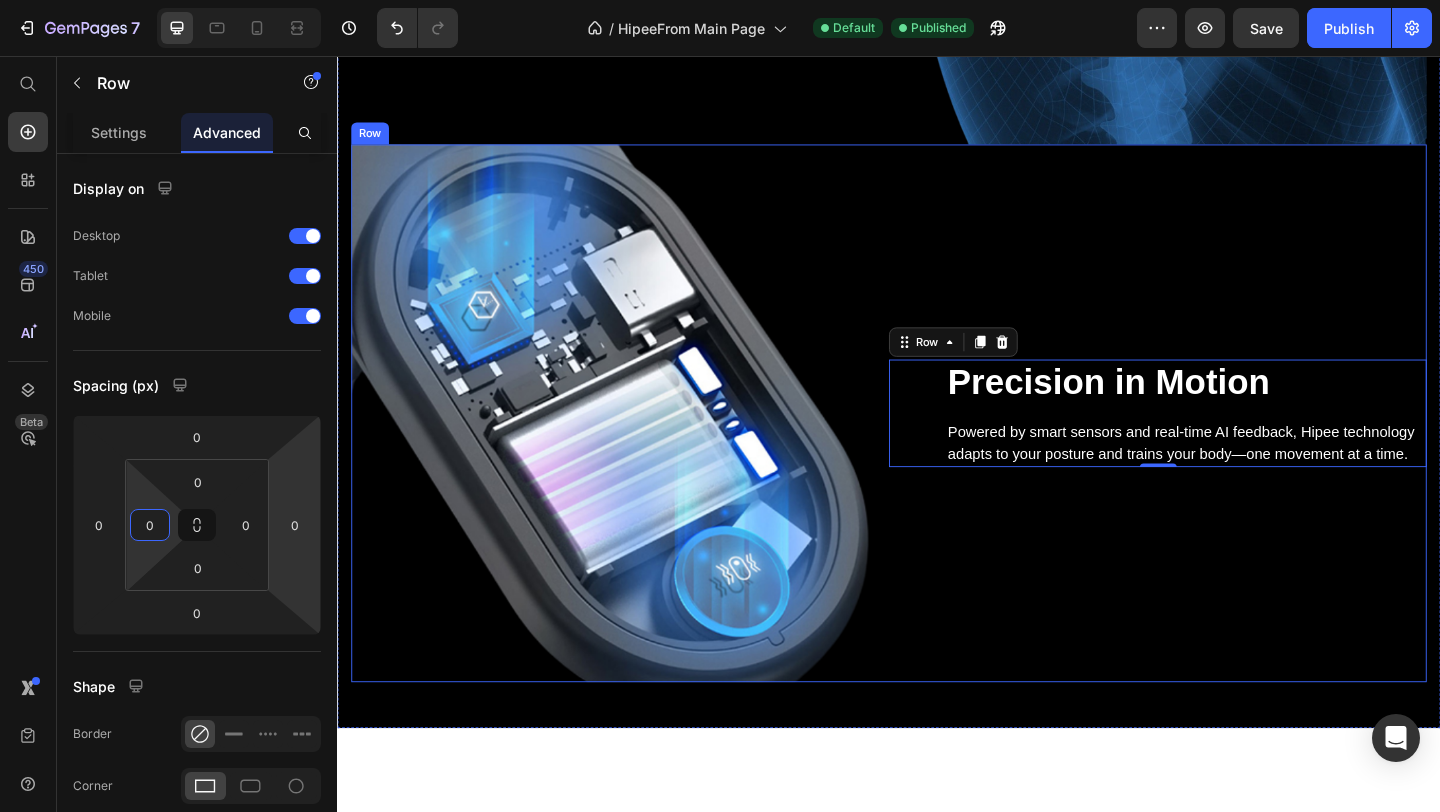 click on "Precision in Motion Heading Powered by smart sensors and real-time AI feedback, Hipee technology adapts to your posture and trains your body—one movement at a time. Text block Row   0" at bounding box center [1229, 444] 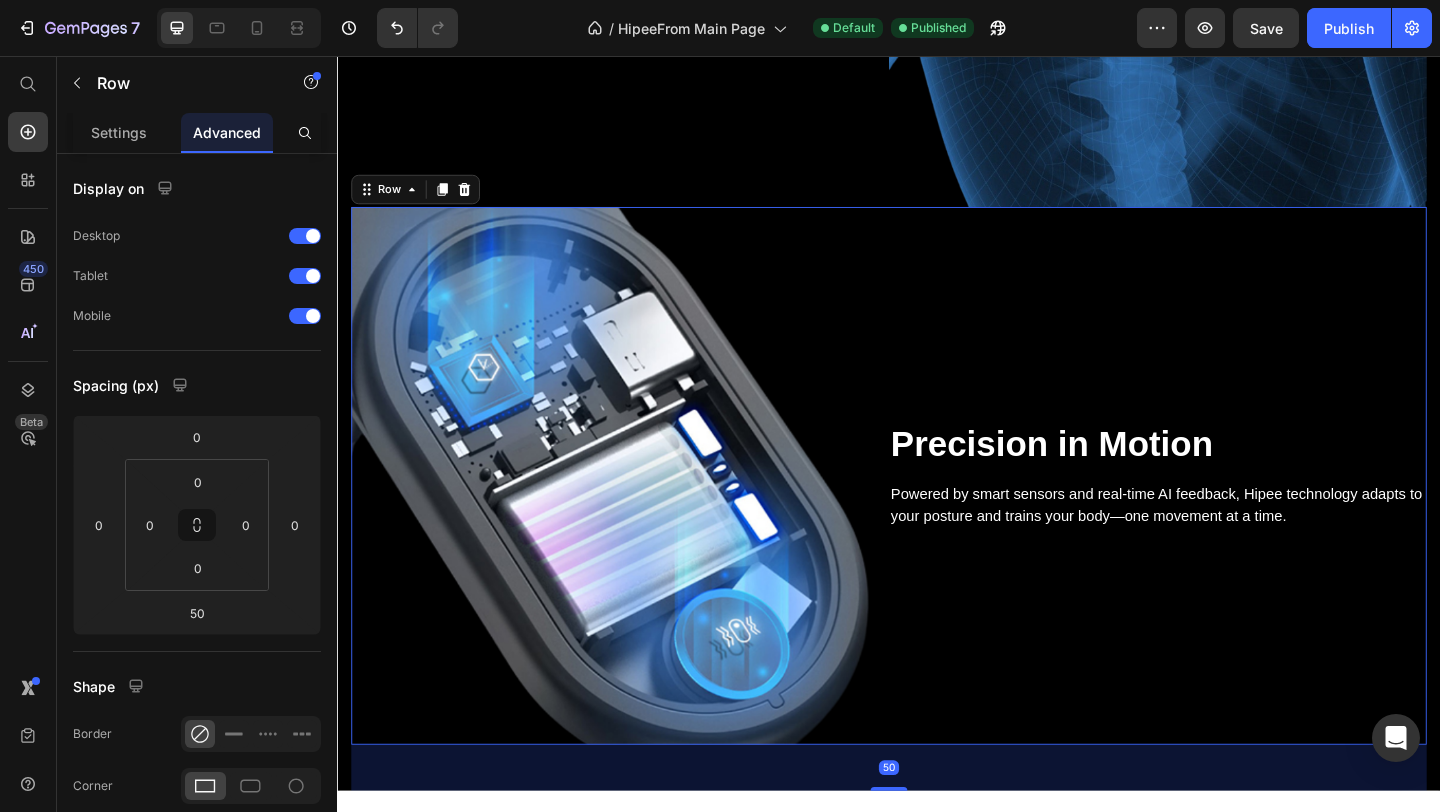scroll, scrollTop: 3184, scrollLeft: 0, axis: vertical 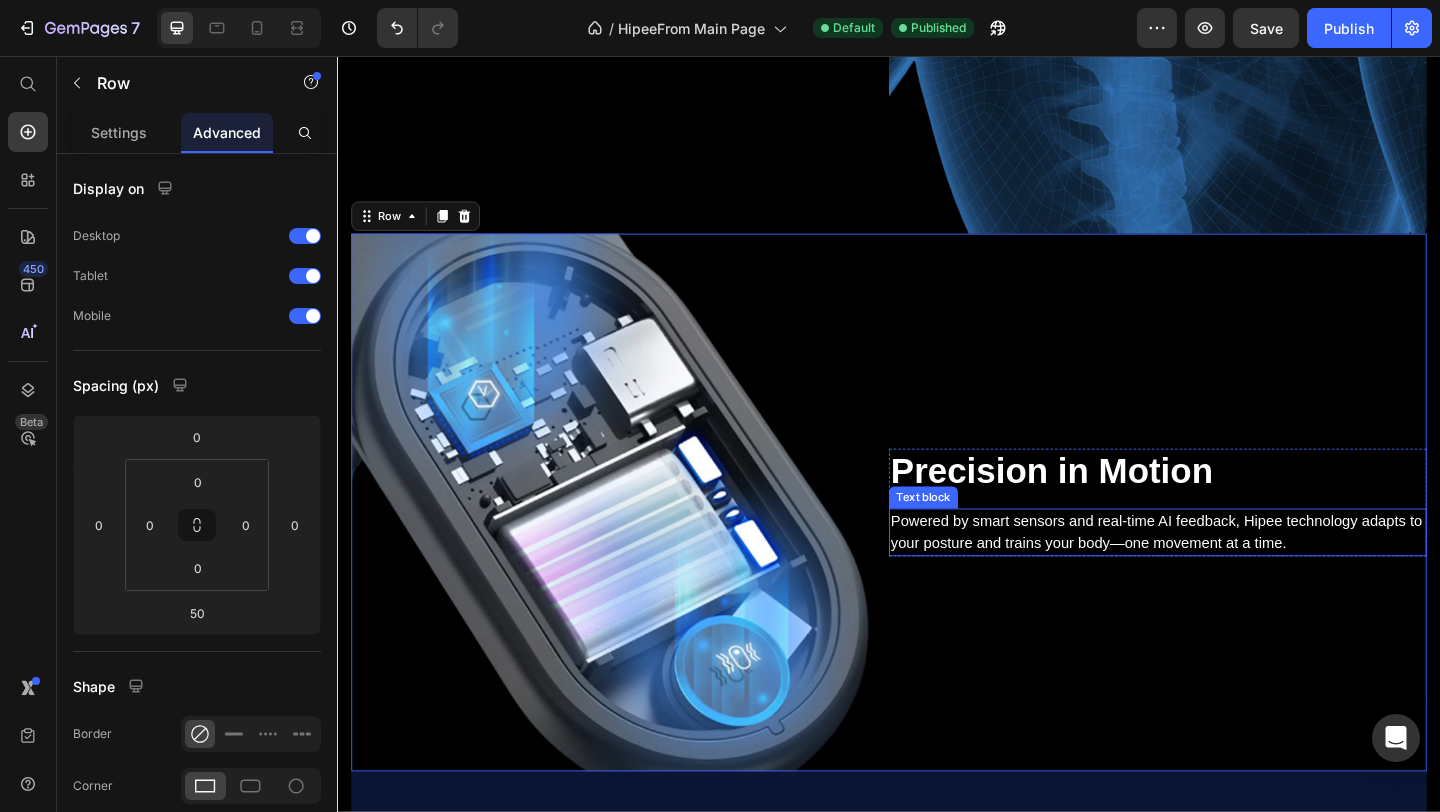 click on "Powered by smart sensors and real-time AI feedback, Hipee technology adapts to your posture and trains your body—one movement at a time." at bounding box center [1229, 574] 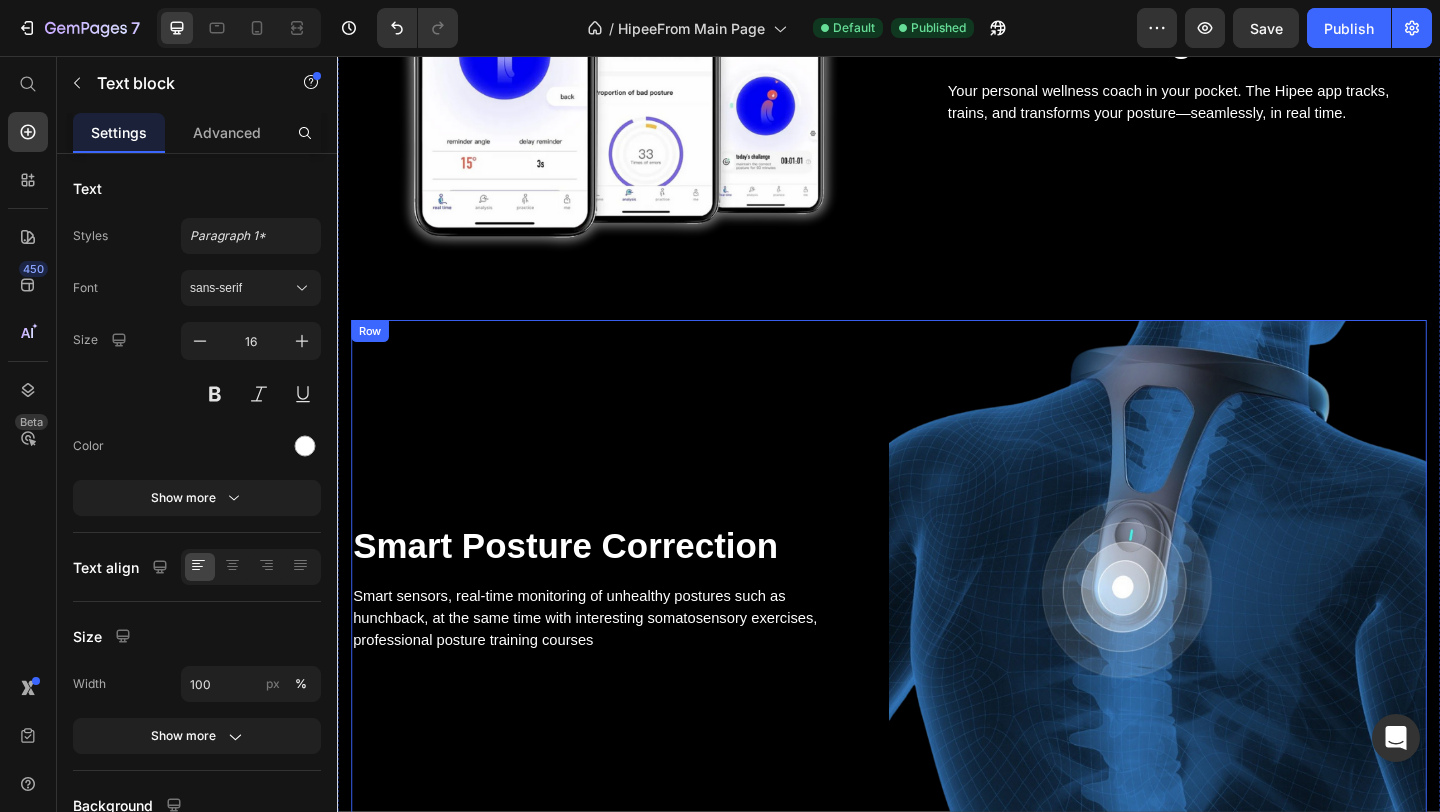 scroll, scrollTop: 2433, scrollLeft: 0, axis: vertical 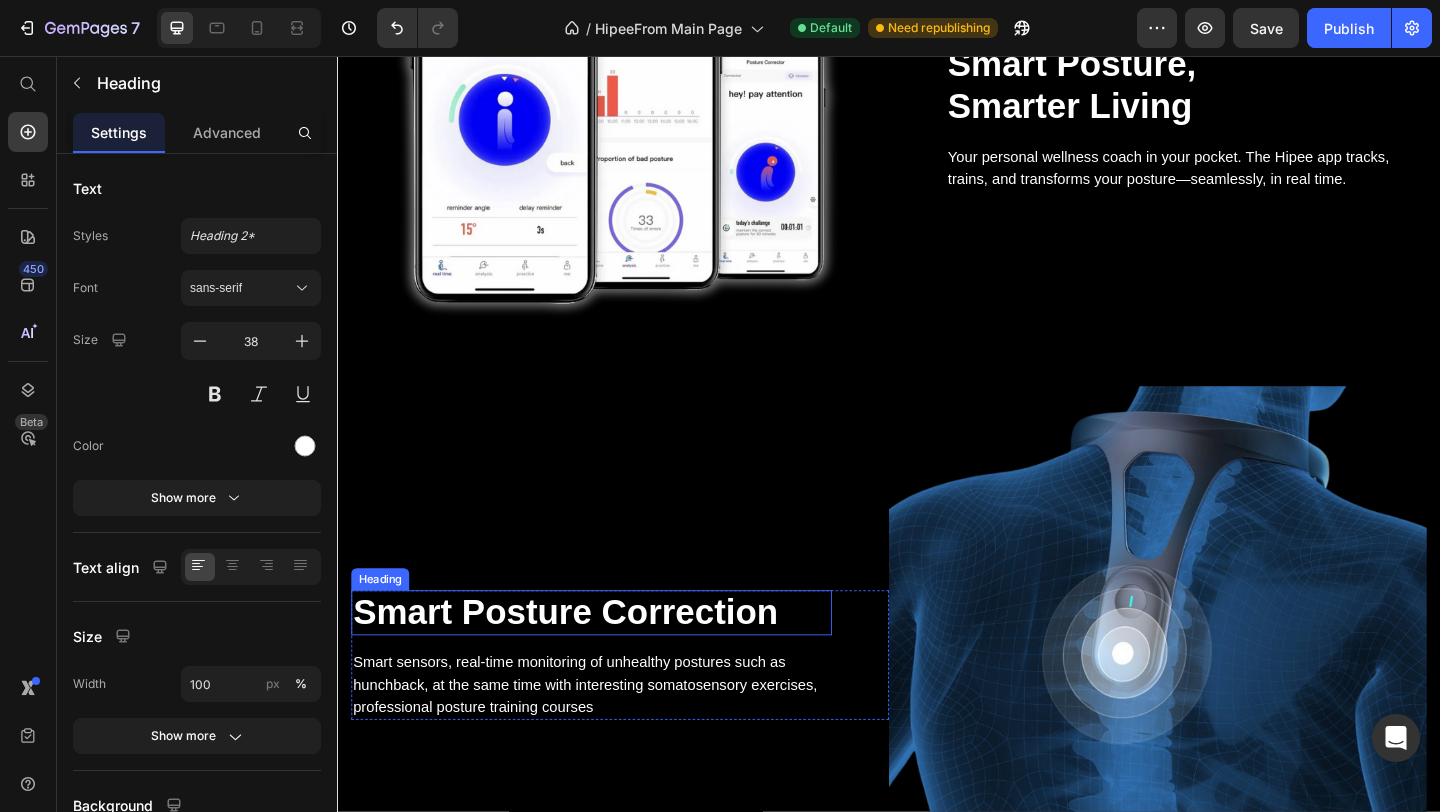 click on "Smart Posture Correction" at bounding box center [613, 662] 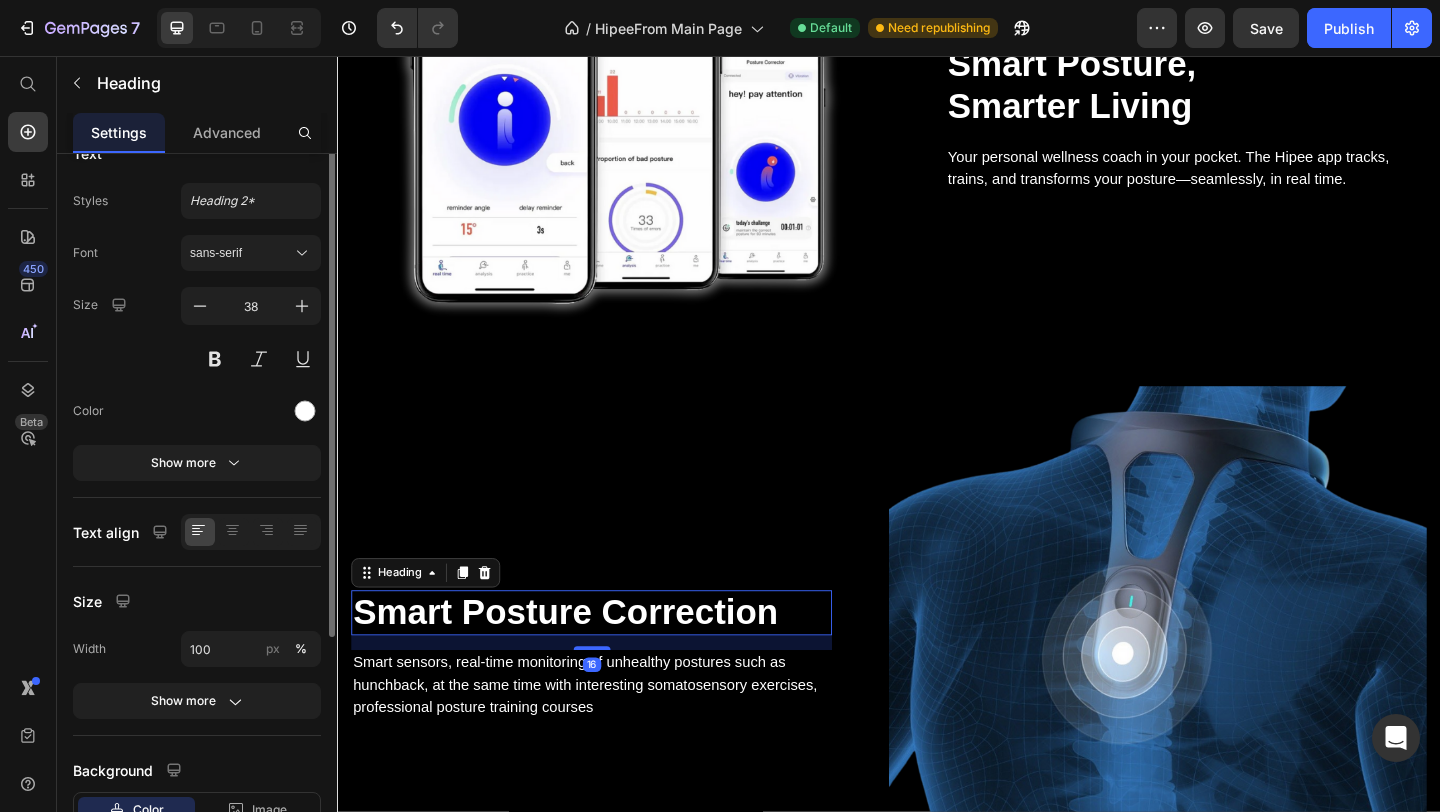 scroll, scrollTop: 84, scrollLeft: 0, axis: vertical 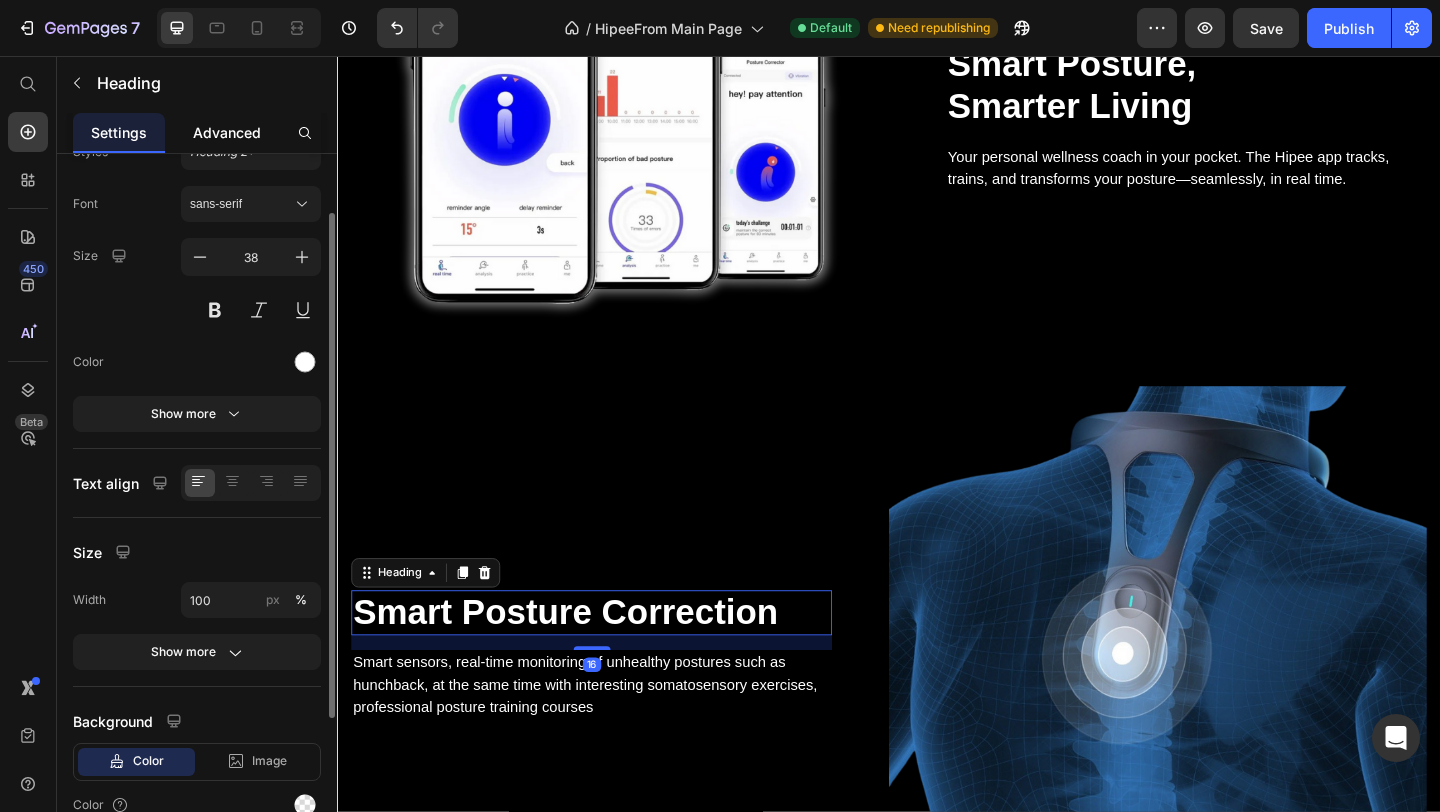 click on "Advanced" at bounding box center (227, 132) 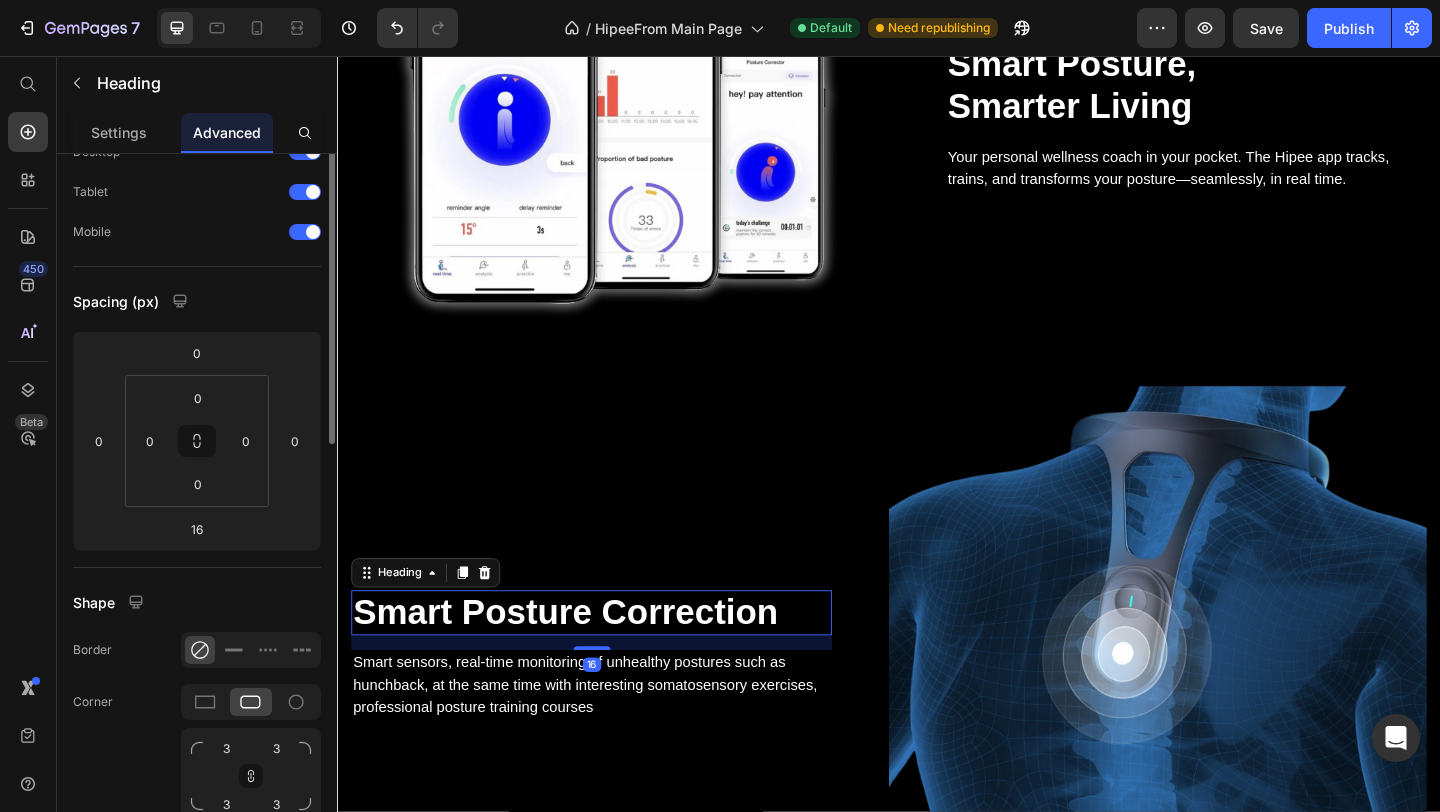 scroll, scrollTop: 0, scrollLeft: 0, axis: both 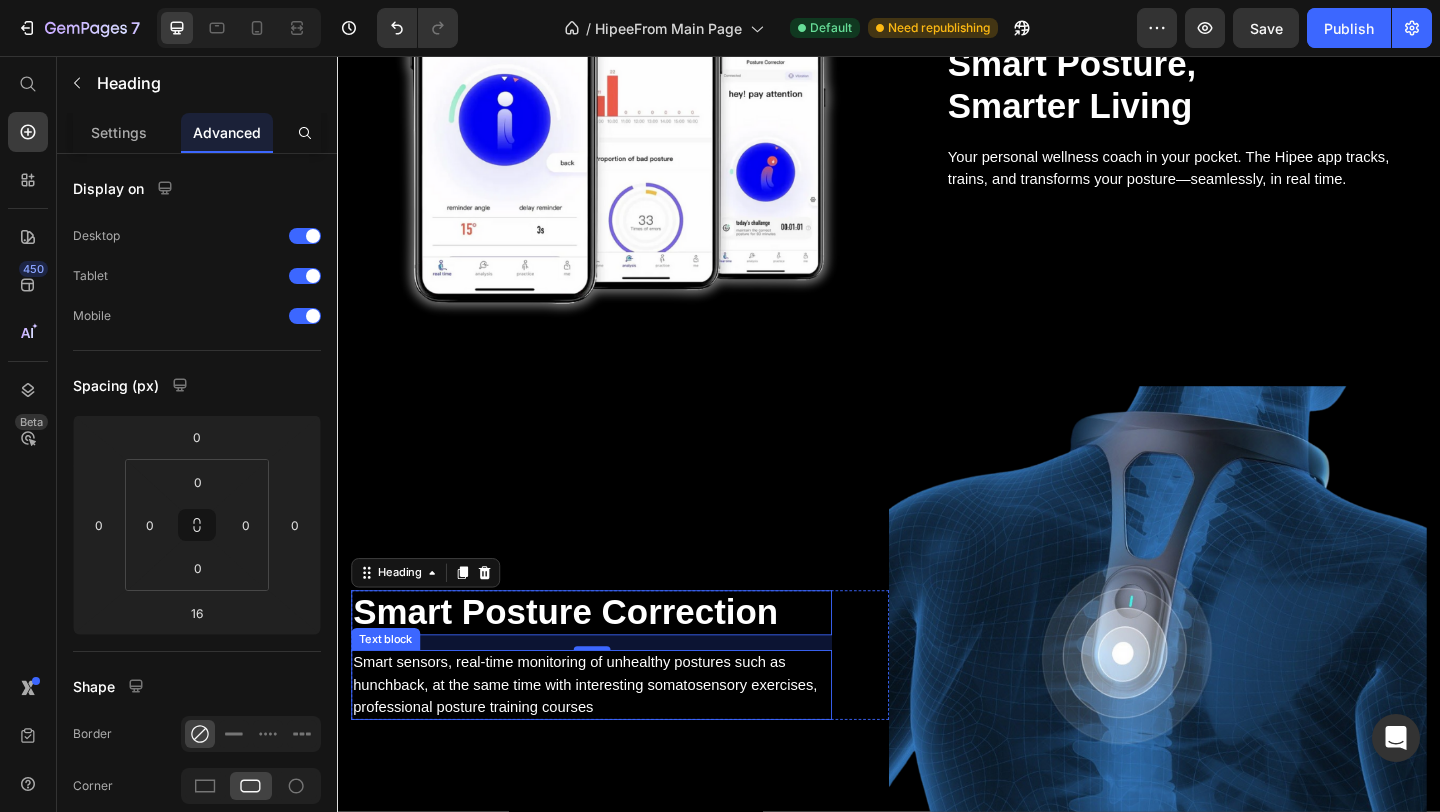 click on "Smart sensors, real-time monitoring of unhealthy postures such as hunchback, at the same time with interesting somatosensory exercises, professional posture training courses" at bounding box center (613, 740) 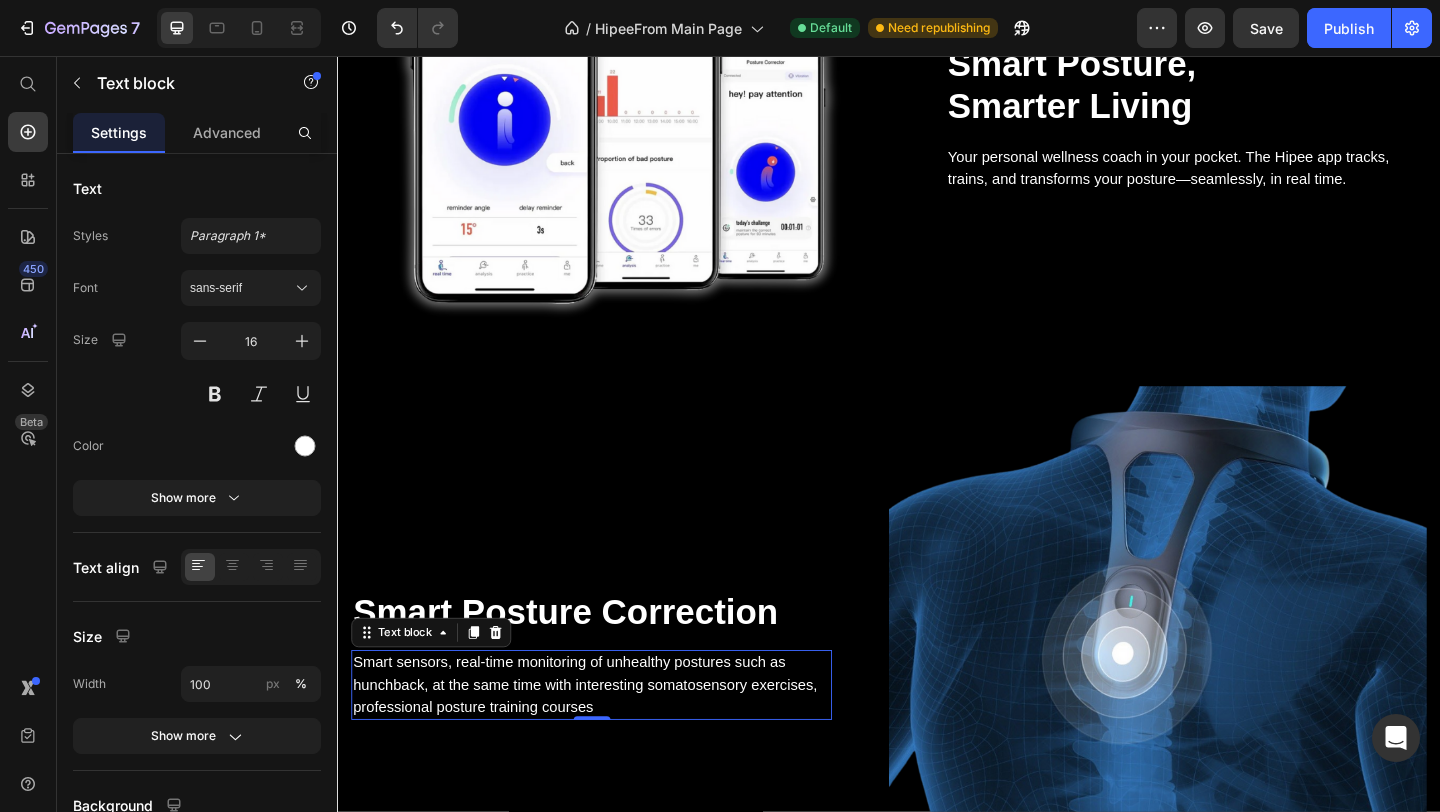 click on "Smart Posture Correction" at bounding box center [613, 662] 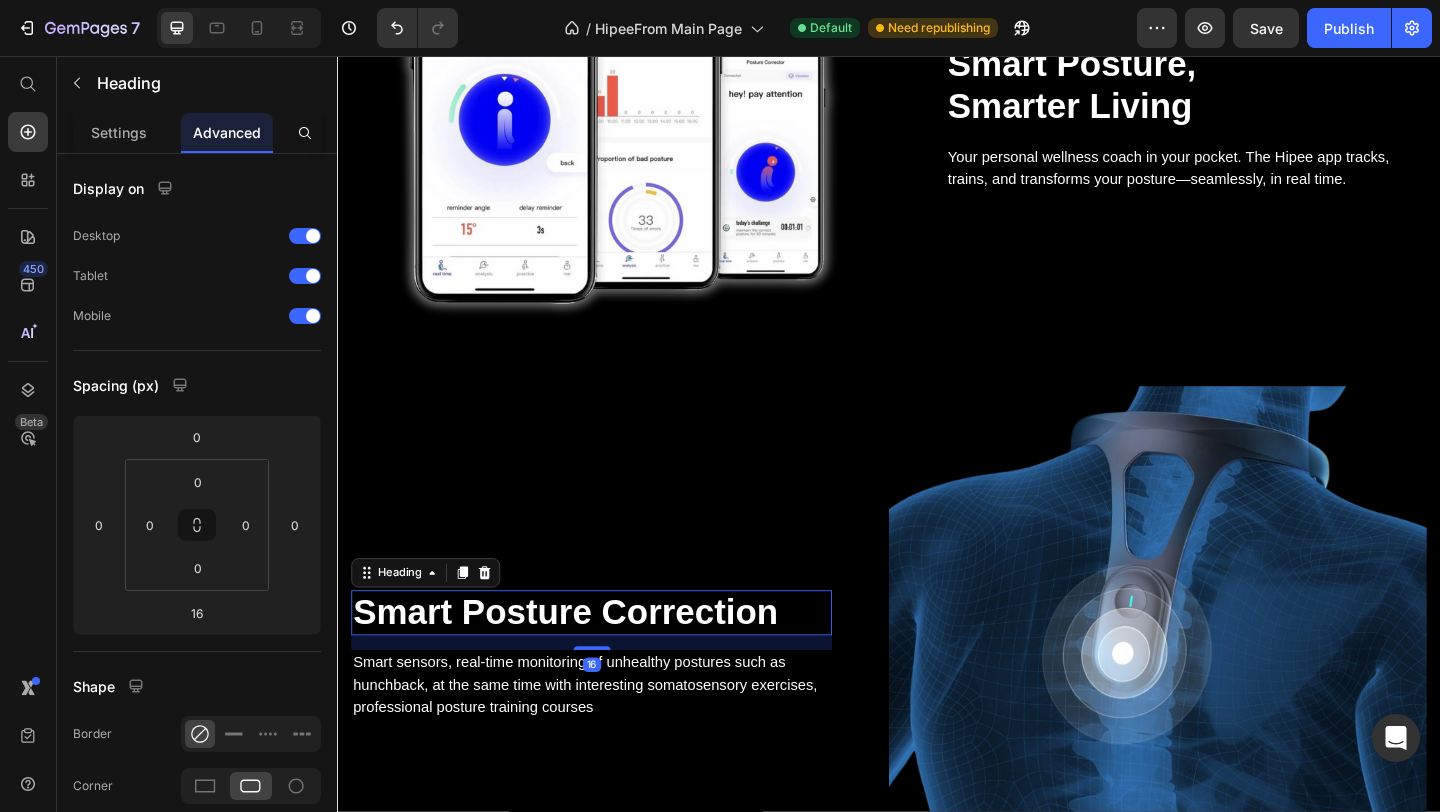 click on "Smart Posture Correction" at bounding box center (613, 662) 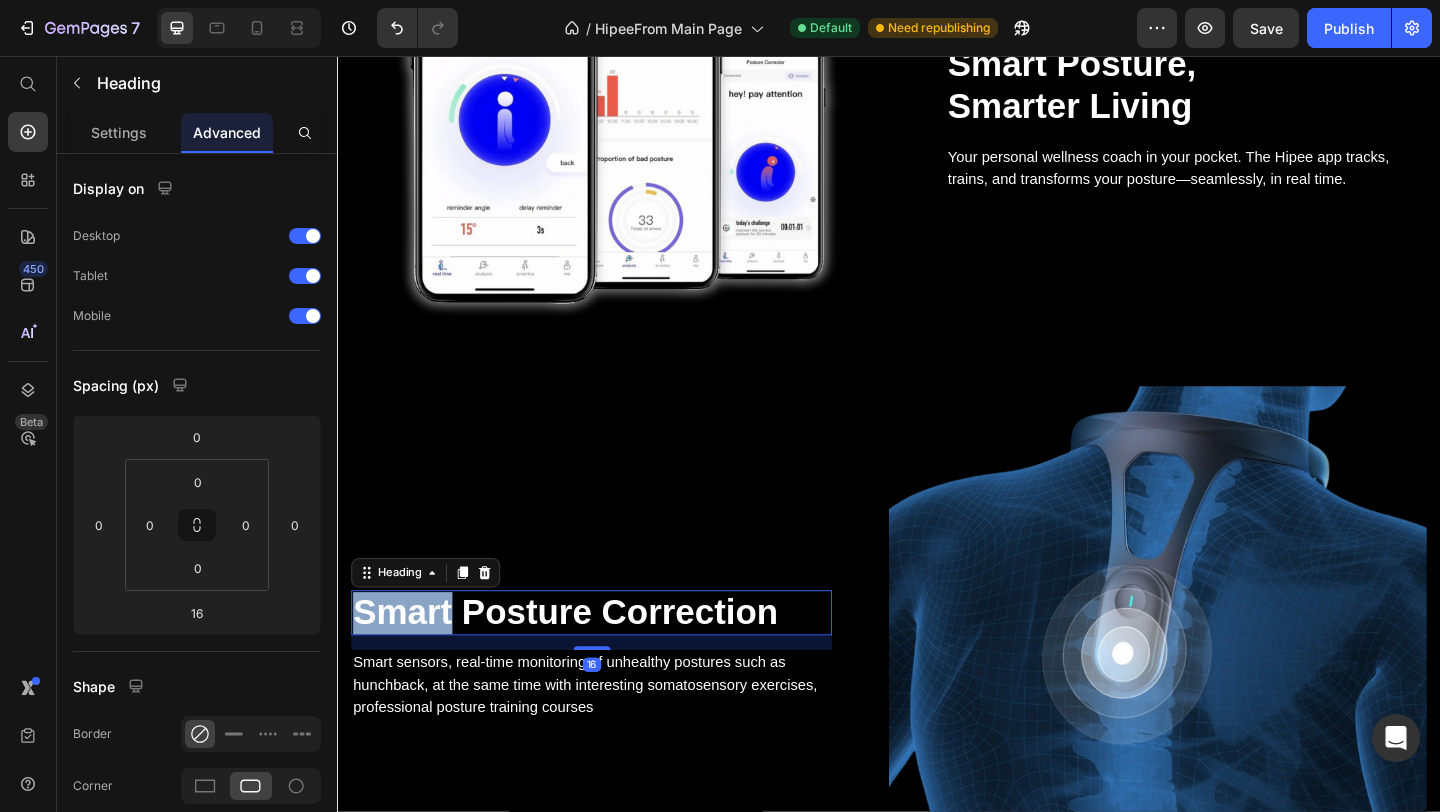 click on "Smart Posture Correction" at bounding box center (613, 662) 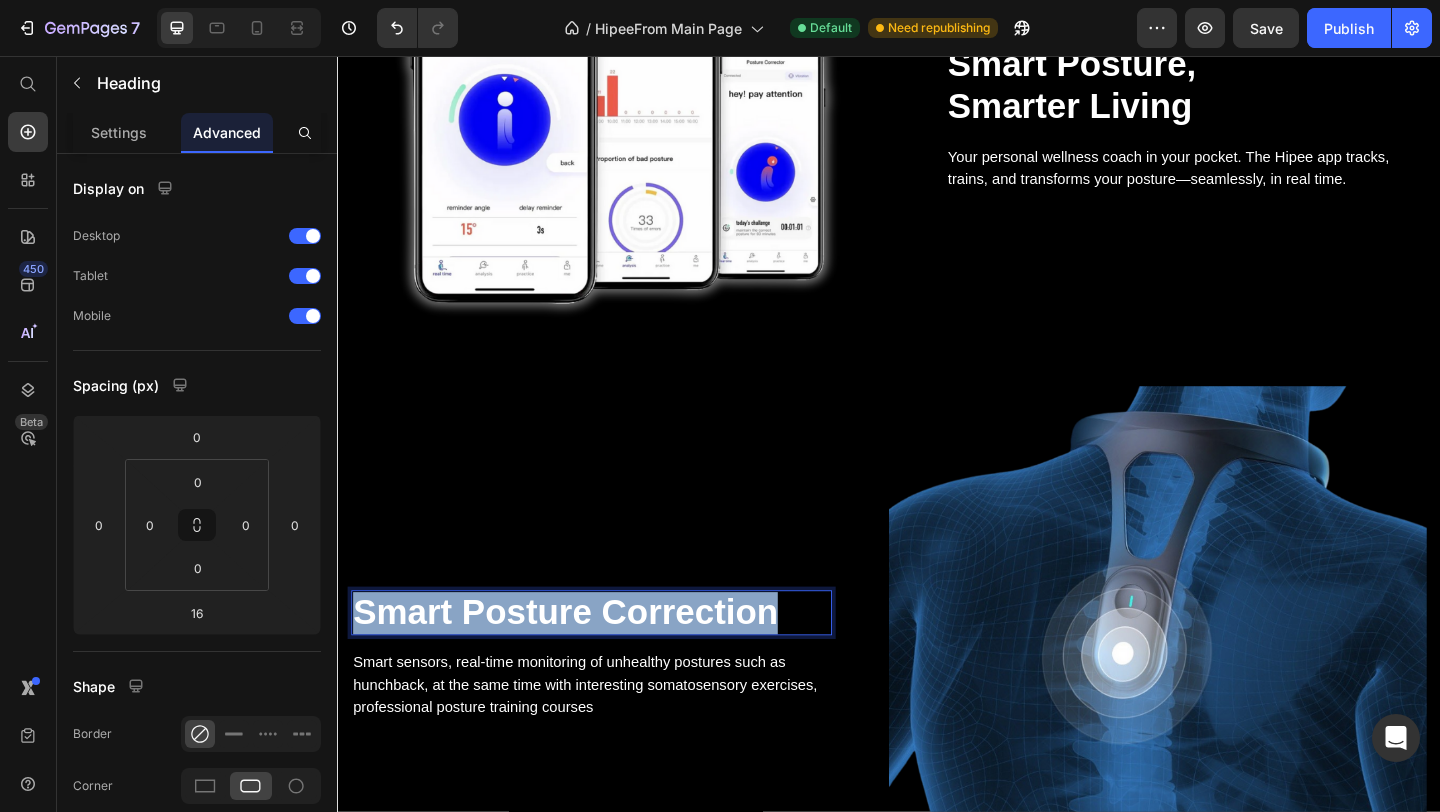click on "Smart Posture Correction" at bounding box center (613, 662) 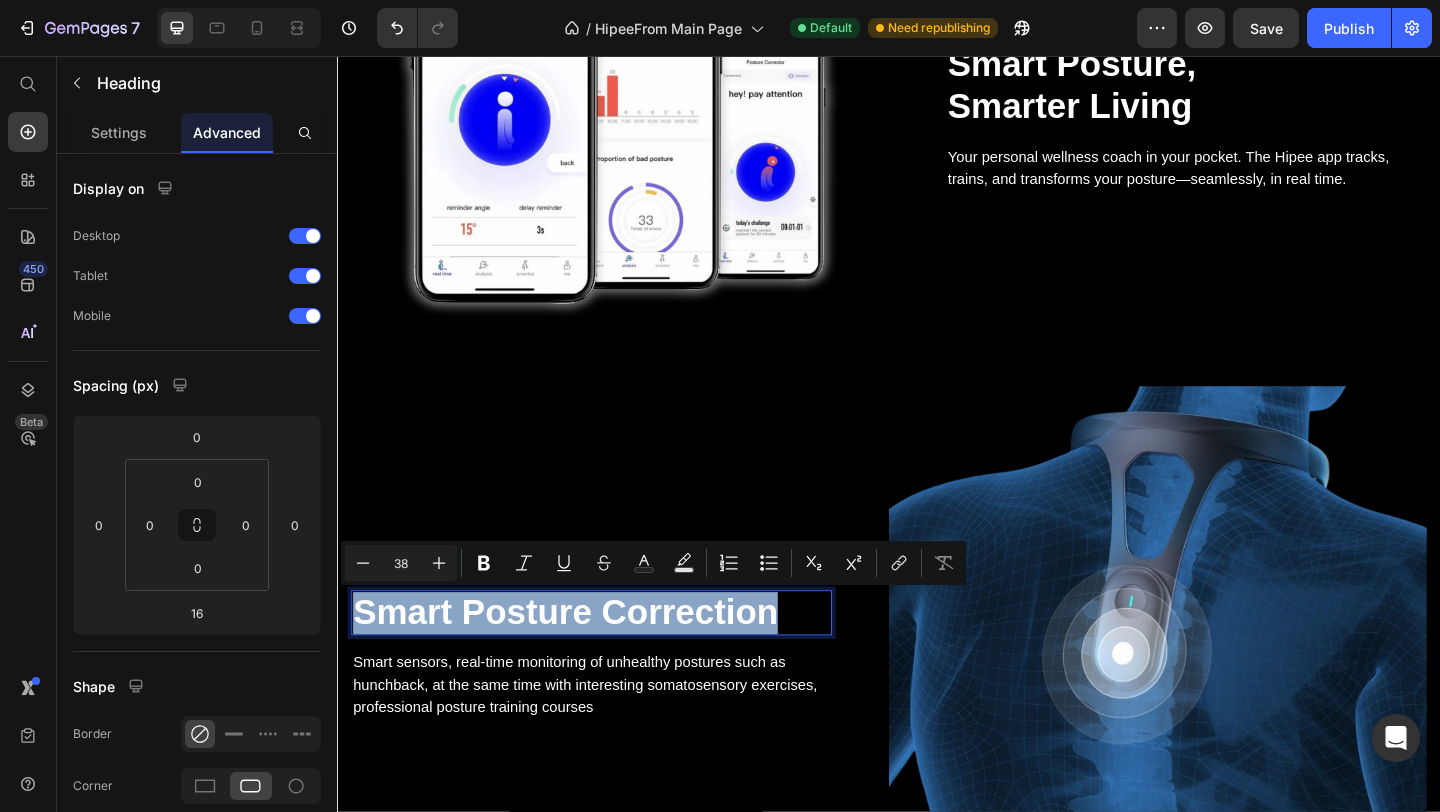 click on "Smart Posture Correction" at bounding box center (613, 662) 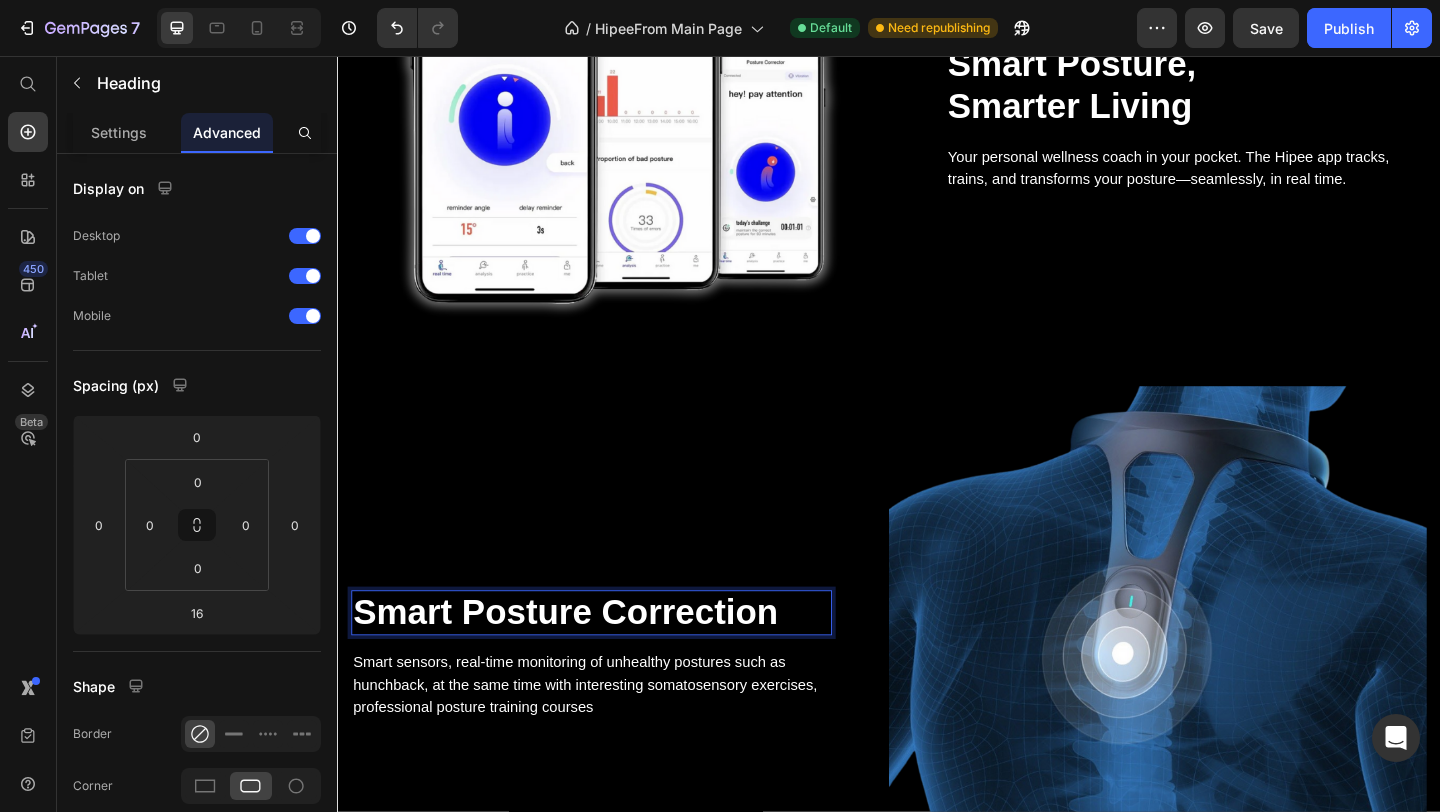 click on "Smart sensors, real-time monitoring of unhealthy postures such as hunchback, at the same time with interesting somatosensory exercises, professional posture training courses" at bounding box center (613, 740) 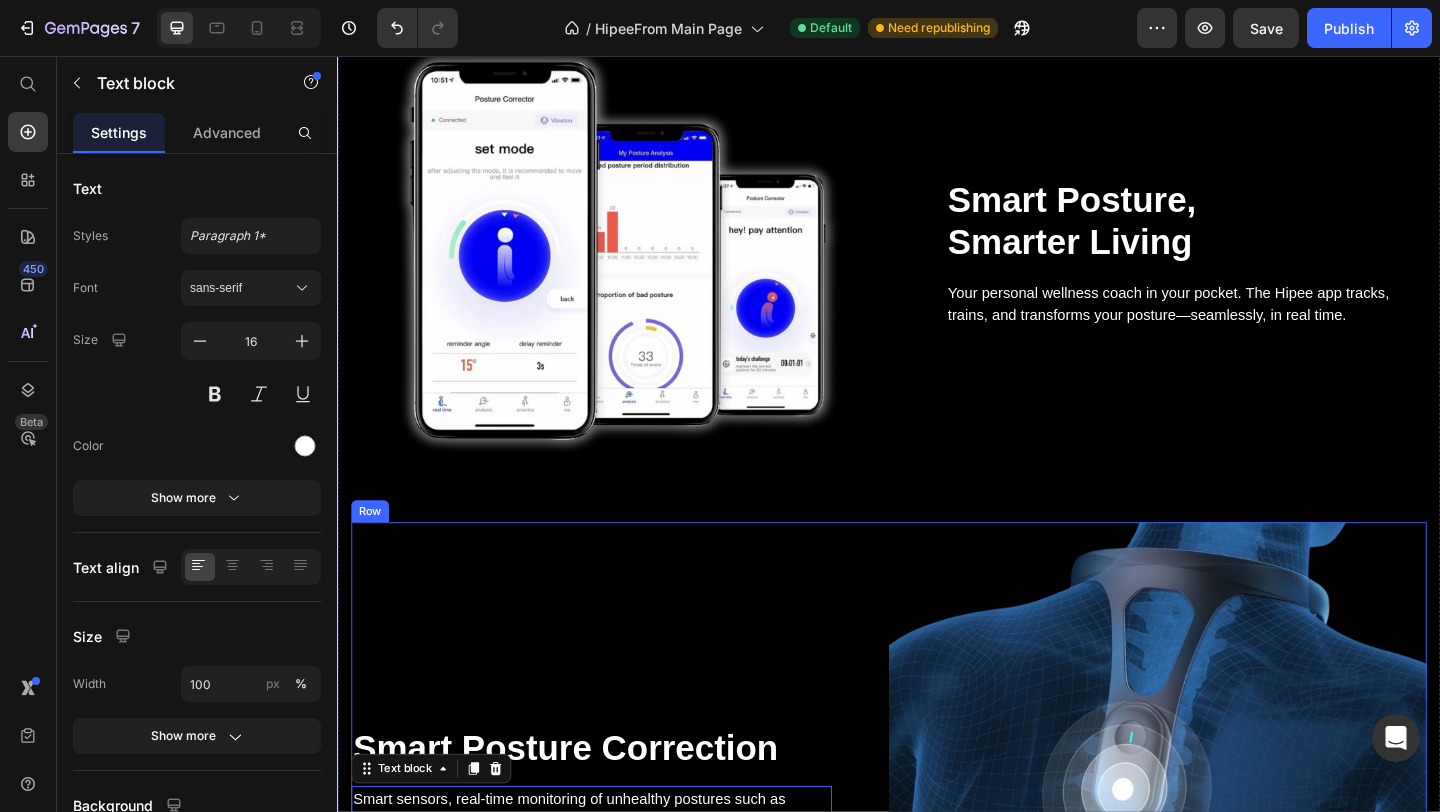 scroll, scrollTop: 2255, scrollLeft: 0, axis: vertical 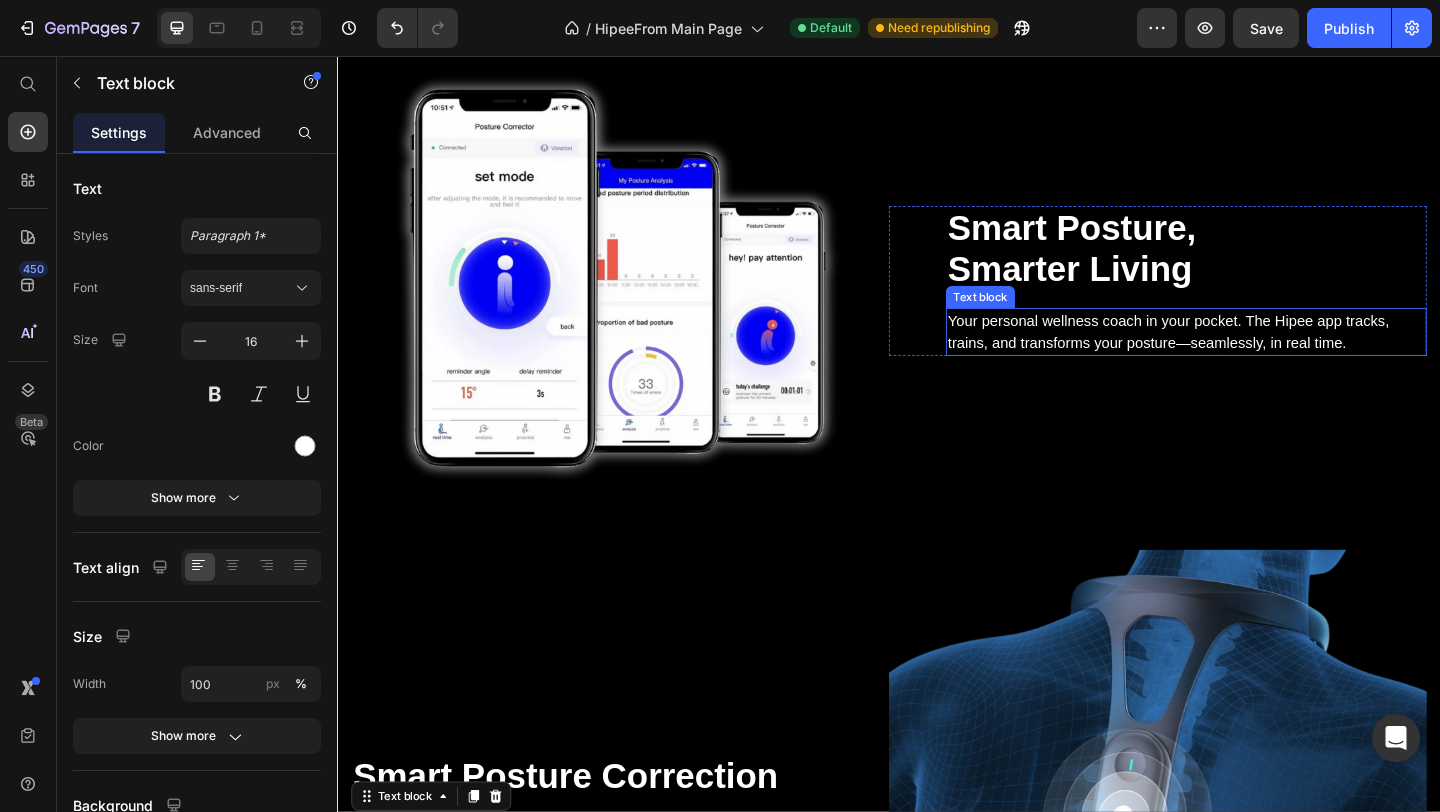 click on "Smart Posture,          Smarter Living" at bounding box center (1260, 266) 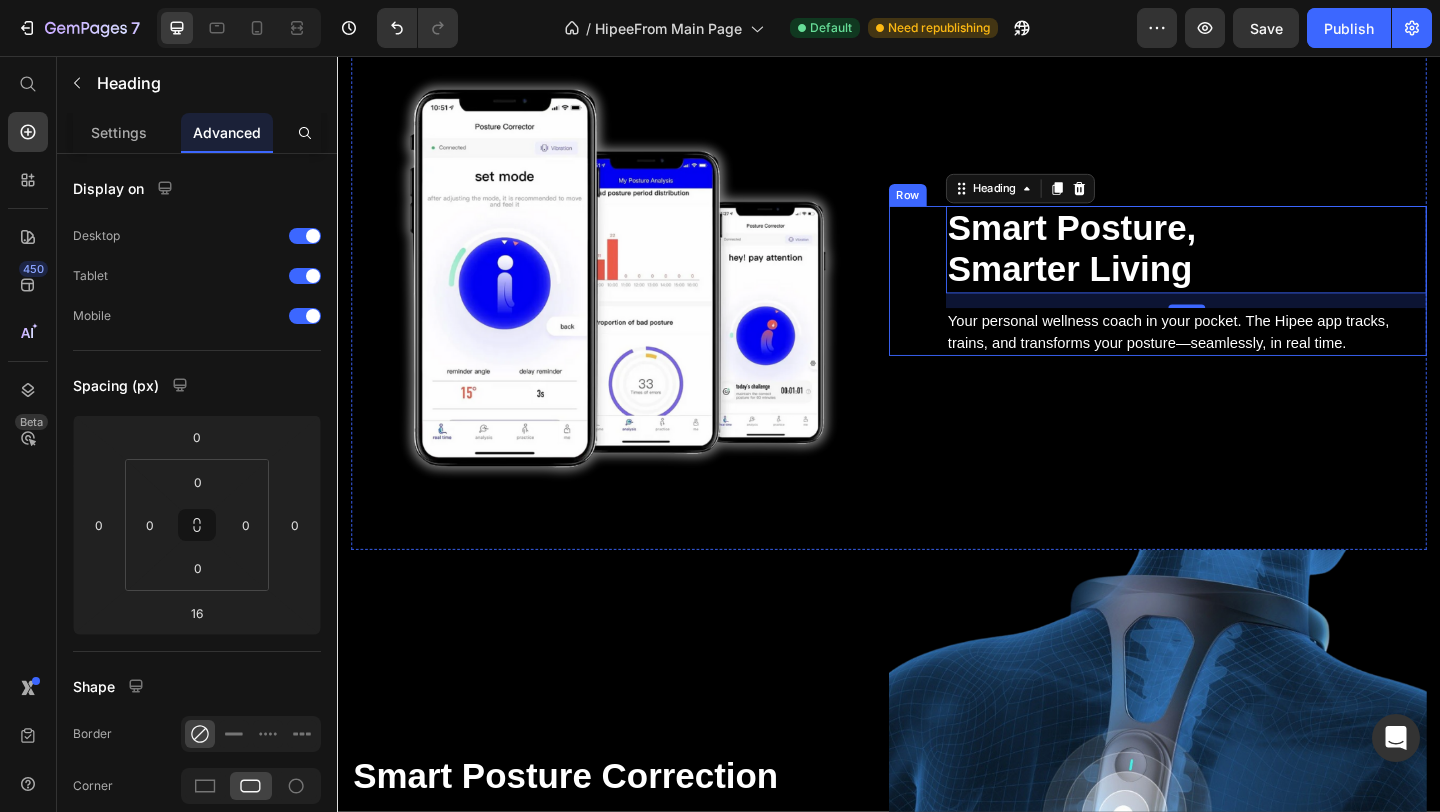 click on "Smart Posture,          Smarter Living Heading   16 Your personal wellness coach in your pocket. The Hipee app tracks, trains, and transforms your posture—seamlessly, in real time. Text block Row" at bounding box center (1229, 300) 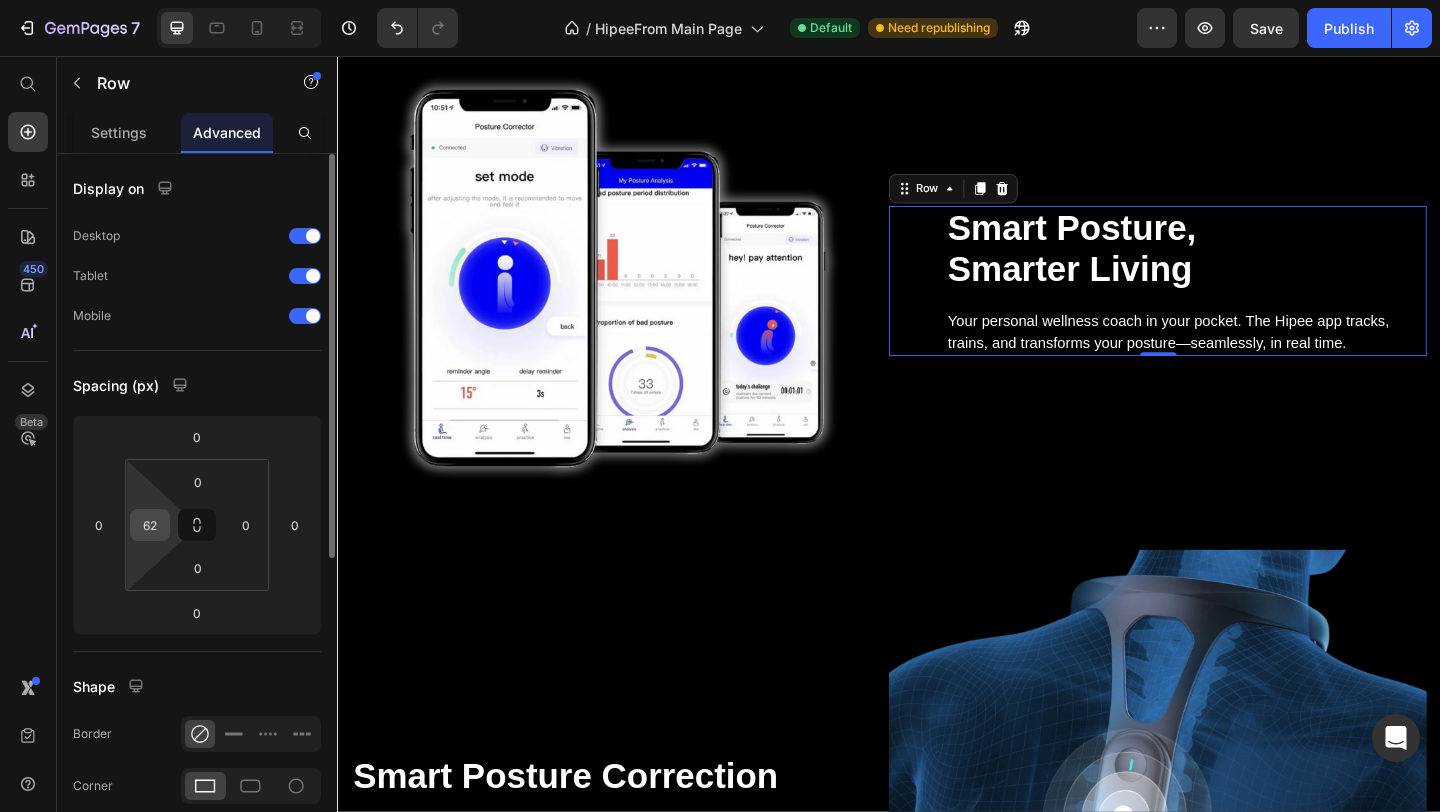 click on "62" at bounding box center (150, 525) 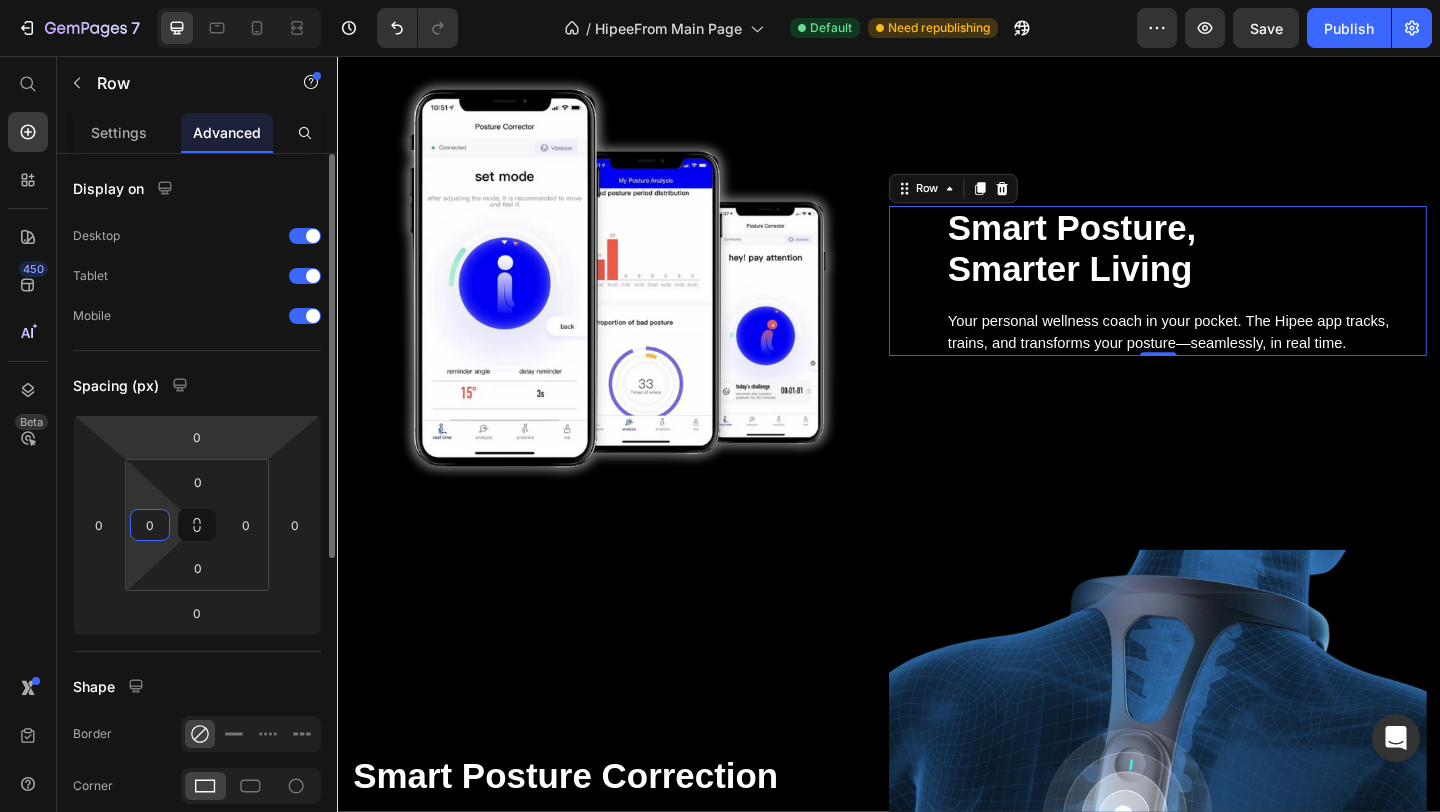 type on "0" 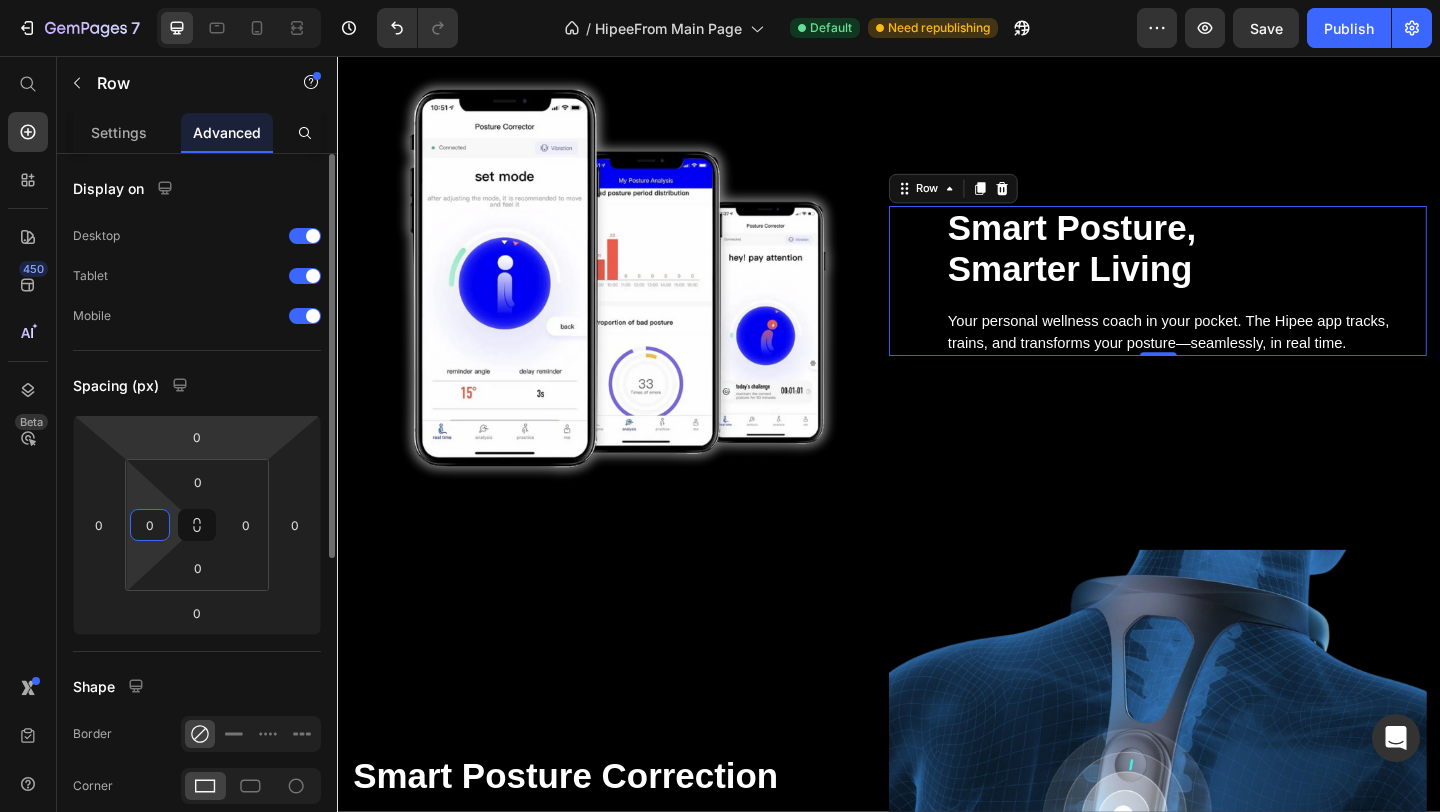 click on "Spacing (px)" at bounding box center [197, 385] 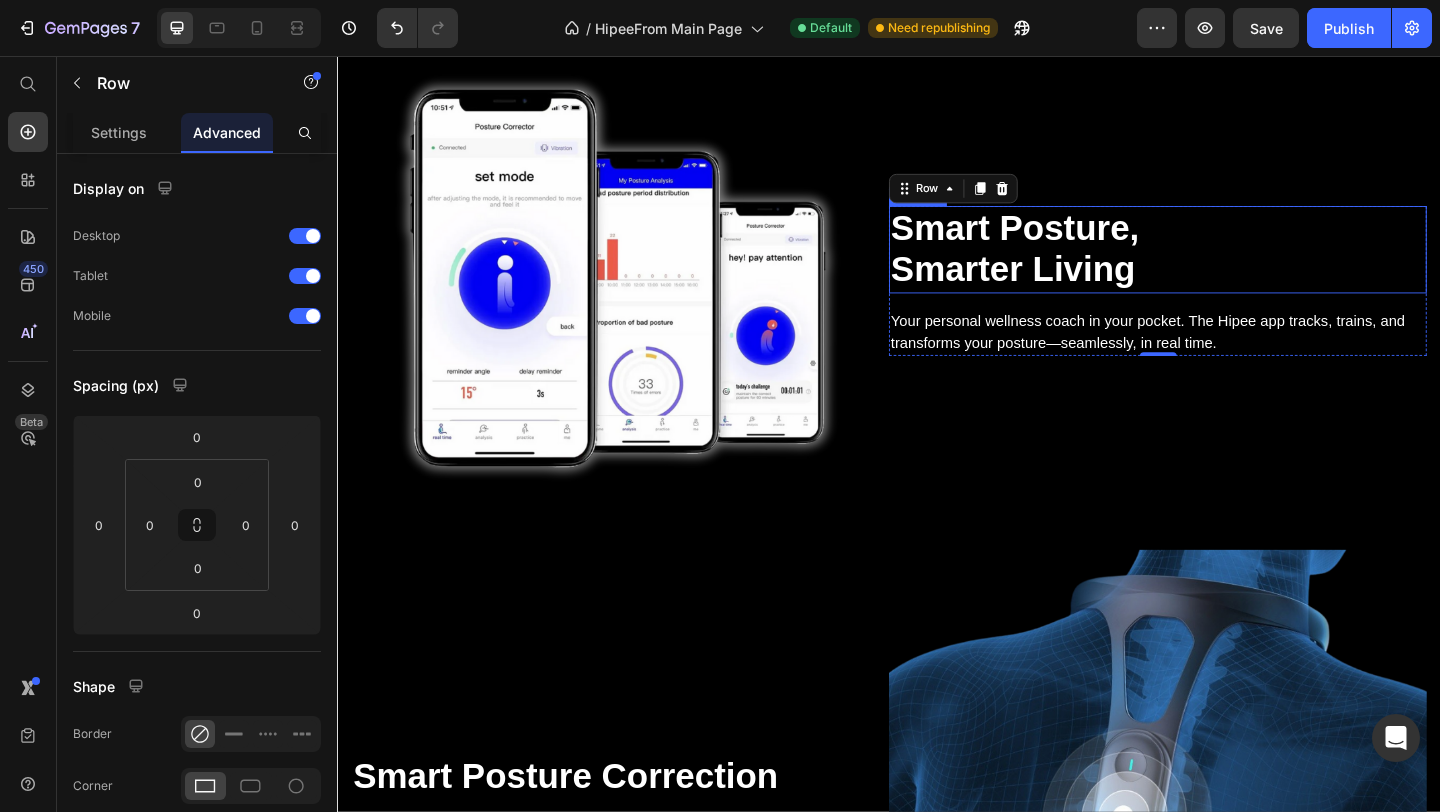 click on "Smart Posture,          Smarter Living" at bounding box center (1229, 266) 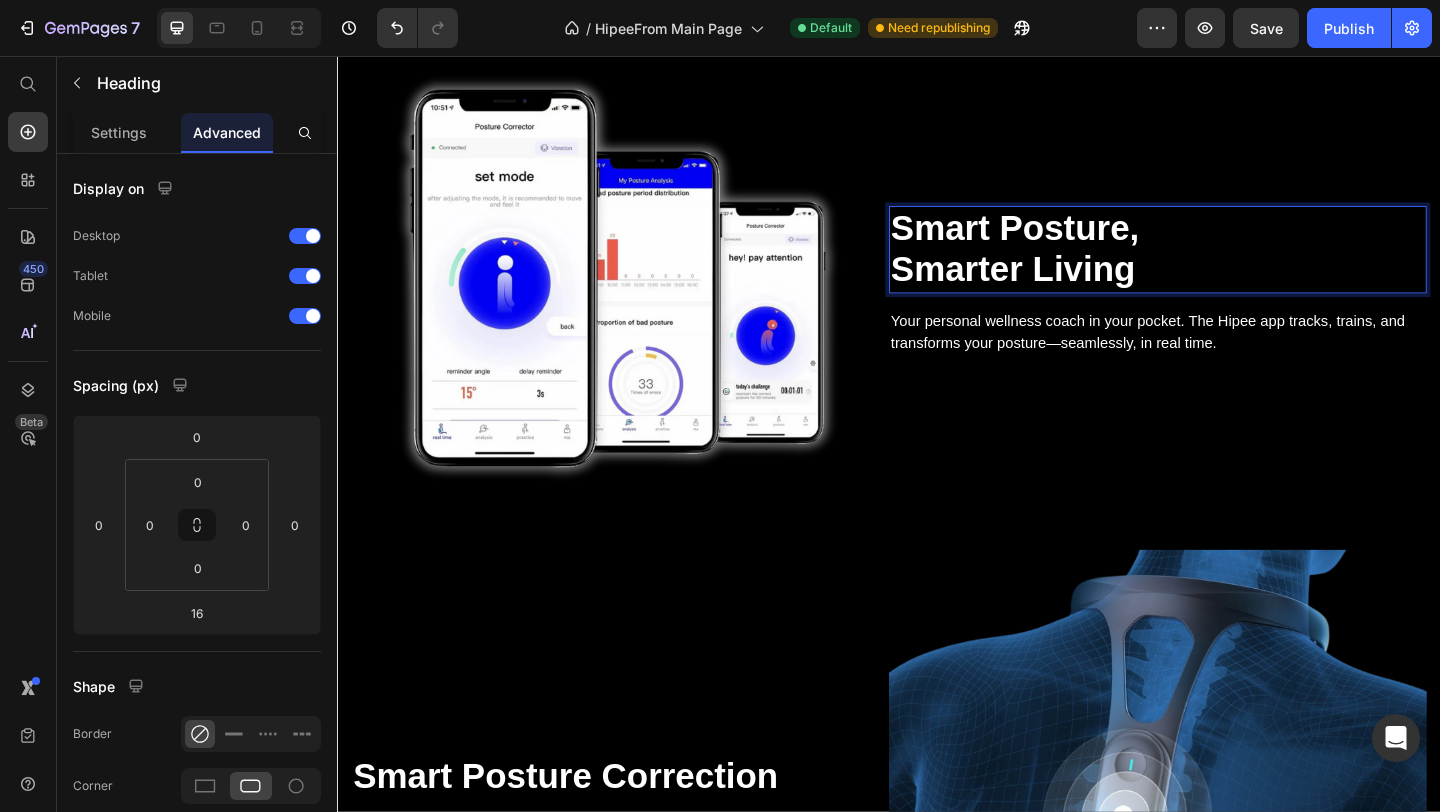 click on "Smart Posture,          Smarter Living" at bounding box center [1229, 266] 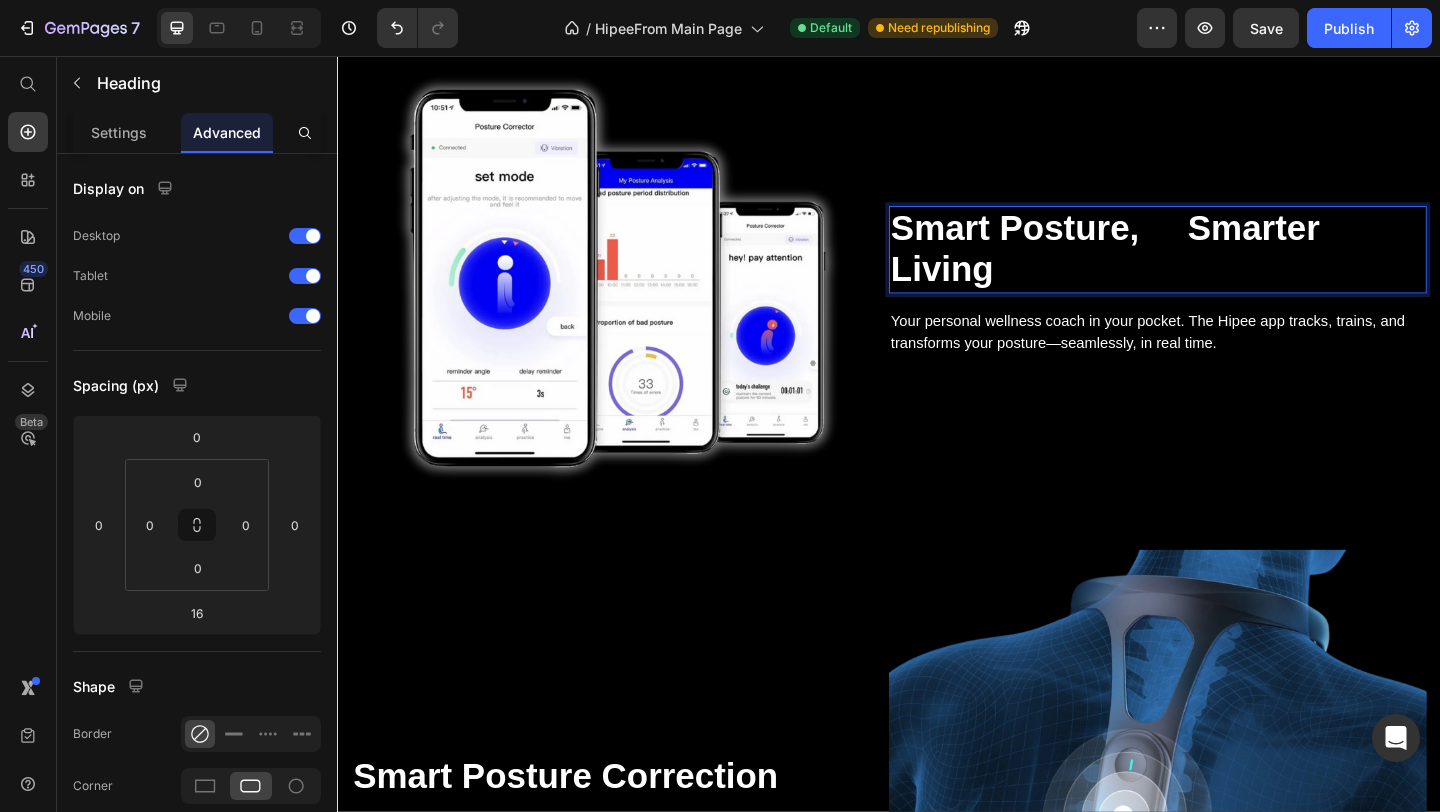 scroll, scrollTop: 2277, scrollLeft: 0, axis: vertical 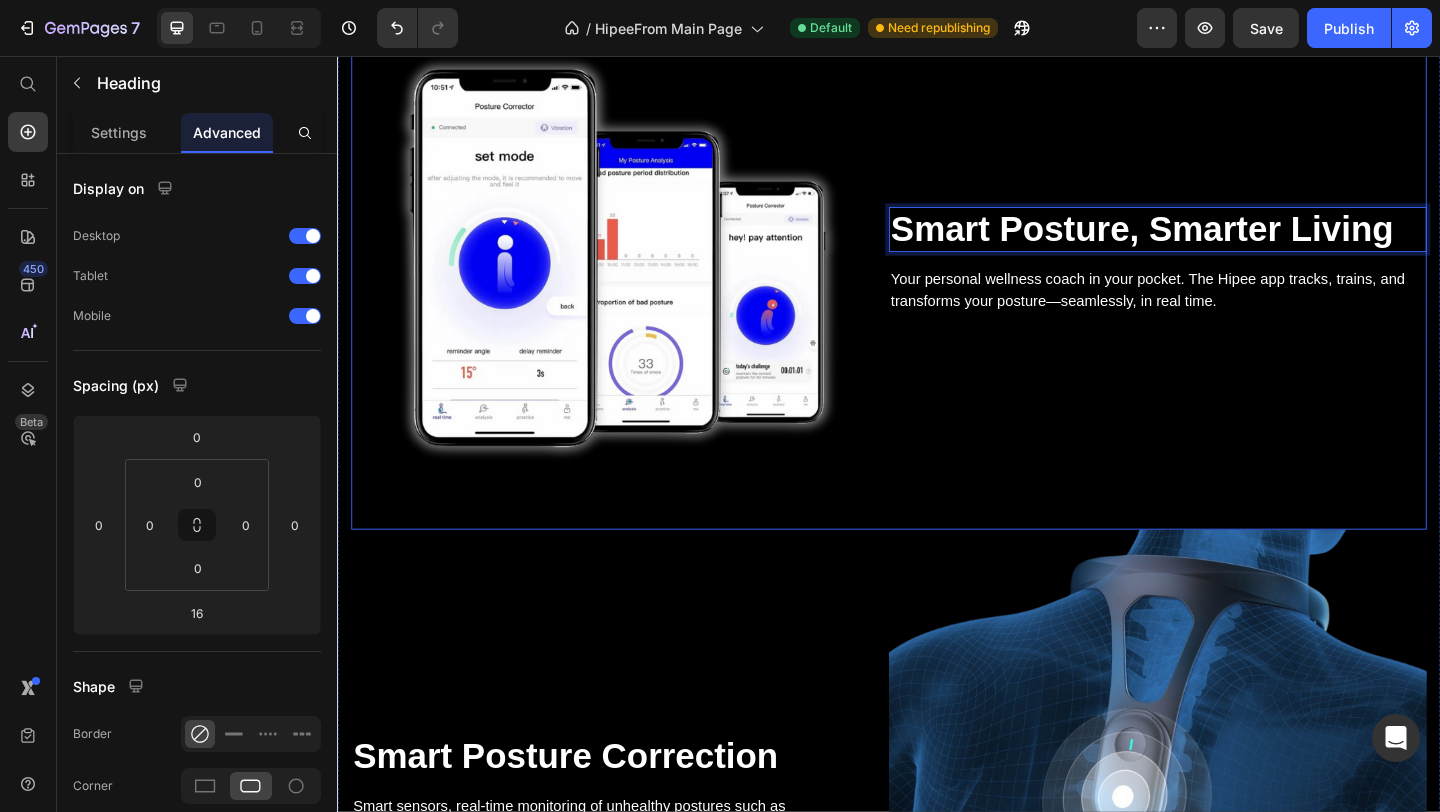click at bounding box center (644, 278) 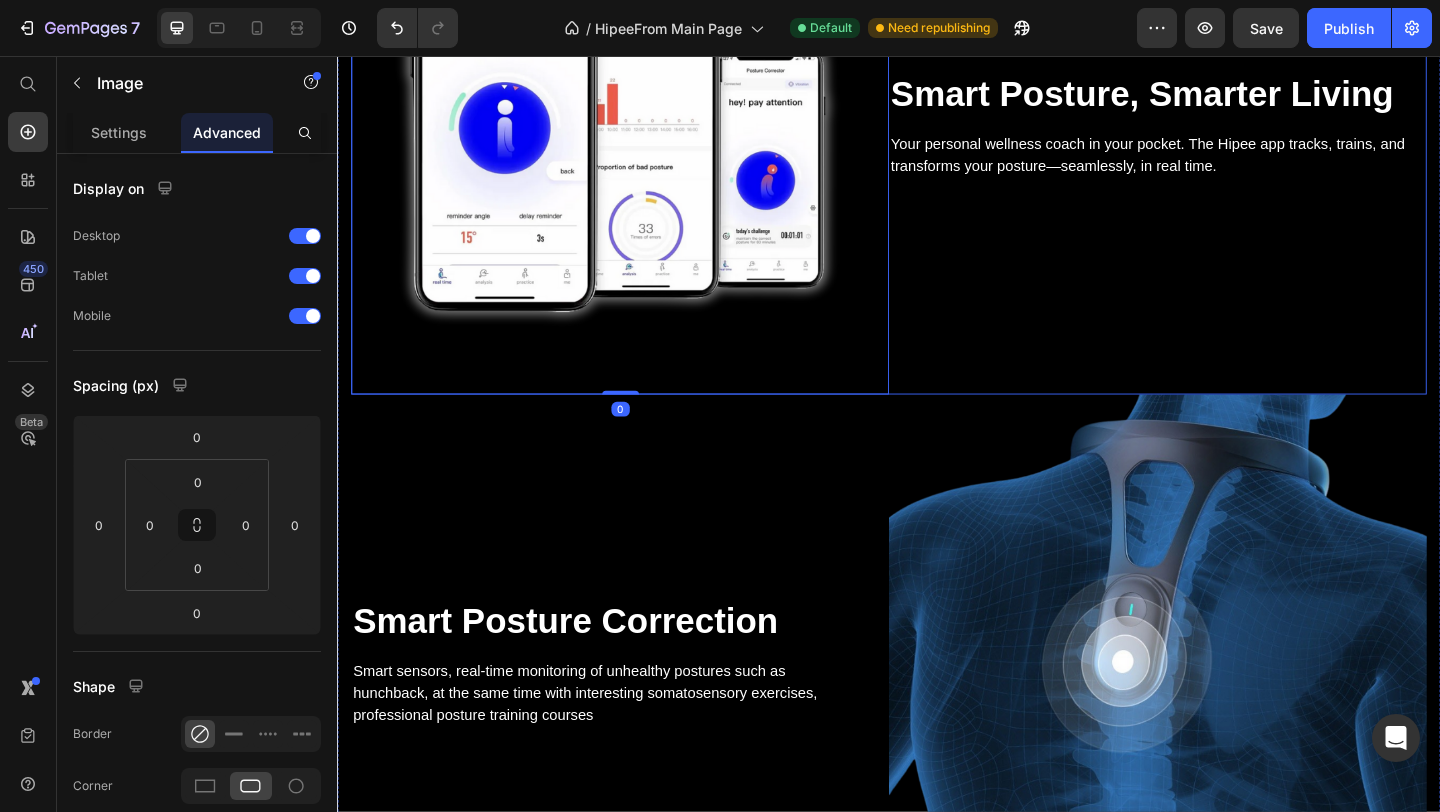 scroll, scrollTop: 2529, scrollLeft: 0, axis: vertical 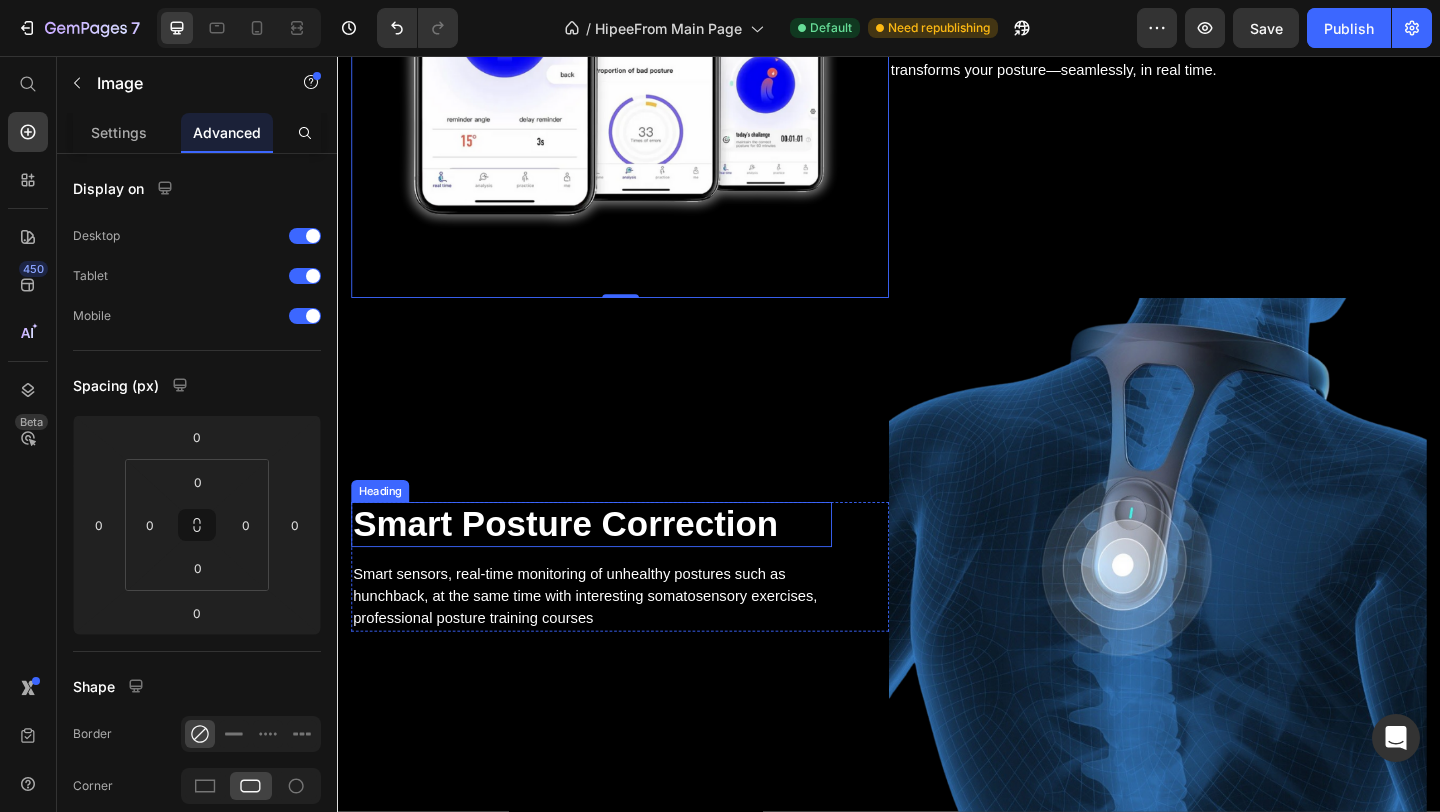 click on "Smart Posture Correction" at bounding box center [613, 566] 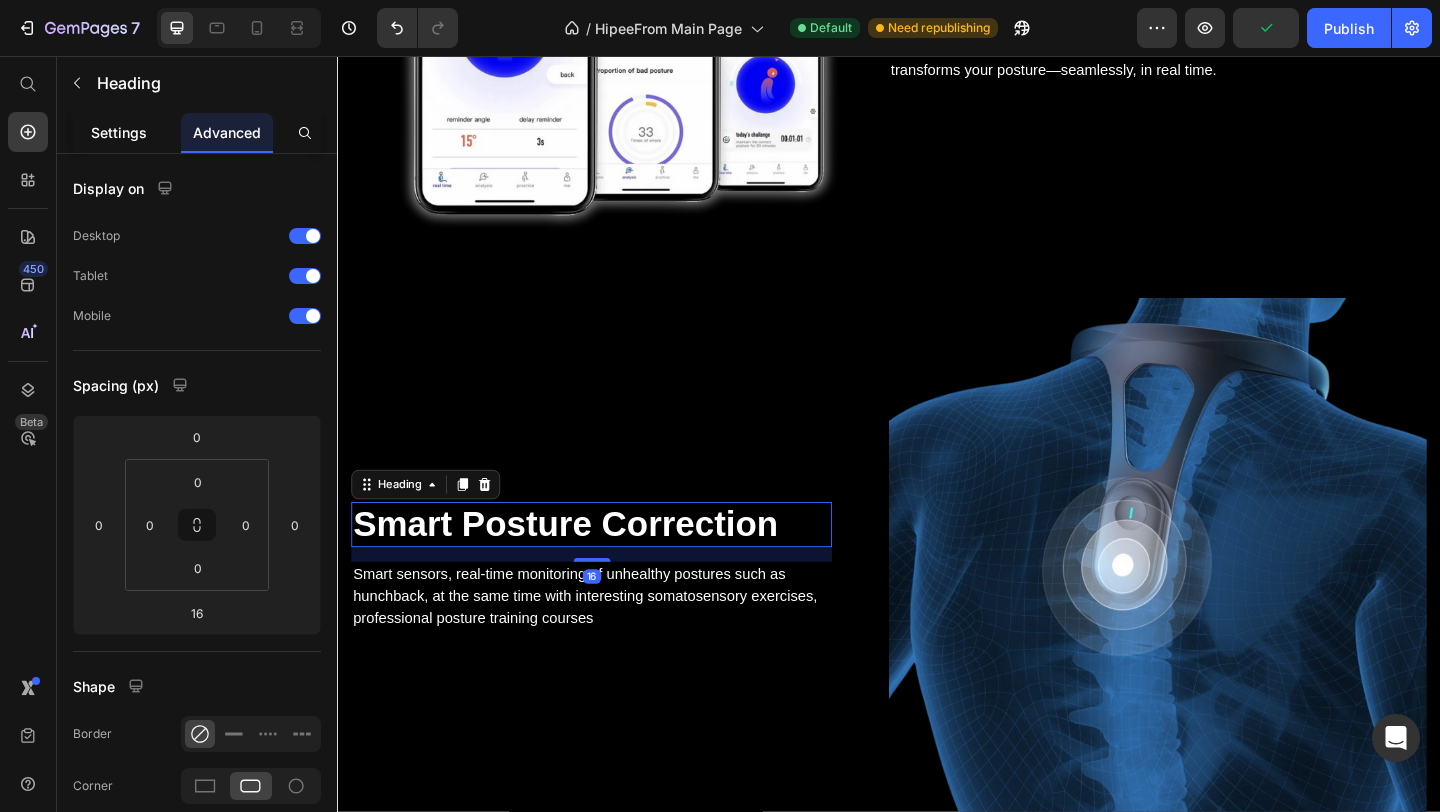 click on "Settings" at bounding box center (119, 132) 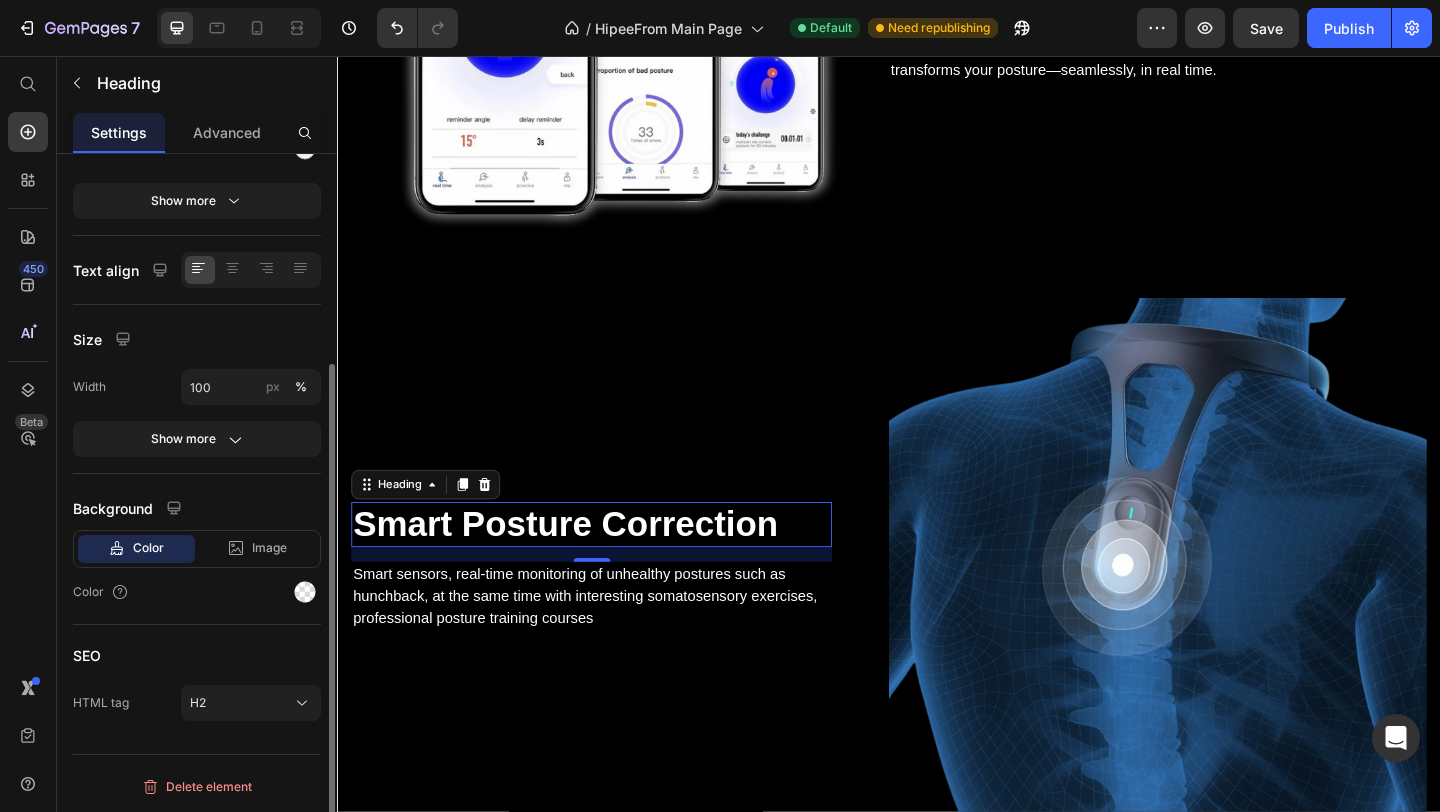 scroll, scrollTop: 296, scrollLeft: 0, axis: vertical 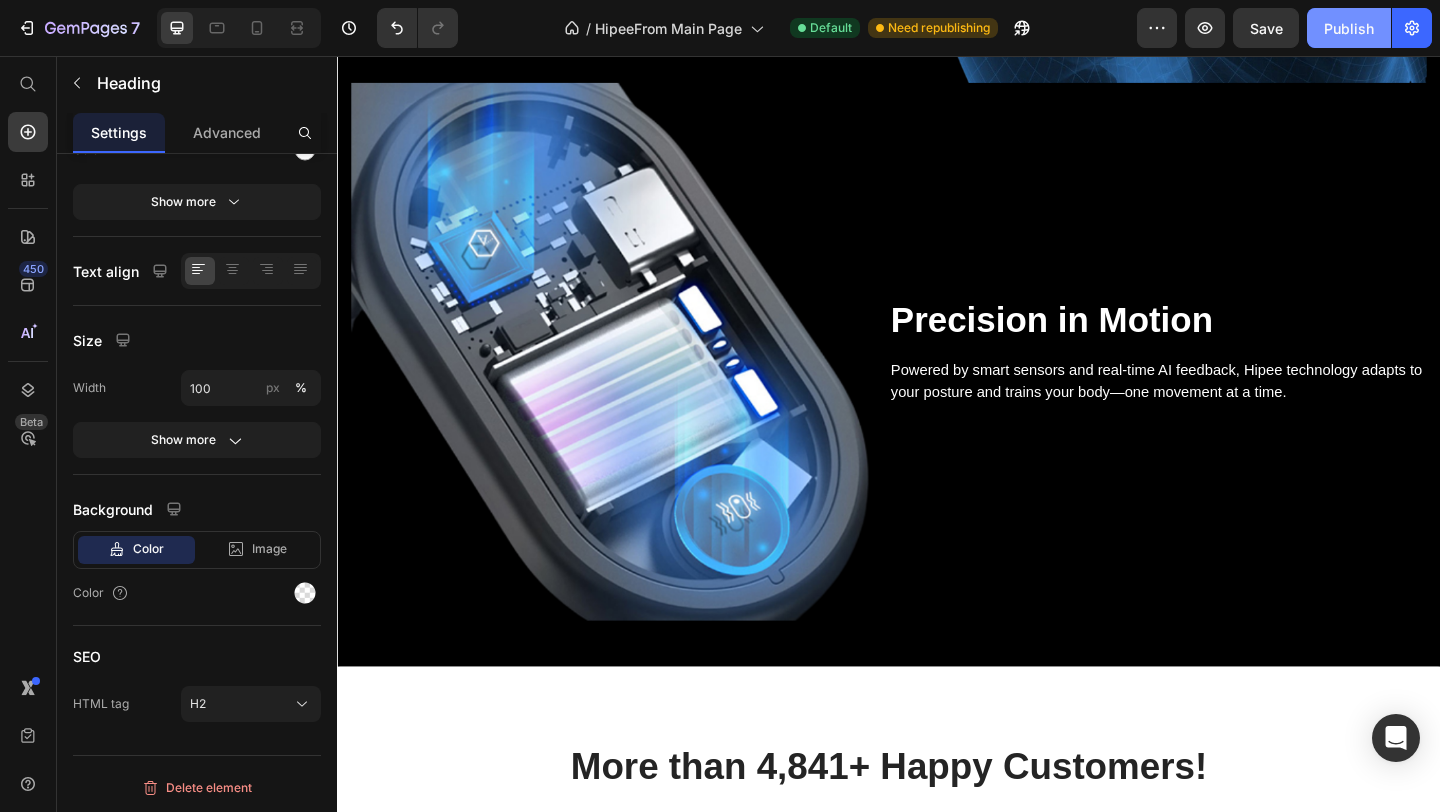 click on "Publish" 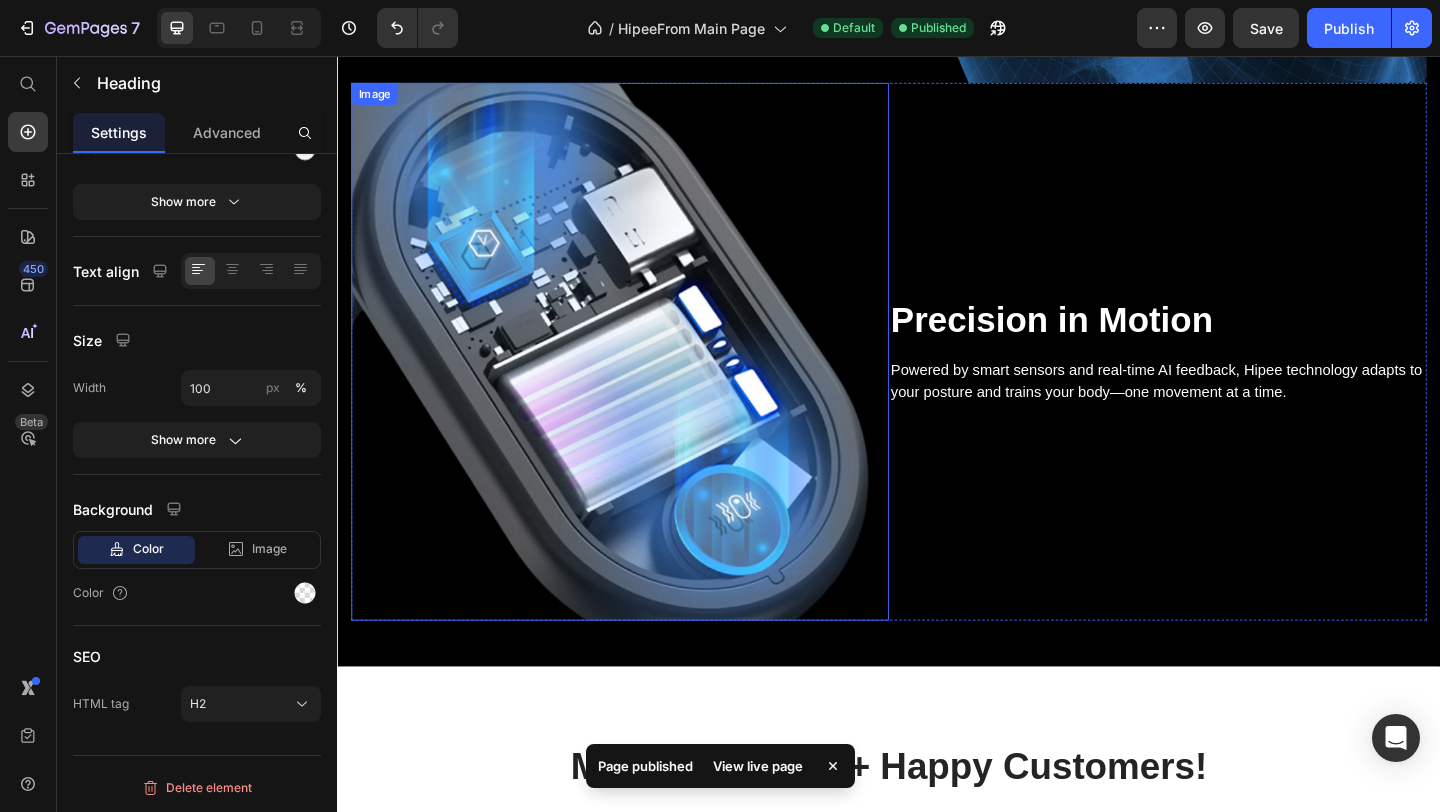 click at bounding box center [644, 377] 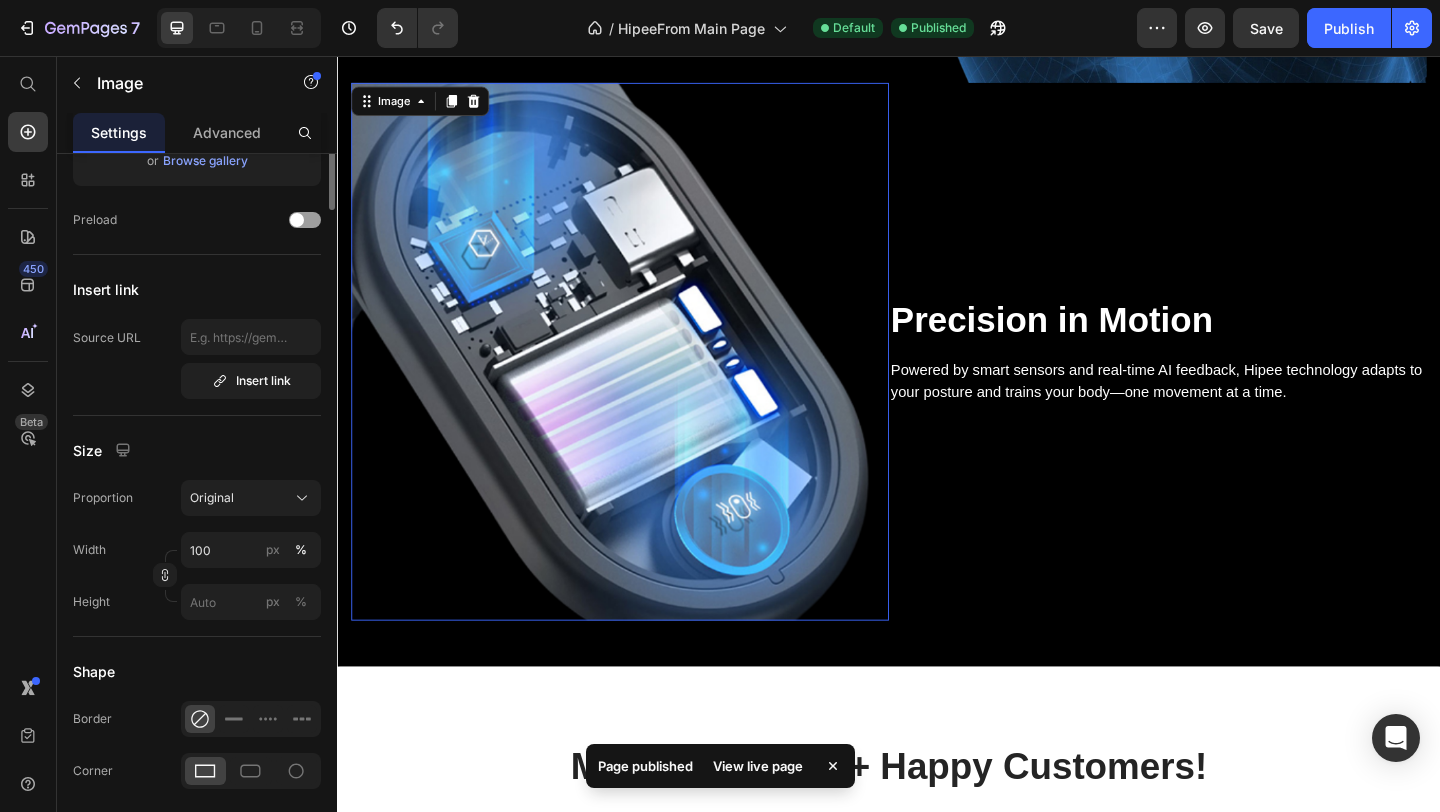 scroll, scrollTop: 0, scrollLeft: 0, axis: both 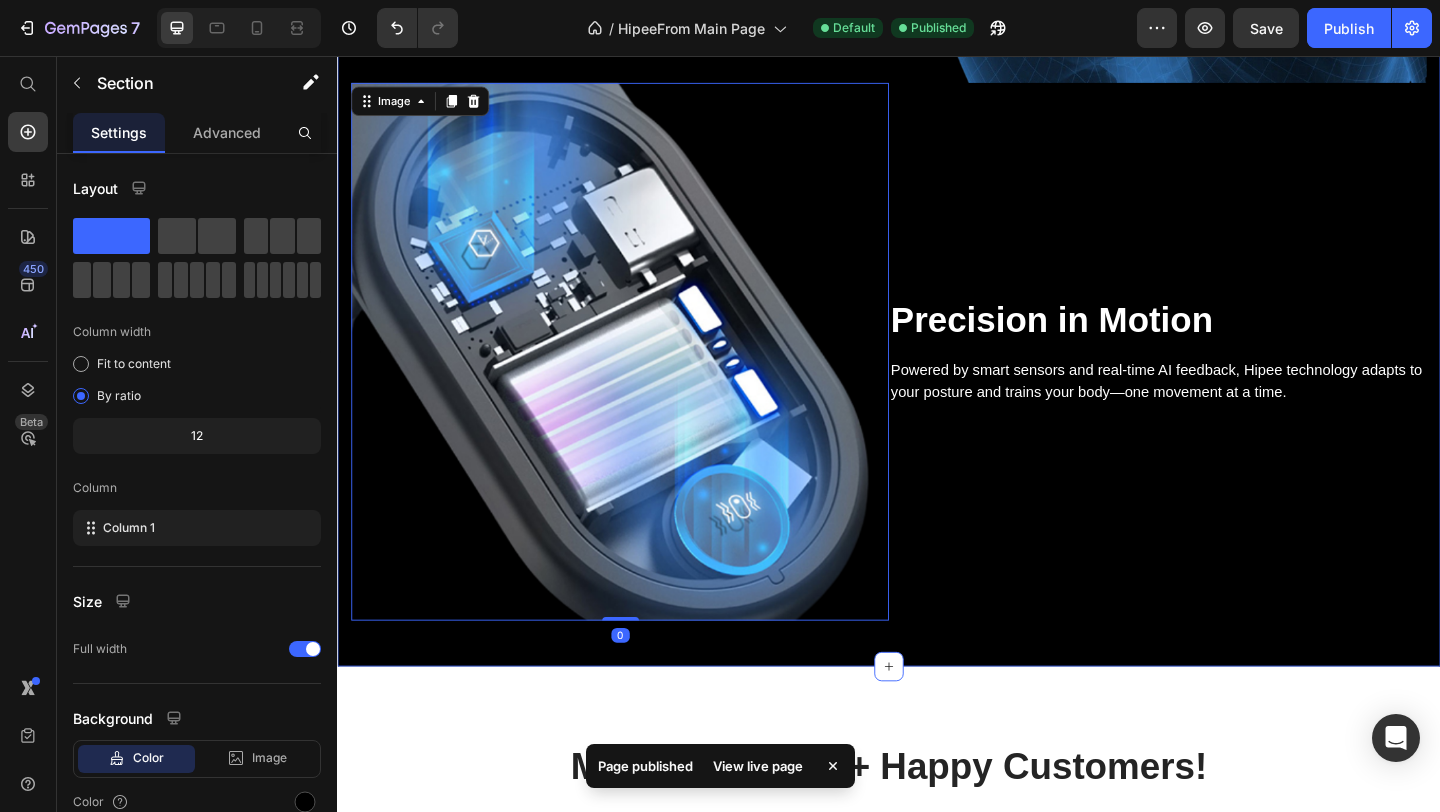 click on "Image Smart Posture, Smarter Living Heading Your personal wellness coach in your pocket. The Hipee app tracks, trains, and transforms your posture—seamlessly, in real time. Text block Row Row Smart Posture Correction Heading Smart sensors, real-time monitoring of unhealthy postures such as hunchback, at the same time with interesting somatosensory exercises, professional posture training courses Text block Row Image Row Image   0 Precision in Motion Heading Powered by smart sensors and real-time AI feedback, Hipee technology adapts to your posture and trains your body—one movement at a time. Text block Row Row" at bounding box center (937, -183) 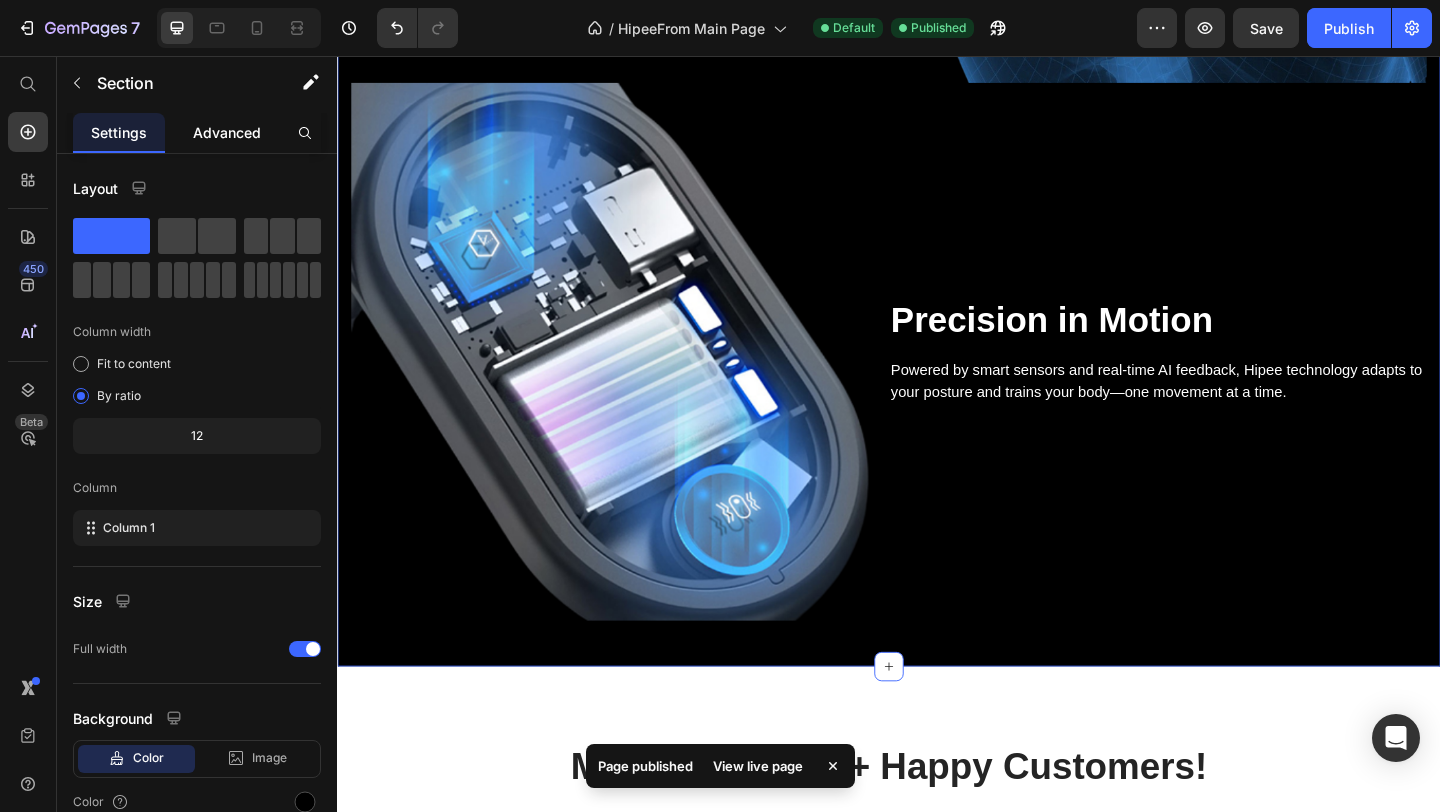 click on "Advanced" at bounding box center [227, 132] 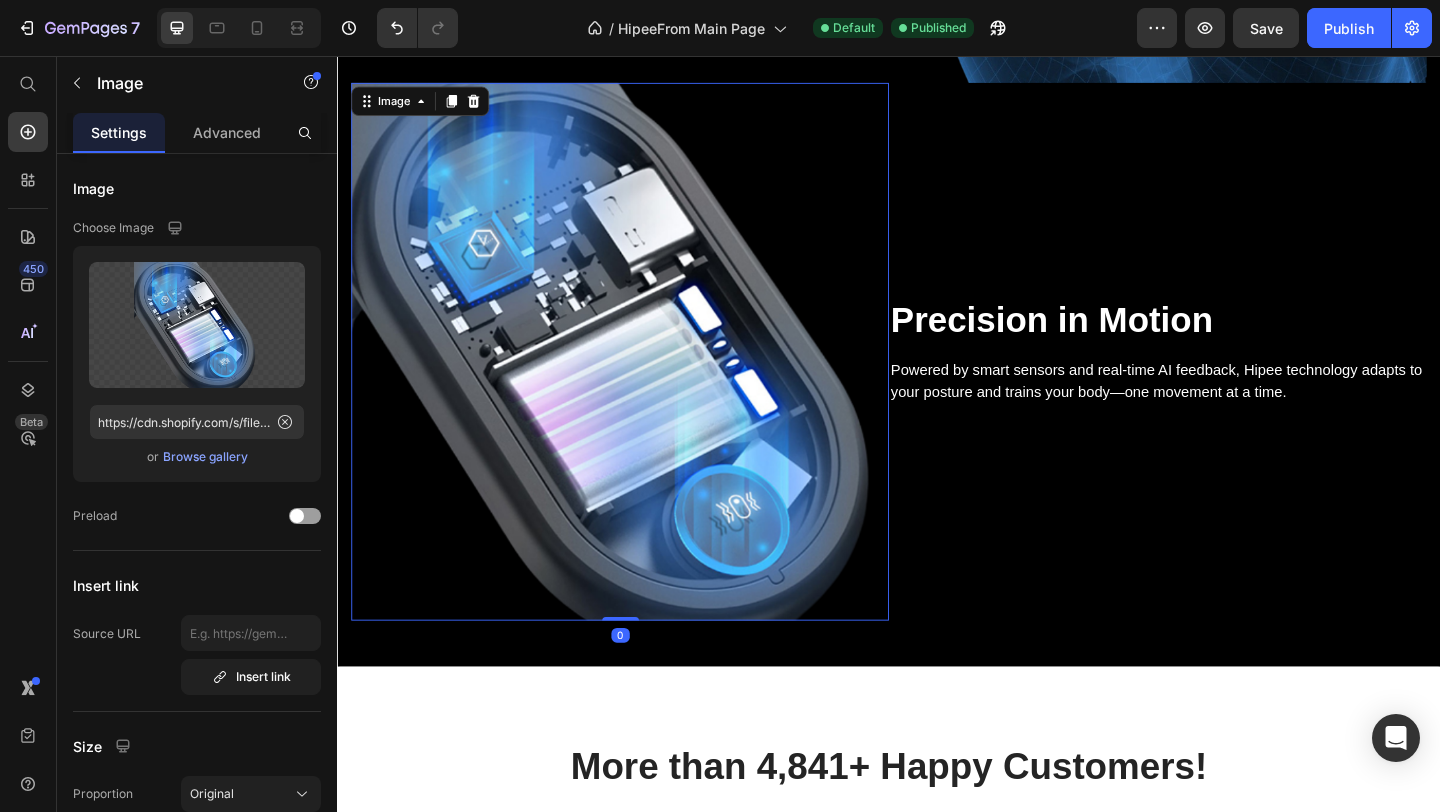 click at bounding box center (644, 377) 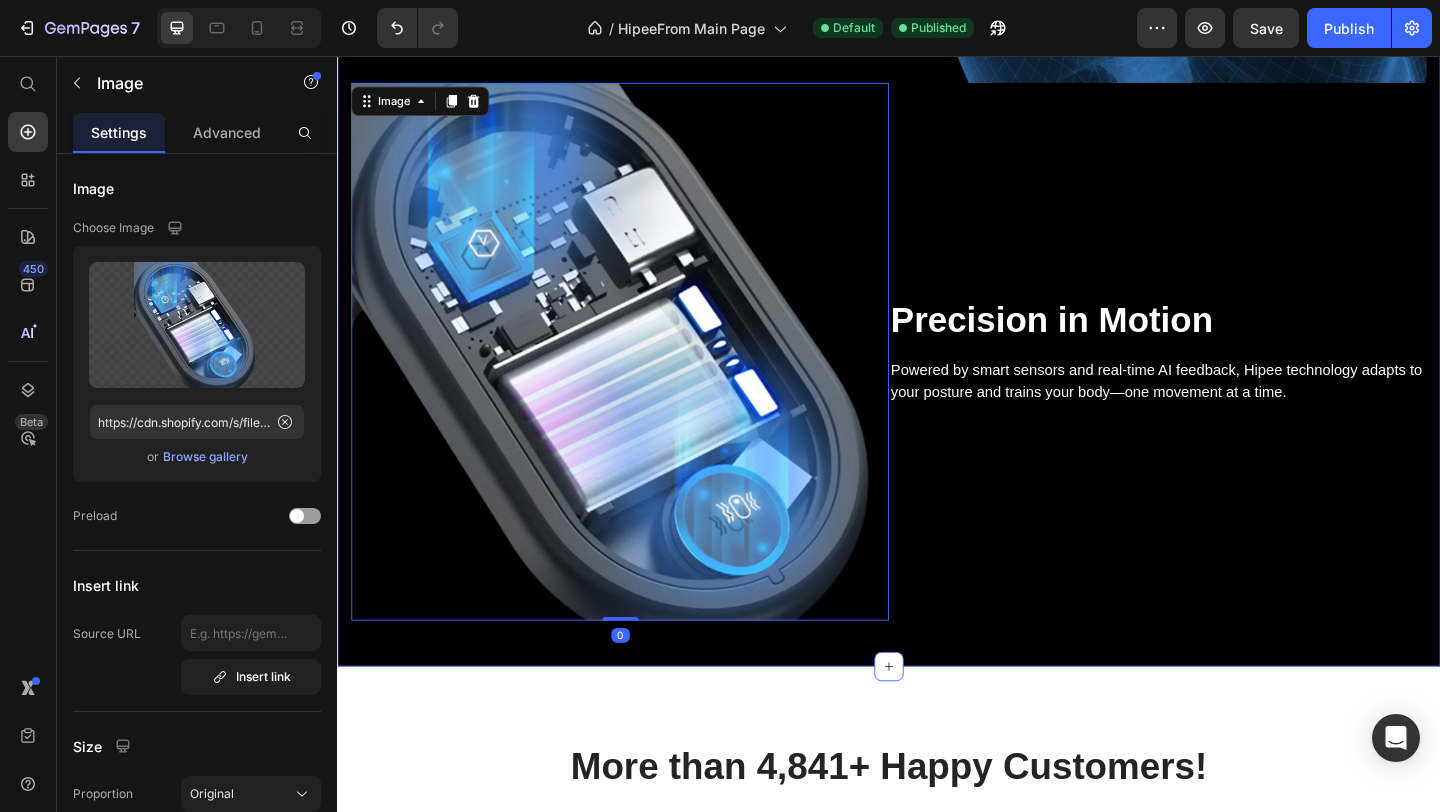 click on "Image Smart Posture, Smarter Living Heading Your personal wellness coach in your pocket. The Hipee app tracks, trains, and transforms your posture—seamlessly, in real time. Text block Row Row Smart Posture Correction Heading Smart sensors, real-time monitoring of unhealthy postures such as hunchback, at the same time with interesting somatosensory exercises, professional posture training courses Text block Row Image Row Image   0 Precision in Motion Heading Powered by smart sensors and real-time AI feedback, Hipee technology adapts to your posture and trains your body—one movement at a time. Text block Row Row" at bounding box center (937, -183) 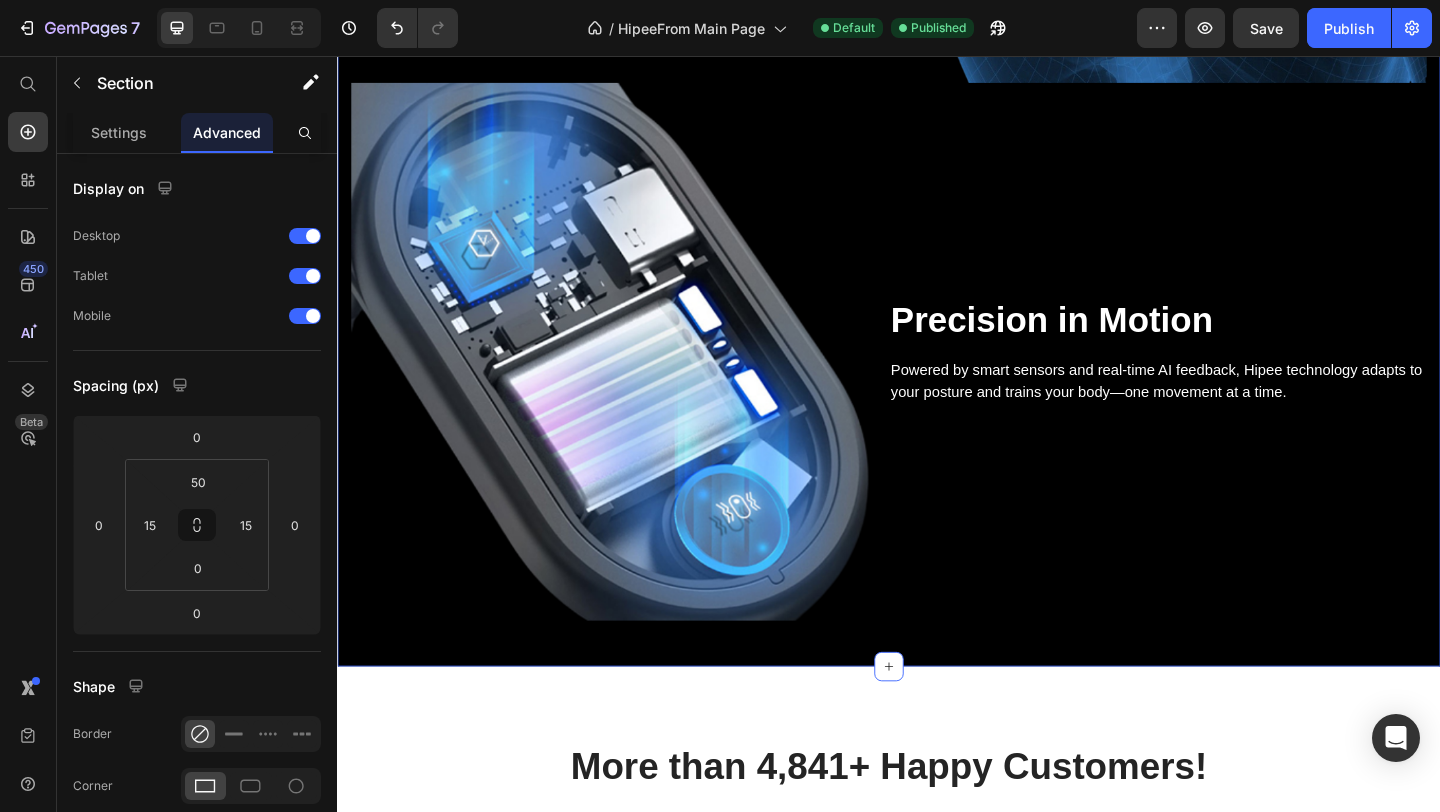 click on "Image Smart Posture, Smarter Living Heading Your personal wellness coach in your pocket. The Hipee app tracks, trains, and transforms your posture—seamlessly, in real time. Text block Row Row Smart Posture Correction Heading Smart sensors, real-time monitoring of unhealthy postures such as hunchback, at the same time with interesting somatosensory exercises, professional posture training courses Text block Row Image Row Image Precision in Motion Heading Powered by smart sensors and real-time AI feedback, Hipee technology adapts to your posture and trains your body—one movement at a time. Text block Row Row" at bounding box center (937, -183) 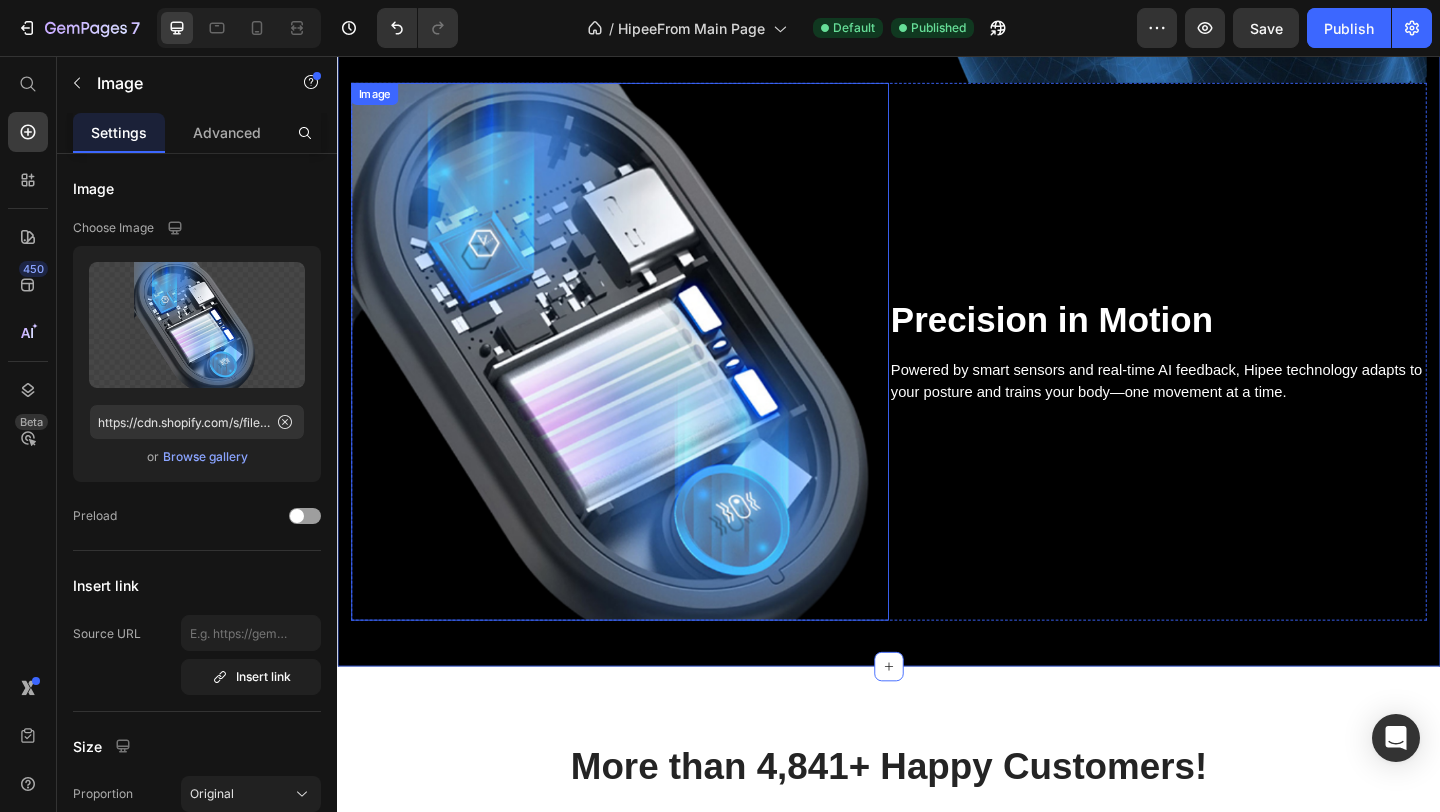click at bounding box center [644, 377] 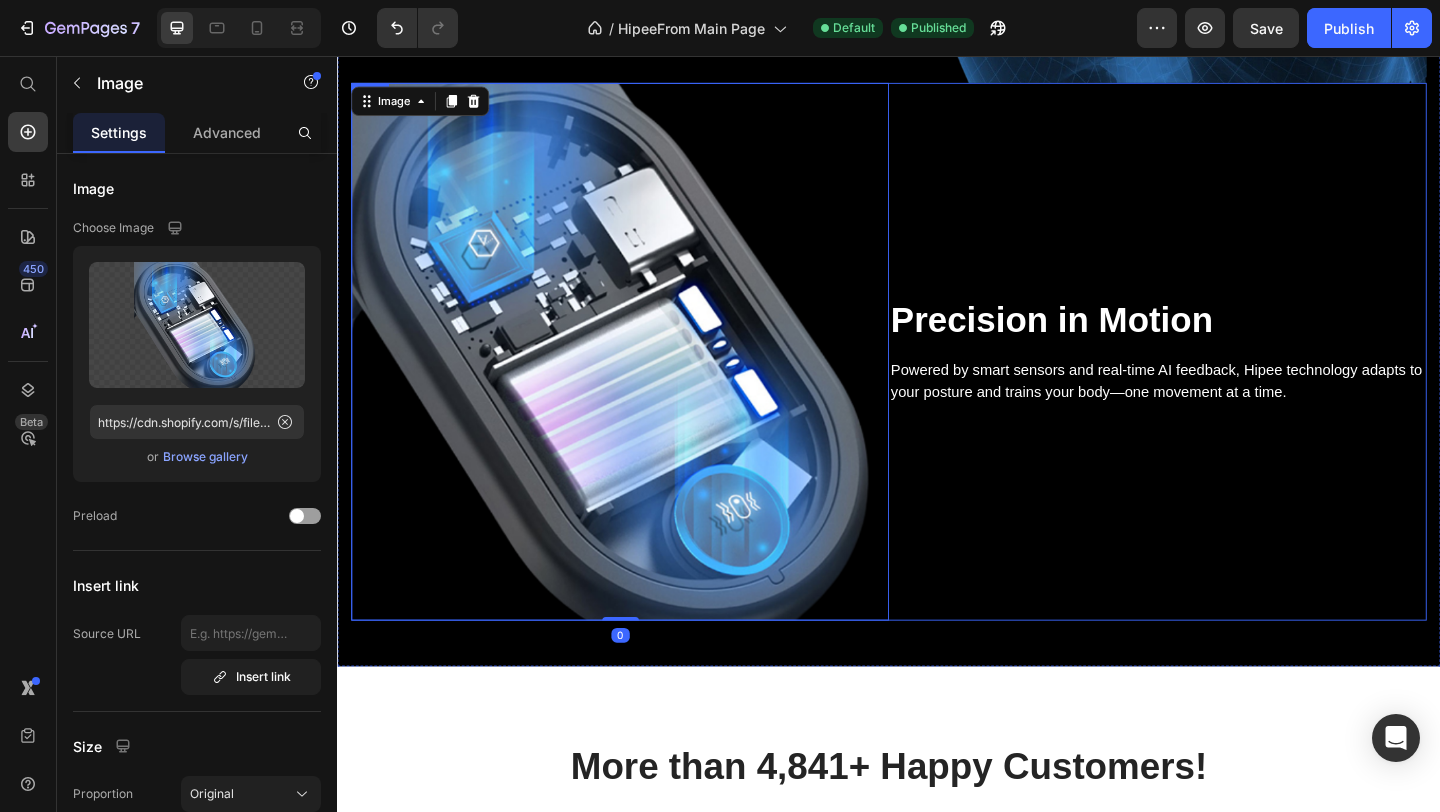 click on "Precision in Motion Heading Powered by smart sensors and real-time AI feedback, Hipee technology adapts to your posture and trains your body—one movement at a time. Text block Row" at bounding box center (1229, 377) 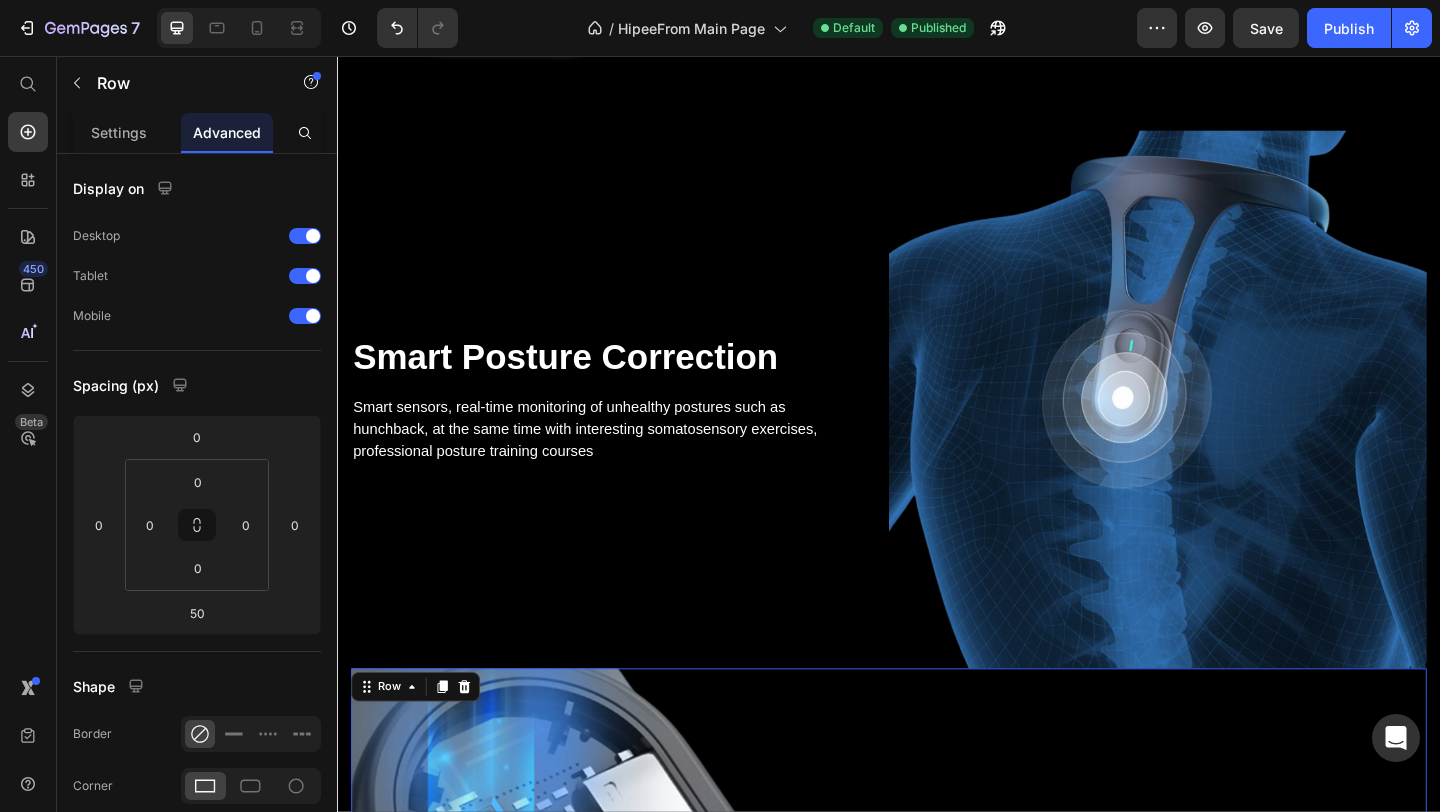 scroll, scrollTop: 2640, scrollLeft: 0, axis: vertical 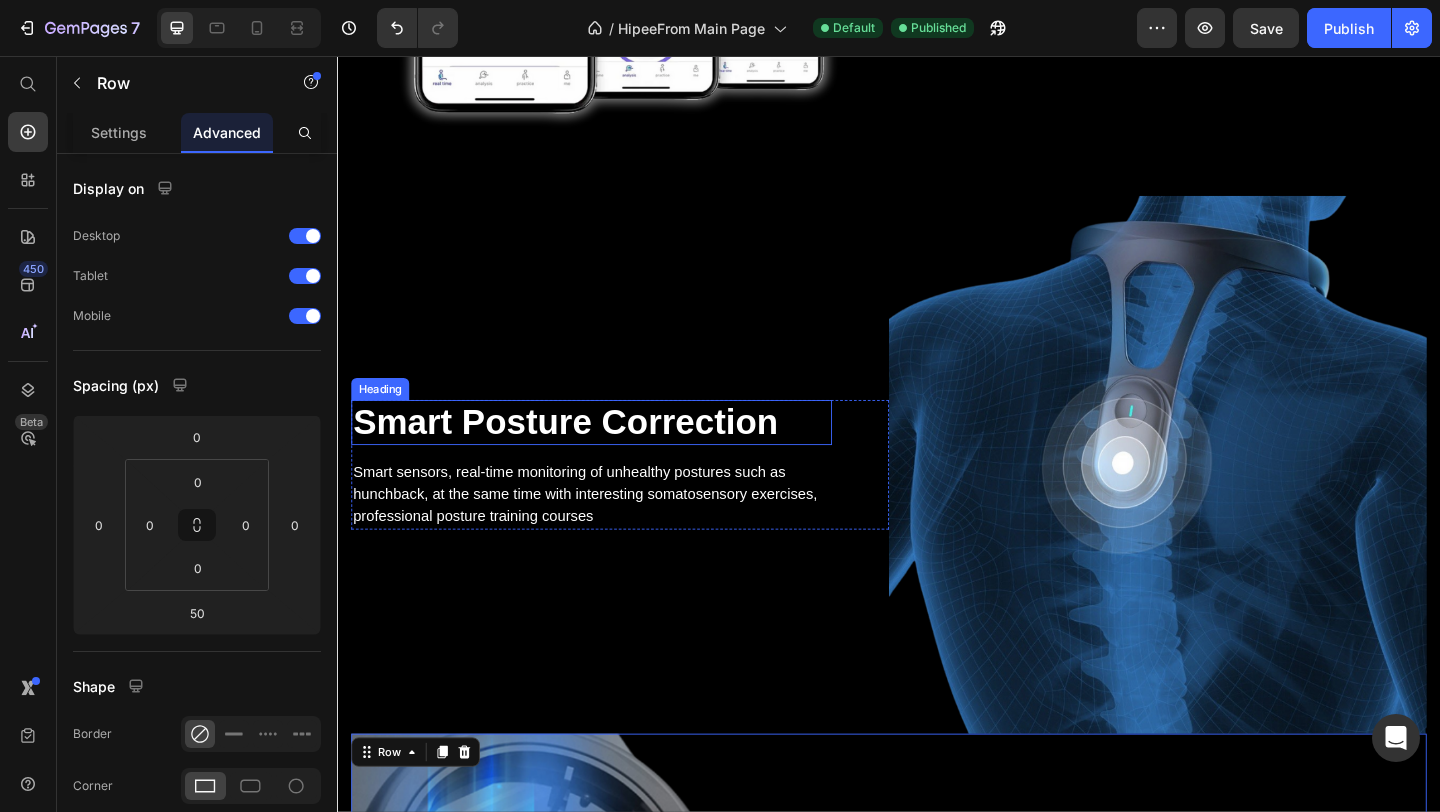 click on "Smart Posture Correction" at bounding box center [613, 455] 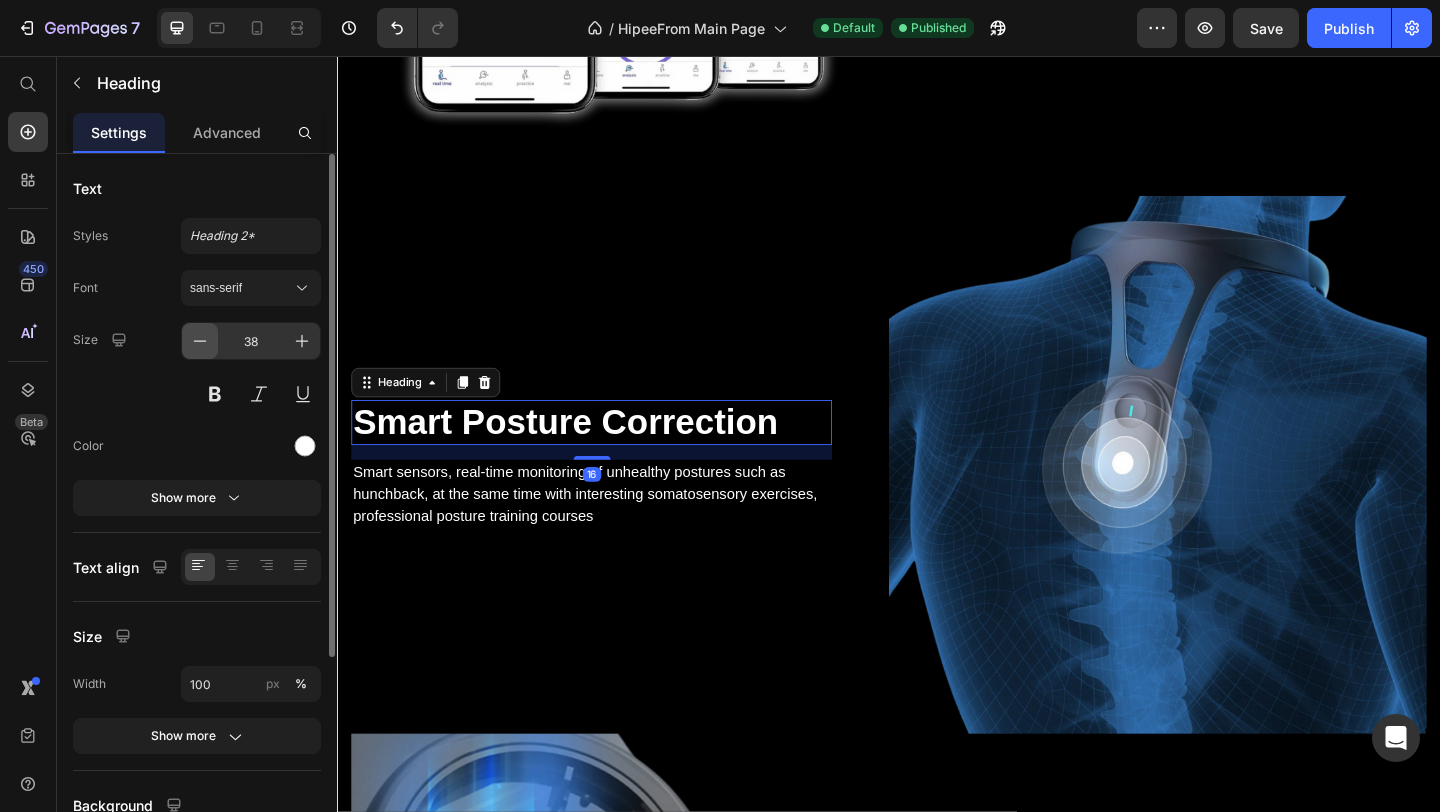click 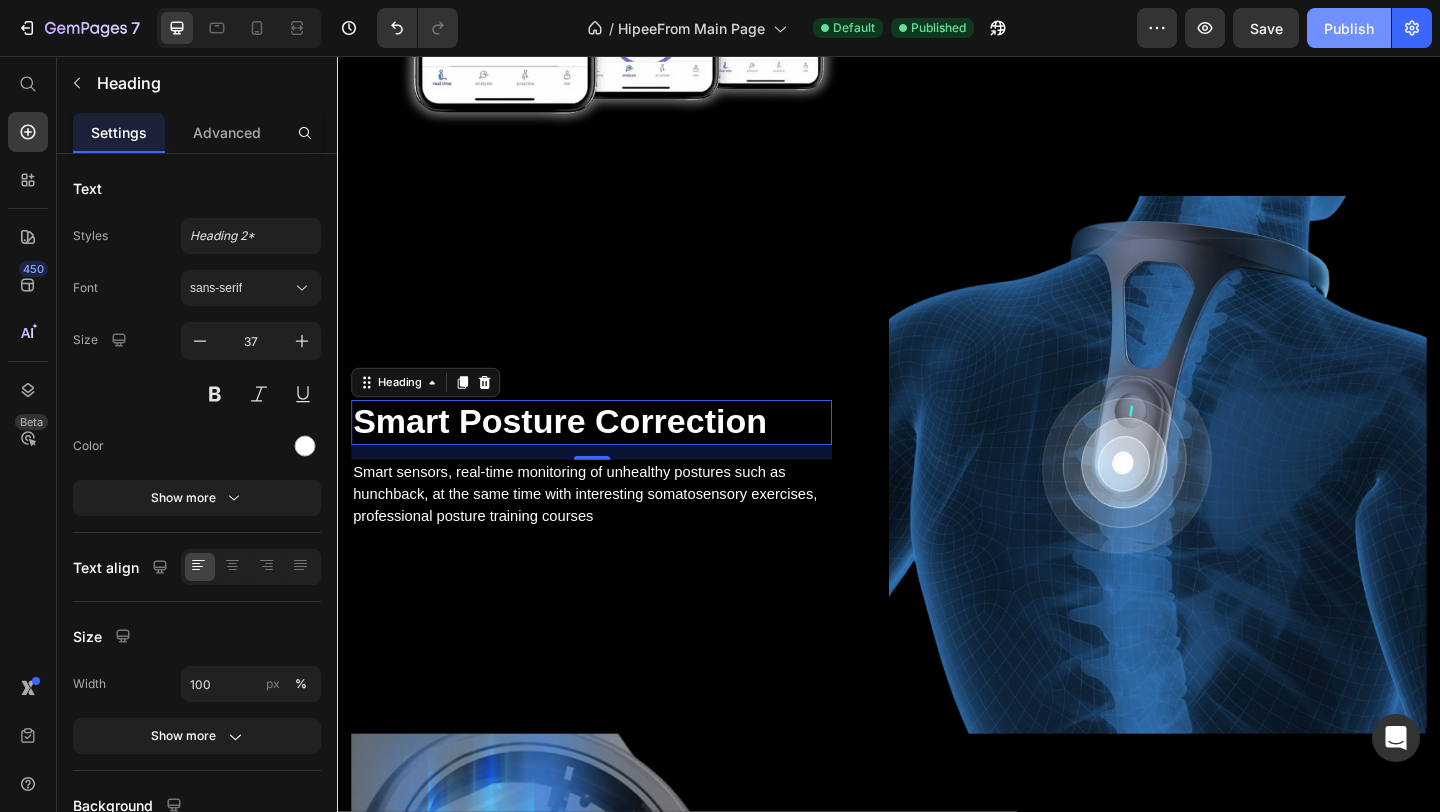 click on "Publish" at bounding box center [1349, 28] 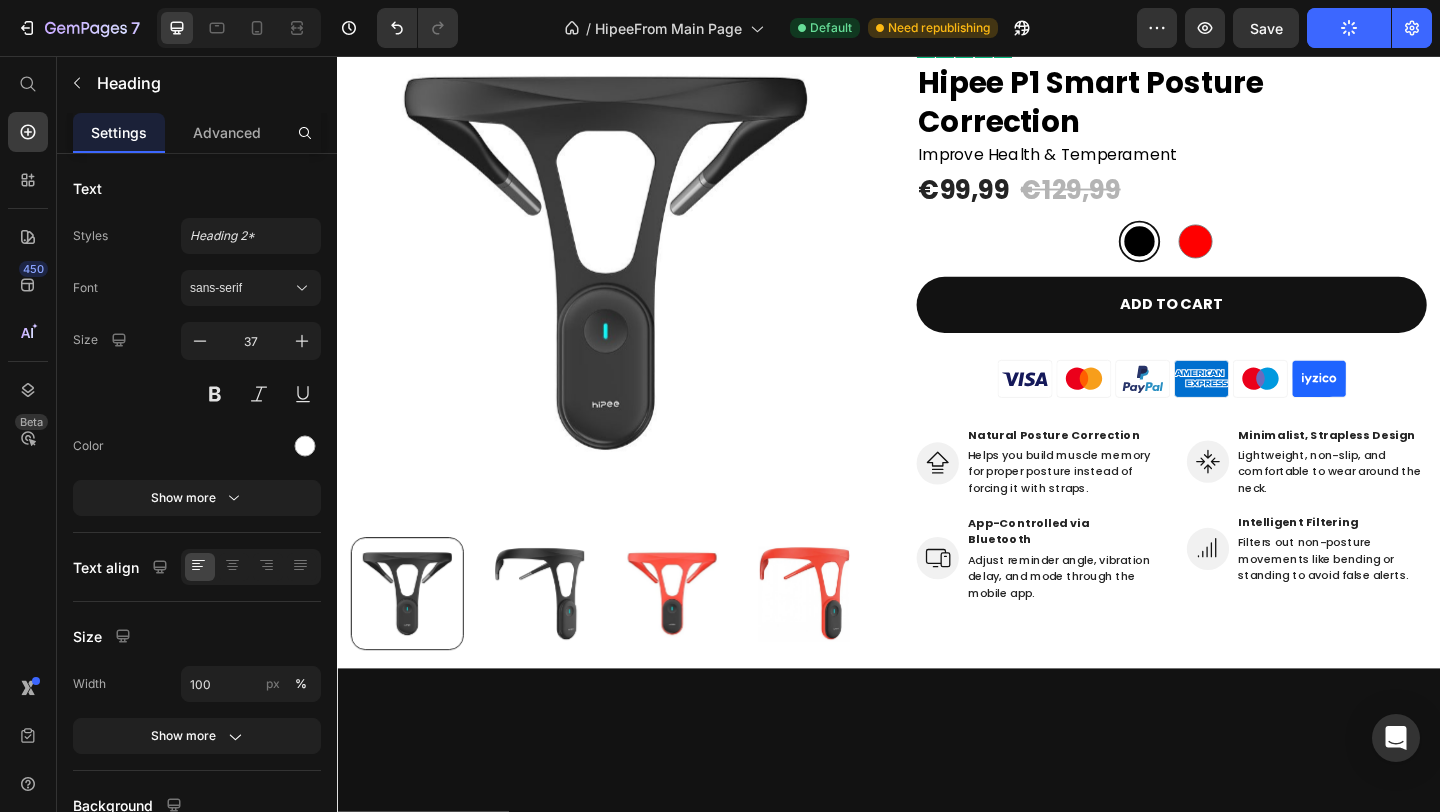 scroll, scrollTop: 0, scrollLeft: 0, axis: both 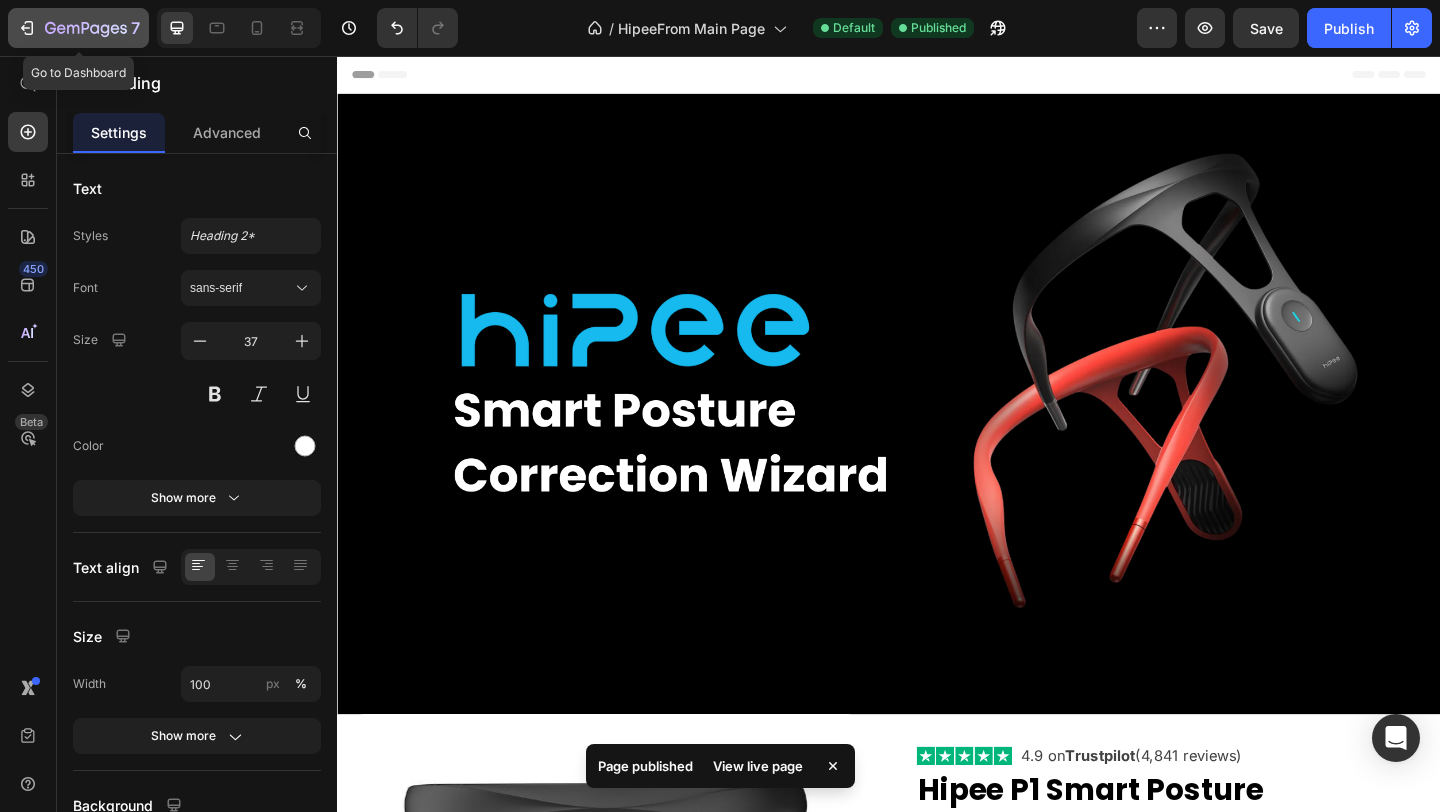 click 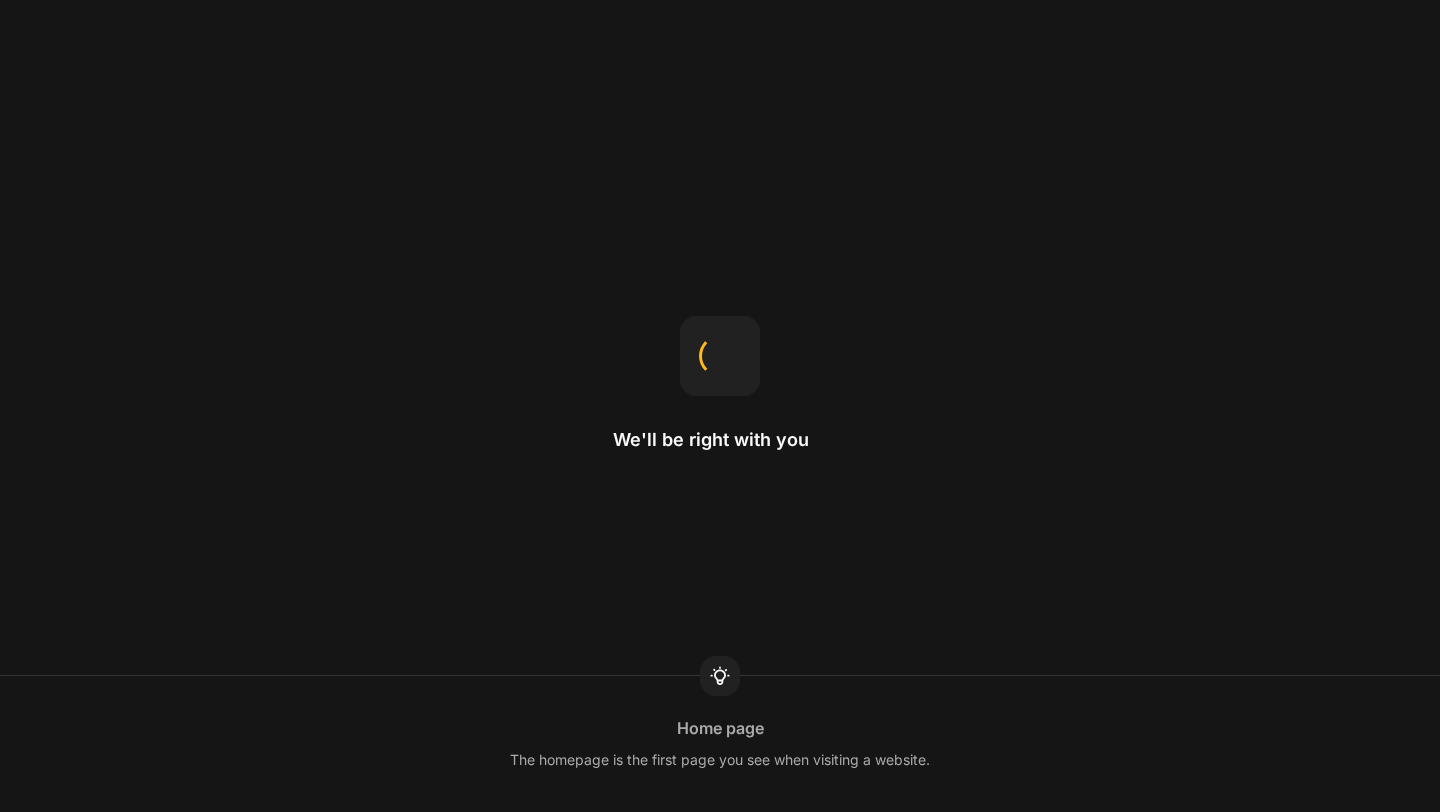 scroll, scrollTop: 0, scrollLeft: 0, axis: both 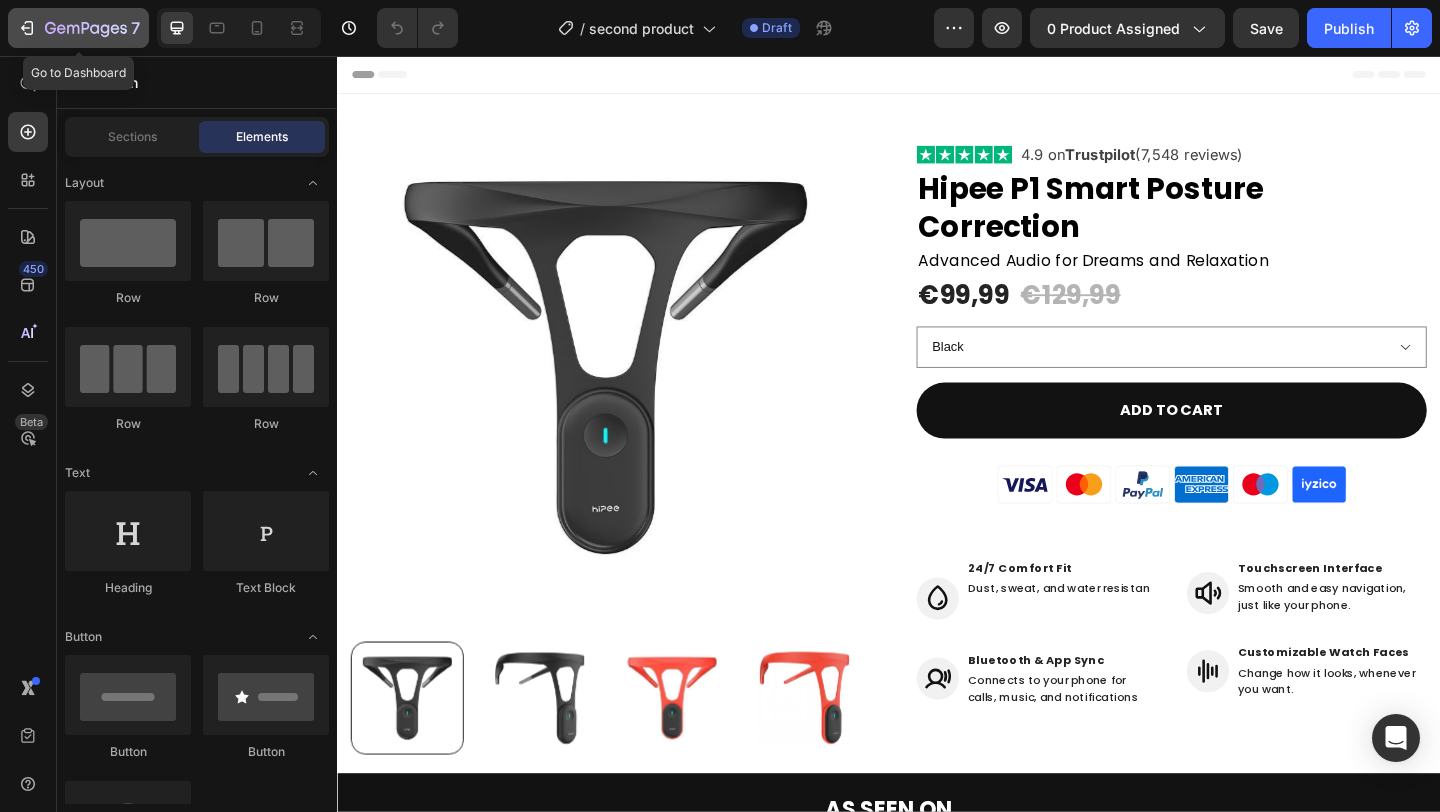 click 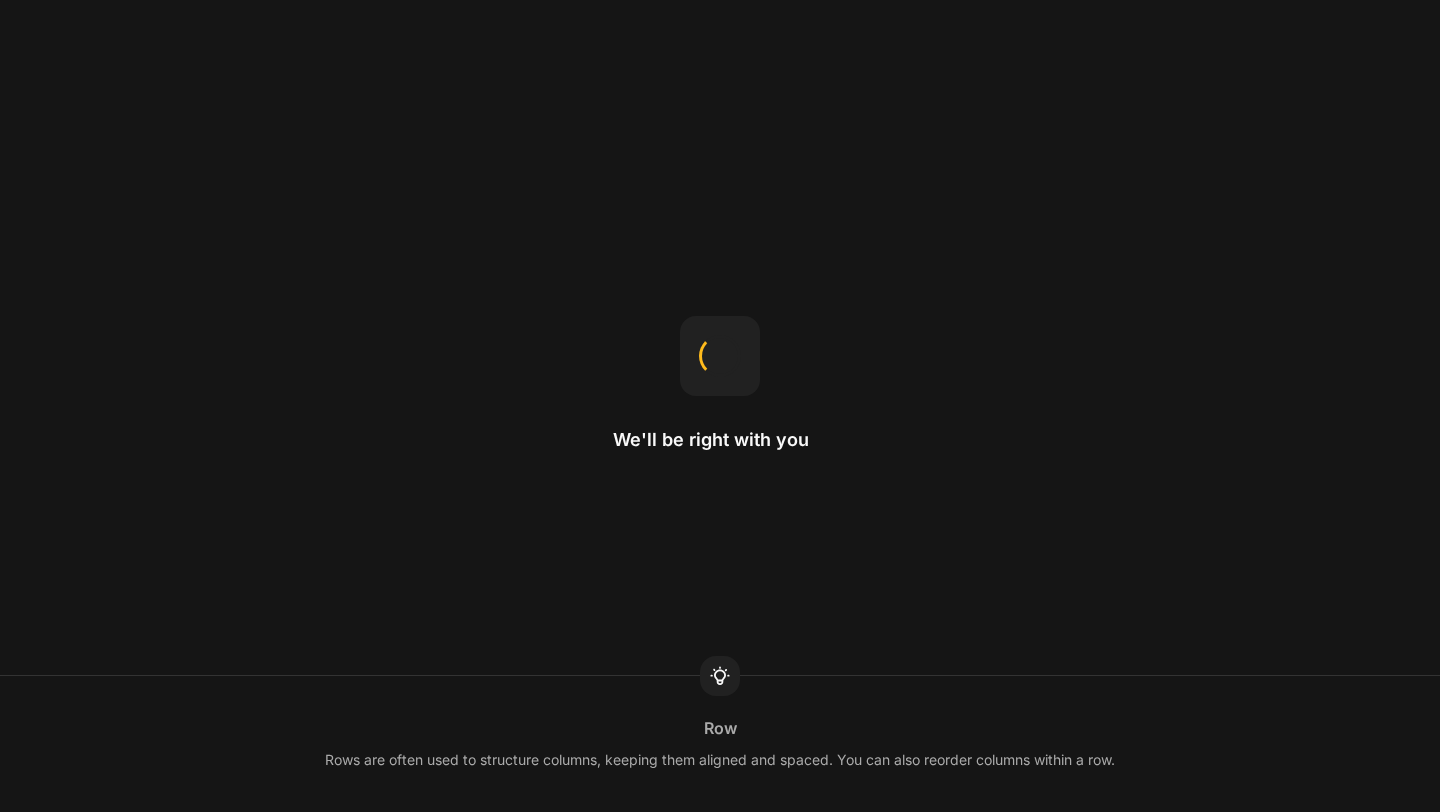 scroll, scrollTop: 0, scrollLeft: 0, axis: both 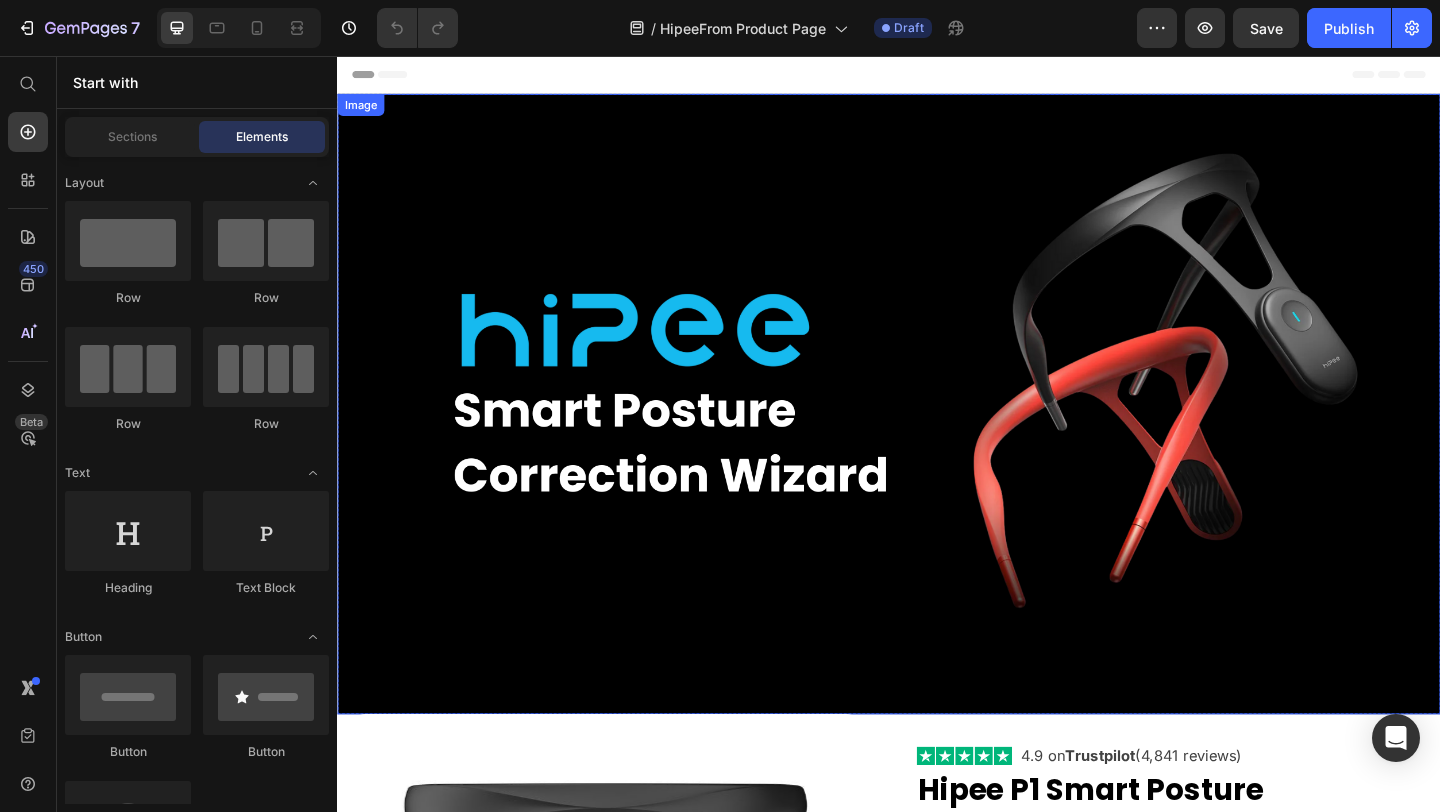 click at bounding box center [937, 434] 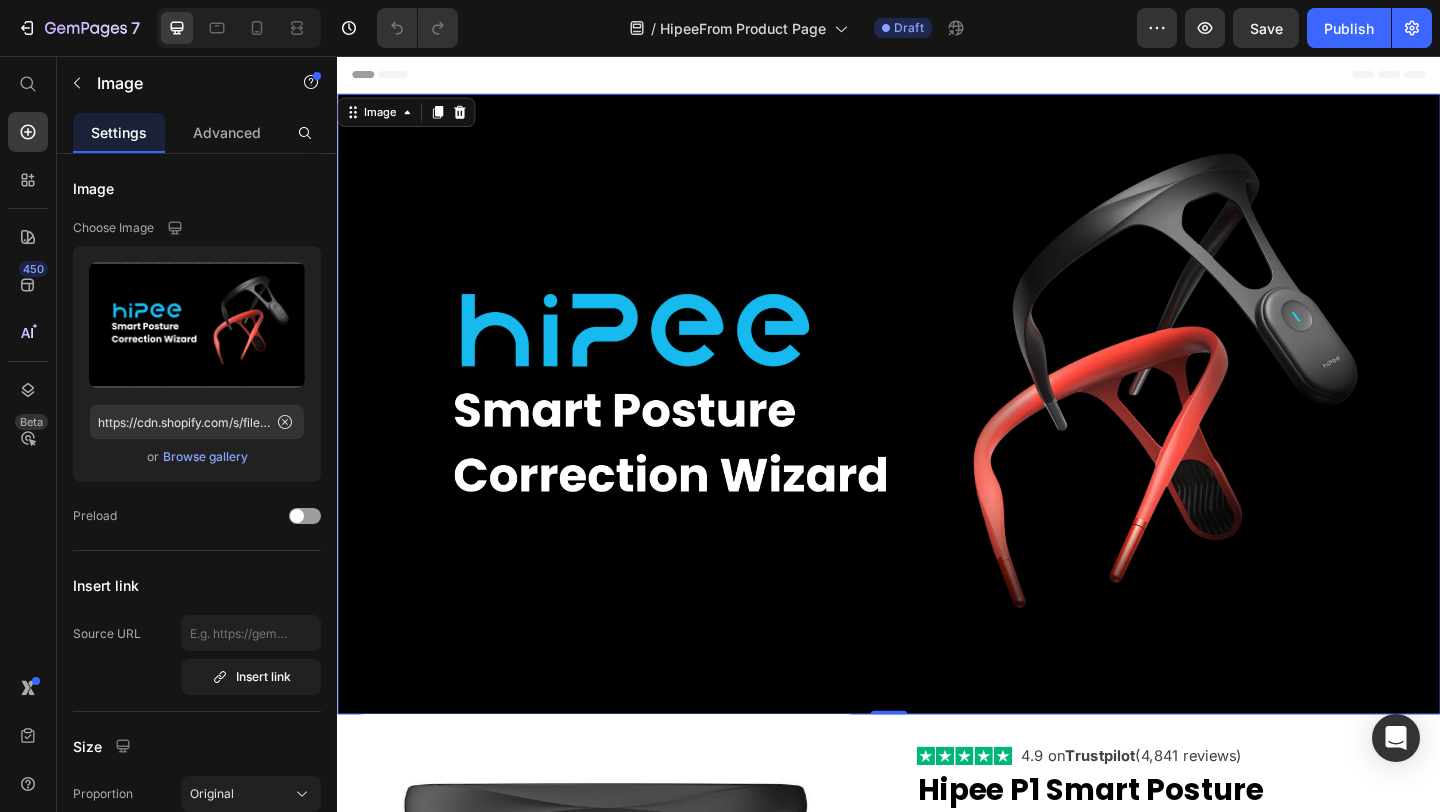 click at bounding box center (937, 434) 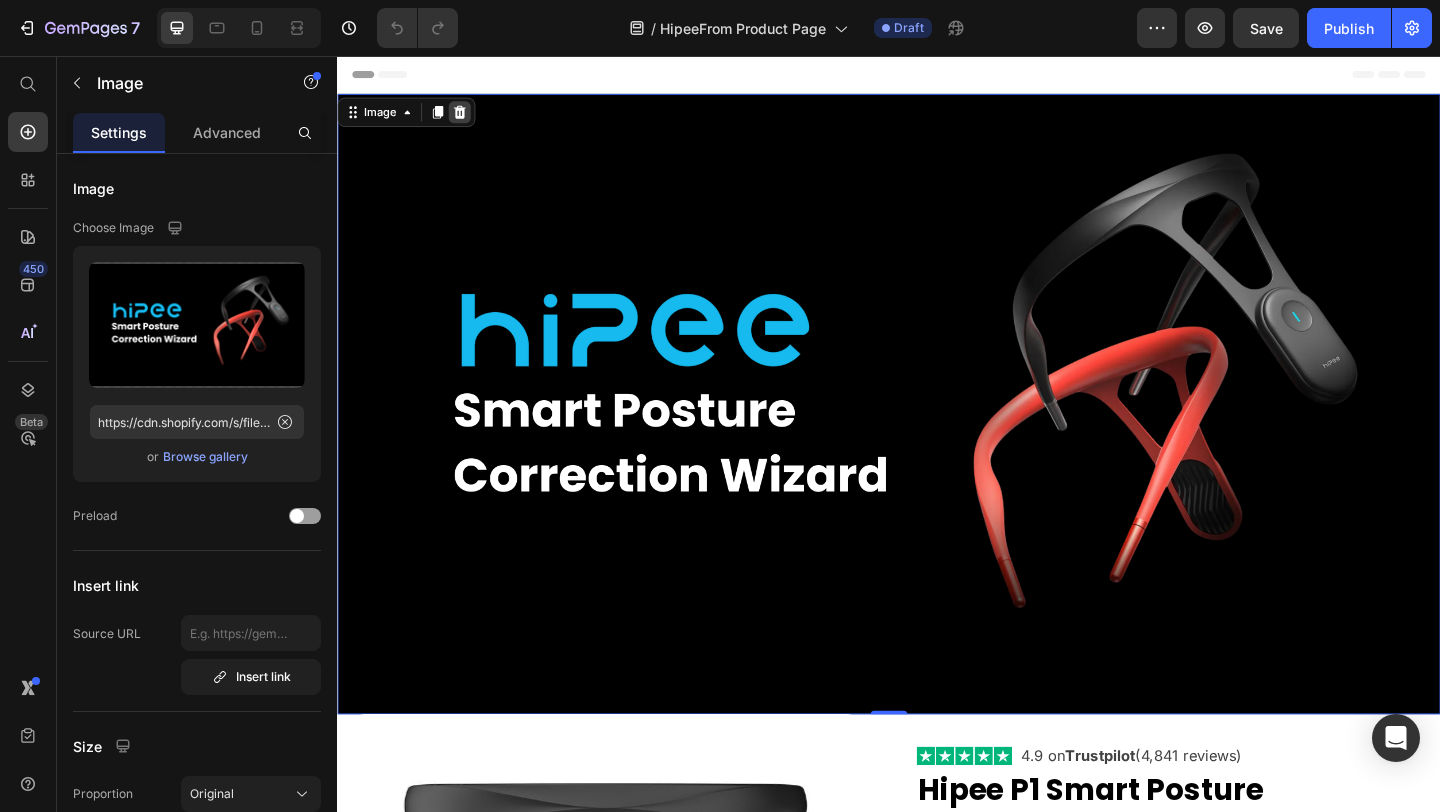 click 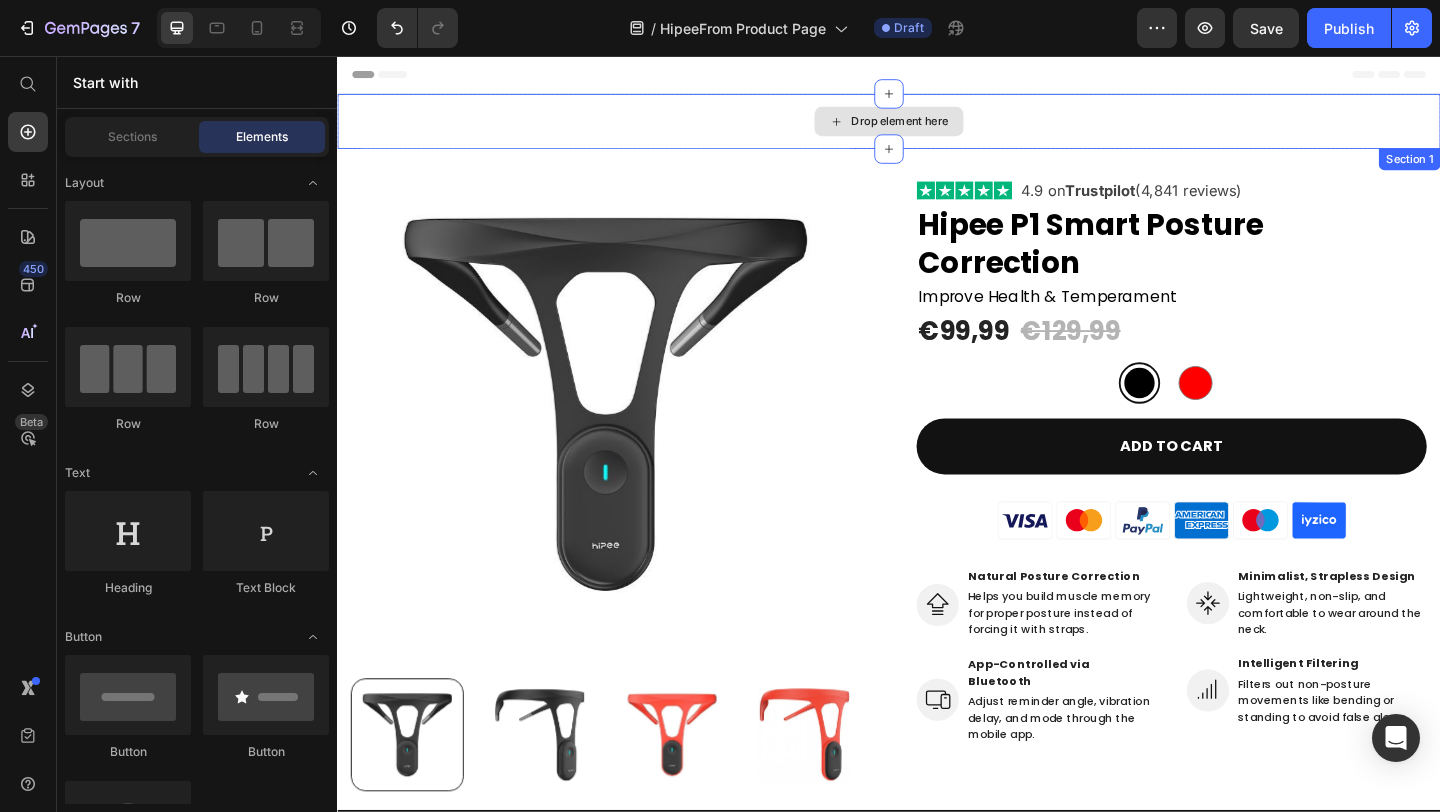 click on "Drop element here" at bounding box center (937, 127) 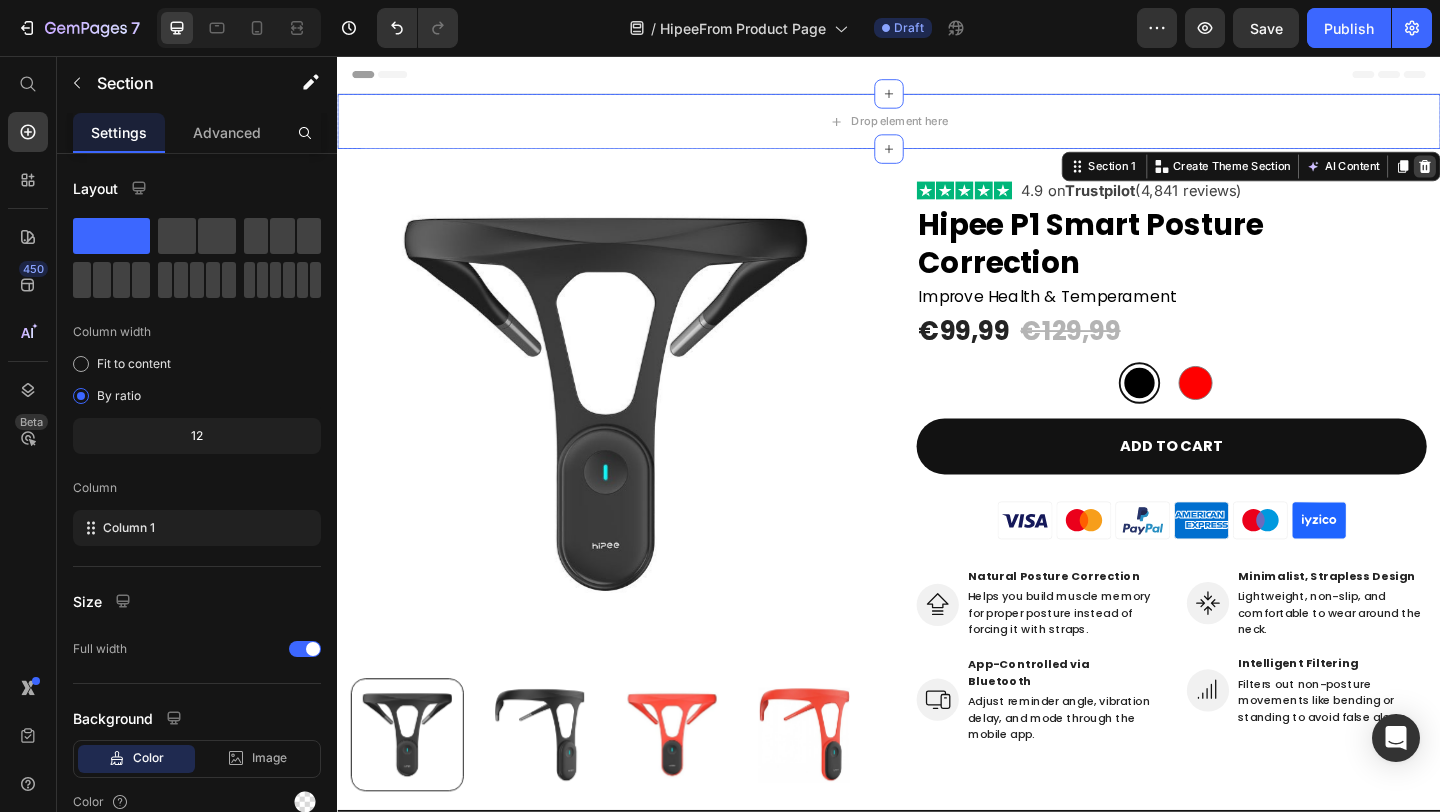 click 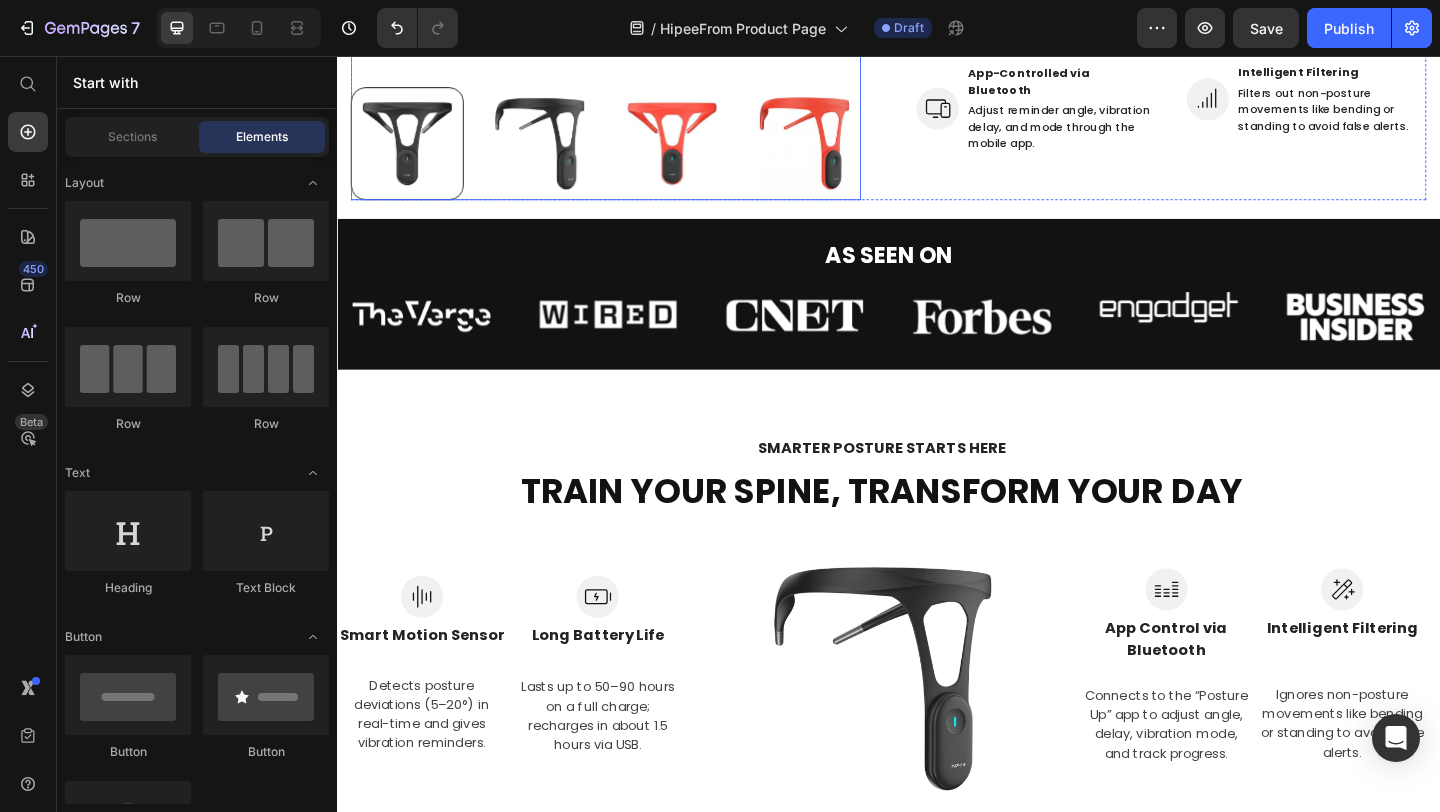 scroll, scrollTop: 210, scrollLeft: 0, axis: vertical 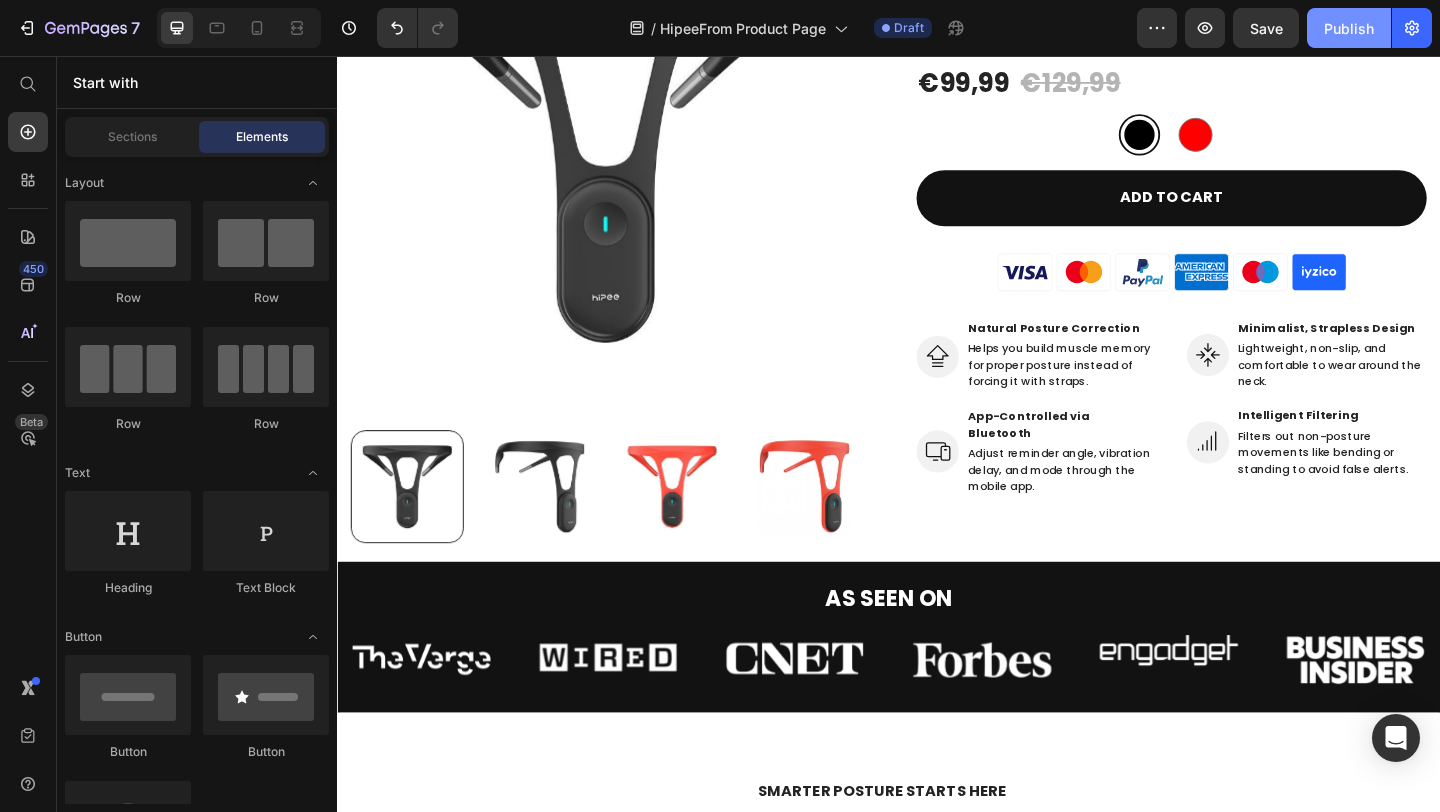 click on "Publish" 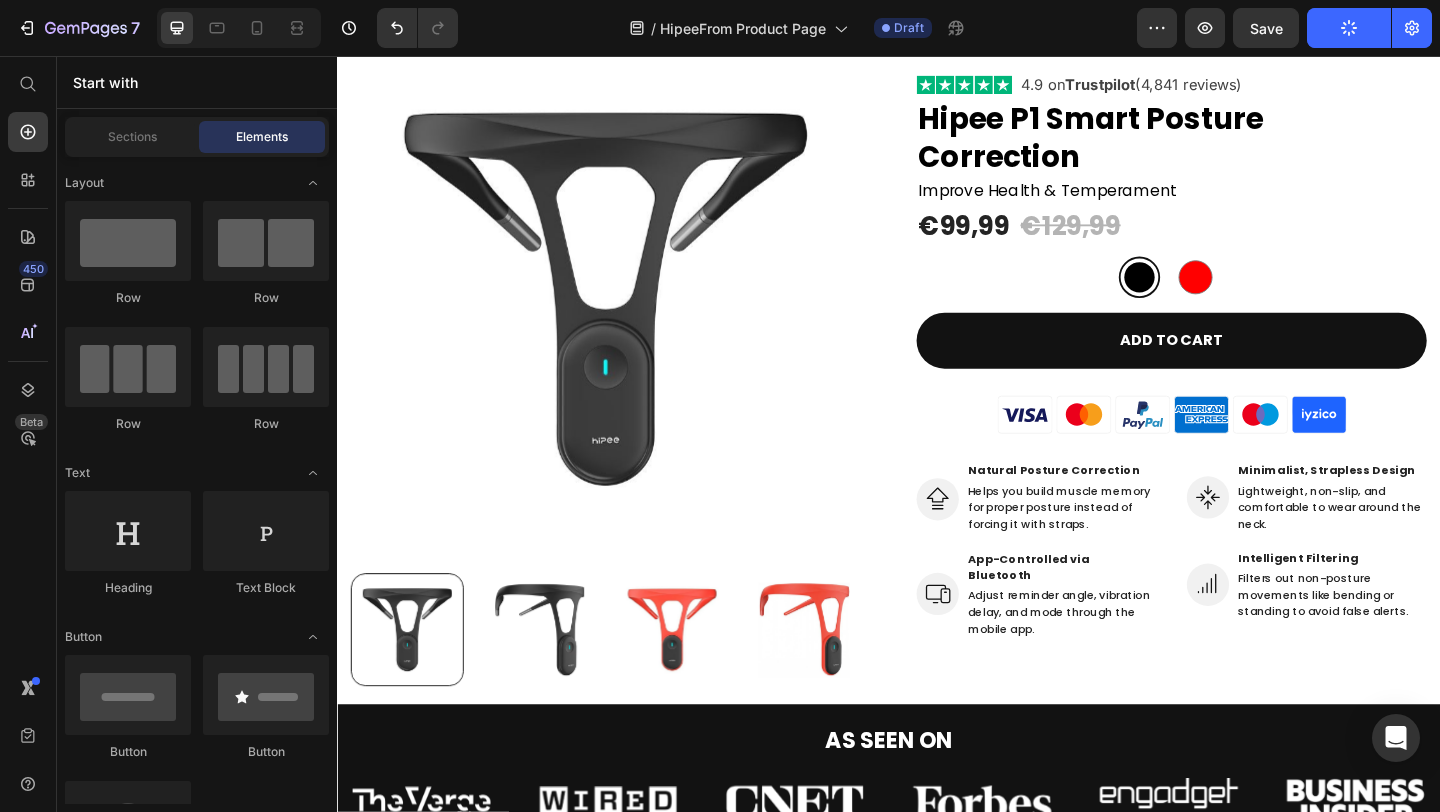 scroll, scrollTop: 34, scrollLeft: 0, axis: vertical 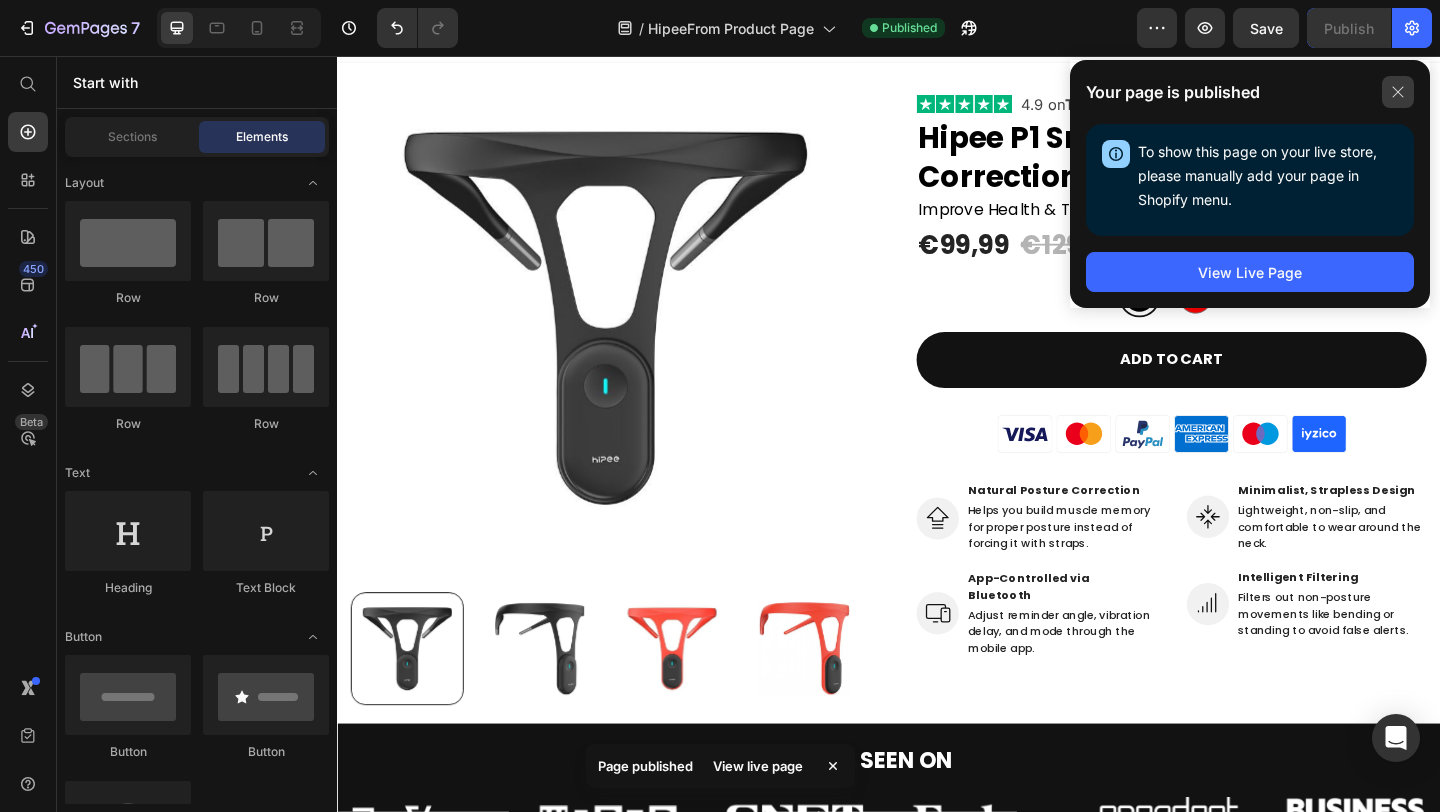 click 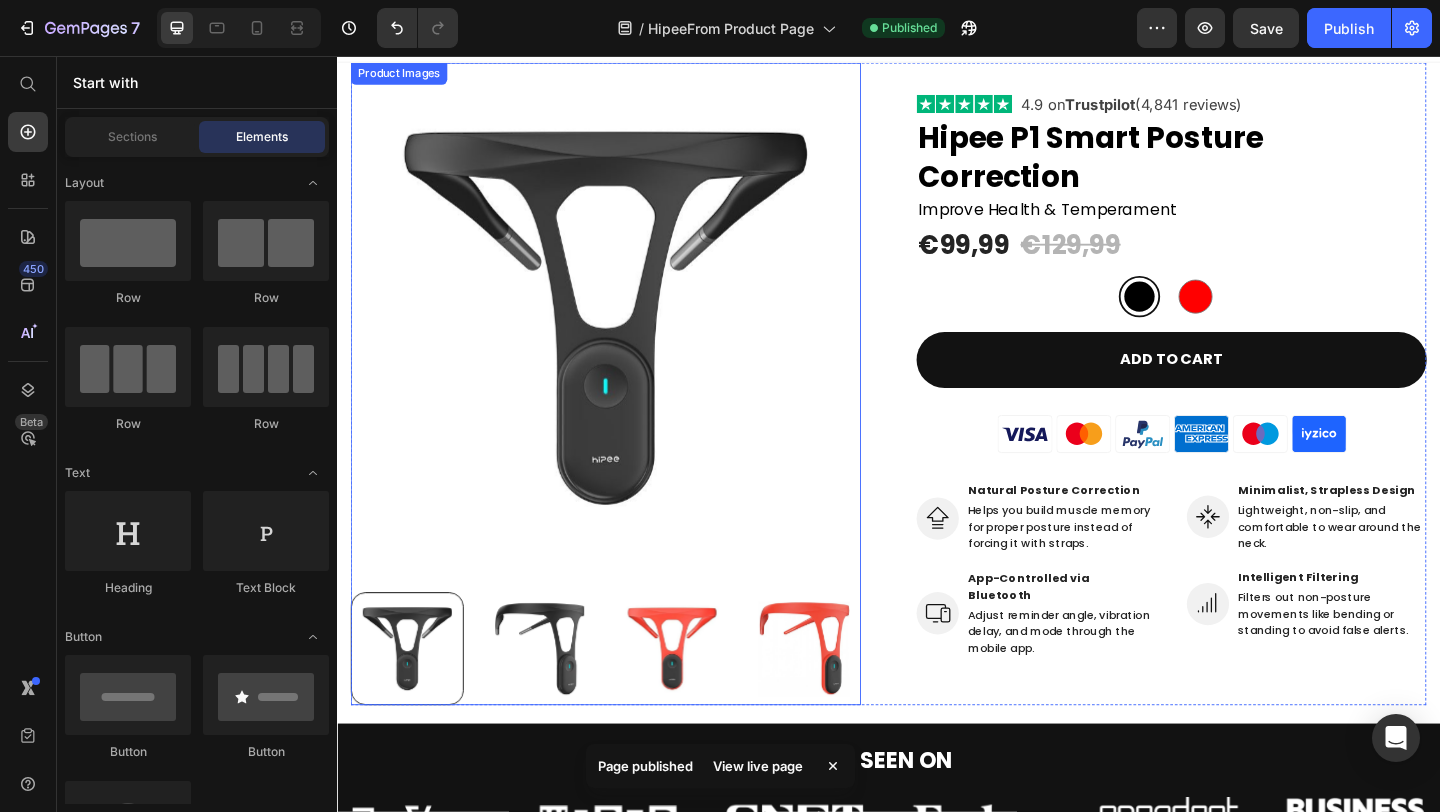 scroll, scrollTop: 0, scrollLeft: 0, axis: both 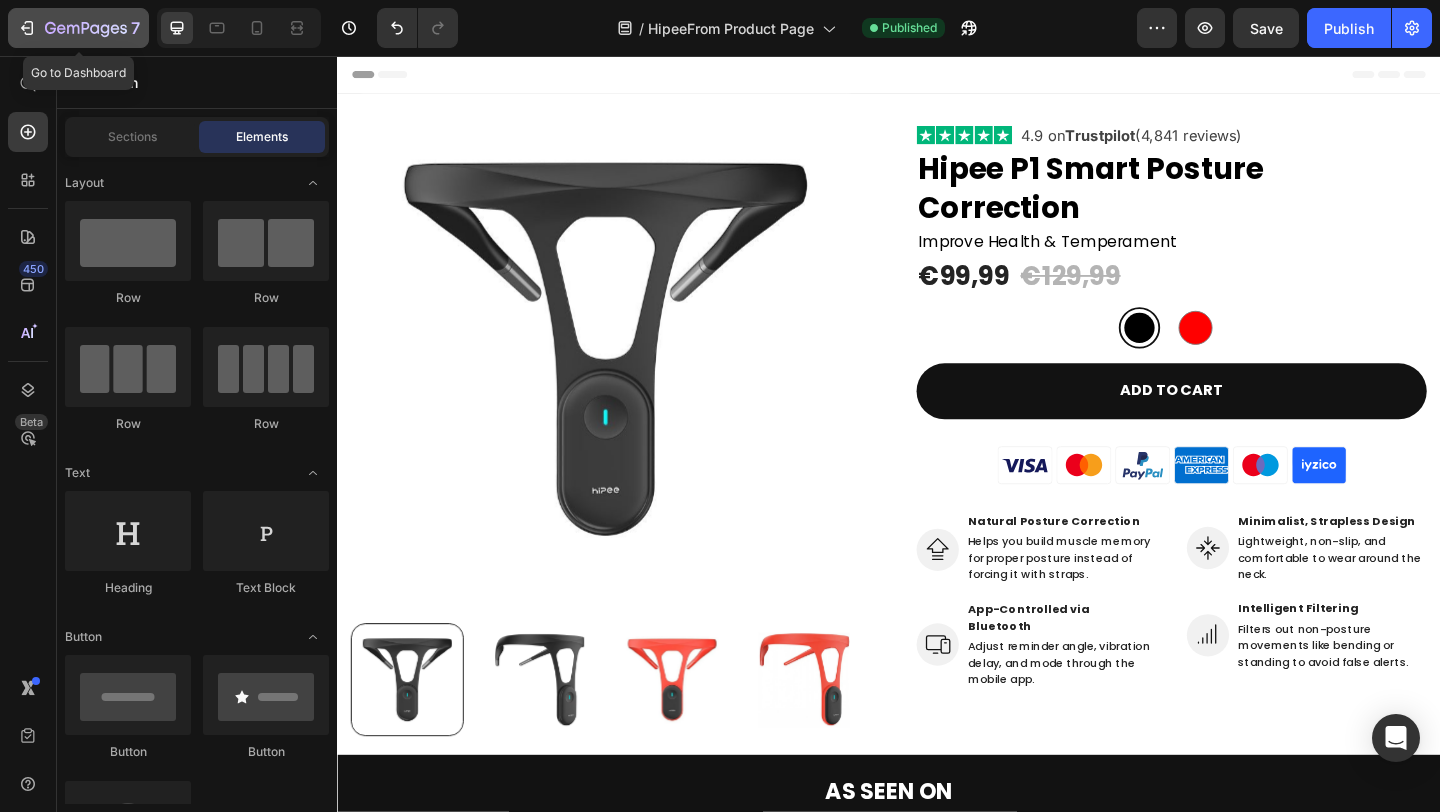 click 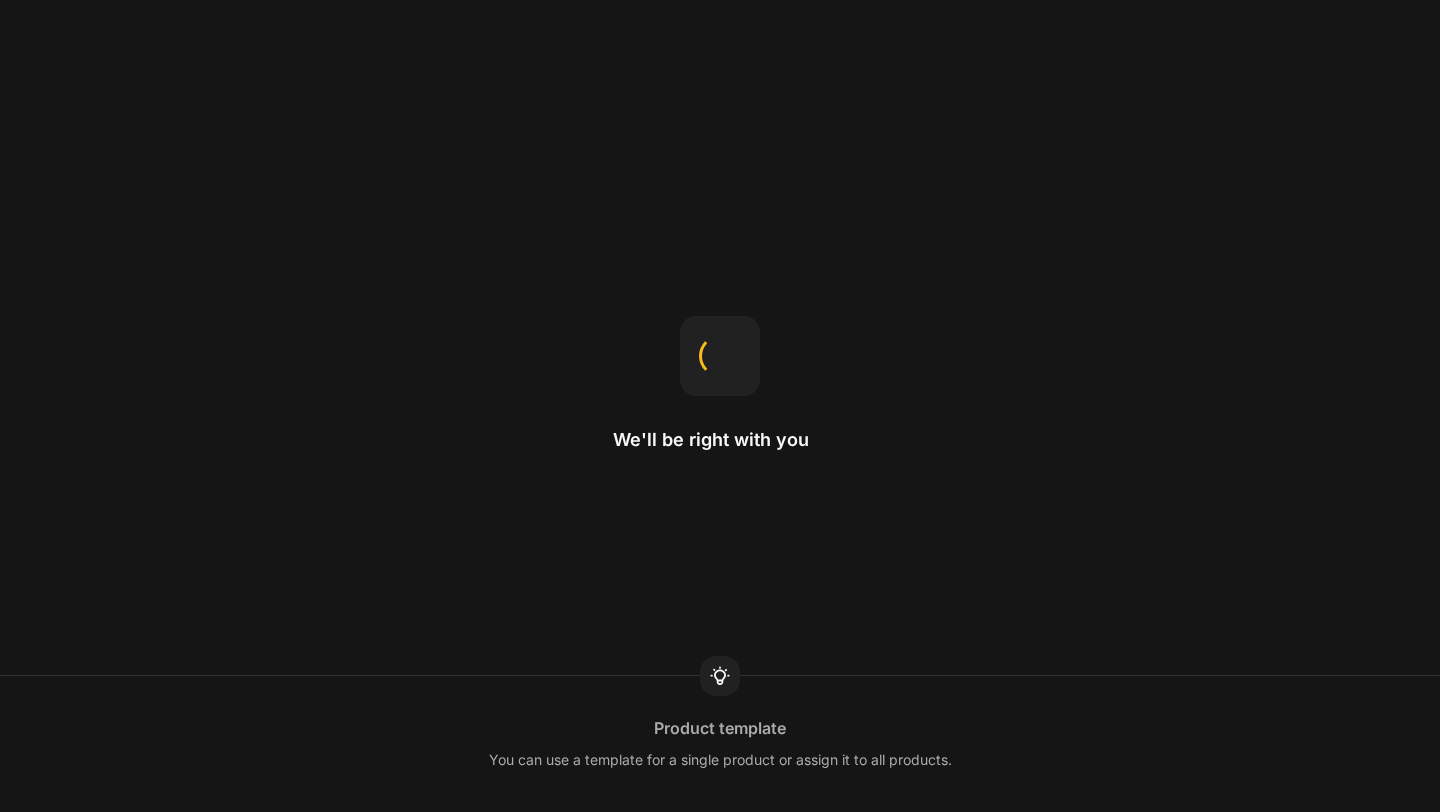 scroll, scrollTop: 0, scrollLeft: 0, axis: both 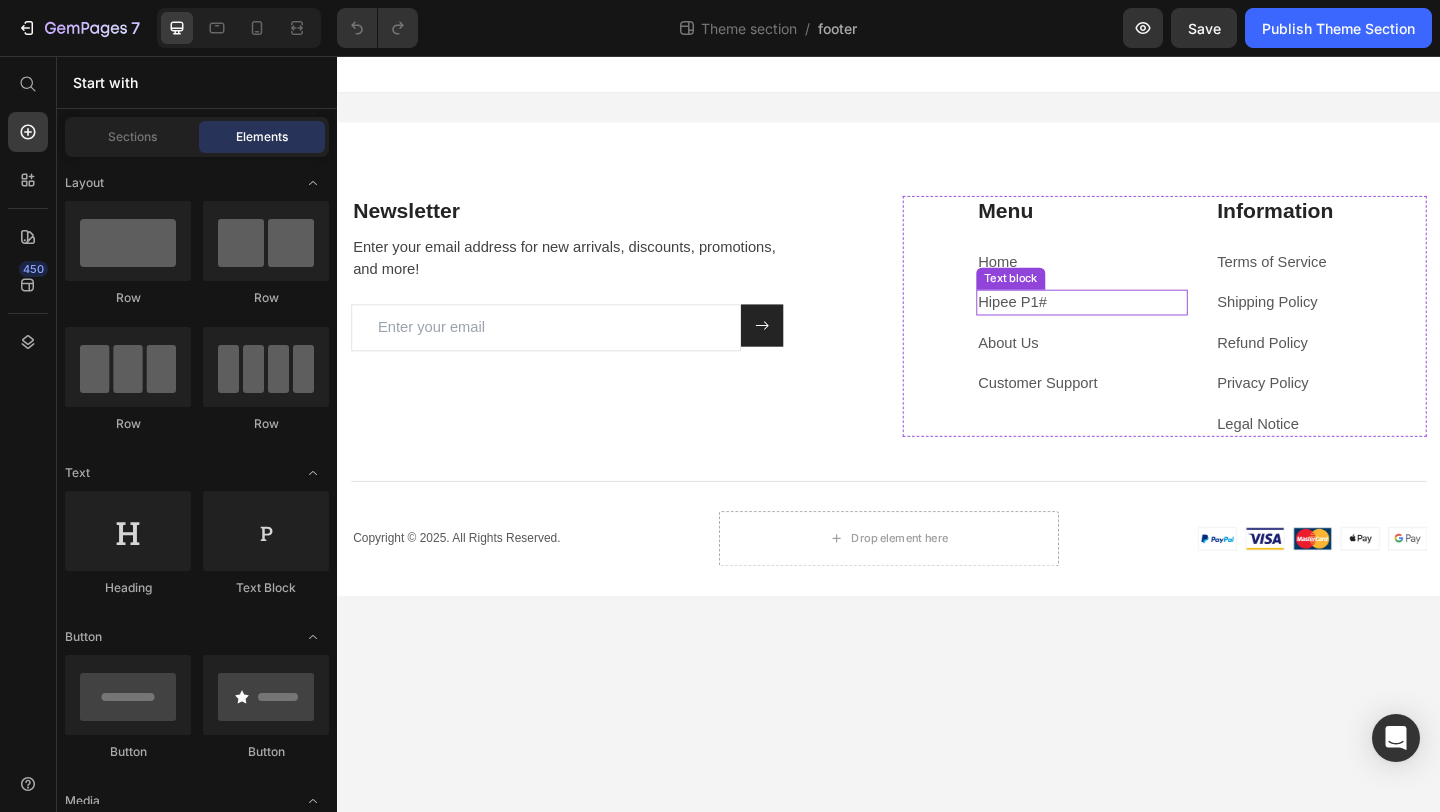 click on "Hipee P1#" at bounding box center [1147, 324] 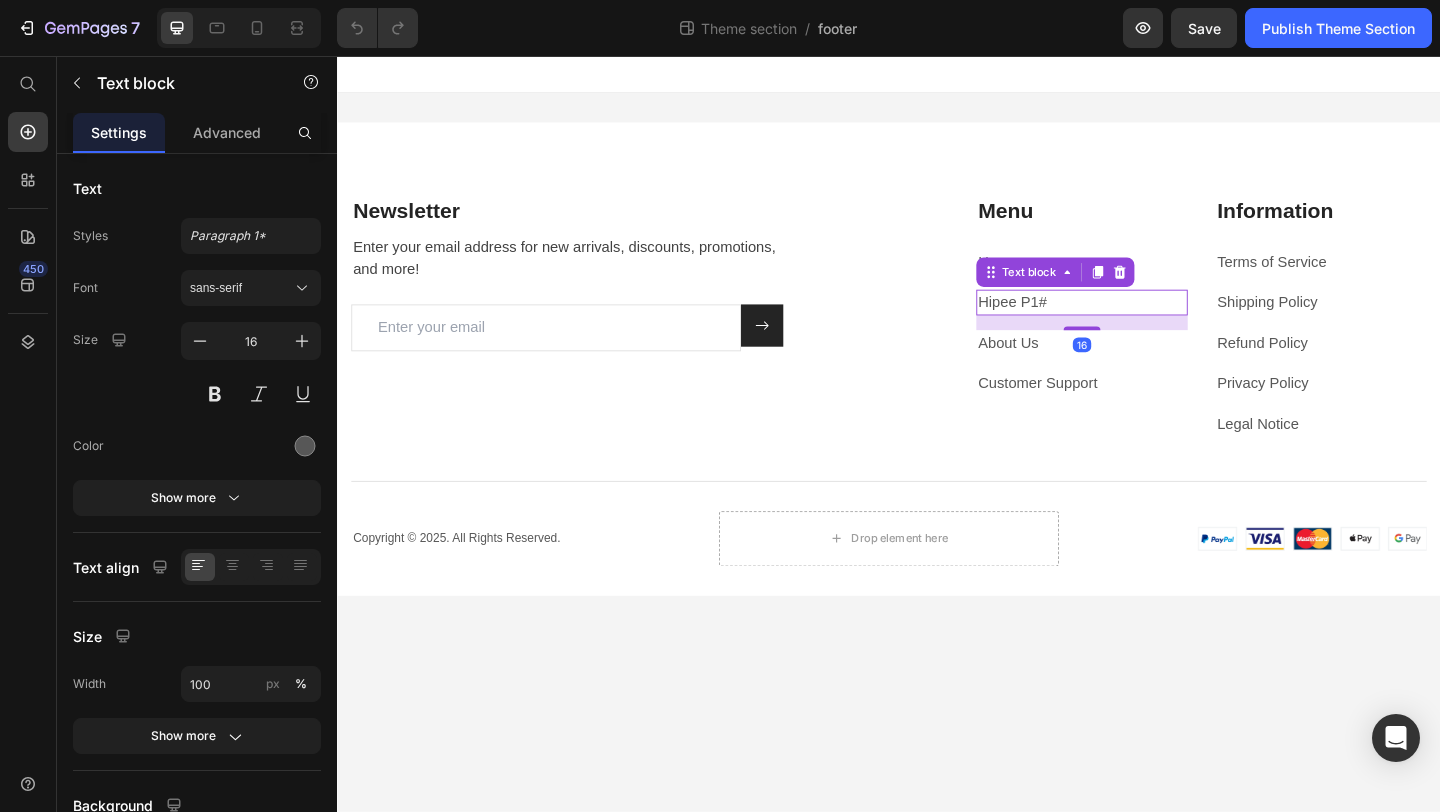 click on "Hipee P1#" at bounding box center (1147, 324) 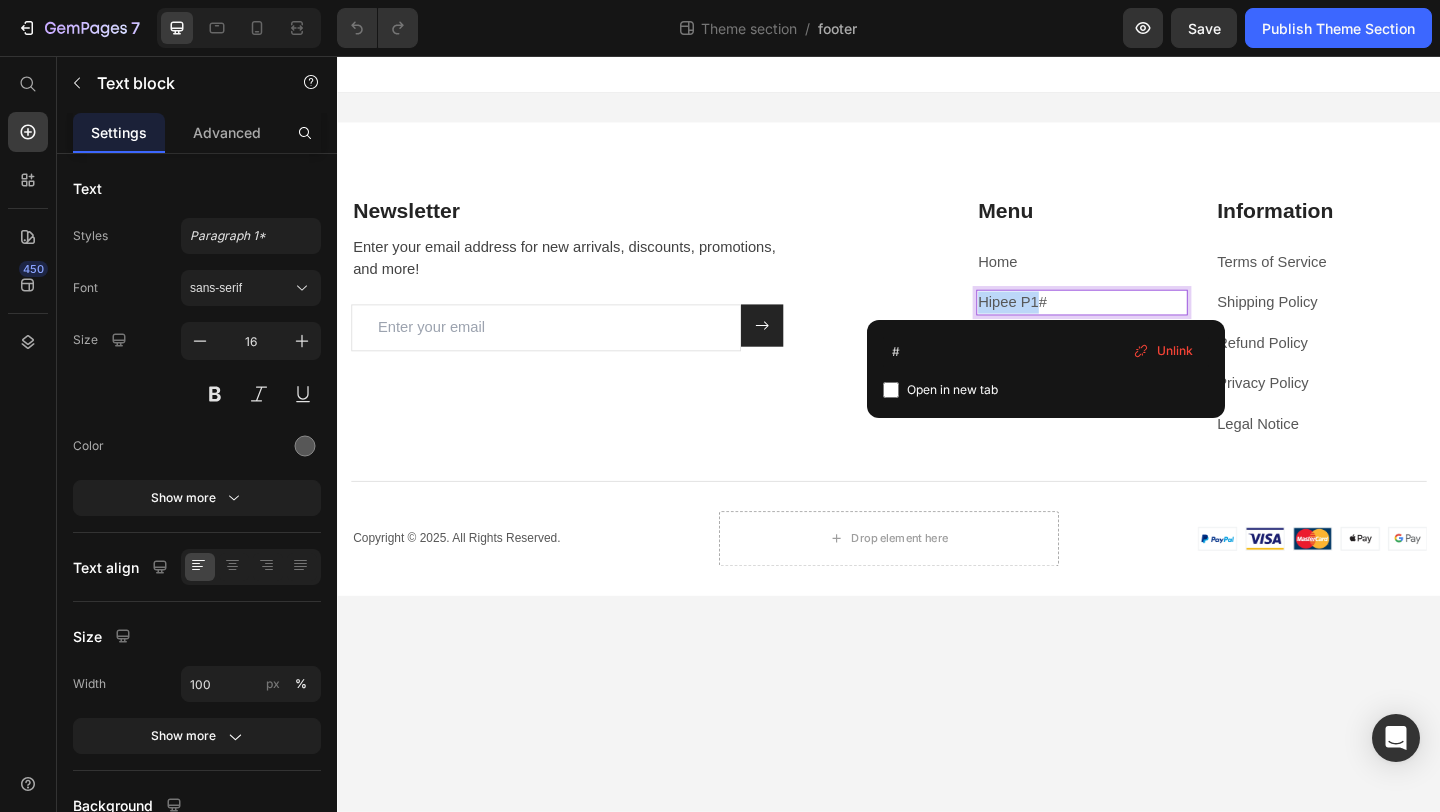 click on "Hipee P1#" at bounding box center (1147, 324) 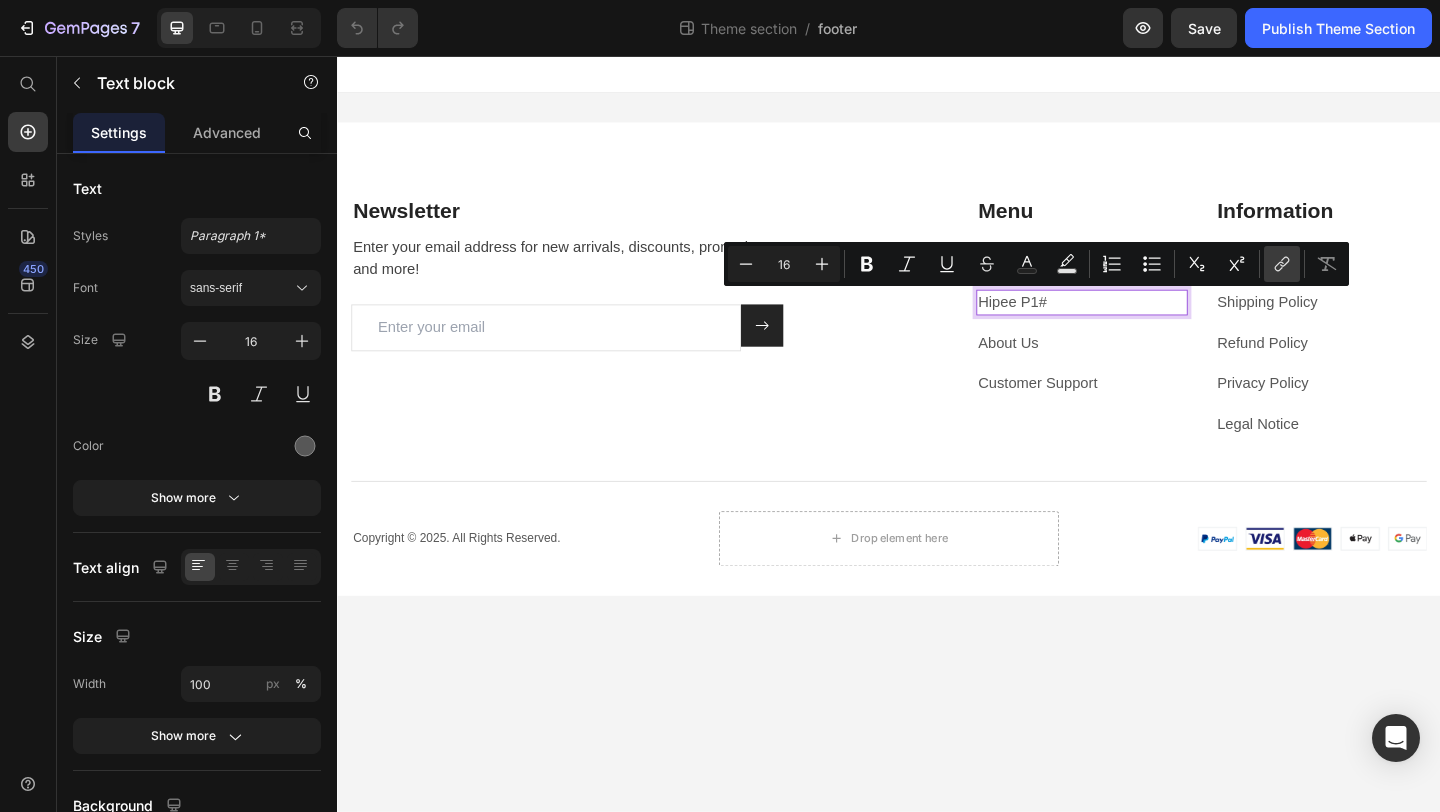 click on "link" at bounding box center (1282, 264) 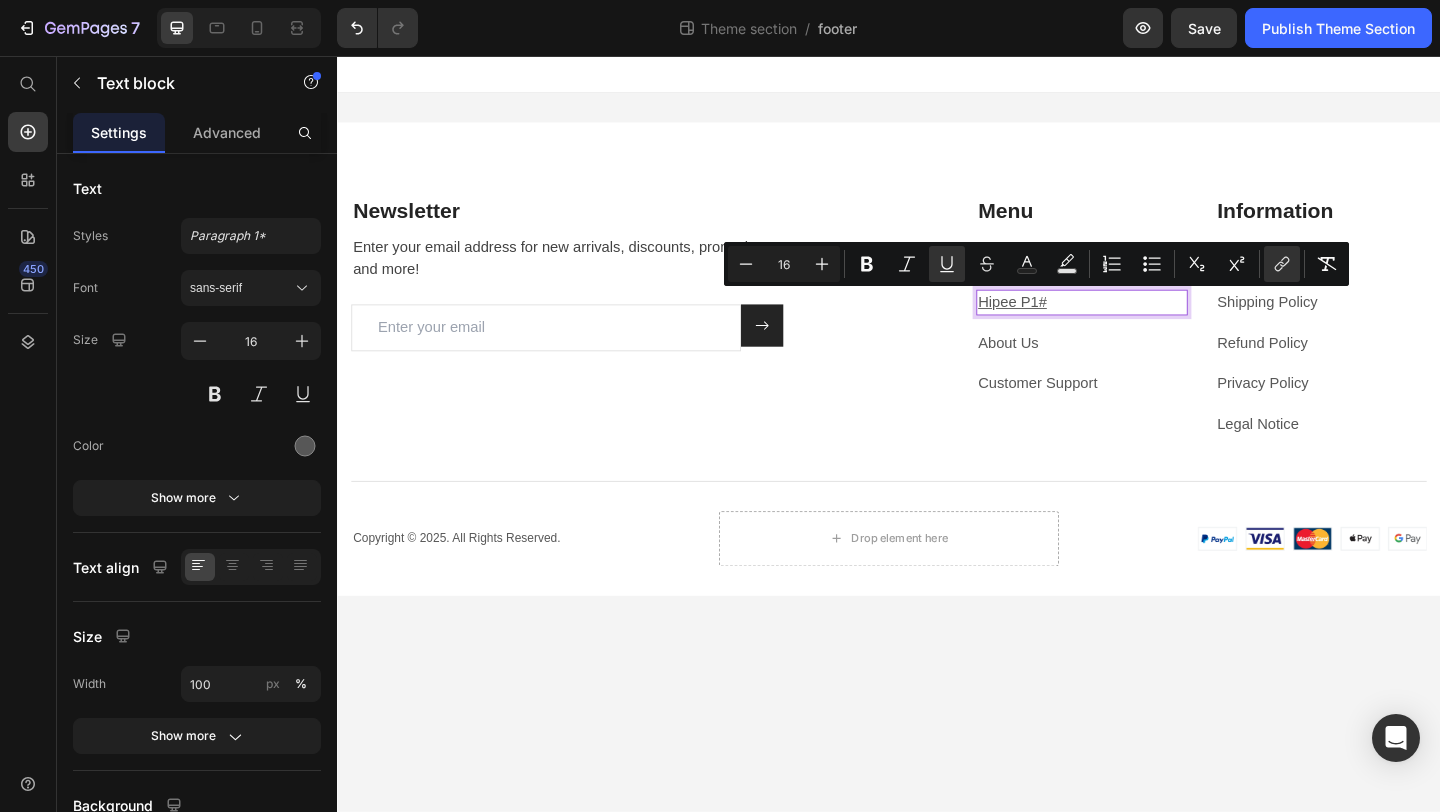 click on "Hipee P1#" at bounding box center (1147, 324) 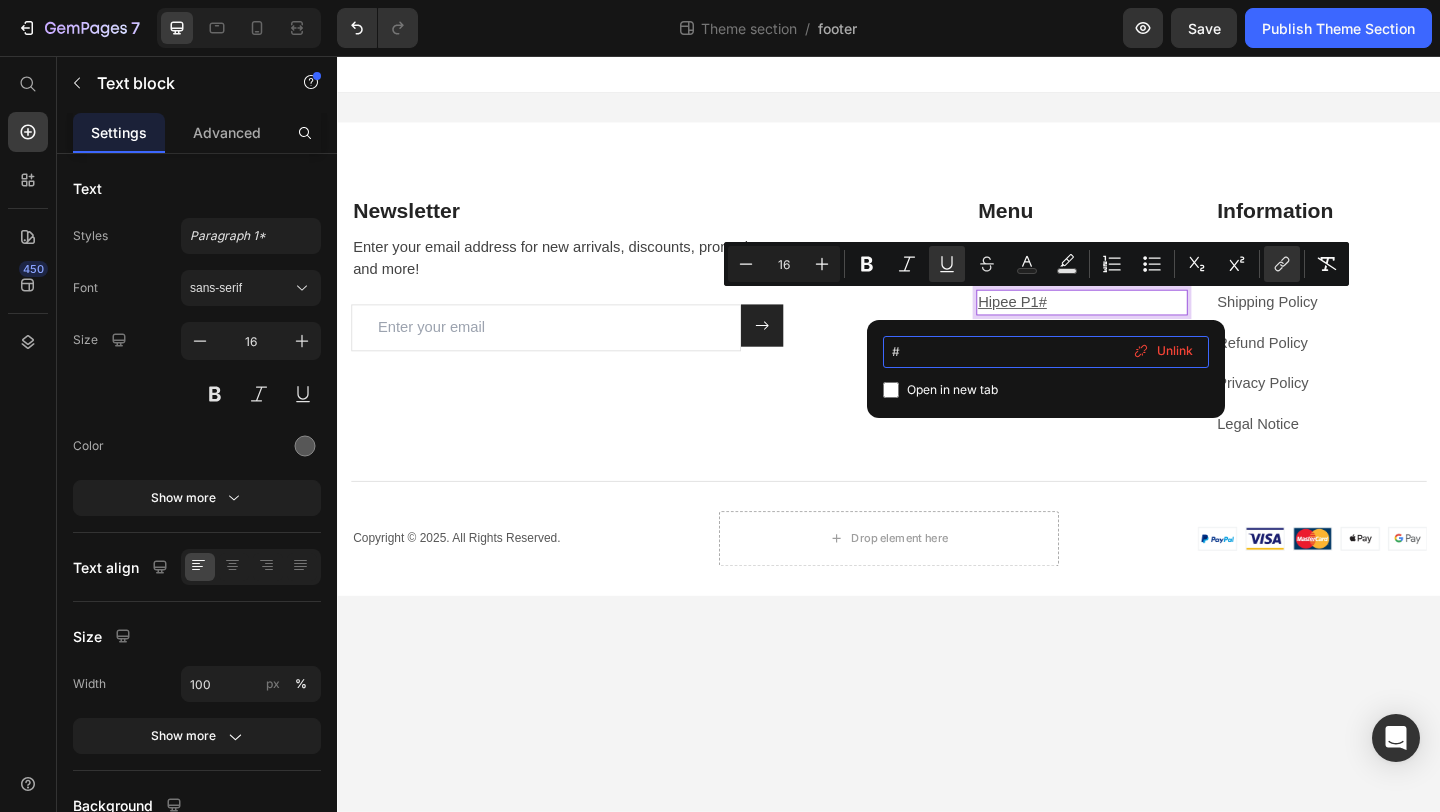 click on "#" at bounding box center [1046, 352] 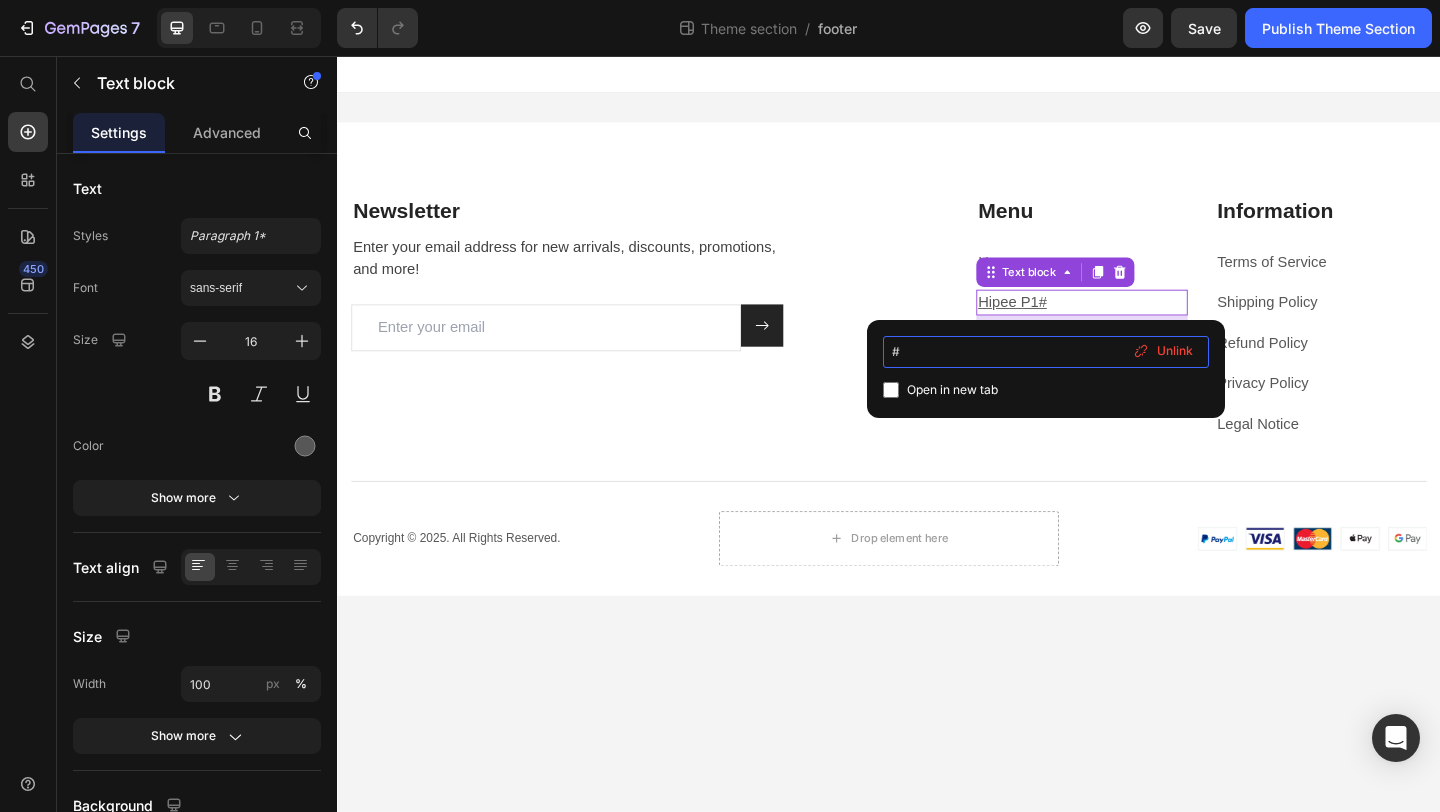 type on "https://hipeeform.com/pages/duplicate-from-hipeefrom-product-page" 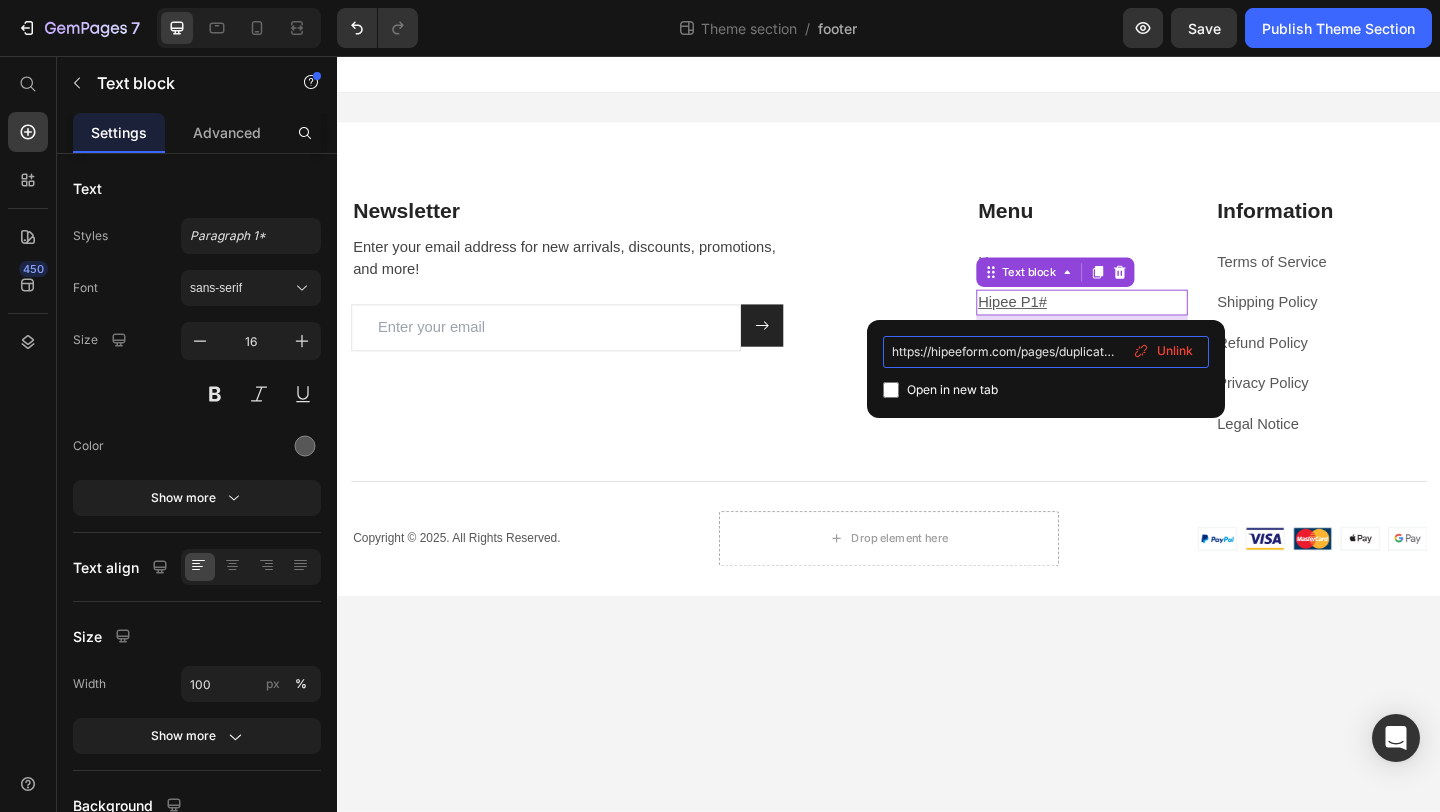 scroll, scrollTop: 0, scrollLeft: 177, axis: horizontal 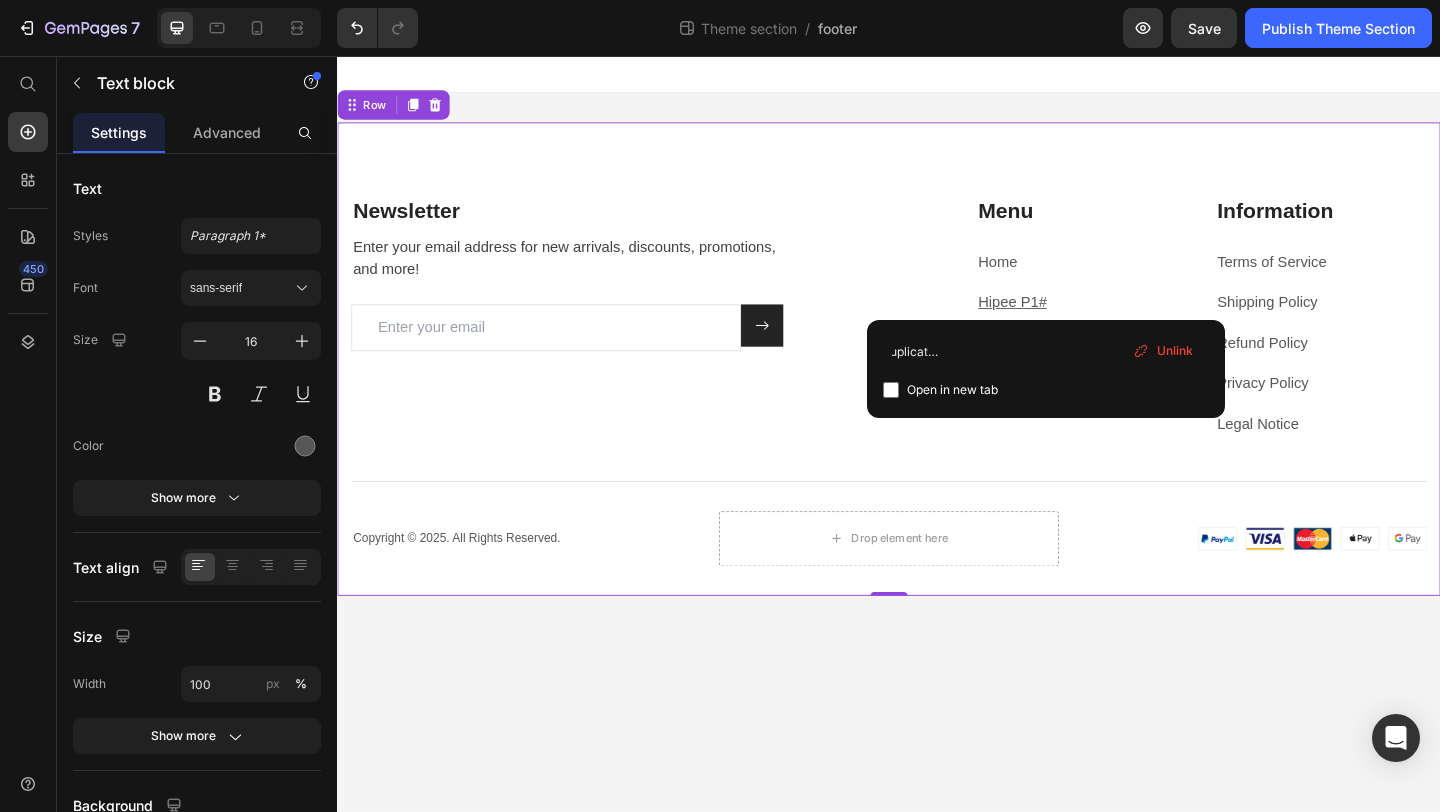 click on "Newsletter Heading Enter your email address for new arrivals, discounts, promotions, and more! Text block Email Field
Submit Button Row Newsletter Row Menu Heading Home Text block Hipee P1# Text block About Us Text block Customer Support Text block Information Heading Terms of Service Text block Shipping Policy Text block Refund Policy Text block Privacy Policy Text block Legal Notice Text block Row Row                Title Line Copyright © 2025. All Rights Reserved. Text block
Drop element here Image Row Row Row   0" at bounding box center (937, 385) 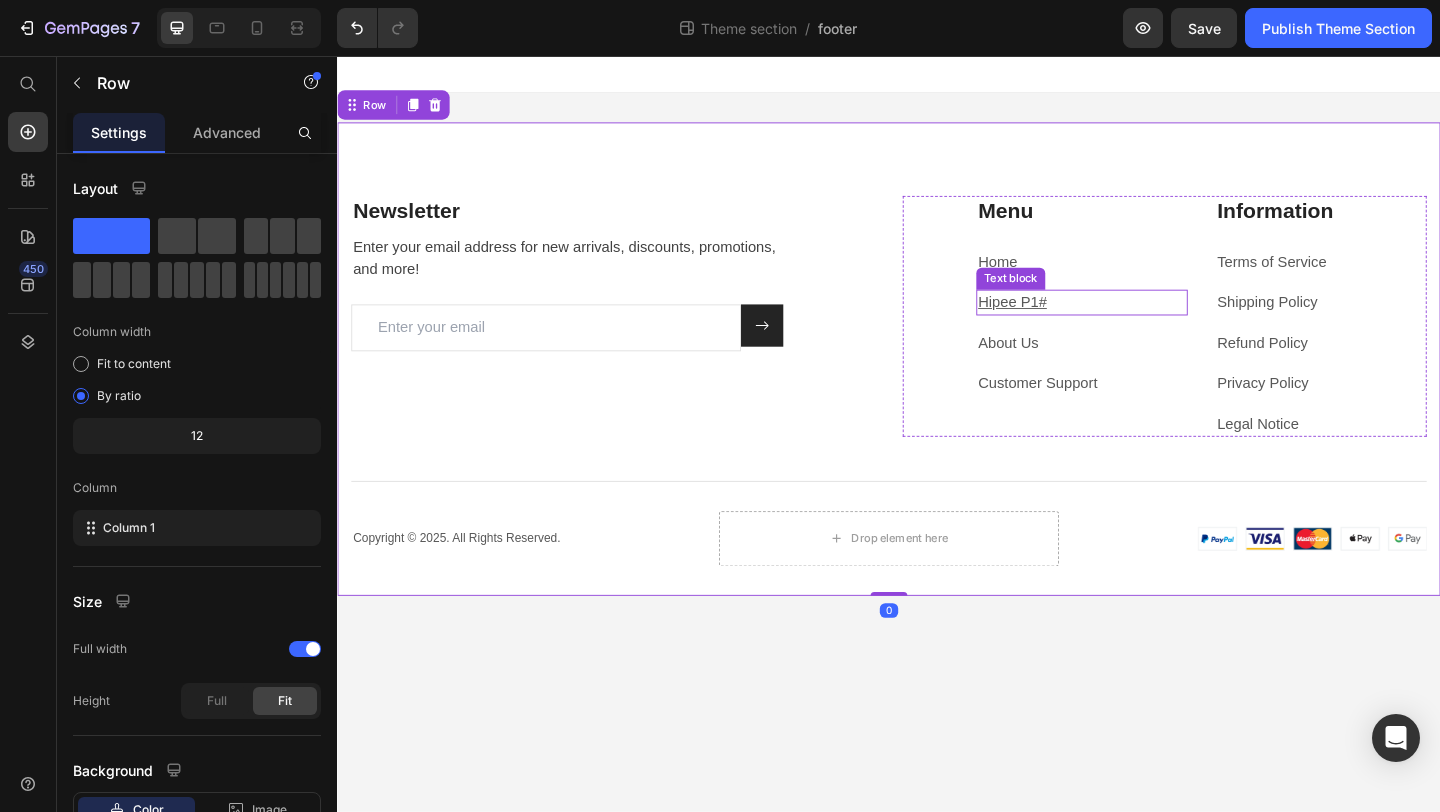 click on "Hipee P1#" at bounding box center (1147, 324) 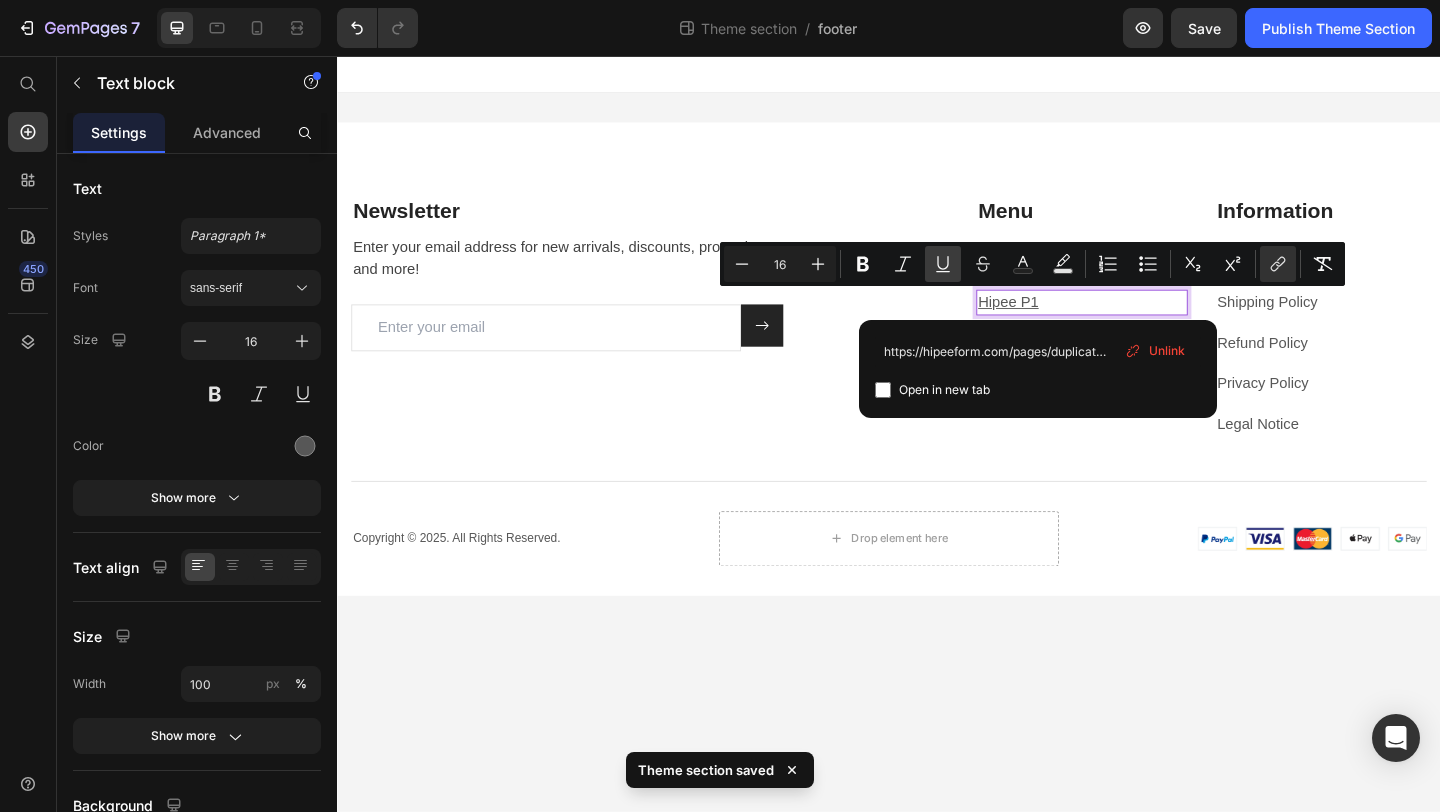 click 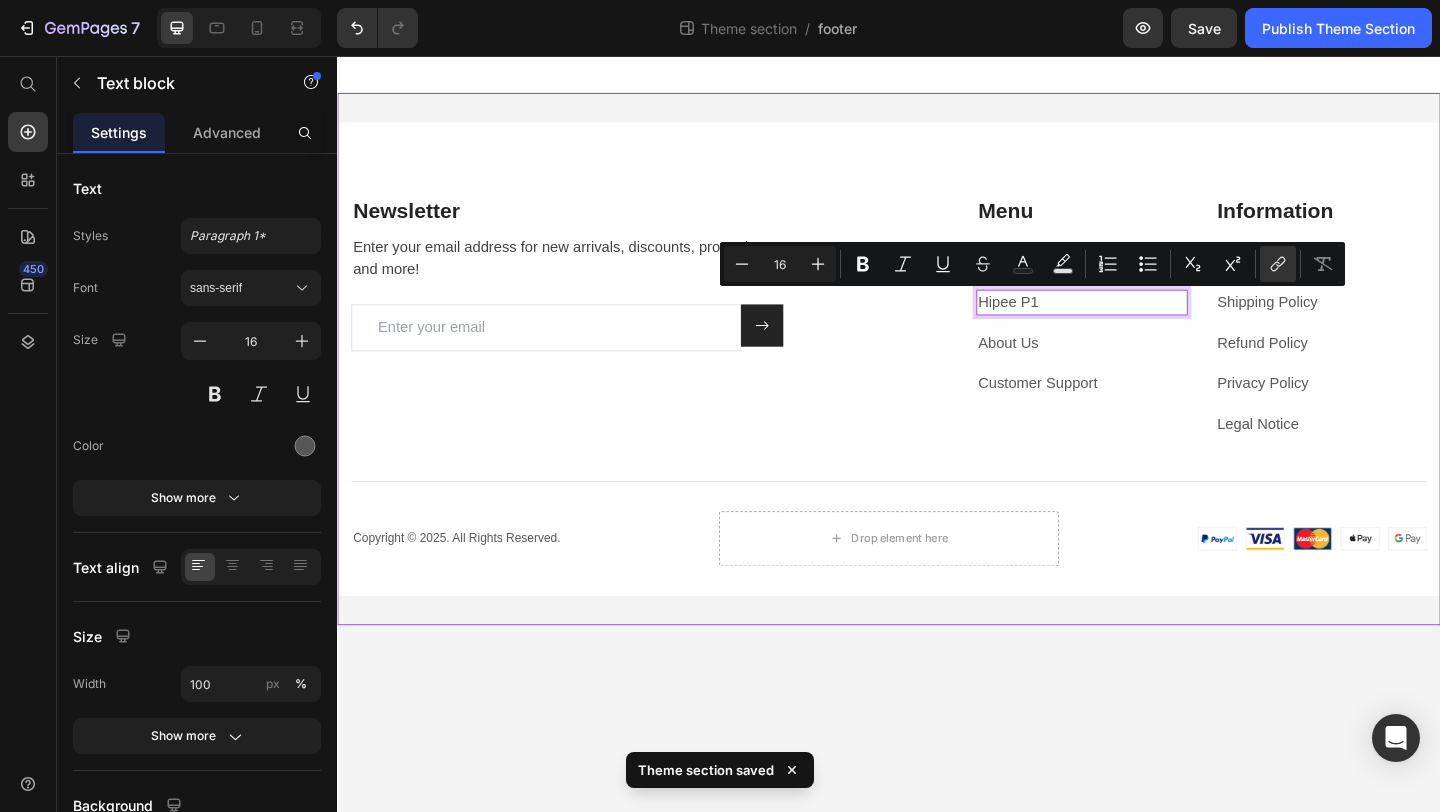 click on "Newsletter Heading Enter your email address for new arrivals, discounts, promotions, and more! Text block Email Field
Submit Button Row Newsletter Row Menu Heading Home Text block Hipee P1 Text block   16 About Us Text block Customer Support Text block Information Heading Terms of Service Text block Shipping Policy Text block Refund Policy Text block Privacy Policy Text block Legal Notice Text block Row Row                Title Line Copyright © 2025. All Rights Reserved. Text block
Drop element here Image Row Row Row" at bounding box center [937, 385] 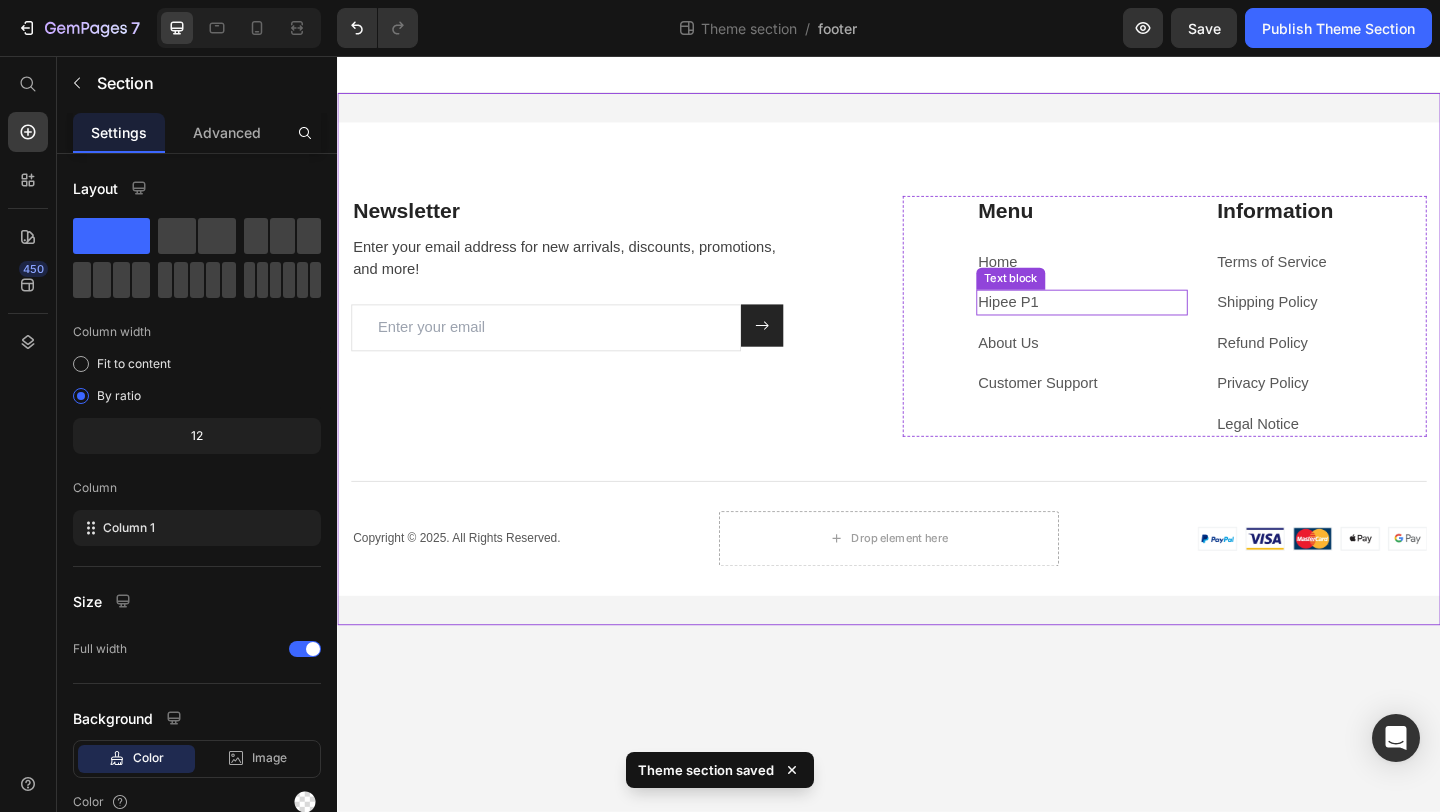 click on "Hipee P1" at bounding box center (1147, 324) 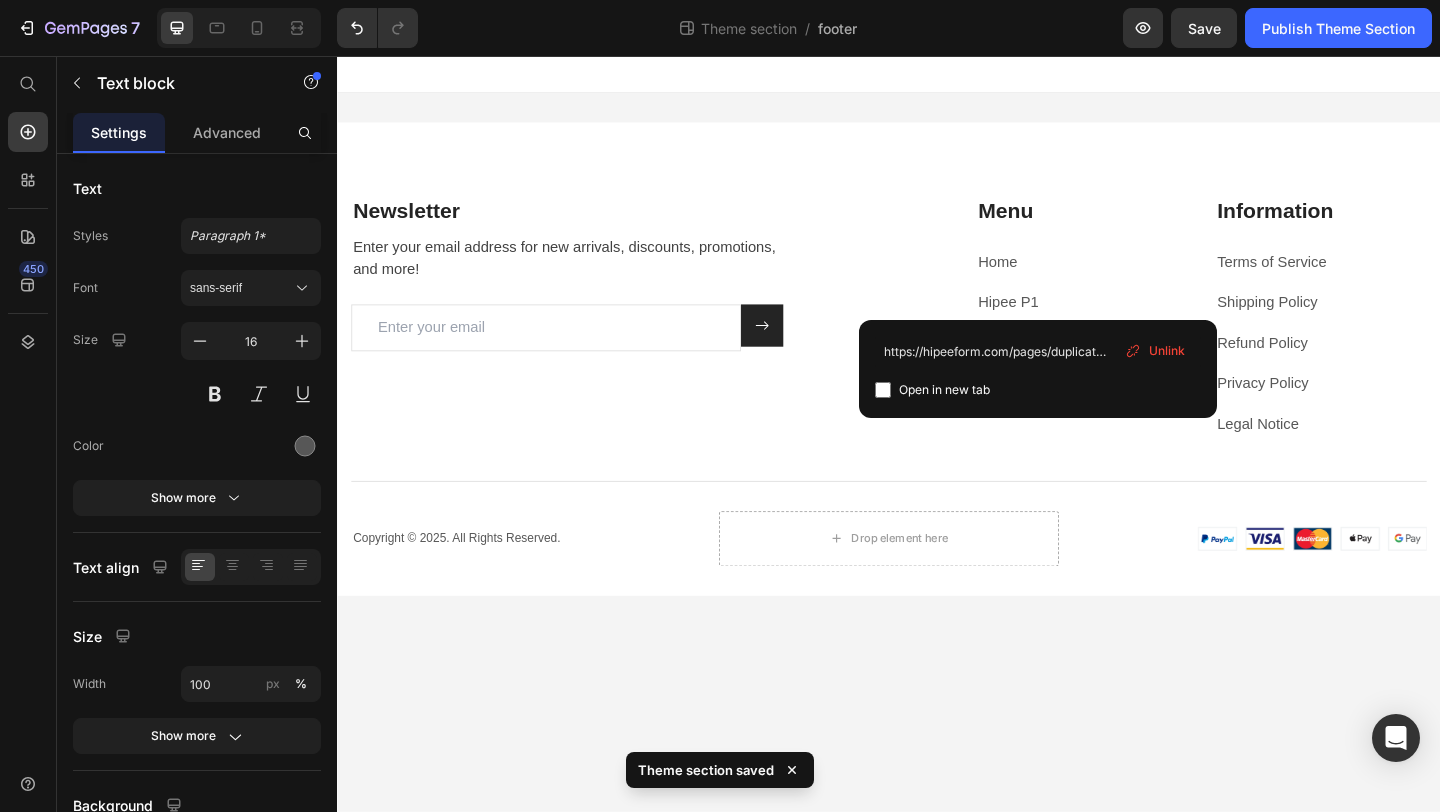 click on "Newsletter Heading Enter your email address for new arrivals, discounts, promotions, and more! Text block Email Field
Submit Button Row Newsletter Row Menu Heading Home Text block Hipee P1 Text block About Us Text block Customer Support Text block Information Heading Terms of Service Text block Shipping Policy Text block Refund Policy Text block Privacy Policy Text block Legal Notice Text block Row Row                Title Line Copyright © 2025. All Rights Reserved. Text block
Drop element here Image Row Row Row Root
Drag & drop element from sidebar or
Explore Library
Add section Choose templates inspired by CRO experts Generate layout from URL or image Add blank section then drag & drop elements" at bounding box center (937, 467) 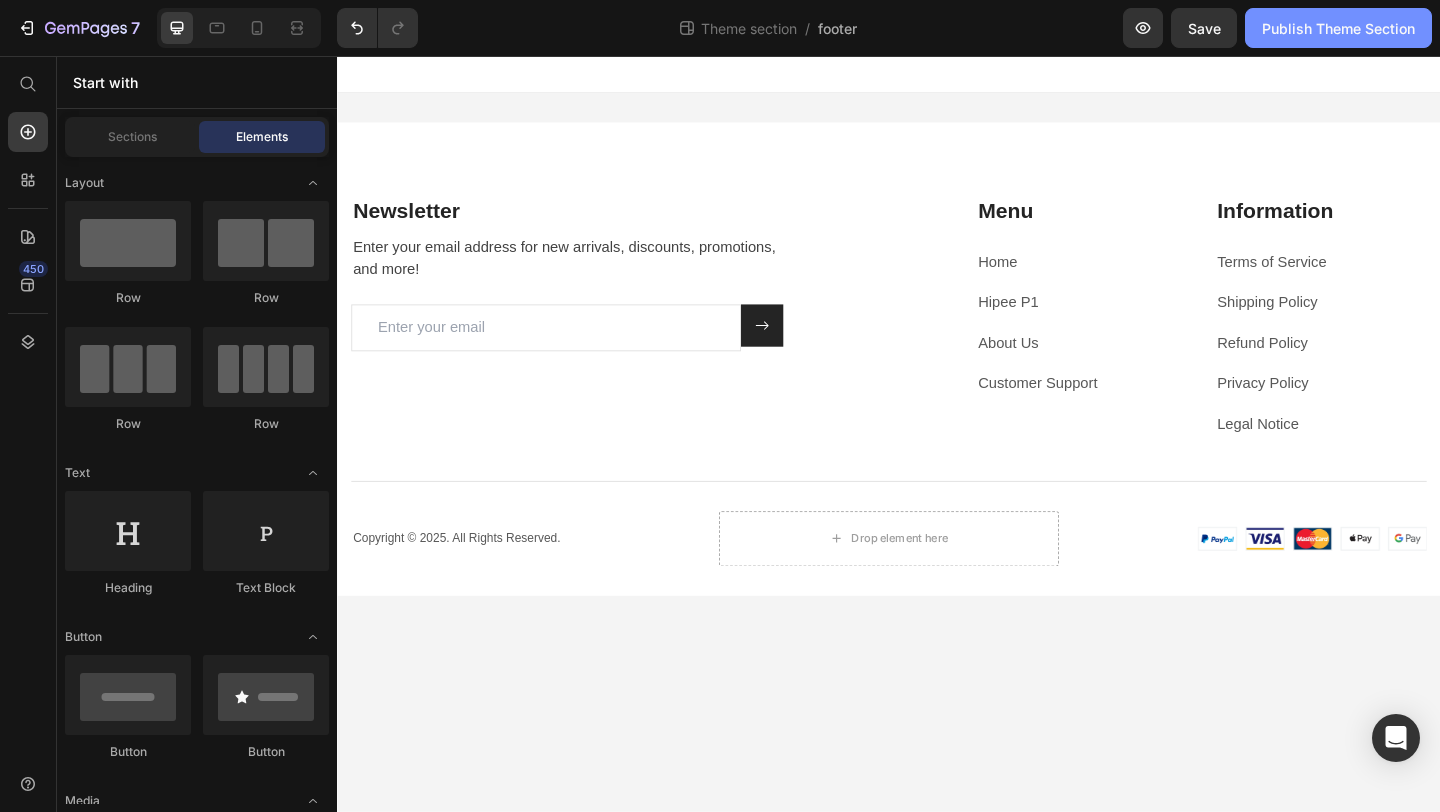click on "Publish Theme Section" 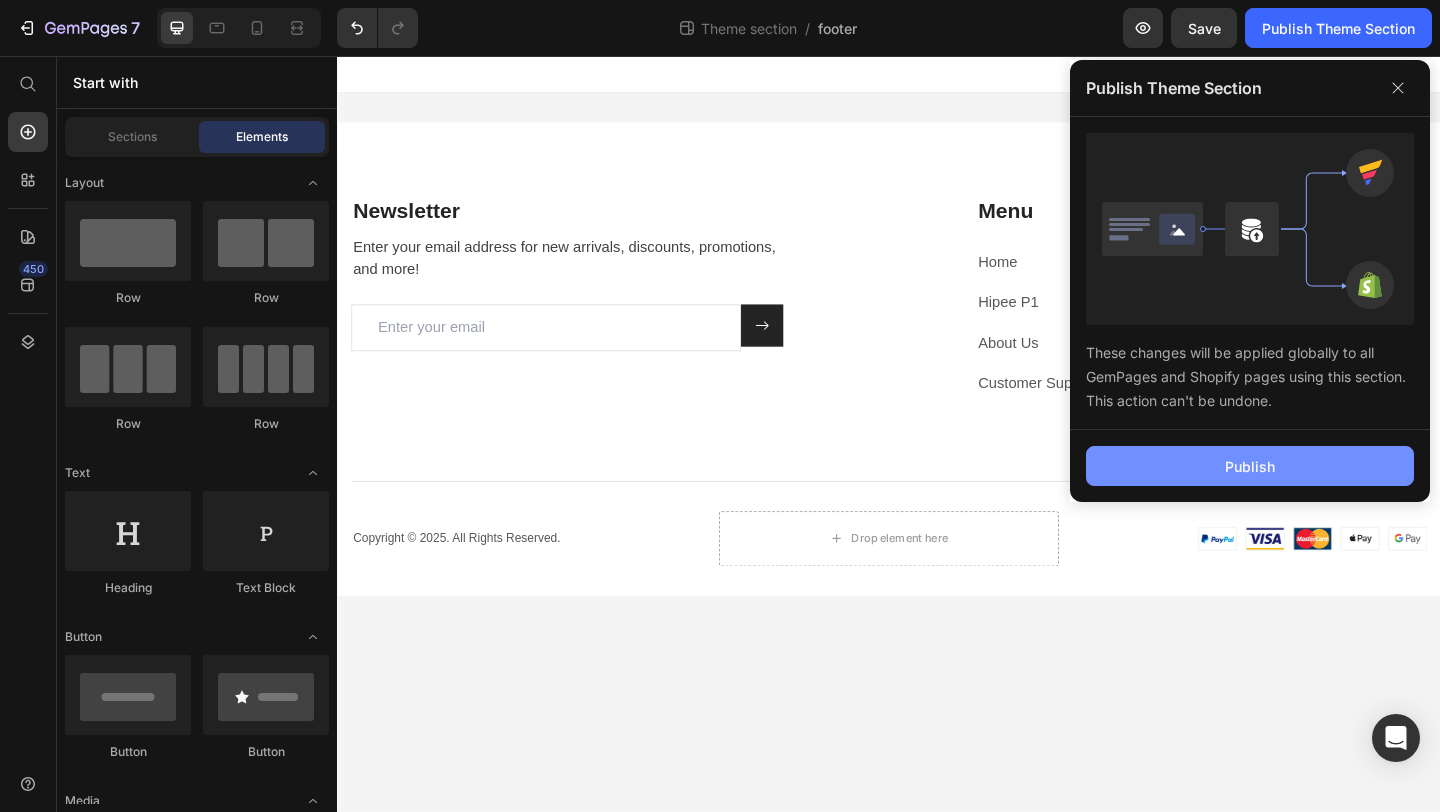 click on "Publish" 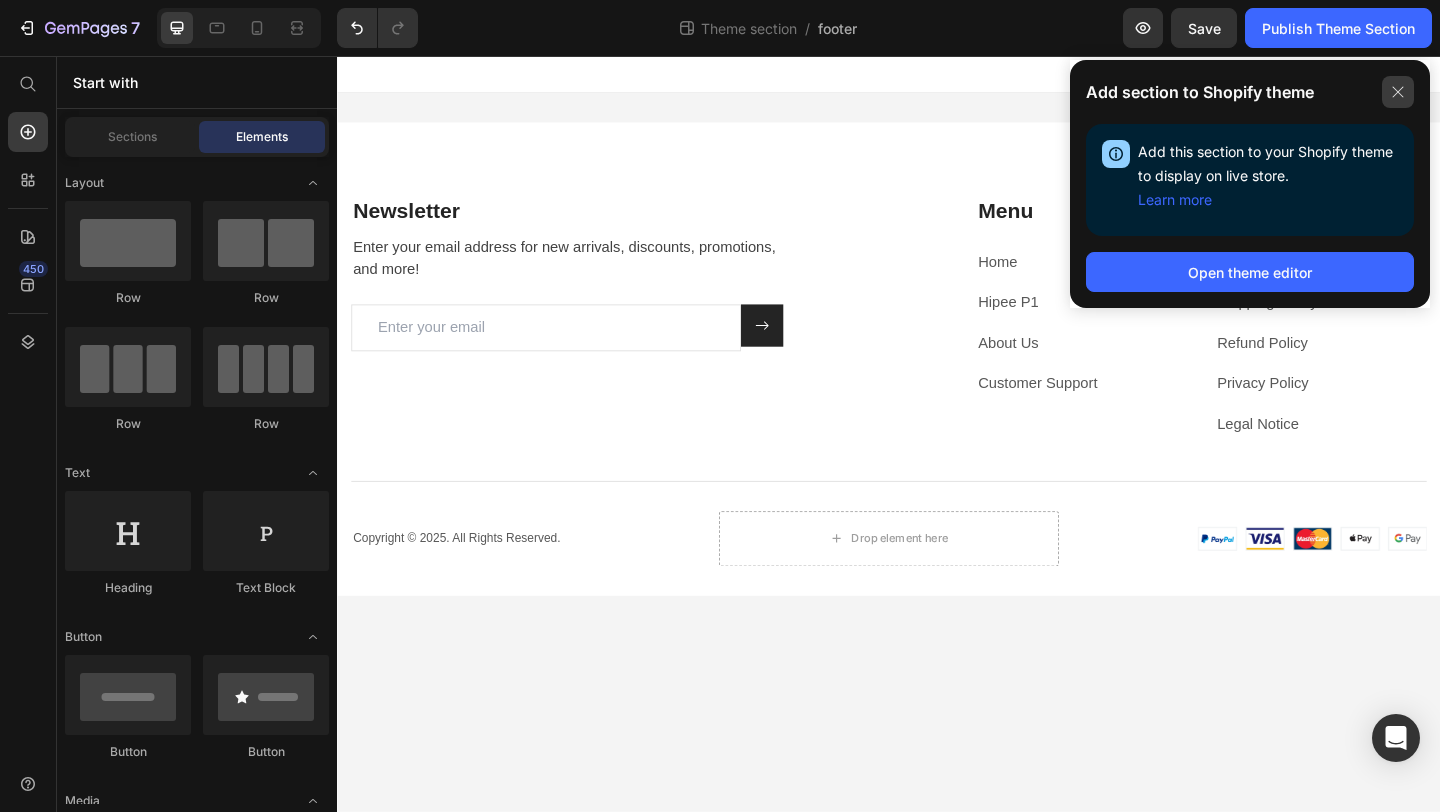 click 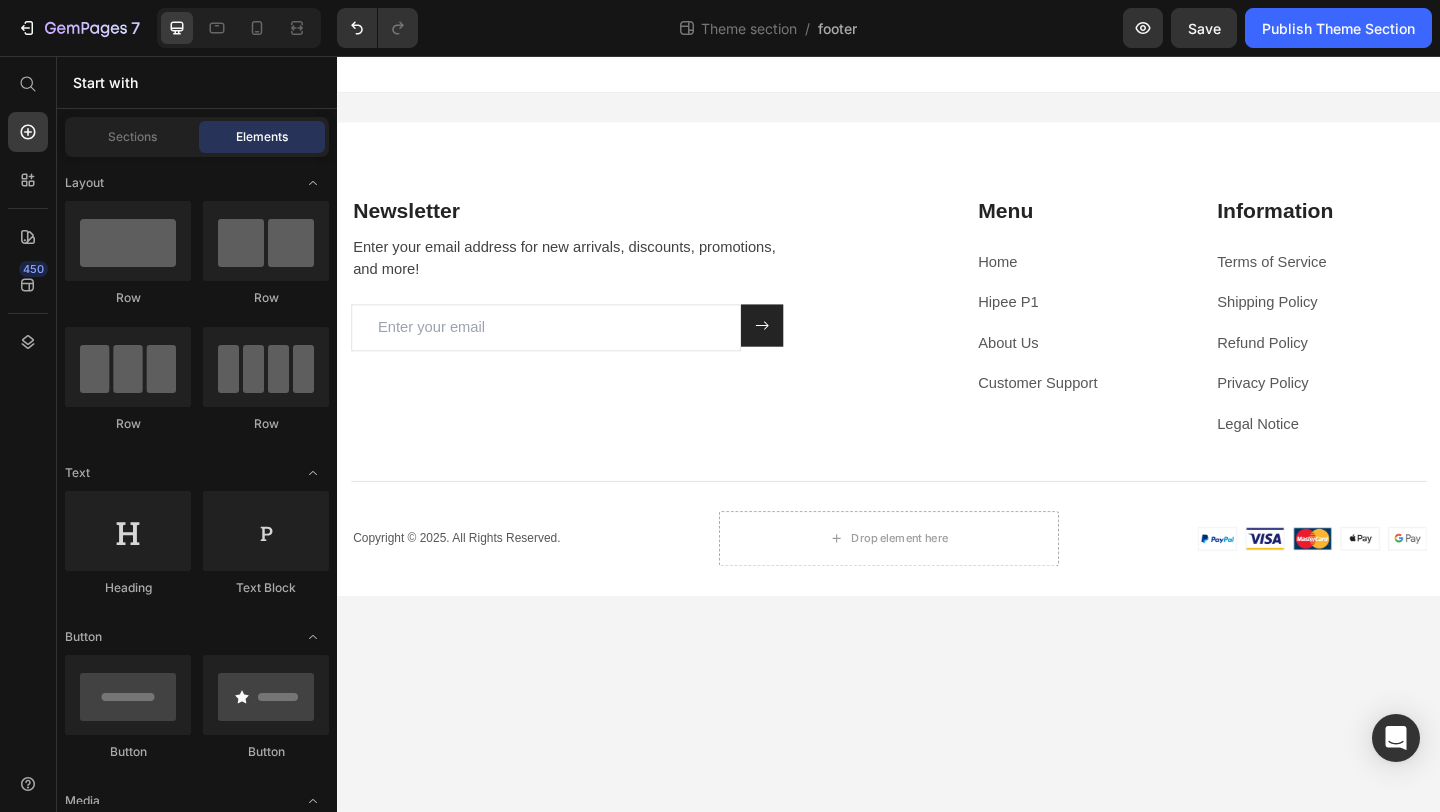 click on "Newsletter Heading Enter your email address for new arrivals, discounts, promotions, and more! Text block Email Field
Submit Button Row Newsletter Row Menu Heading Home Text block Hipee P1 Text block About Us Text block Customer Support Text block Information Heading Terms of Service Text block Shipping Policy Text block Refund Policy Text block Privacy Policy Text block Legal Notice Text block Row Row                Title Line Copyright © 2025. All Rights Reserved. Text block
Drop element here Image Row Row Row Root
Drag & drop element from sidebar or
Explore Library
Add section Choose templates inspired by CRO experts Generate layout from URL or image Add blank section then drag & drop elements" at bounding box center (937, 467) 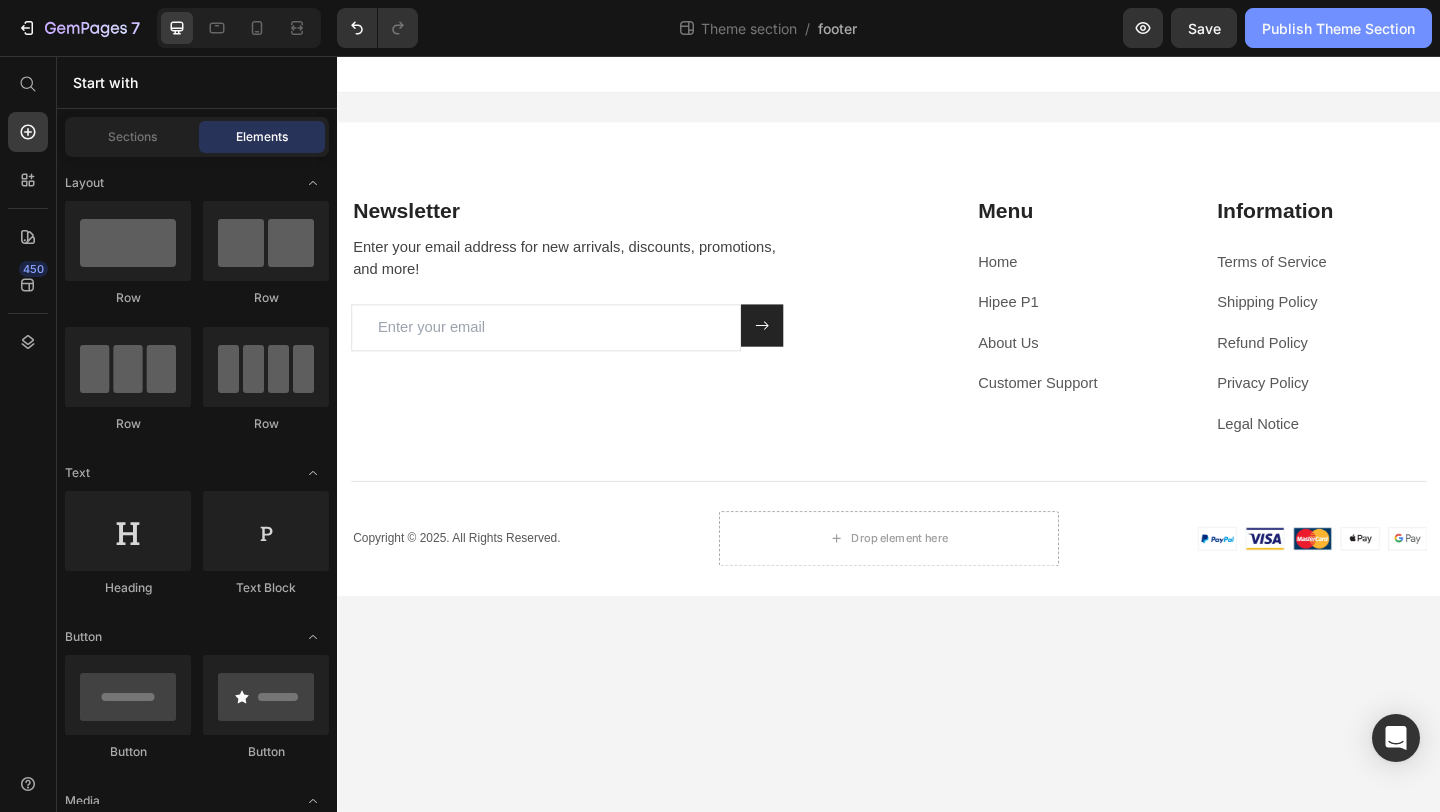 click on "Publish Theme Section" at bounding box center (1338, 28) 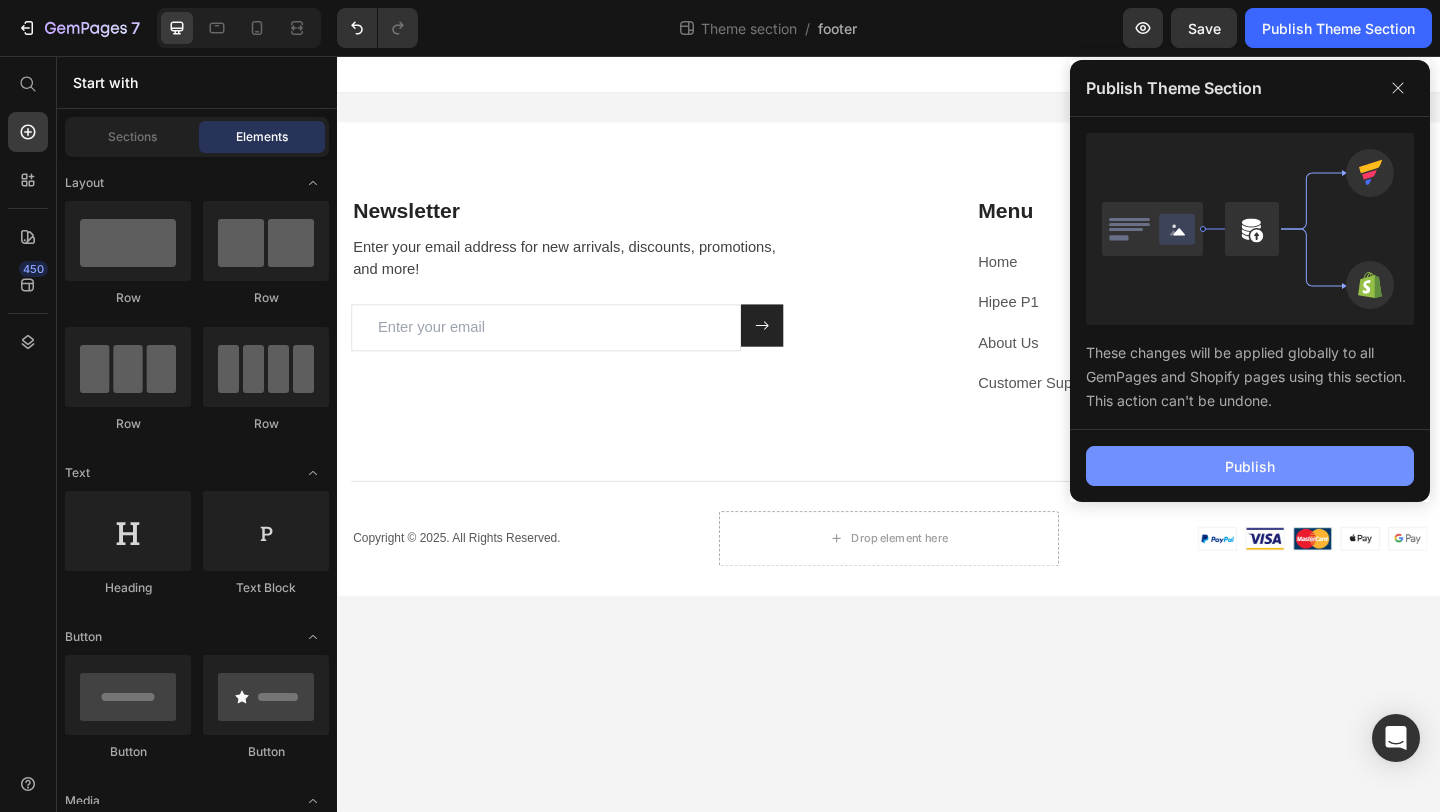 click on "Publish" 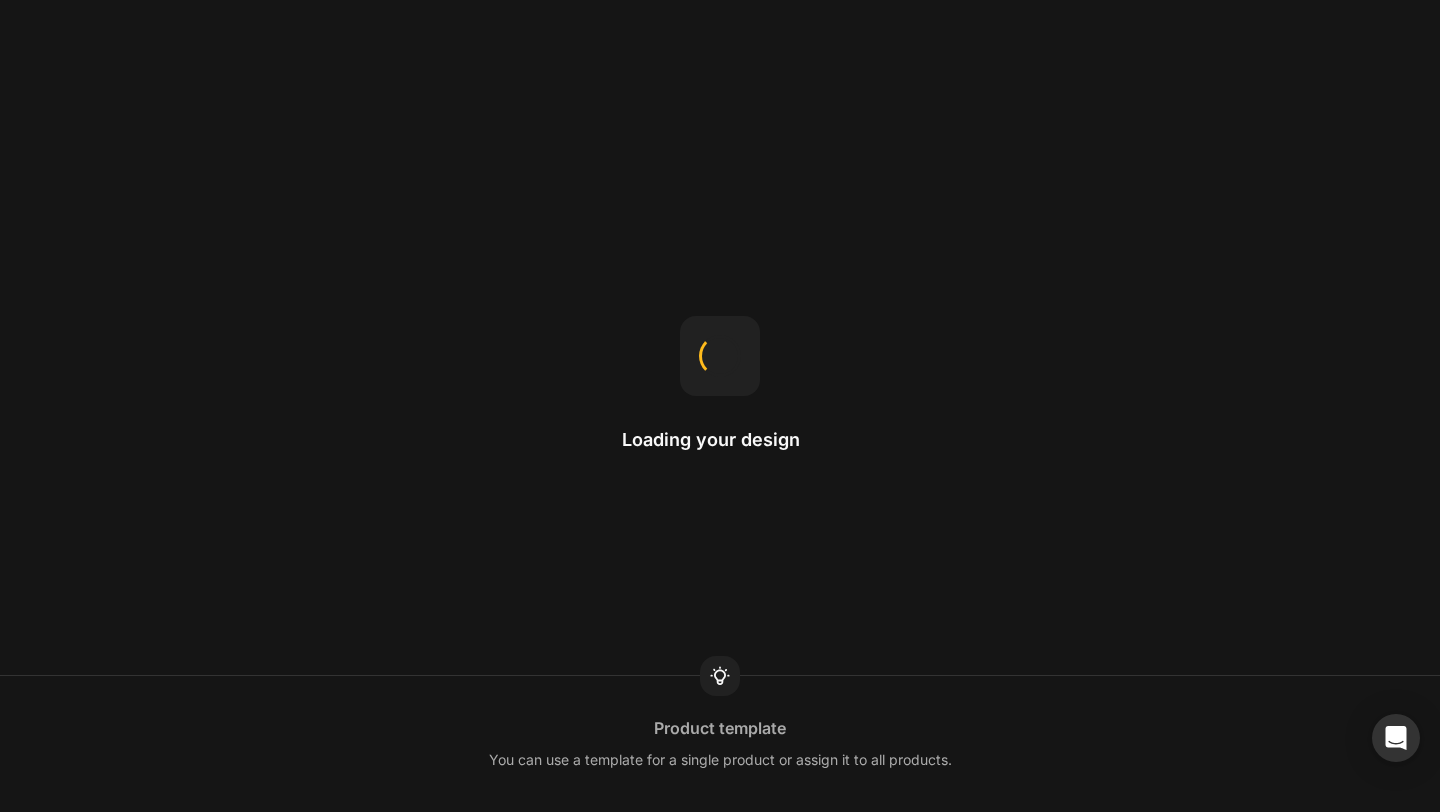 scroll, scrollTop: 0, scrollLeft: 0, axis: both 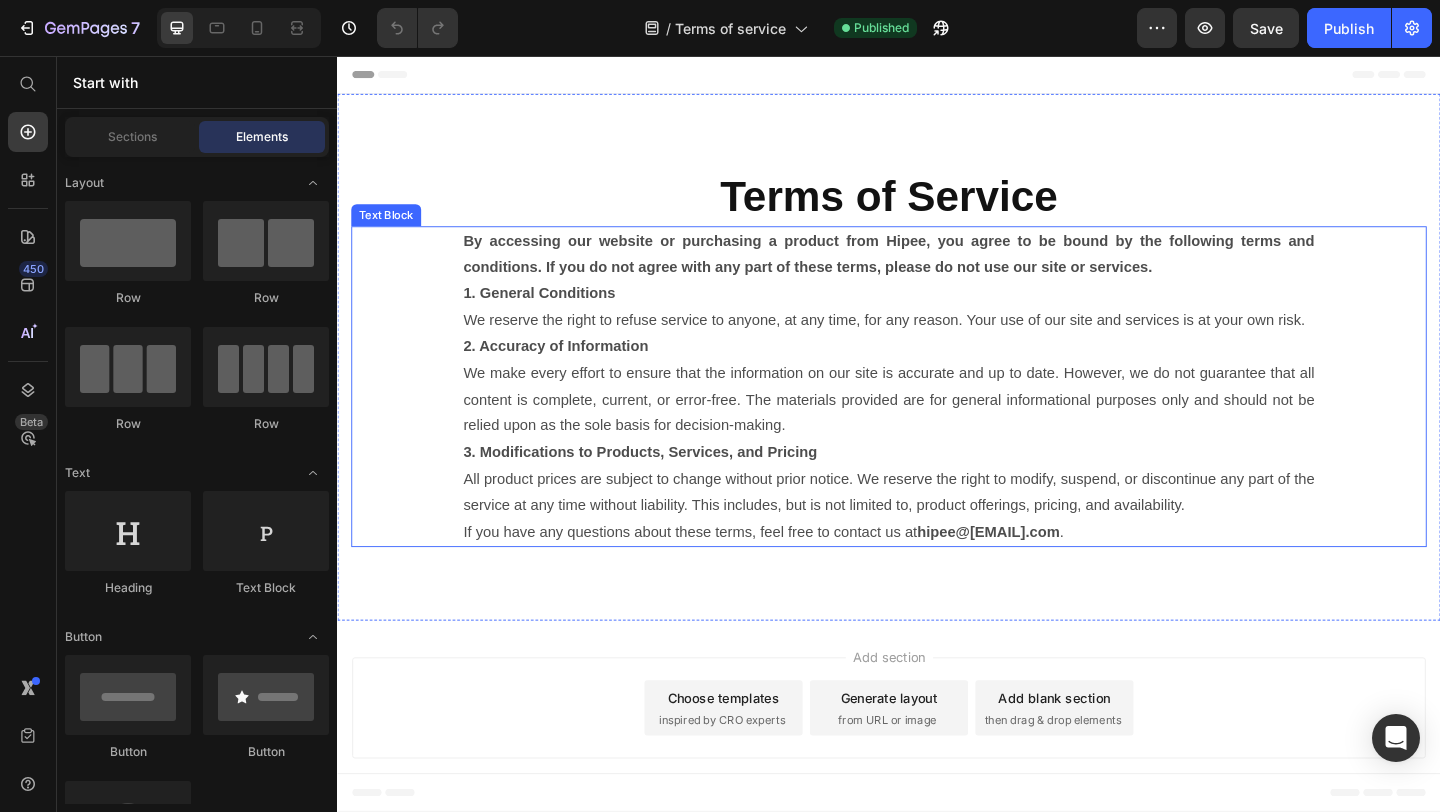 click on "By accessing our website or purchasing a product from Hipee, you agree to be bound by the following terms and conditions. If you do not agree with any part of these terms, please do not use our site or services." at bounding box center [937, 271] 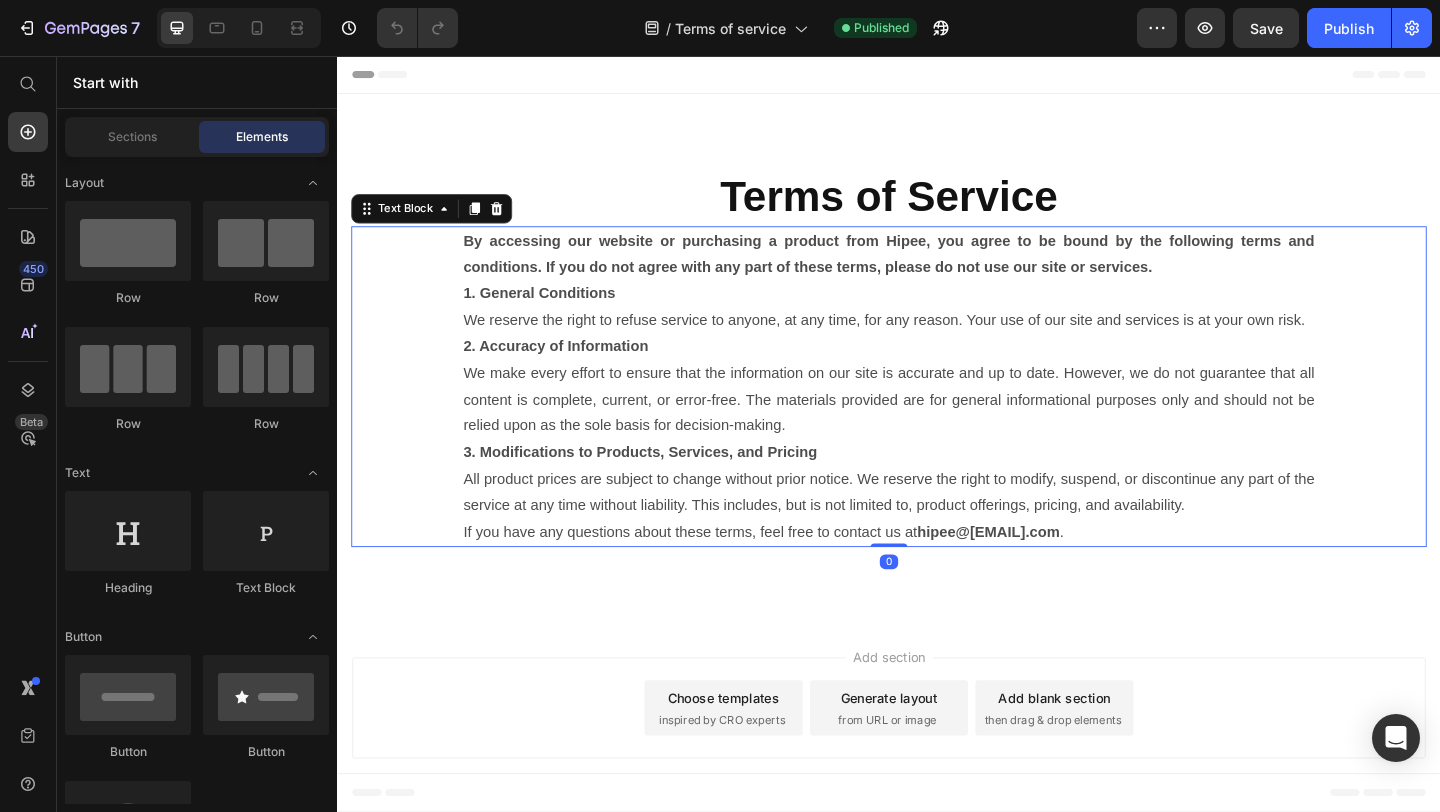 click on "By accessing our website or purchasing a product from Hipee, you agree to be bound by the following terms and conditions. If you do not agree with any part of these terms, please do not use our site or services." at bounding box center (937, 271) 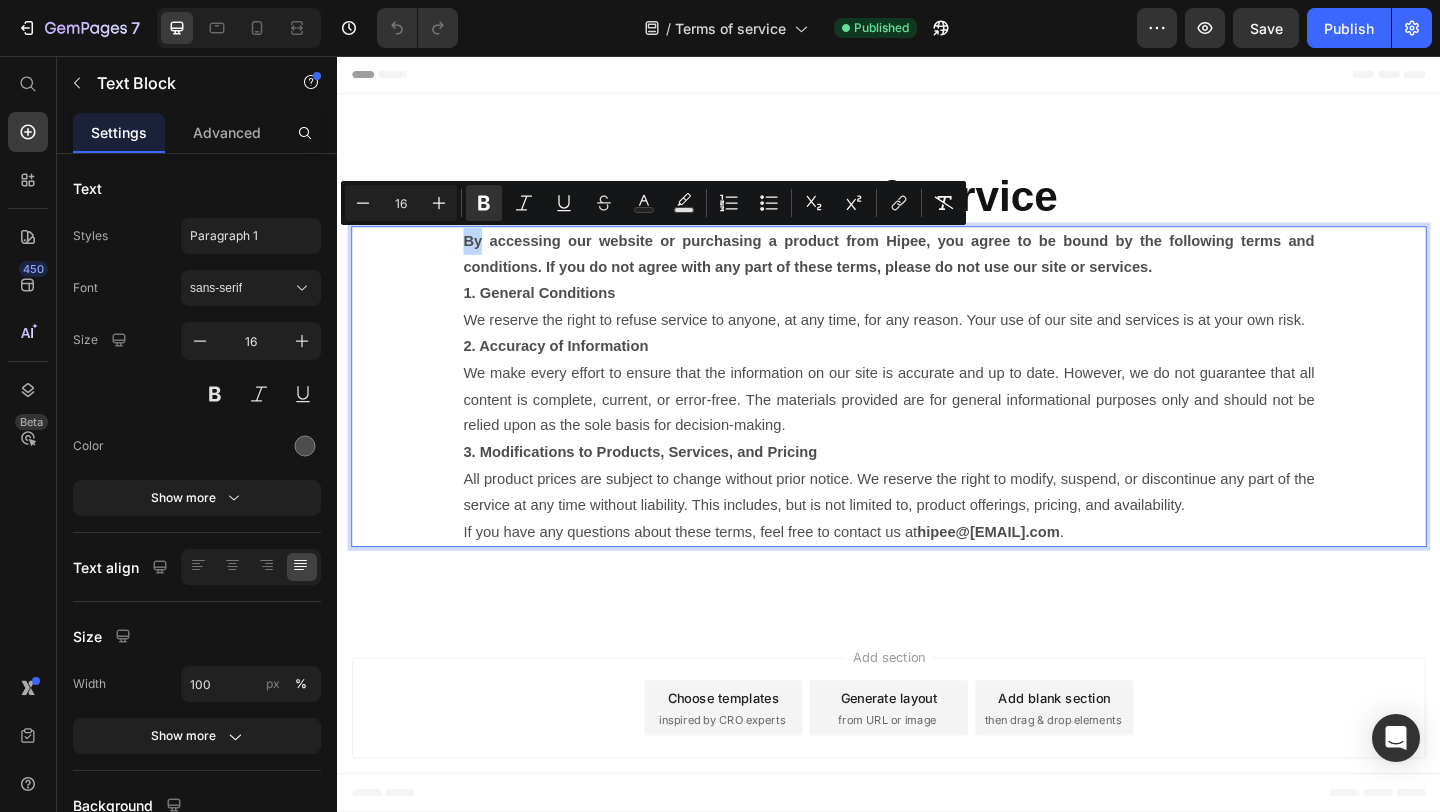 click on "By accessing our website or purchasing a product from Hipee, you agree to be bound by the following terms and conditions. If you do not agree with any part of these terms, please do not use our site or services." at bounding box center (937, 271) 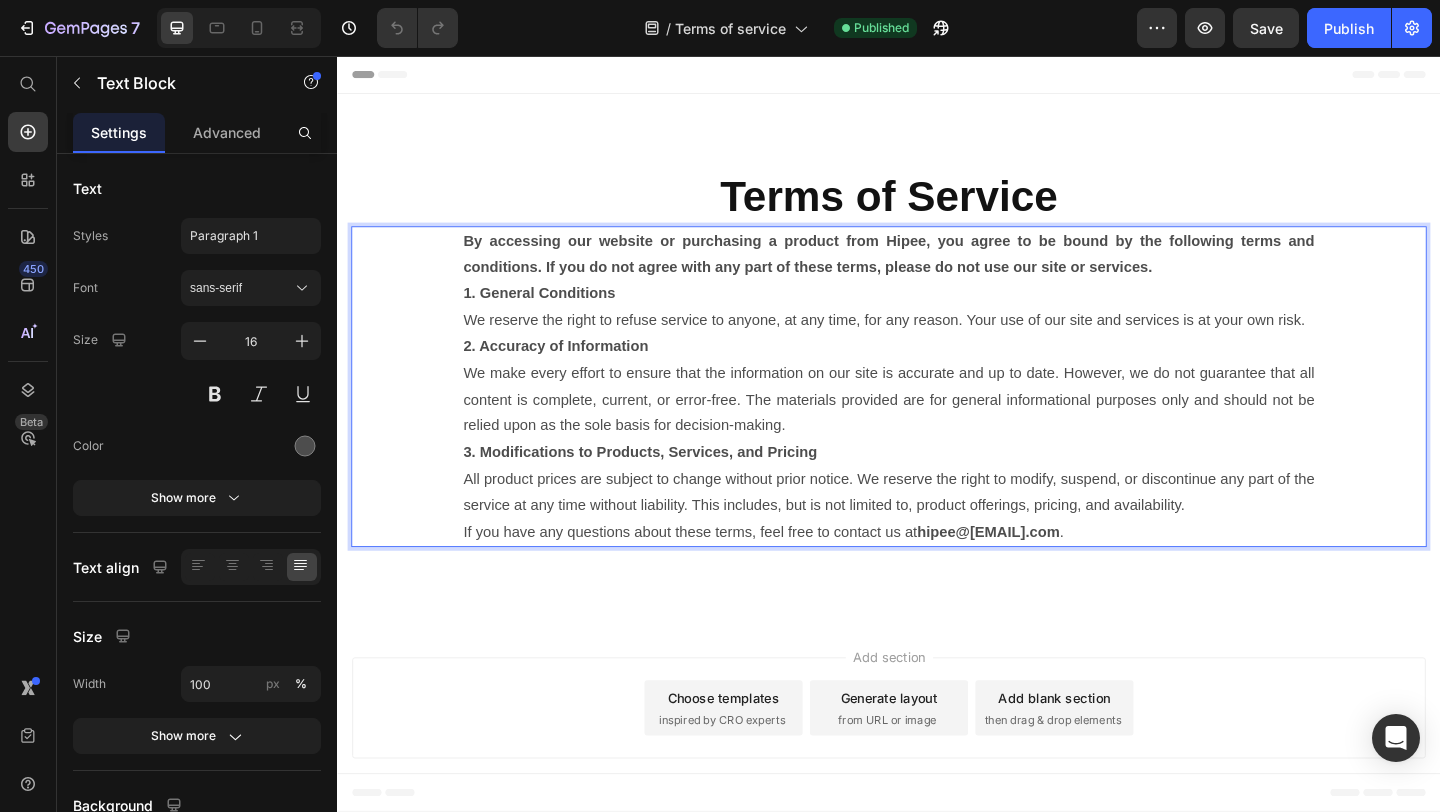 click on "By accessing our website or purchasing a product from Hipee, you agree to be bound by the following terms and conditions. If you do not agree with any part of these terms, please do not use our site or services. 1. General Conditions We reserve the right to refuse service to anyone, at any time, for any reason. Your use of our site and services is at your own risk. 2. Accuracy of Information We make every effort to ensure that the information on our site is accurate and up to date. However, we do not guarantee that all content is complete, current, or error-free. The materials provided are for general informational purposes only and should not be relied upon as the sole basis for decision‑making. 3. Modifications to Products, Services, and Pricing All product prices are subject to change without prior notice. We reserve the right to modify, suspend, or discontinue any part of the service at any time without liability. This includes, but is not limited to, product offerings, pricing, and availability. ." at bounding box center [937, 416] 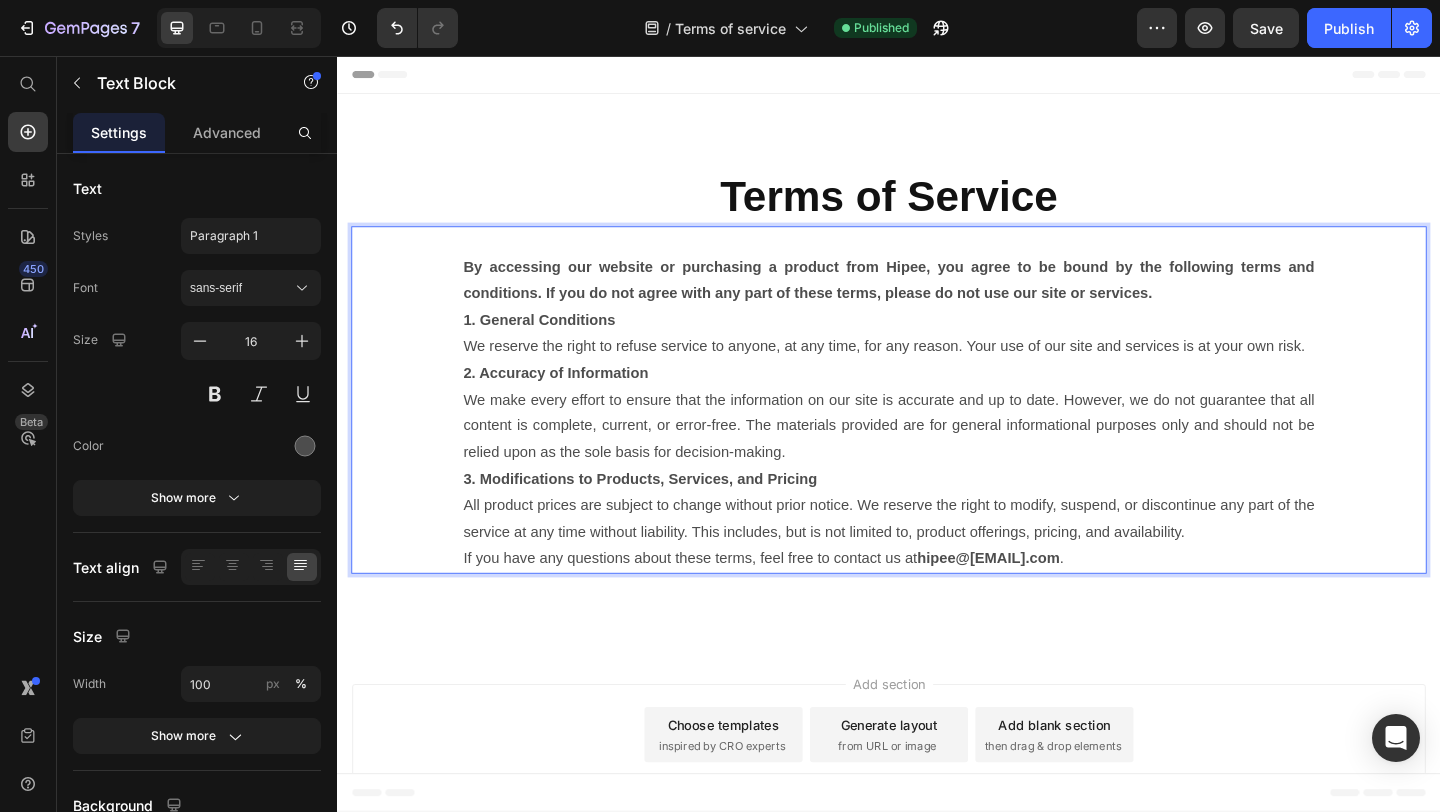 click on "By accessing our website or purchasing a product from Hipee, you agree to be bound by the following terms and conditions. If you do not agree with any part of these terms, please do not use our site or services." at bounding box center (937, 286) 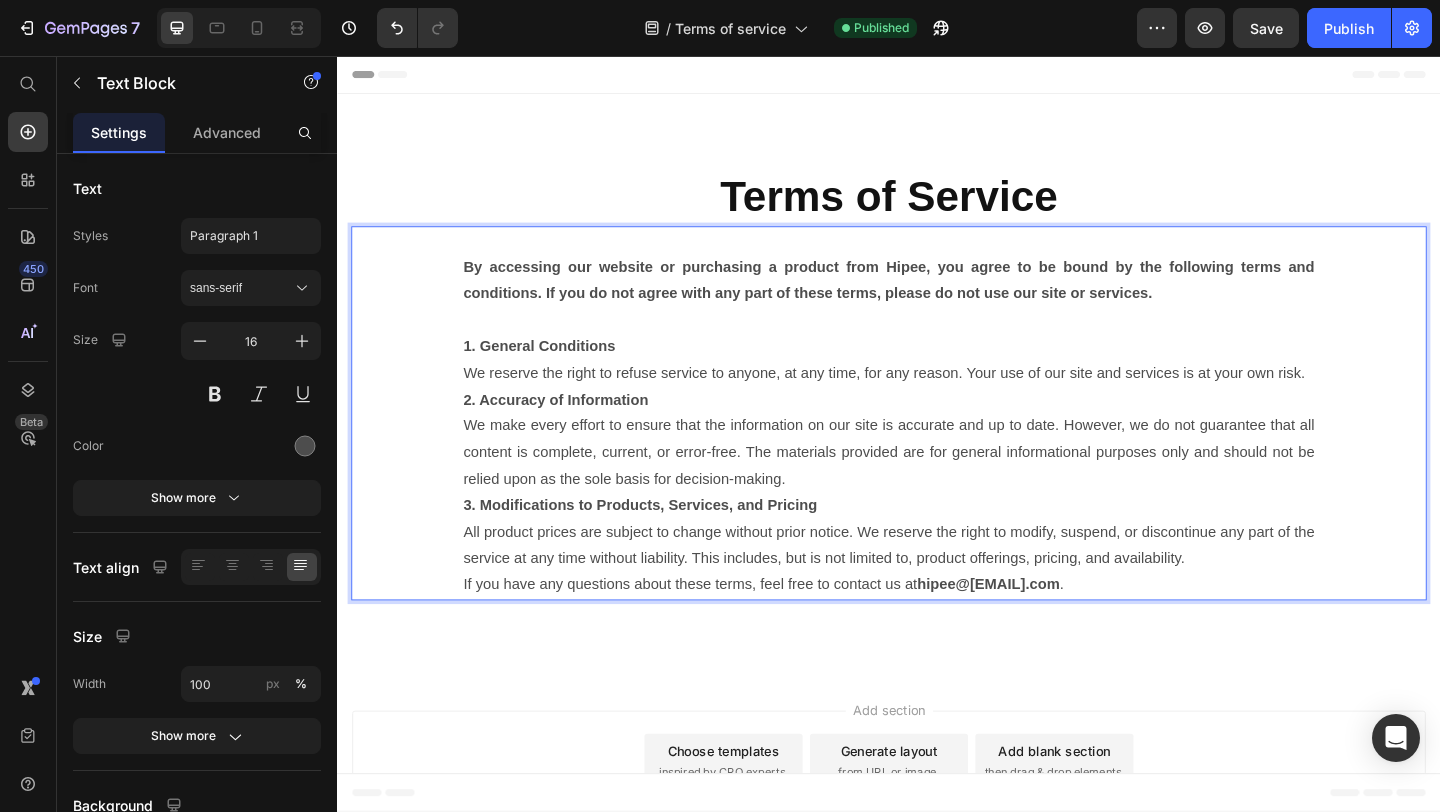 click on "We reserve the right to refuse service to anyone, at any time, for any reason. Your use of our site and services is at your own risk." at bounding box center (937, 401) 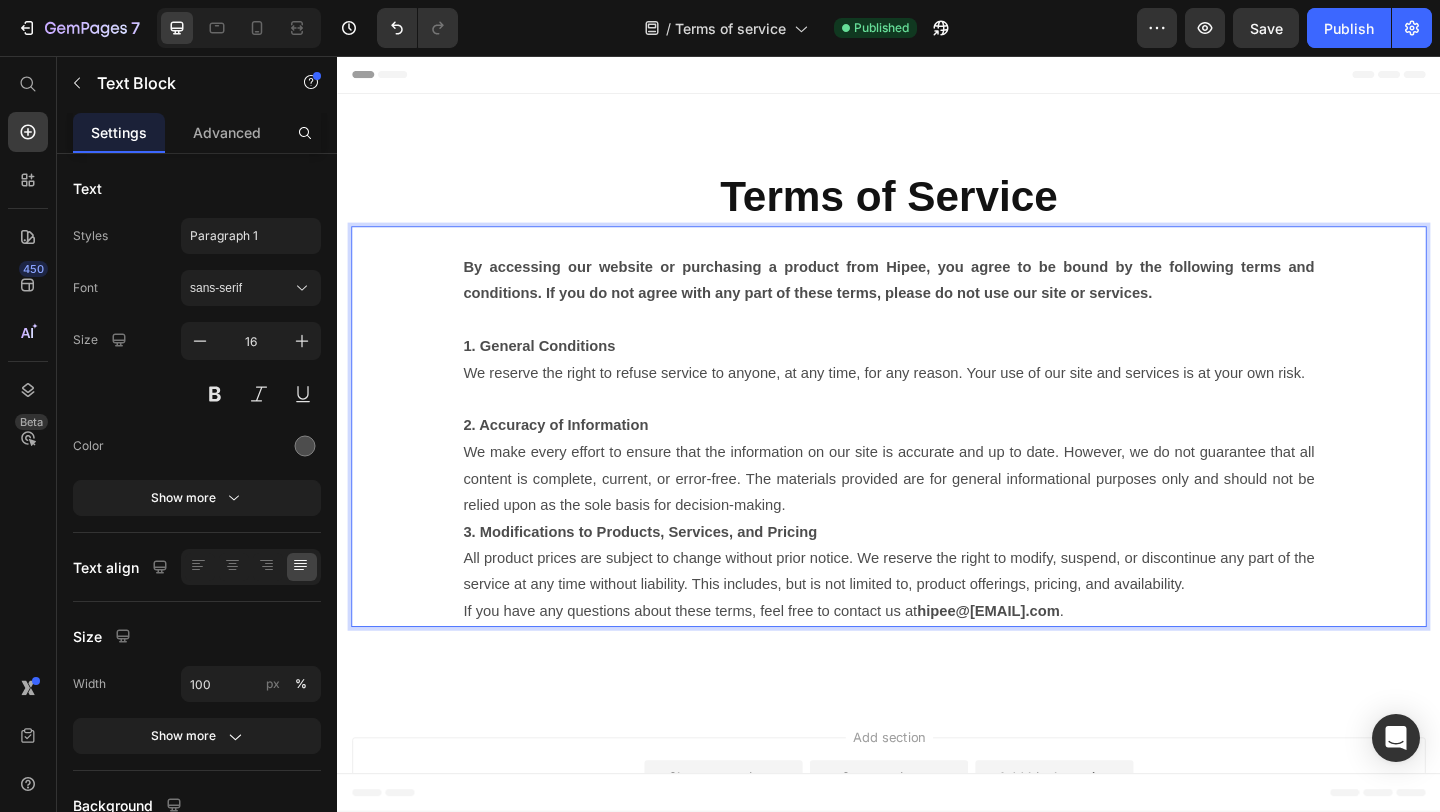 click on "We make every effort to ensure that the information on our site is accurate and up to date. However, we do not guarantee that all content is complete, current, or error-free. The materials provided are for general informational purposes only and should not be relied upon as the sole basis for decision‑making." at bounding box center [937, 516] 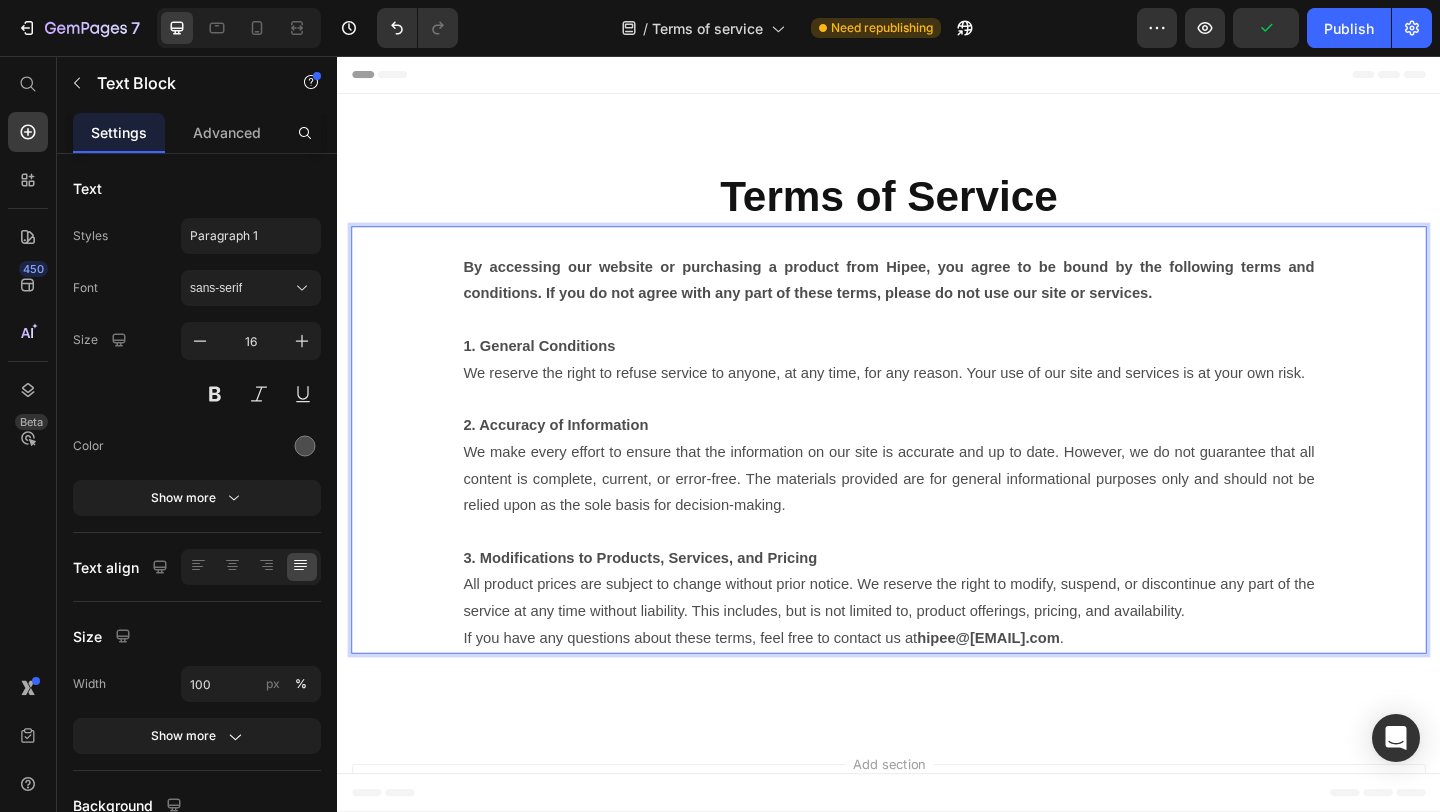click on "By accessing our website or purchasing a product from Hipee, you agree to be bound by the following terms and conditions. If you do not agree with any part of these terms, please do not use our site or services." at bounding box center [937, 300] 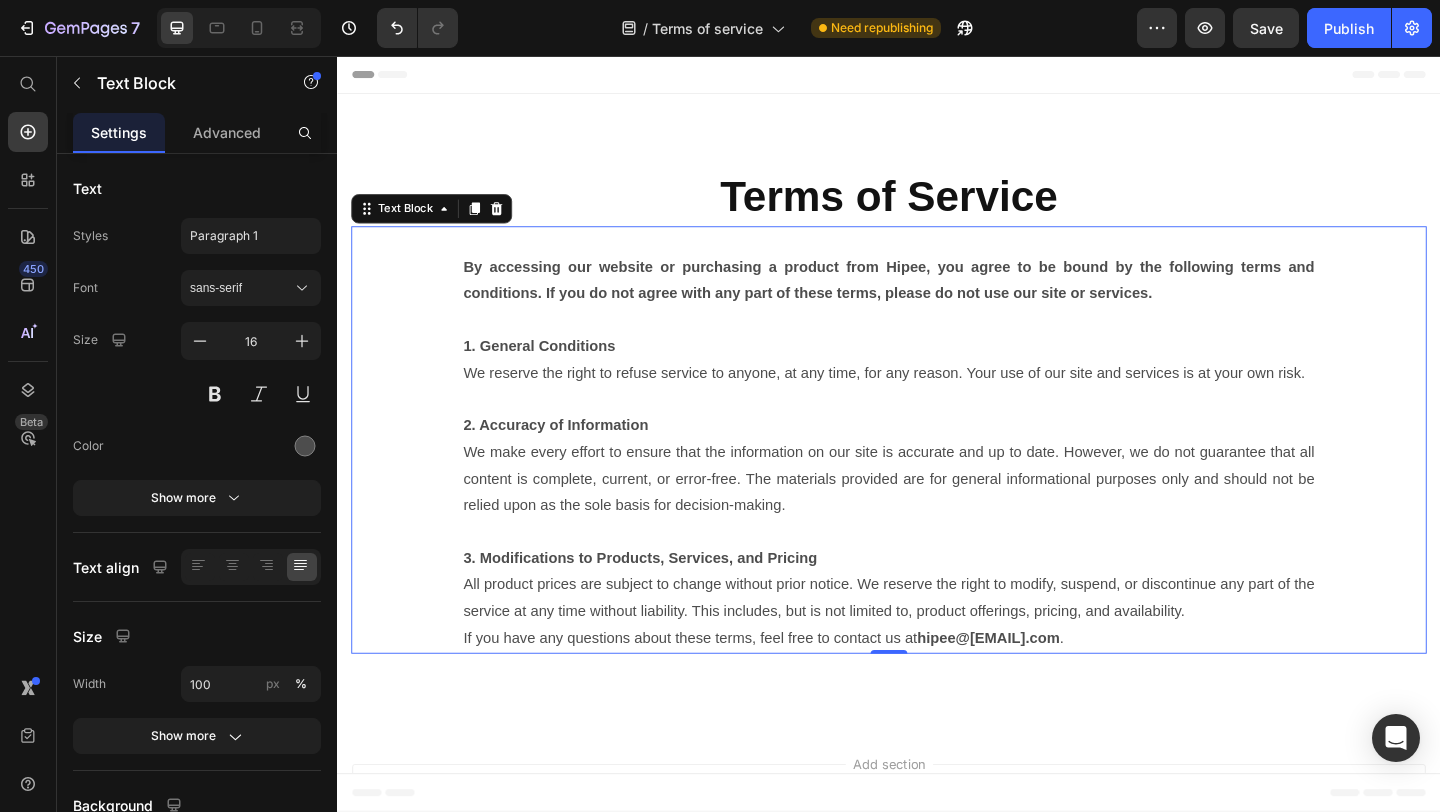 click on "⁠⁠⁠⁠⁠⁠⁠ By accessing our website or purchasing a product from Hipee, you agree to be bound by the following terms and conditions. If you do not agree with any part of these terms, please do not use our site or services. 1. General Conditions We reserve the right to refuse service to anyone, at any time, for any reason. Your use of our site and services is at your own risk. 2. Accuracy of Information We make every effort to ensure that the information on our site is accurate and up to date. However, we do not guarantee that all content is complete, current, or error-free. The materials provided are for general informational purposes only and should not be relied upon as the sole basis for decision‑making. 3. Modifications to Products, Services, and Pricing If you have any questions about these terms, feel free to contact us at  hipee@[EMAIL].com . Text Block   0" at bounding box center (937, 473) 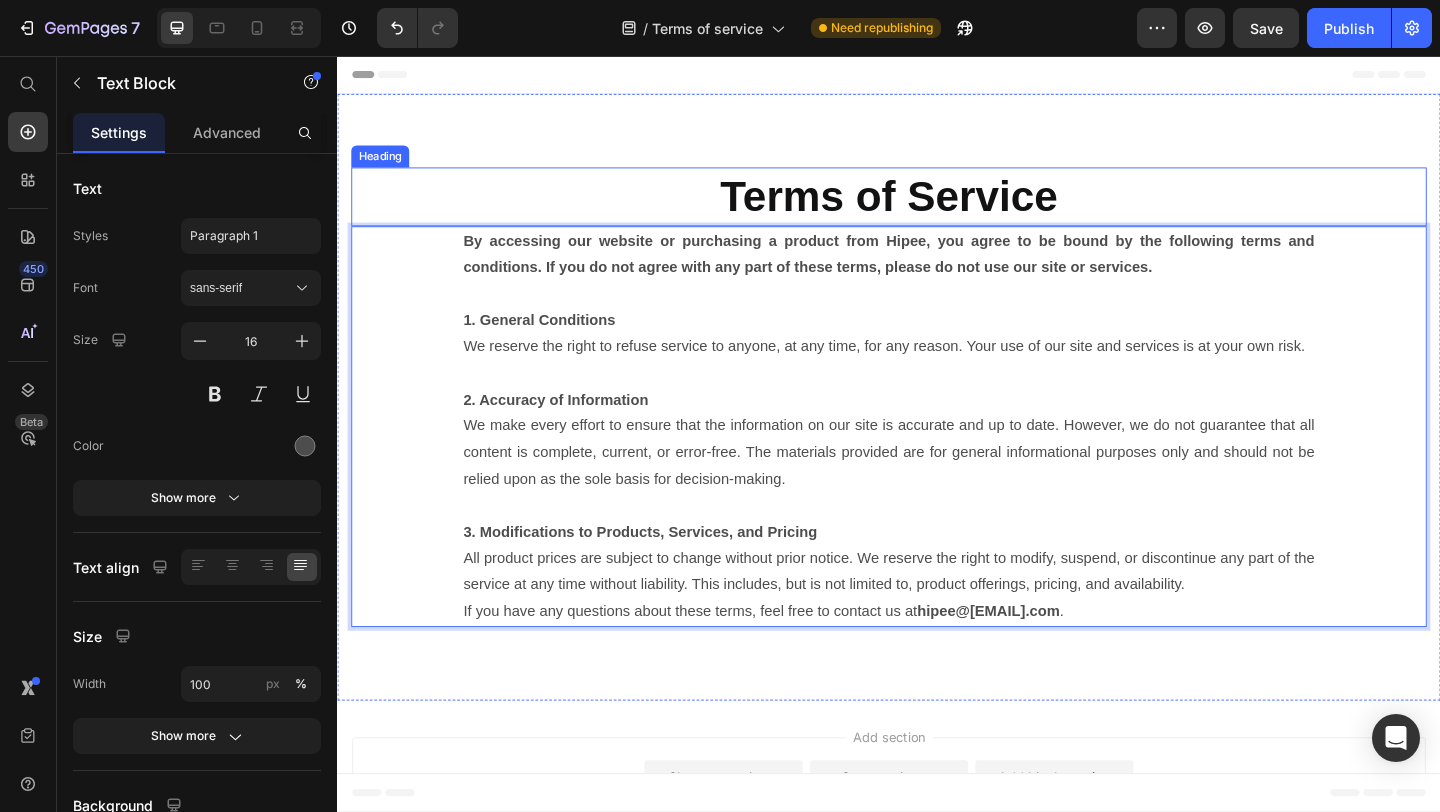 click on "Terms of Service" at bounding box center [936, 208] 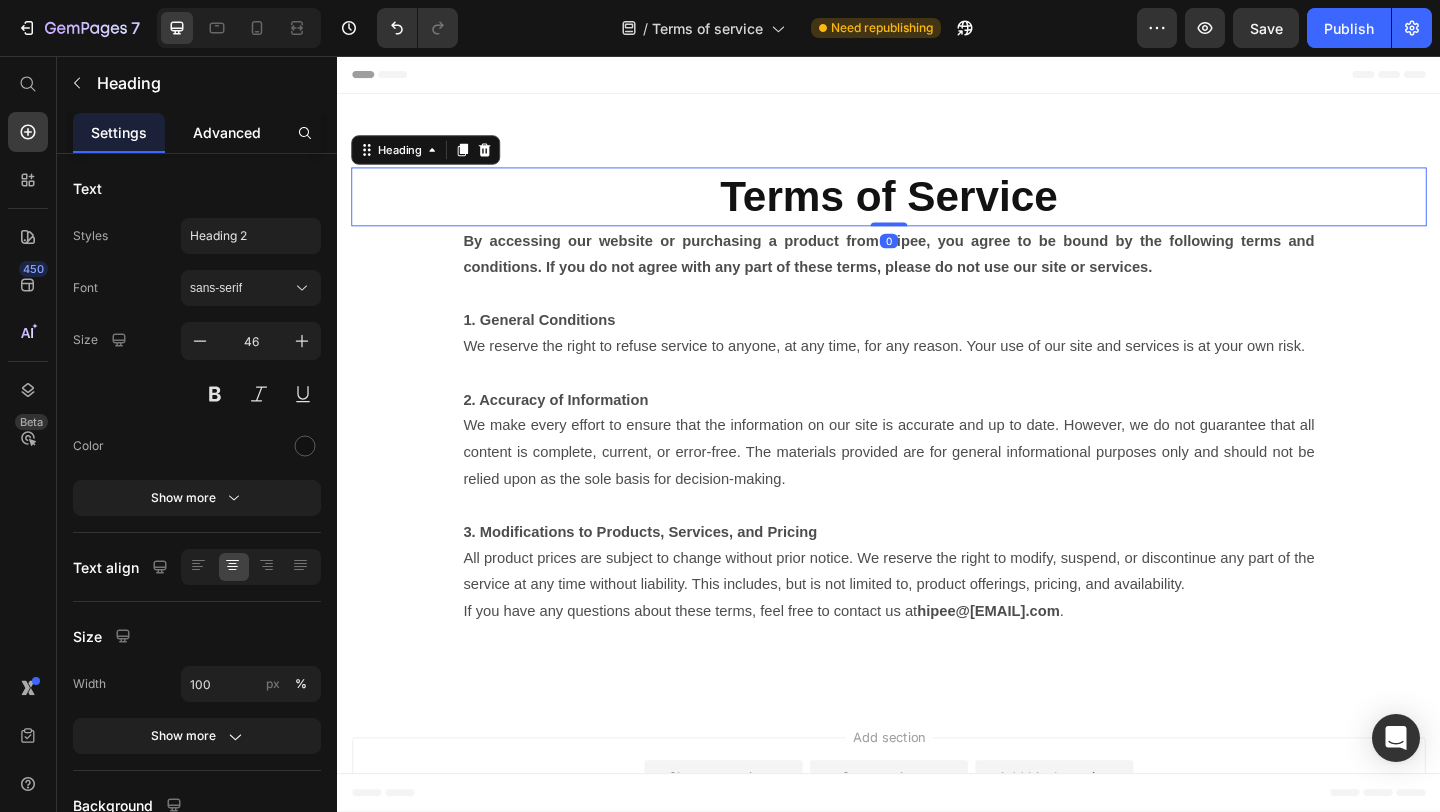click on "Advanced" 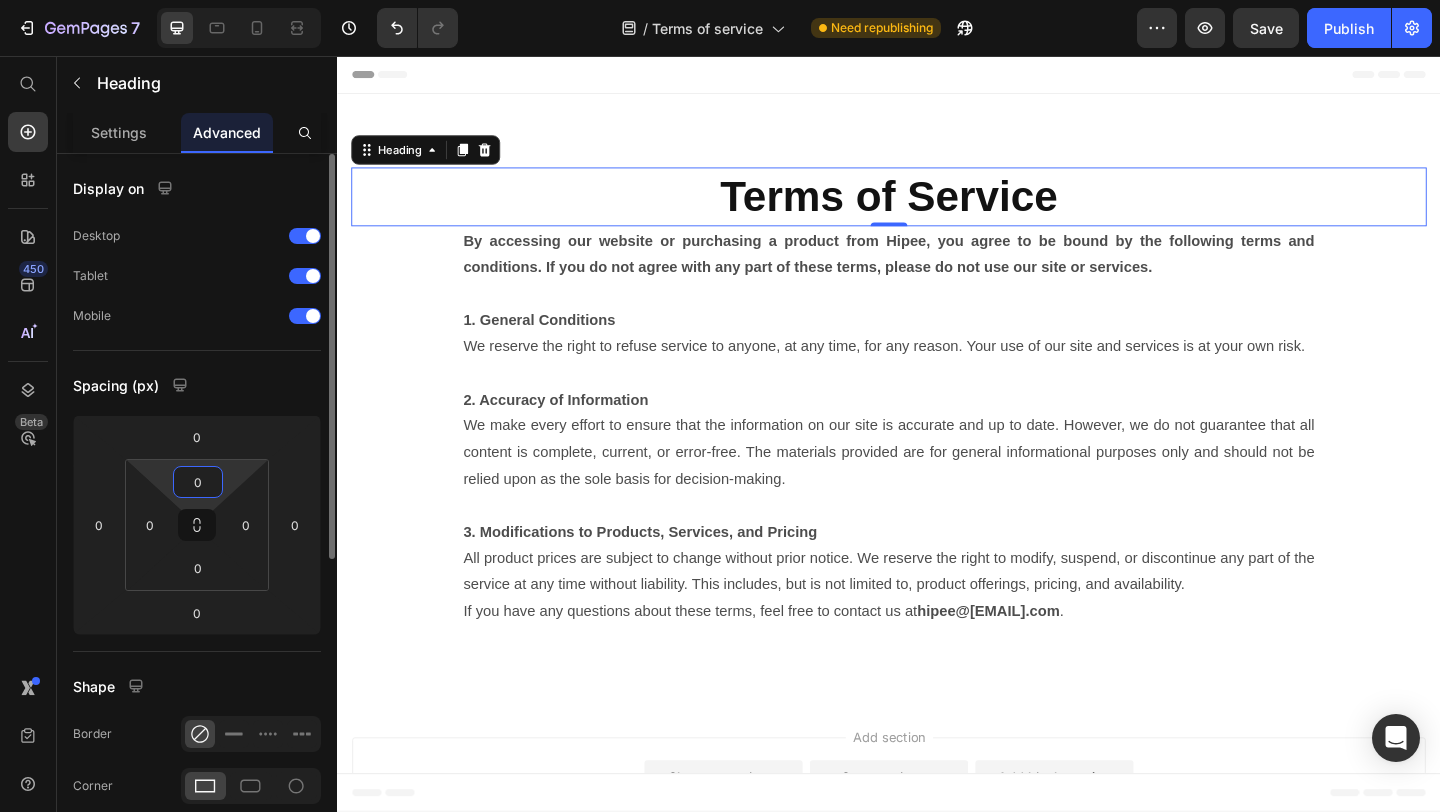 click on "0" at bounding box center (198, 482) 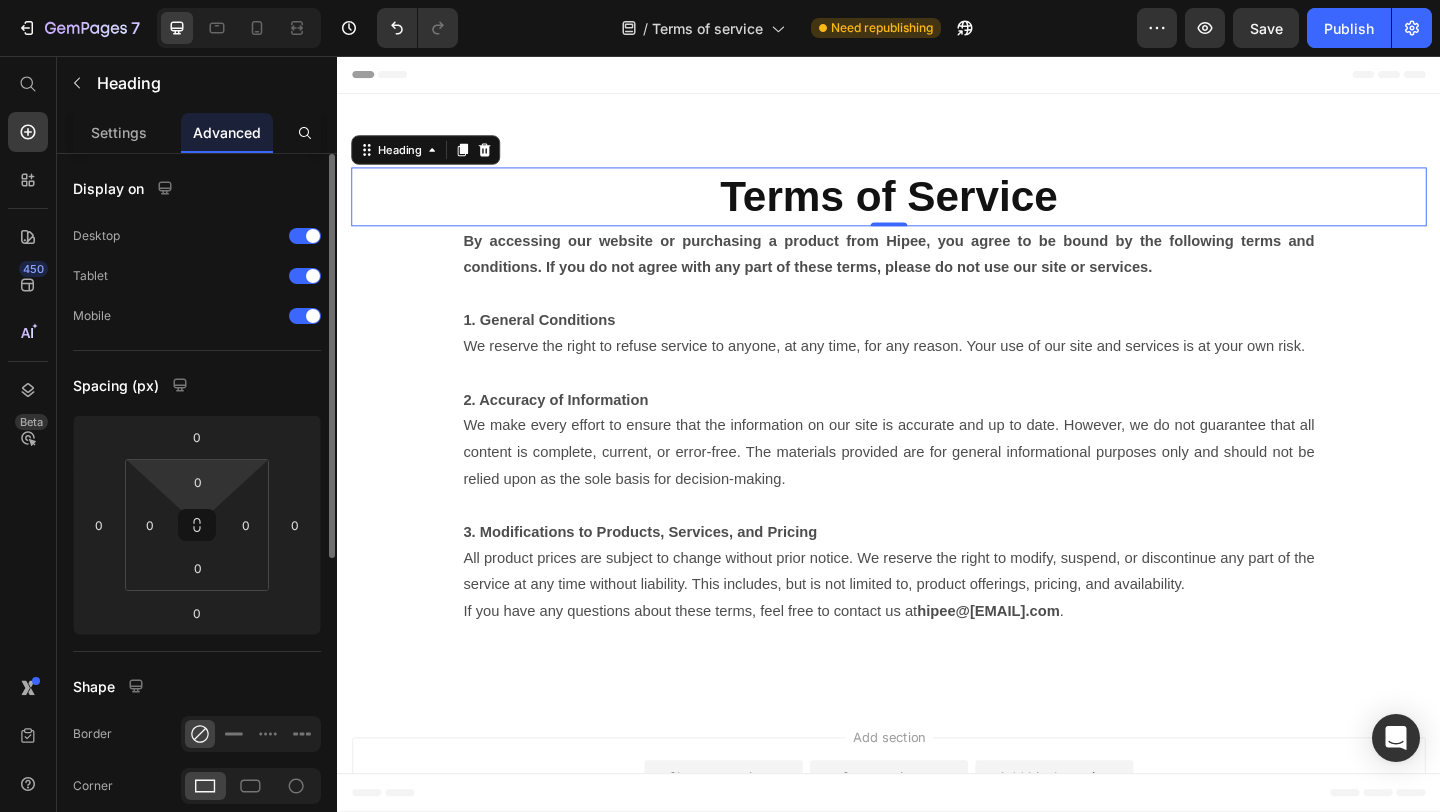 click on "Display on Desktop Tablet Mobile Spacing (px) 0 0 0 0 0 0 0 0 Shape Border Corner Shadow Position Opacity 100 % Animation Interaction Trigger 0 interaction Create CSS class" at bounding box center [197, 737] 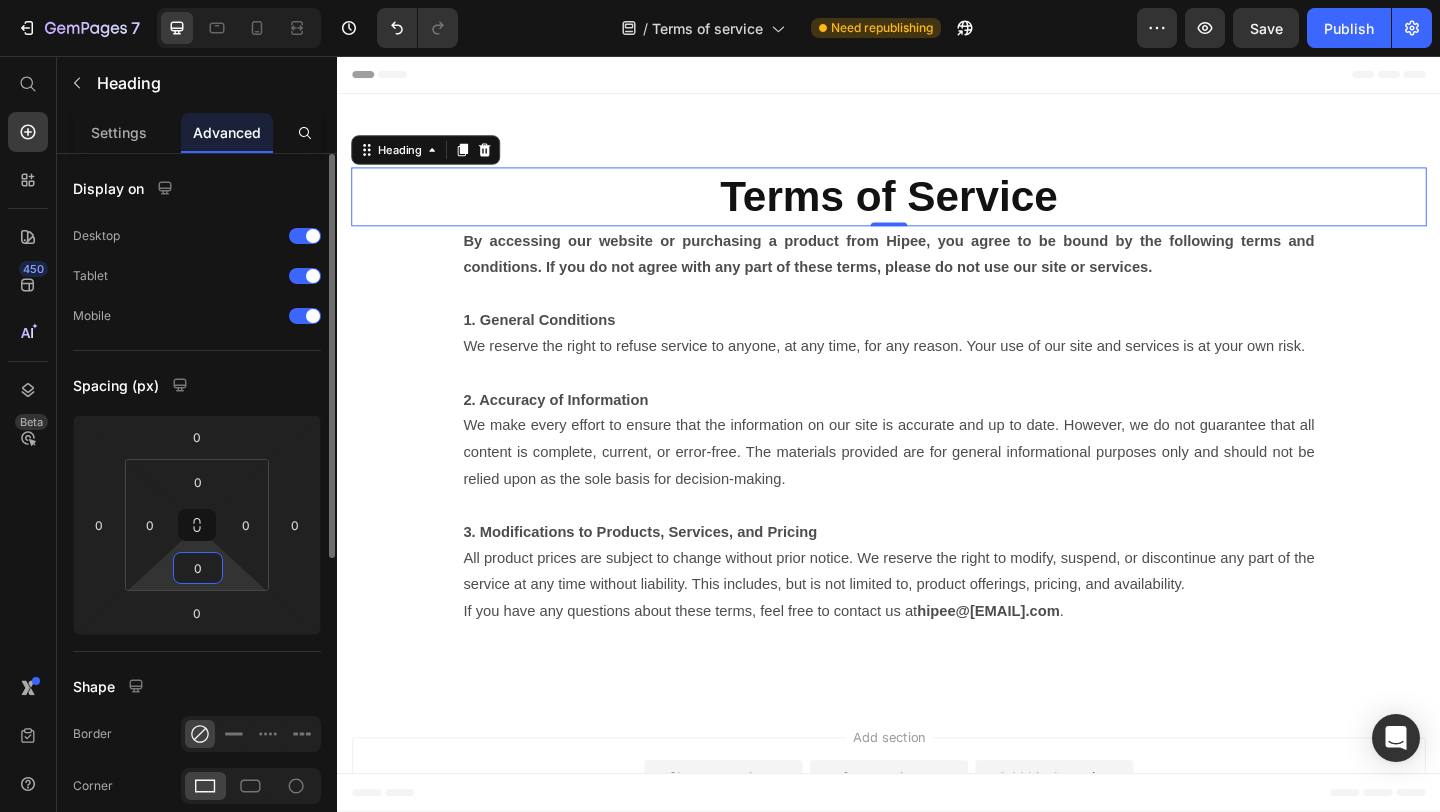 click on "0" at bounding box center [198, 568] 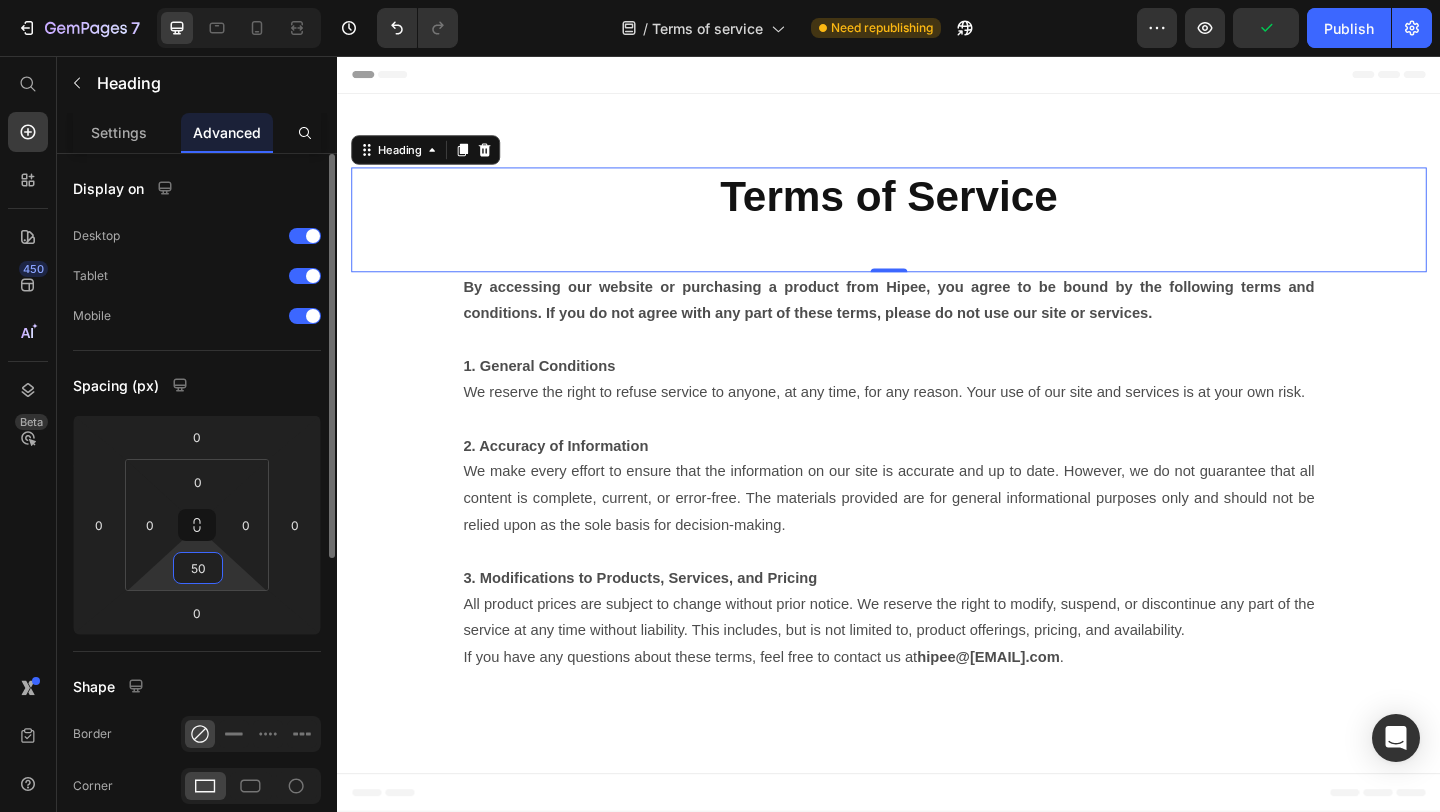 type on "50" 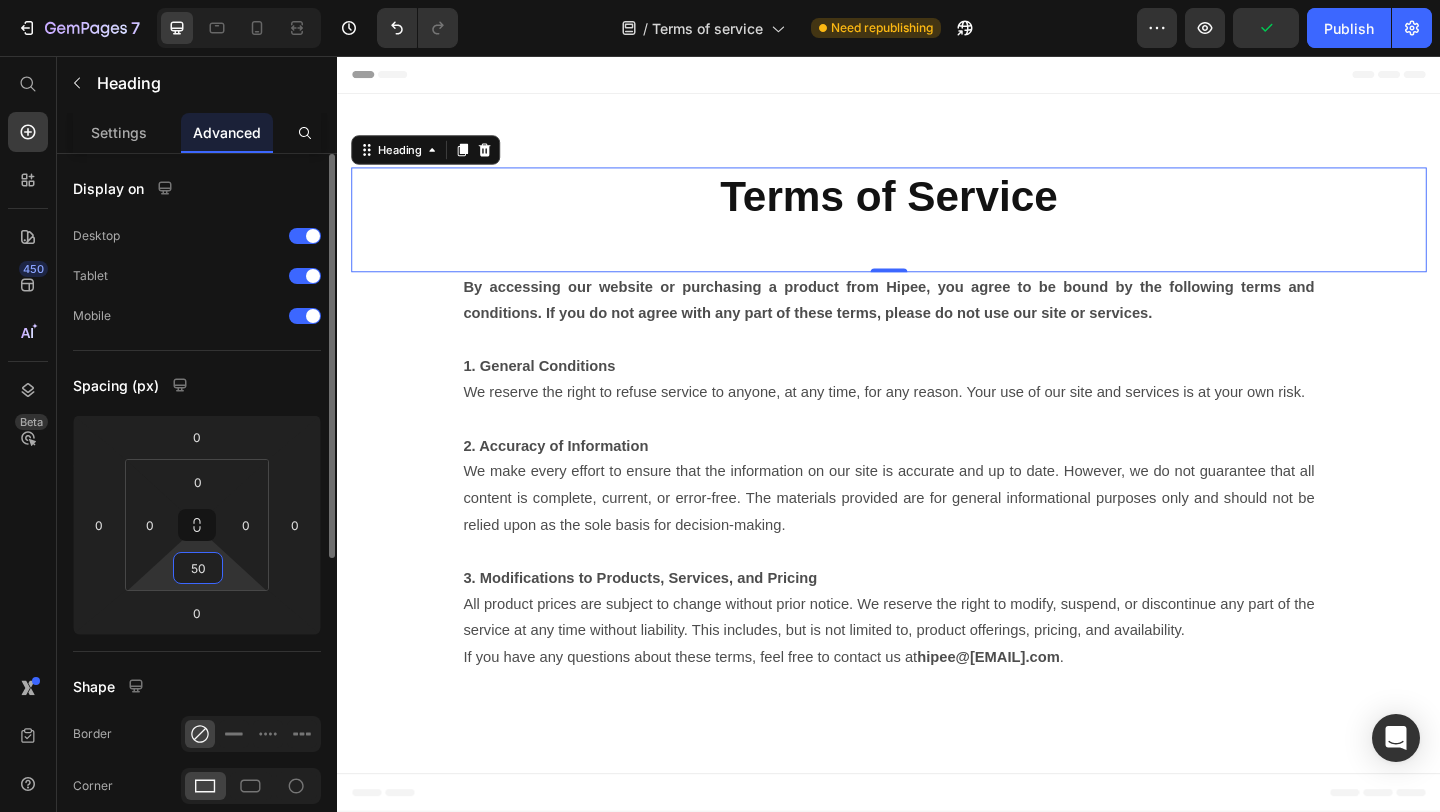 click on "Display on Desktop Tablet Mobile Spacing (px) 0 0 0 0 0 0 50 0 Shape Border Corner Shadow Position Opacity 100 % Animation Interaction Trigger 0 interaction Create CSS class" at bounding box center (197, 737) 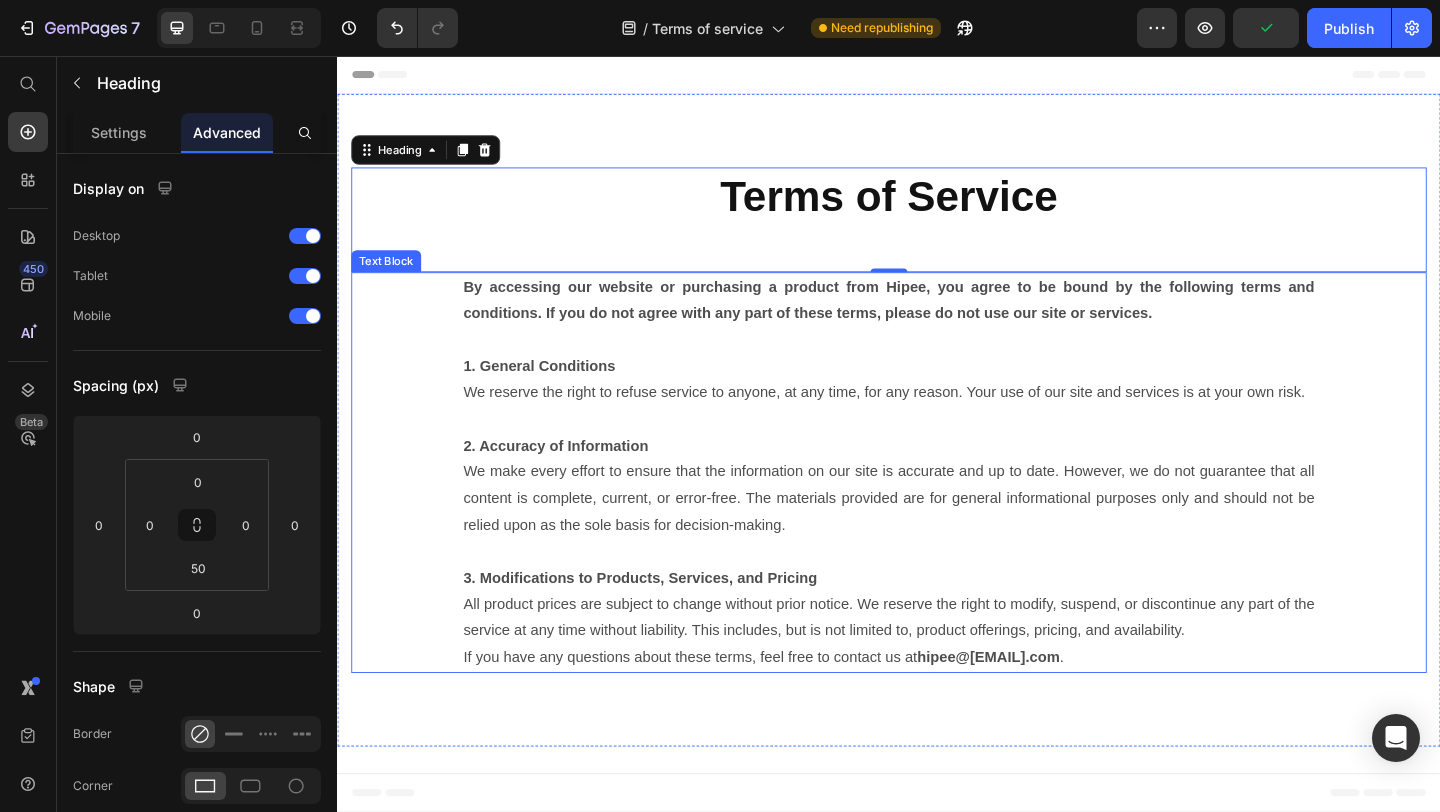 click on "We make every effort to ensure that the information on our site is accurate and up to date. However, we do not guarantee that all content is complete, current, or error-free. The materials provided are for general informational purposes only and should not be relied upon as the sole basis for decision‑making." at bounding box center (937, 551) 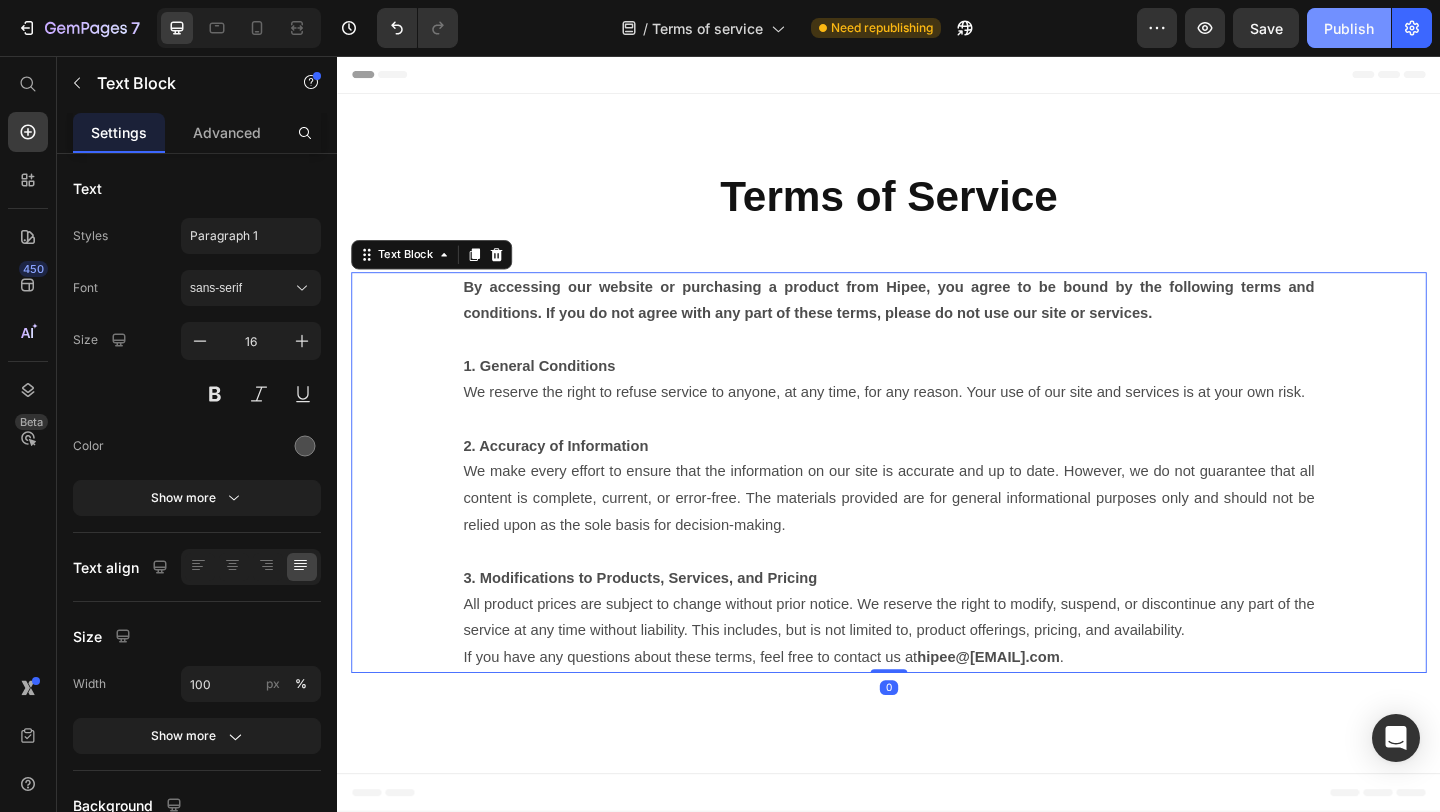 click on "Publish" at bounding box center [1349, 28] 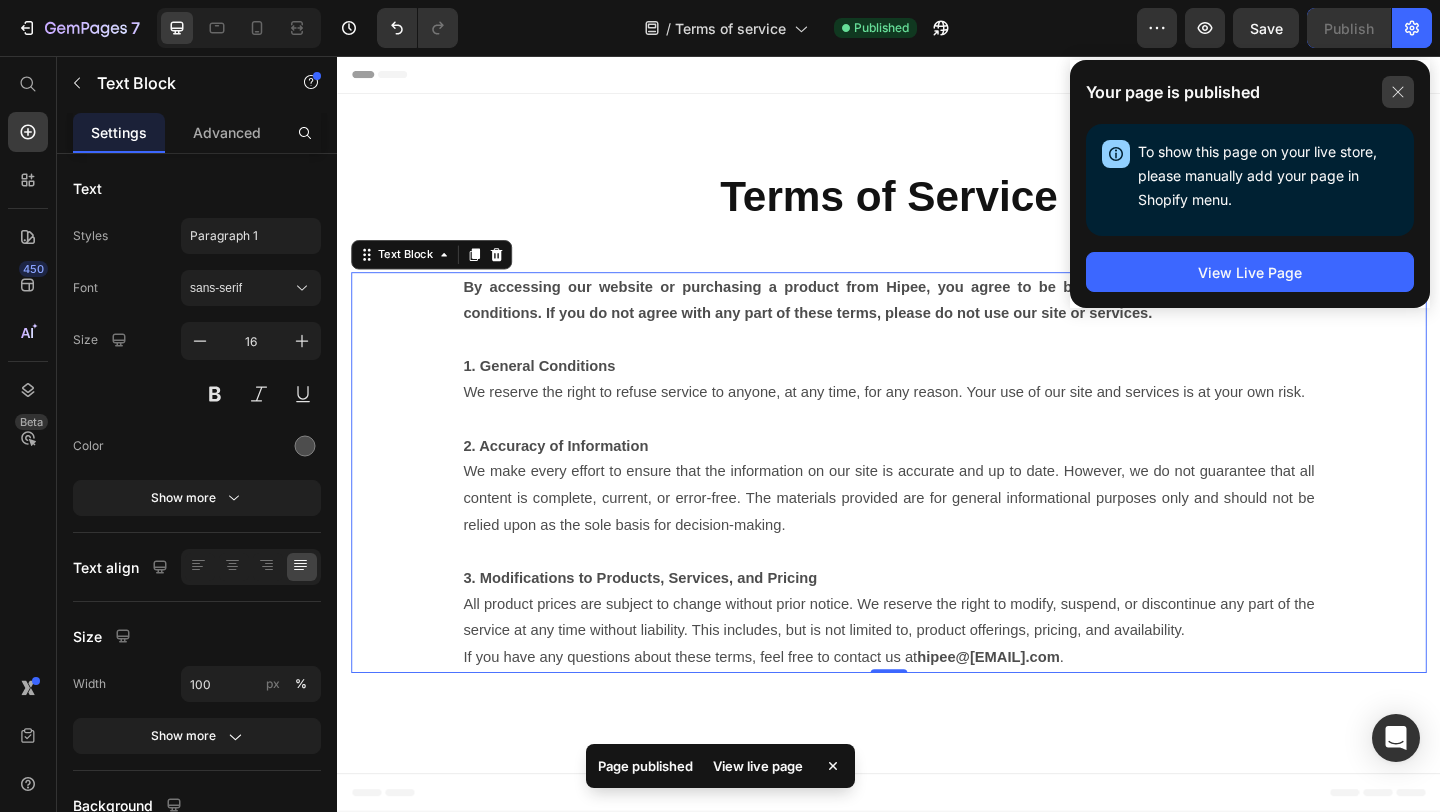 click 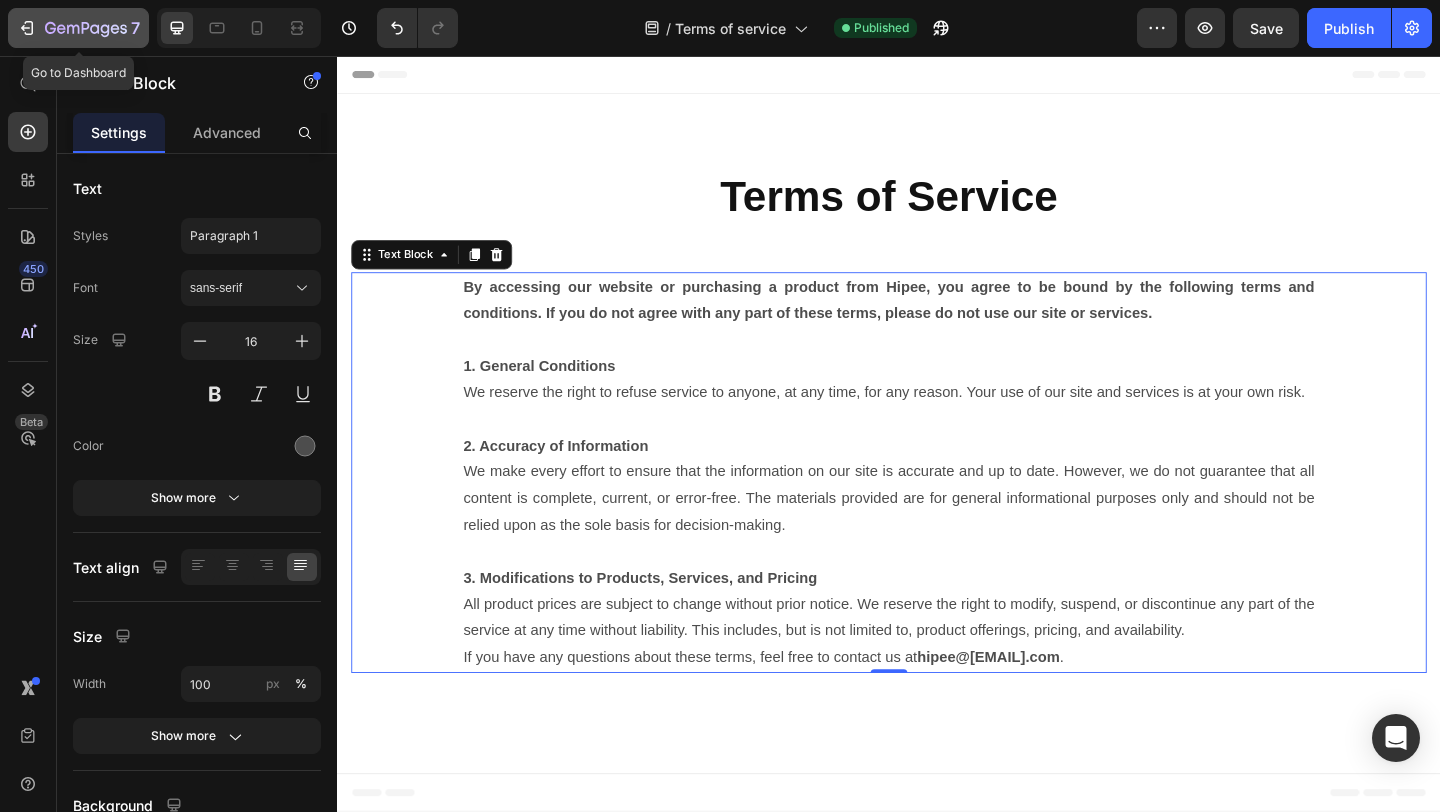click on "7" 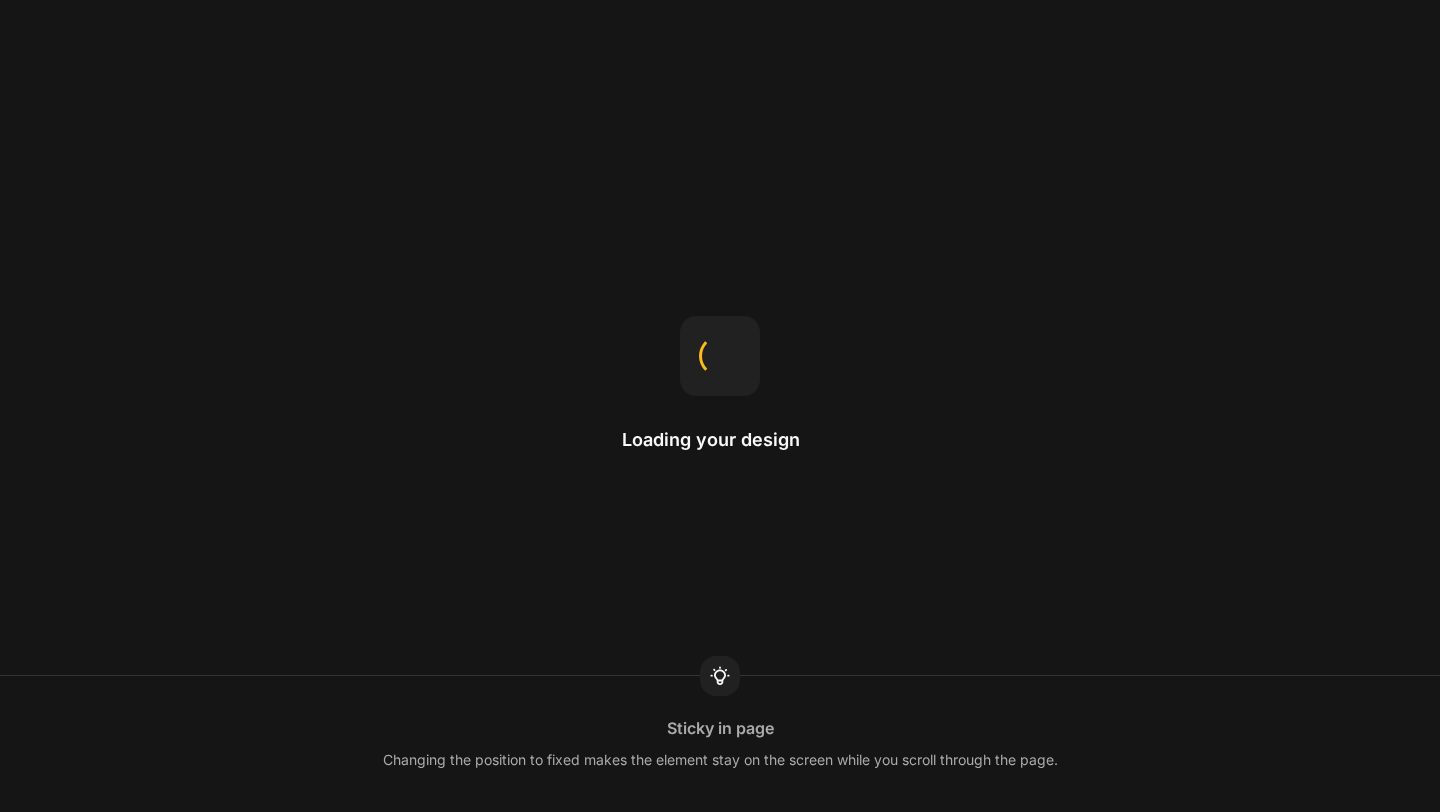 scroll, scrollTop: 0, scrollLeft: 0, axis: both 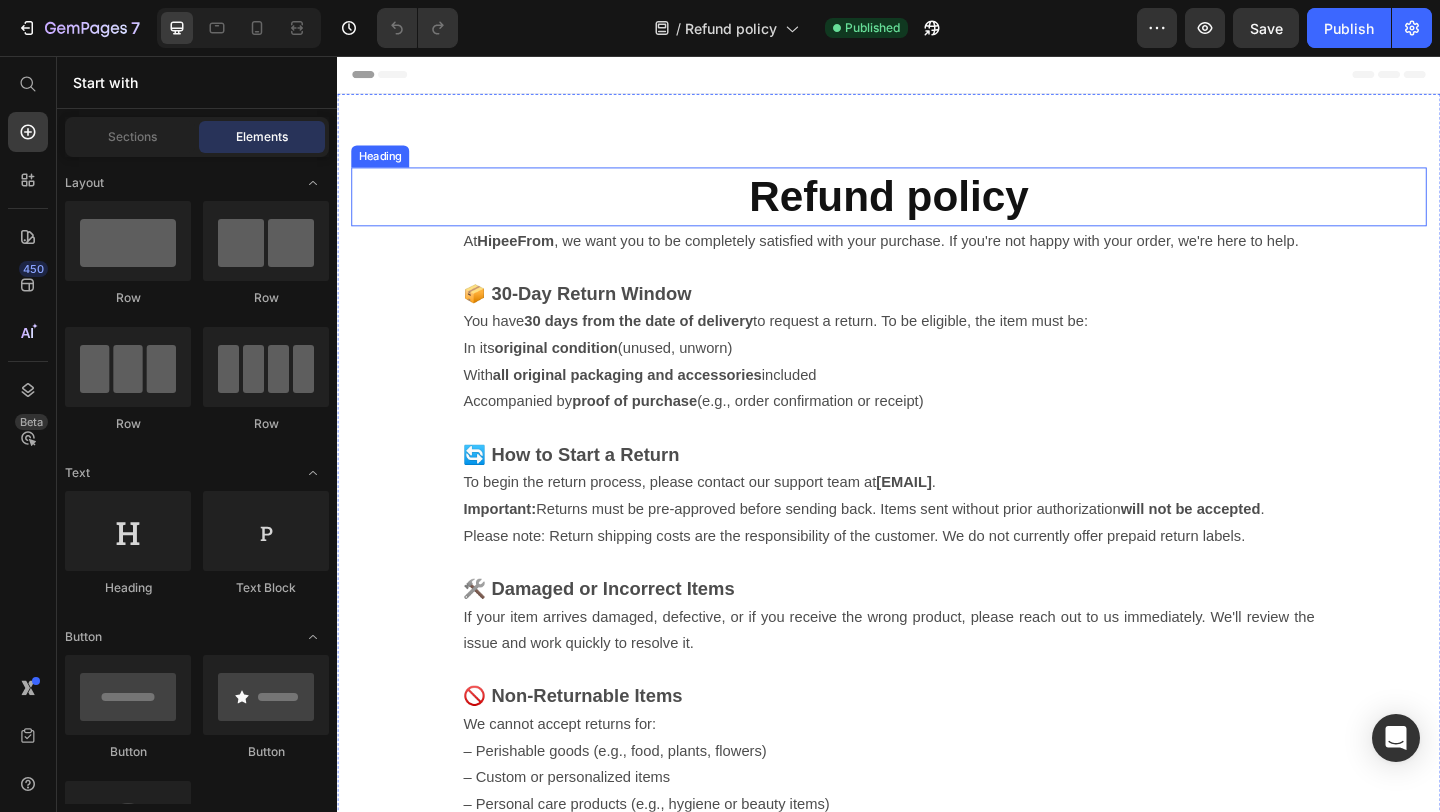 click on "Refund policy" at bounding box center (937, 208) 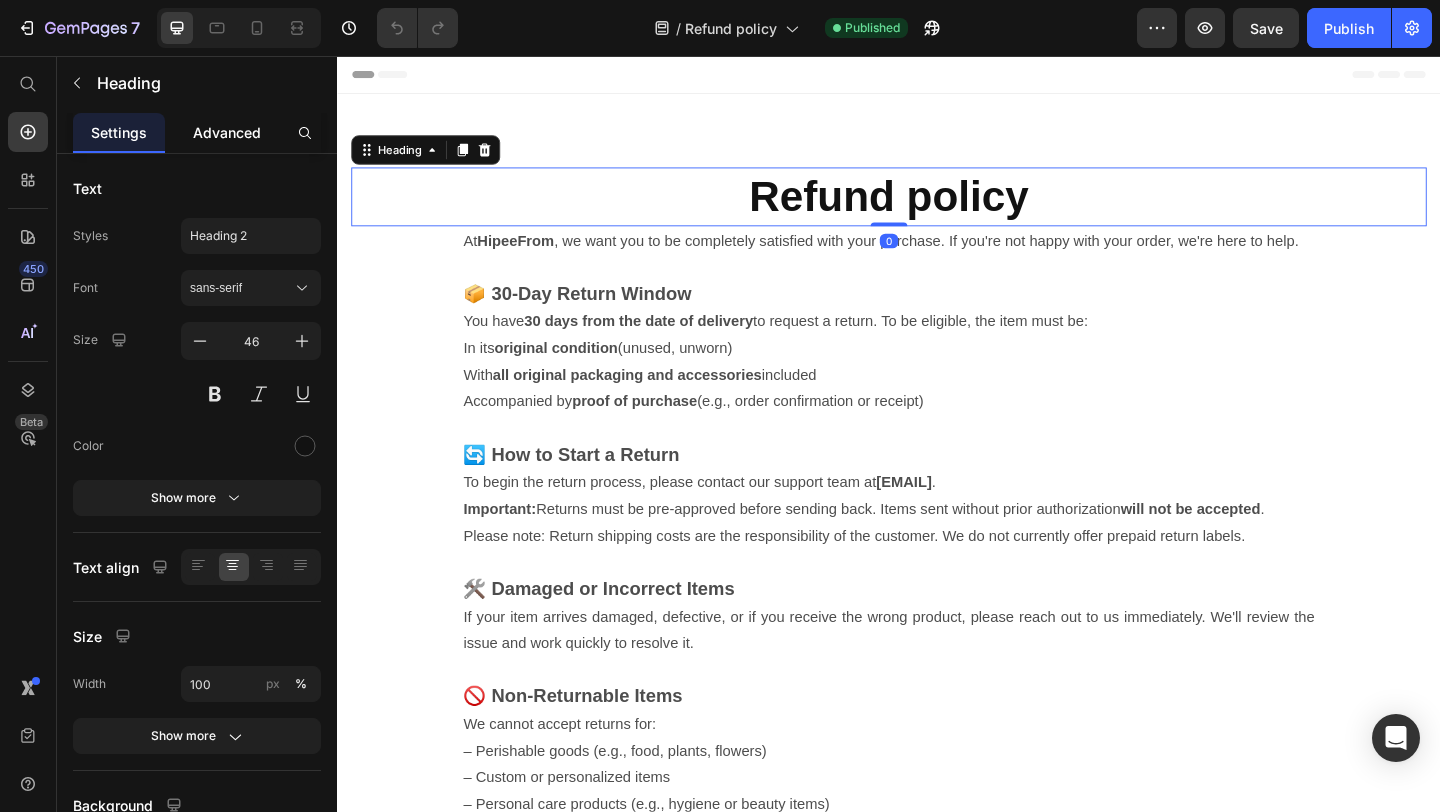 click on "Advanced" at bounding box center (227, 132) 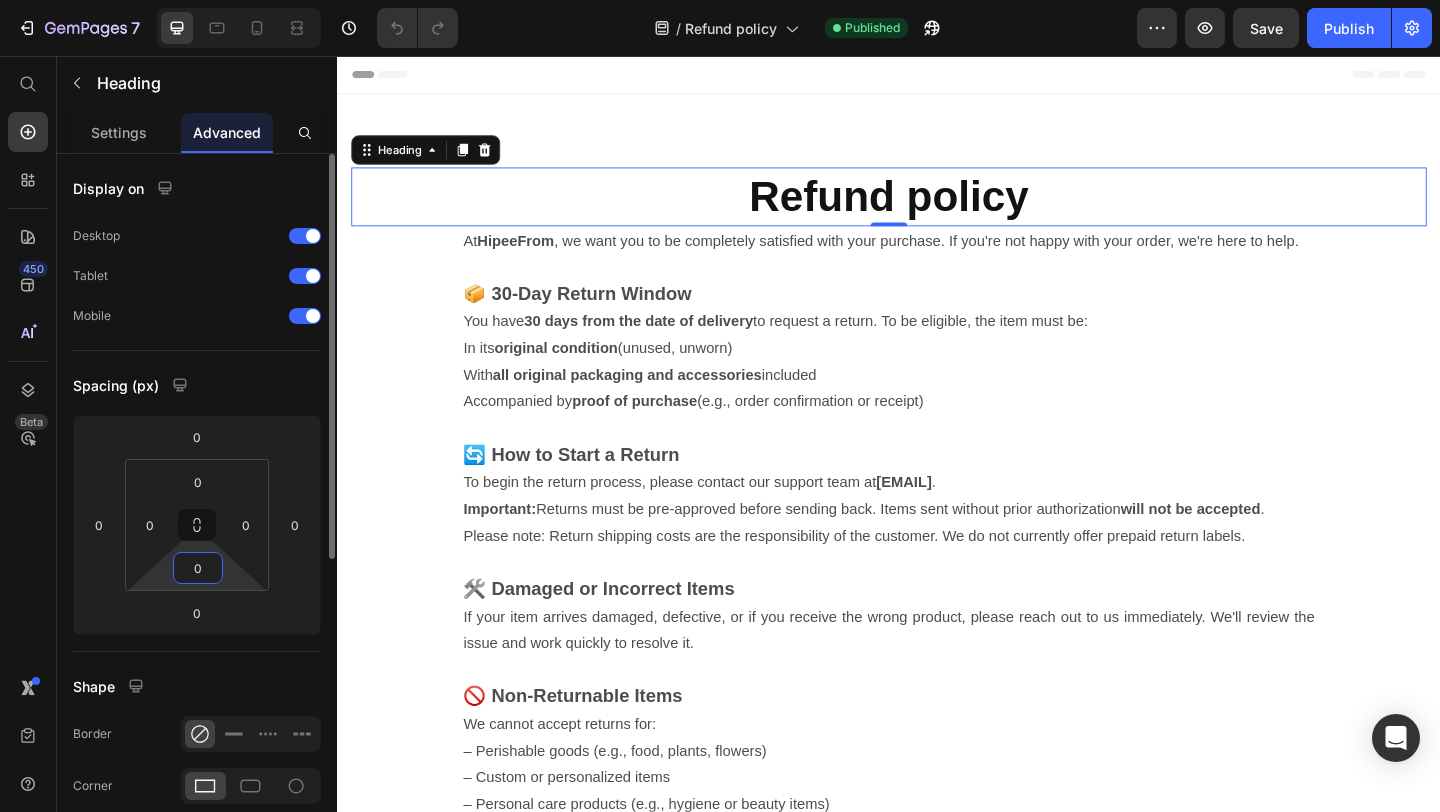 click on "0" at bounding box center [198, 568] 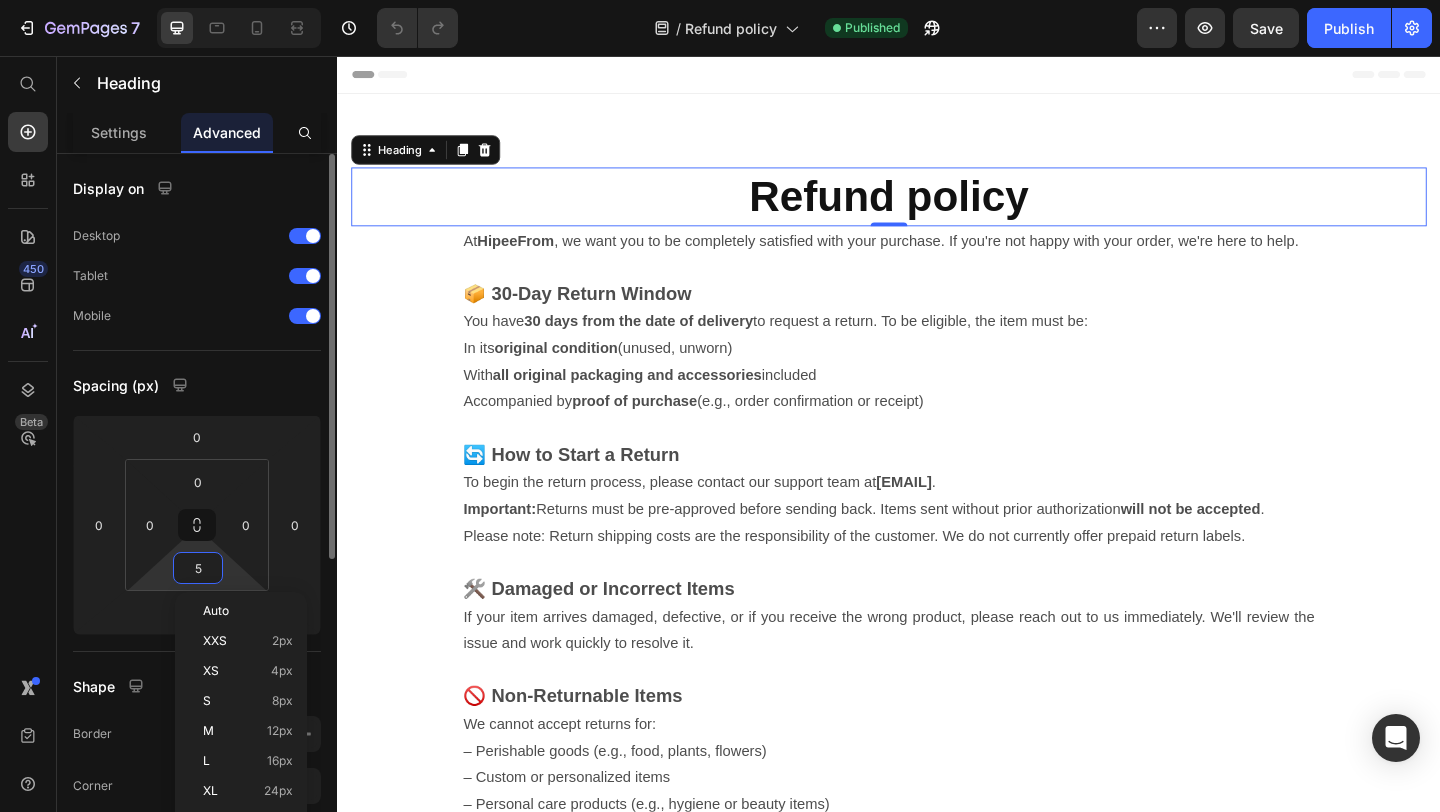 type on "50" 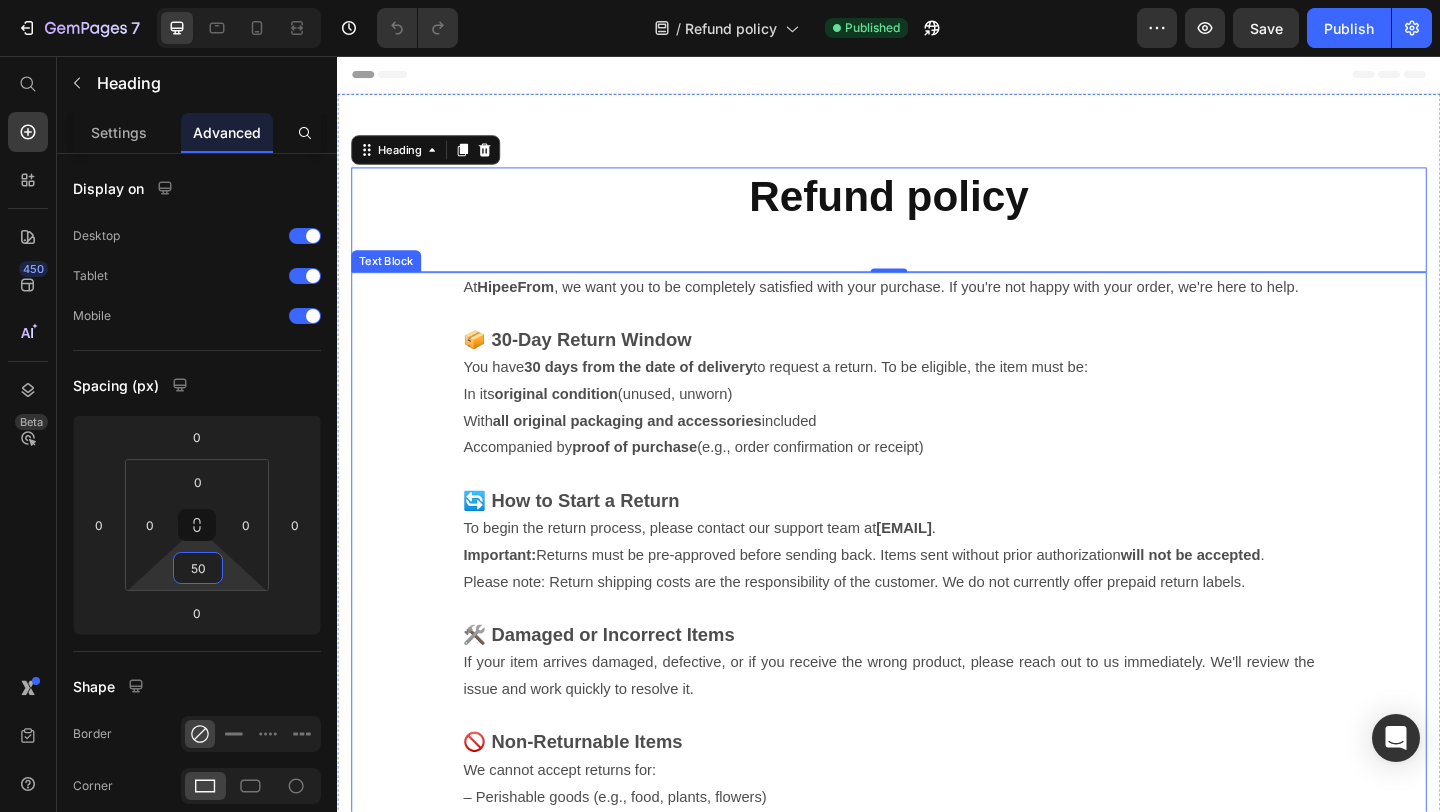click at bounding box center (937, 656) 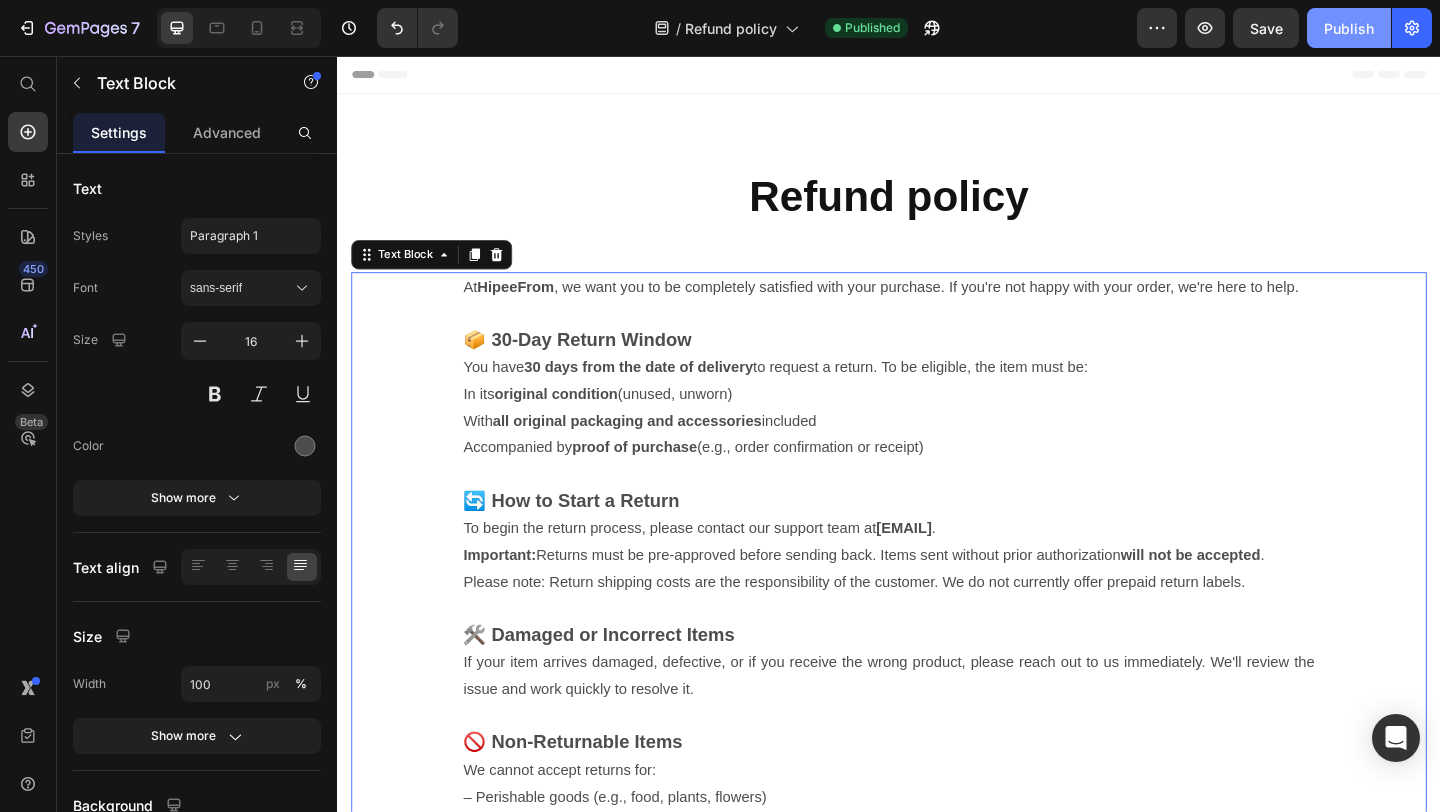 click on "Publish" at bounding box center [1349, 28] 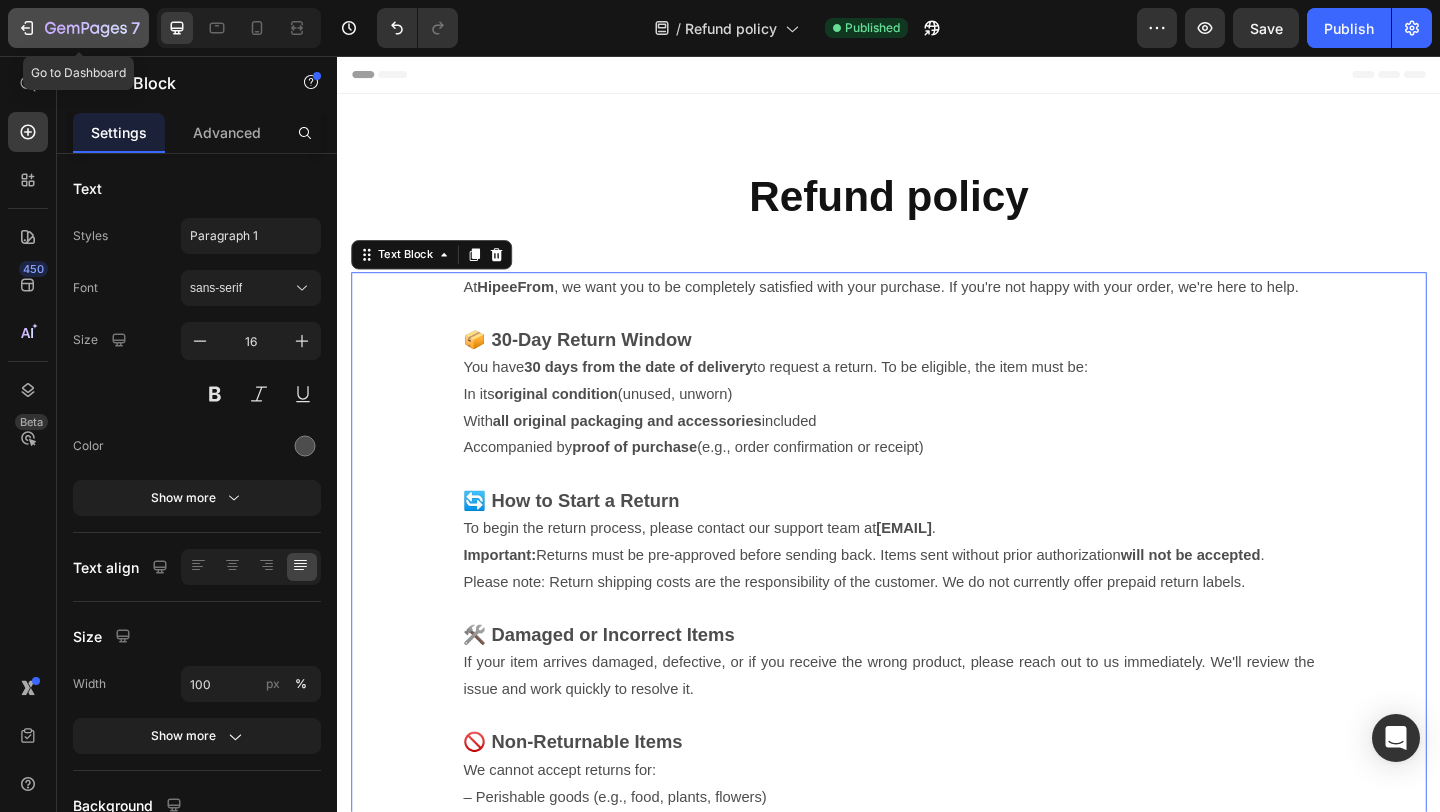 click on "7" 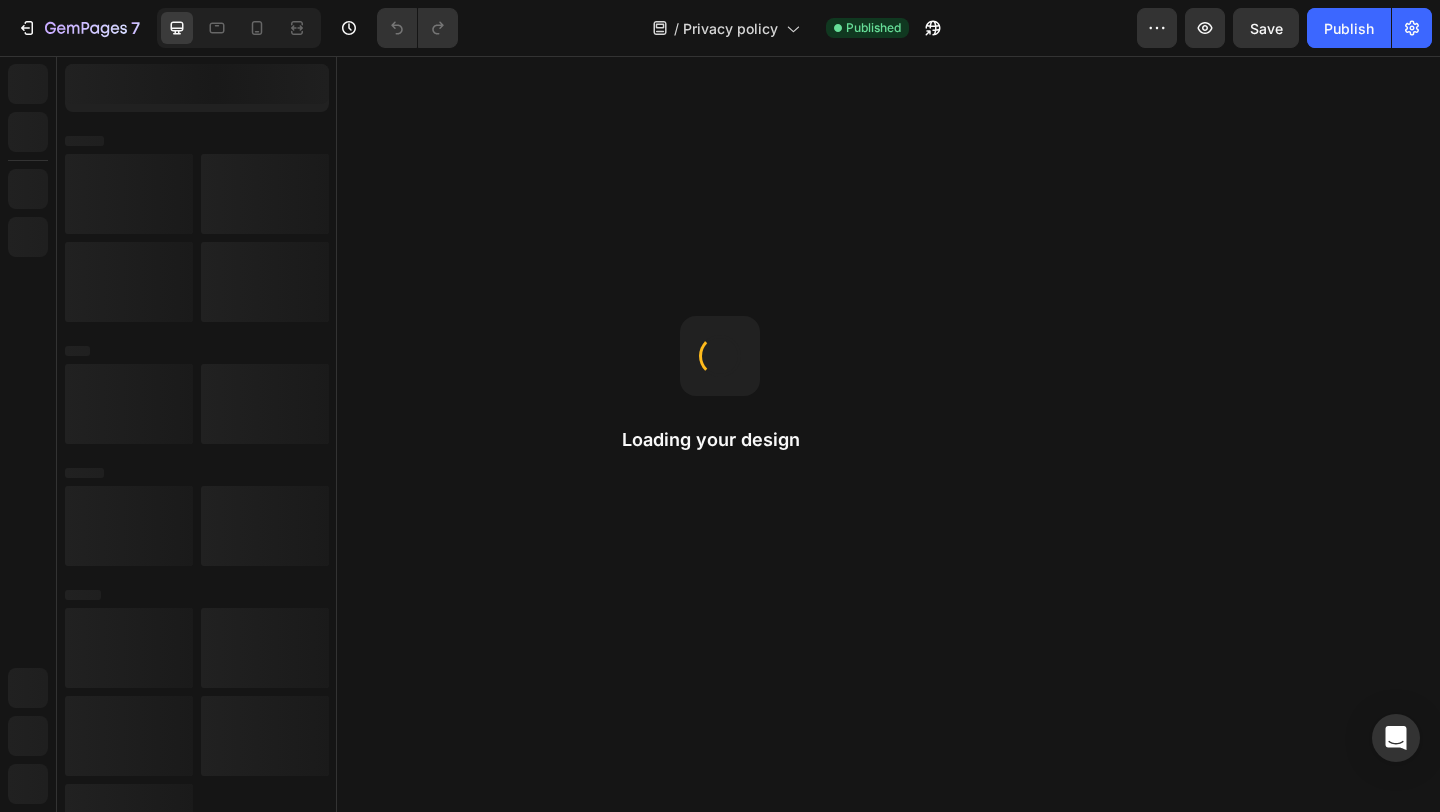 scroll, scrollTop: 0, scrollLeft: 0, axis: both 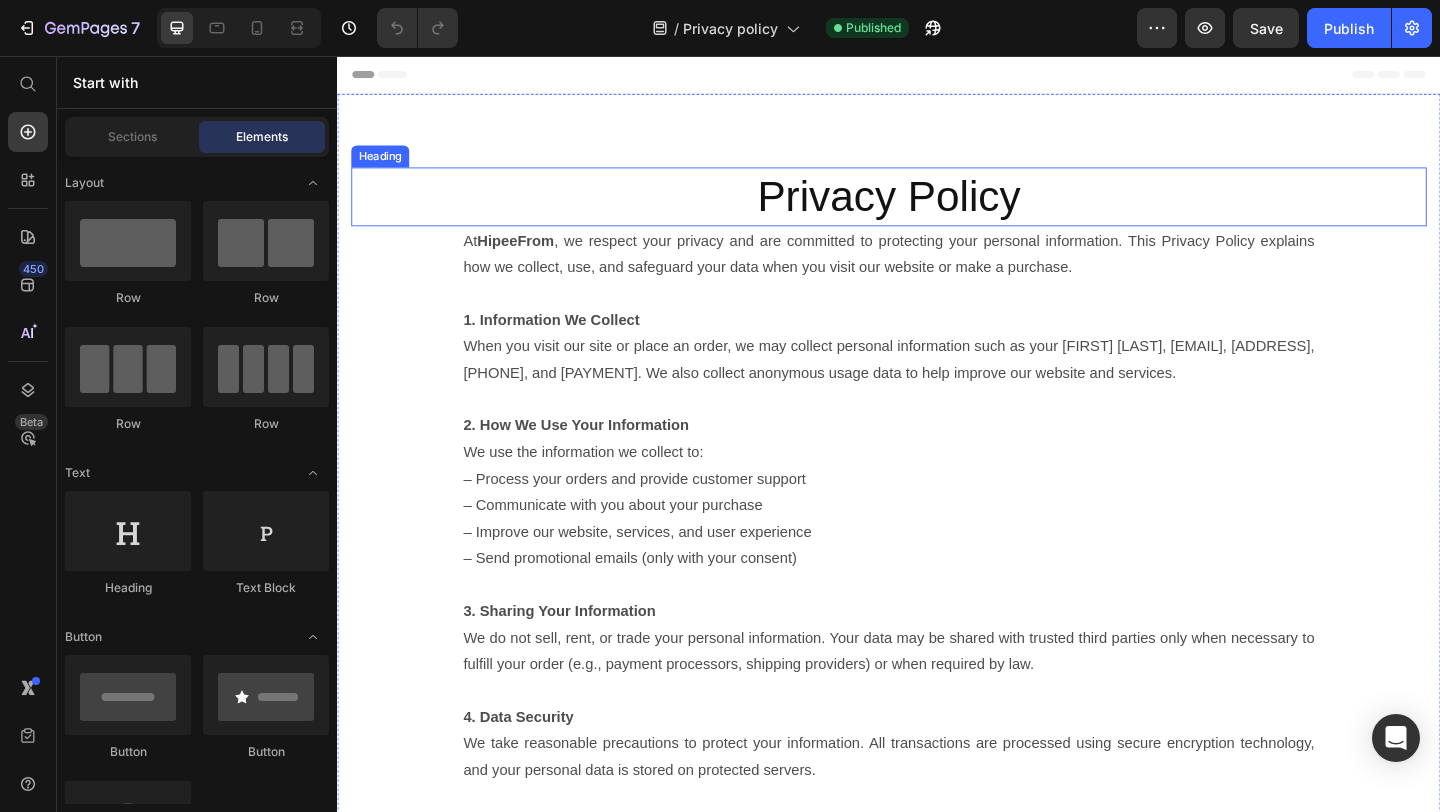 click on "Privacy Policy" at bounding box center [937, 209] 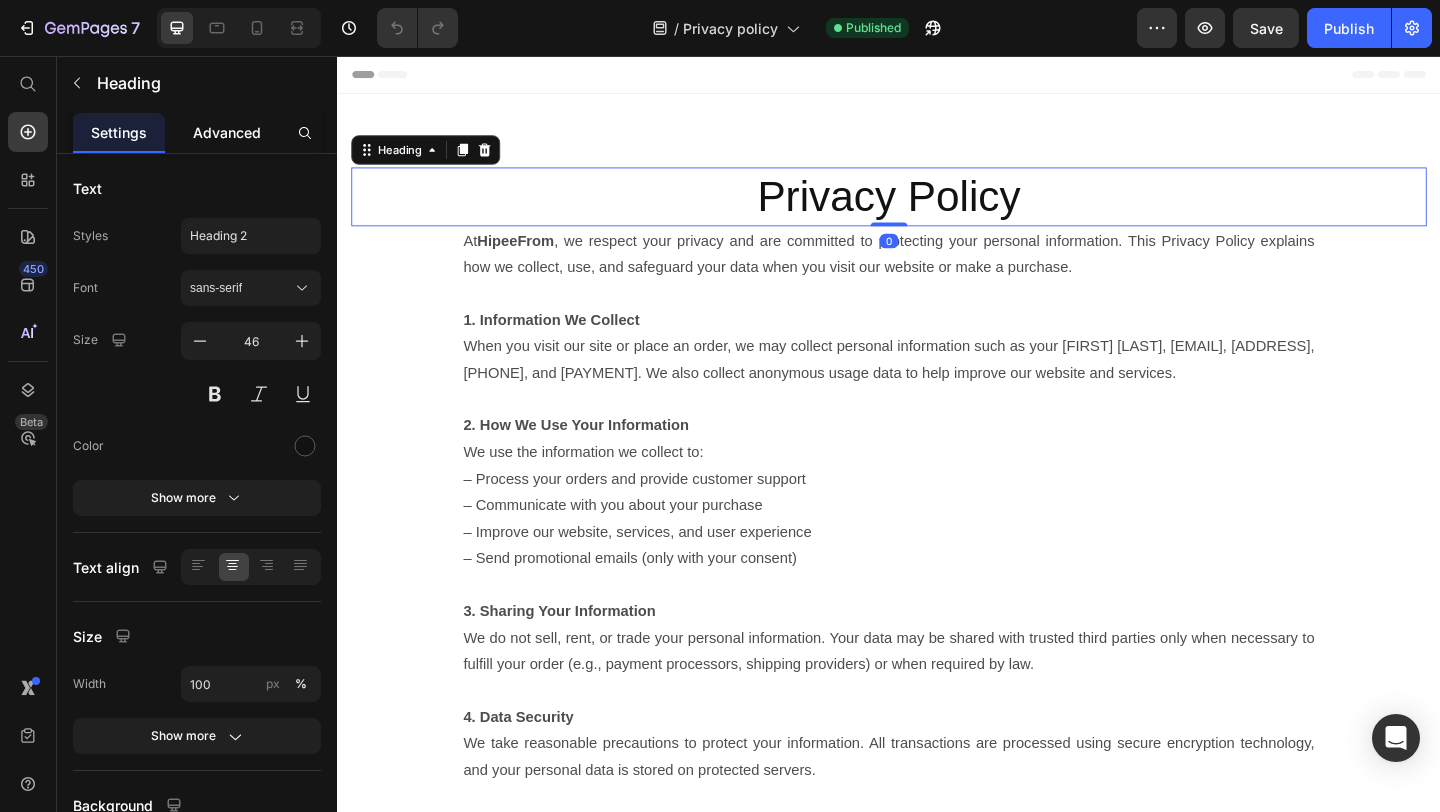 click on "Advanced" 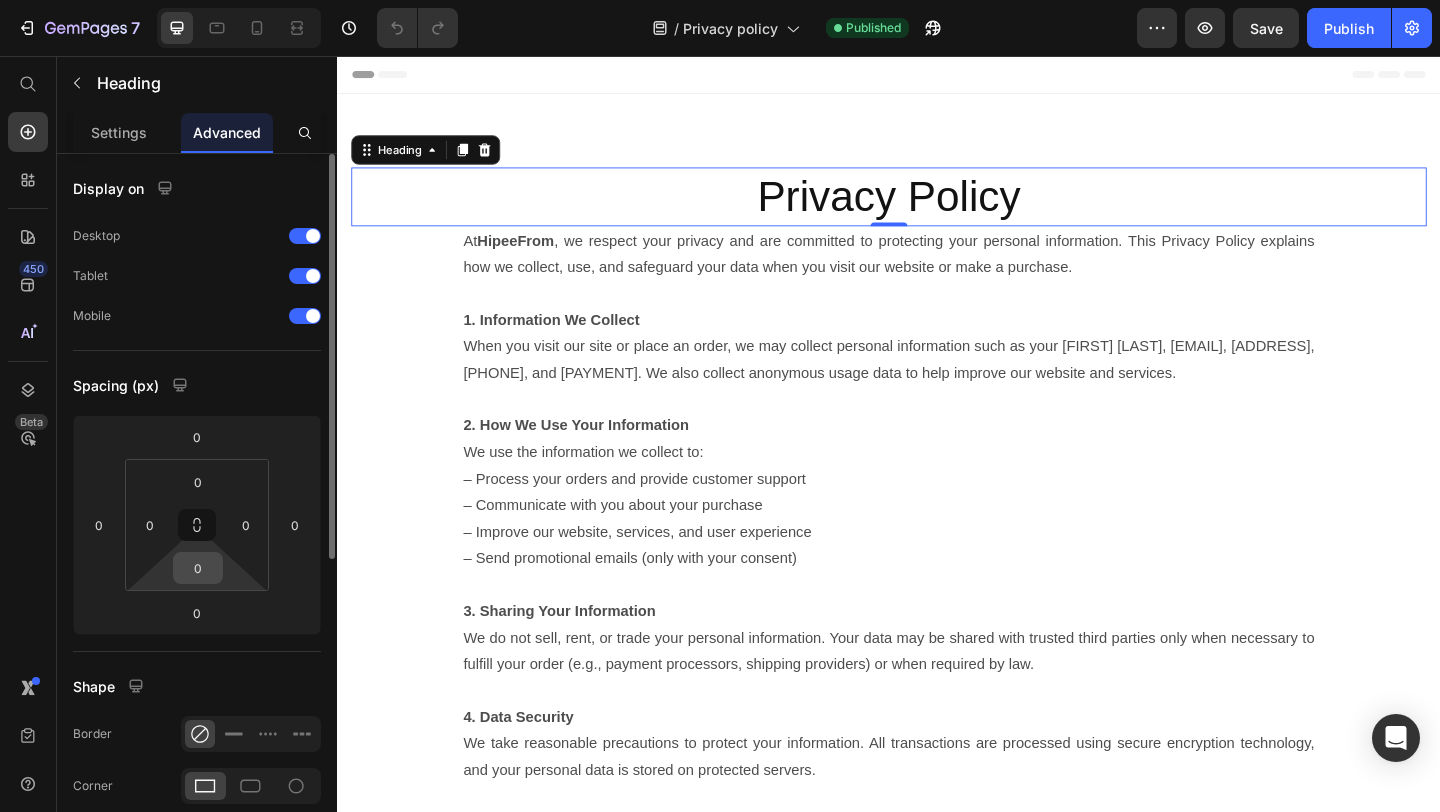 click on "0" at bounding box center [198, 568] 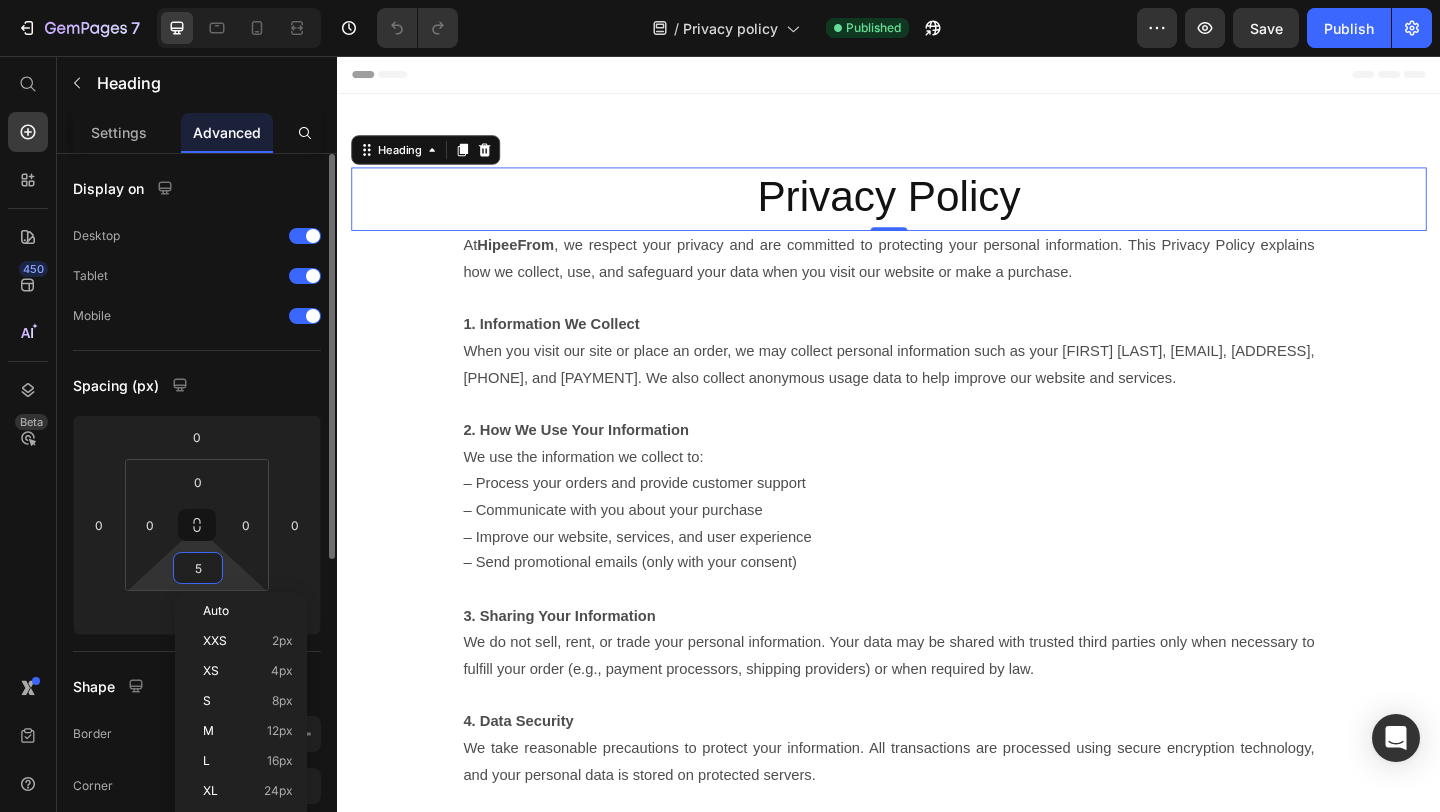 type on "50" 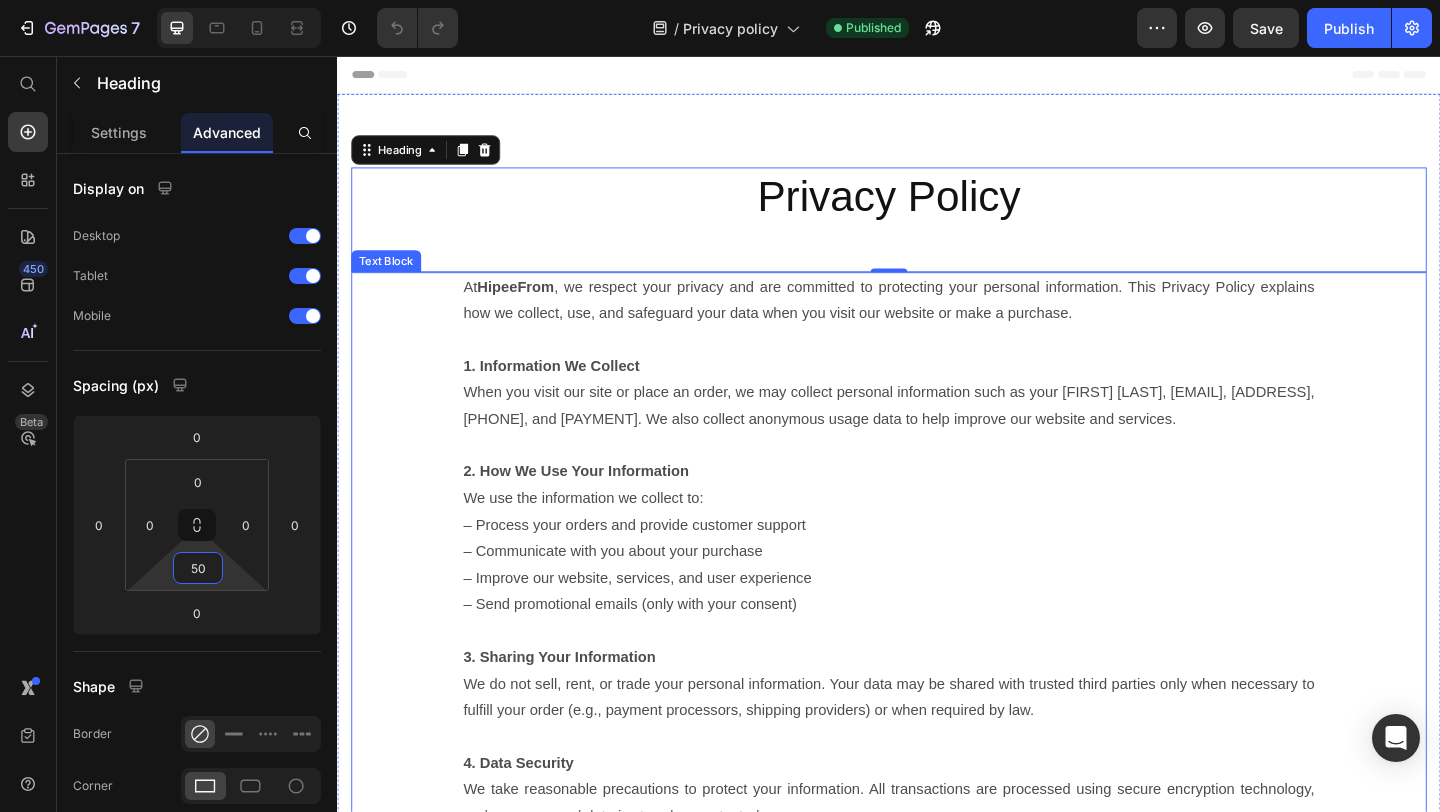 click on "We use the information we collect to: – Process your orders and provide customer support – Communicate with you about your purchase – Improve our website, services, and user experience – Send promotional emails (only with your consent)" at bounding box center [937, 609] 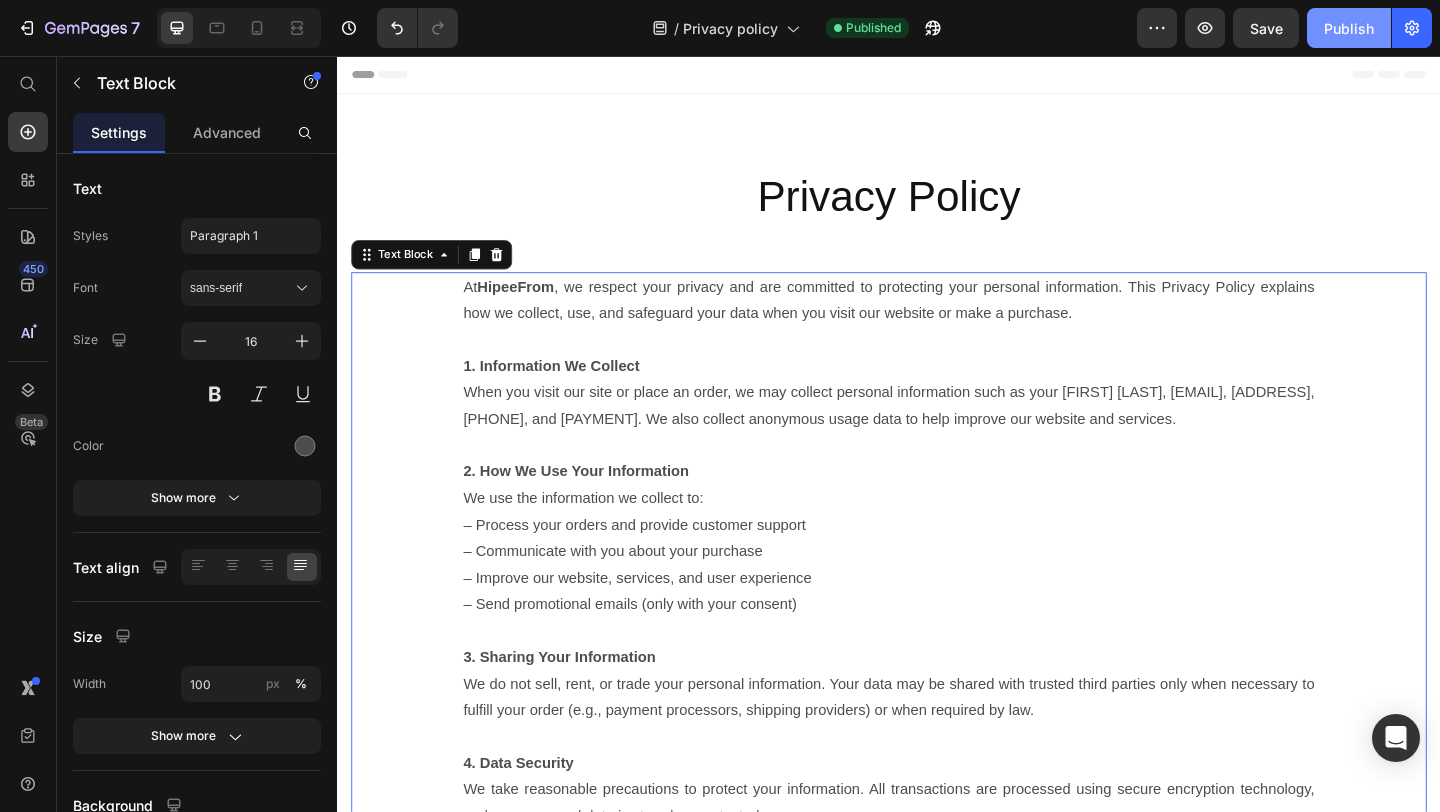 click on "Publish" at bounding box center (1349, 28) 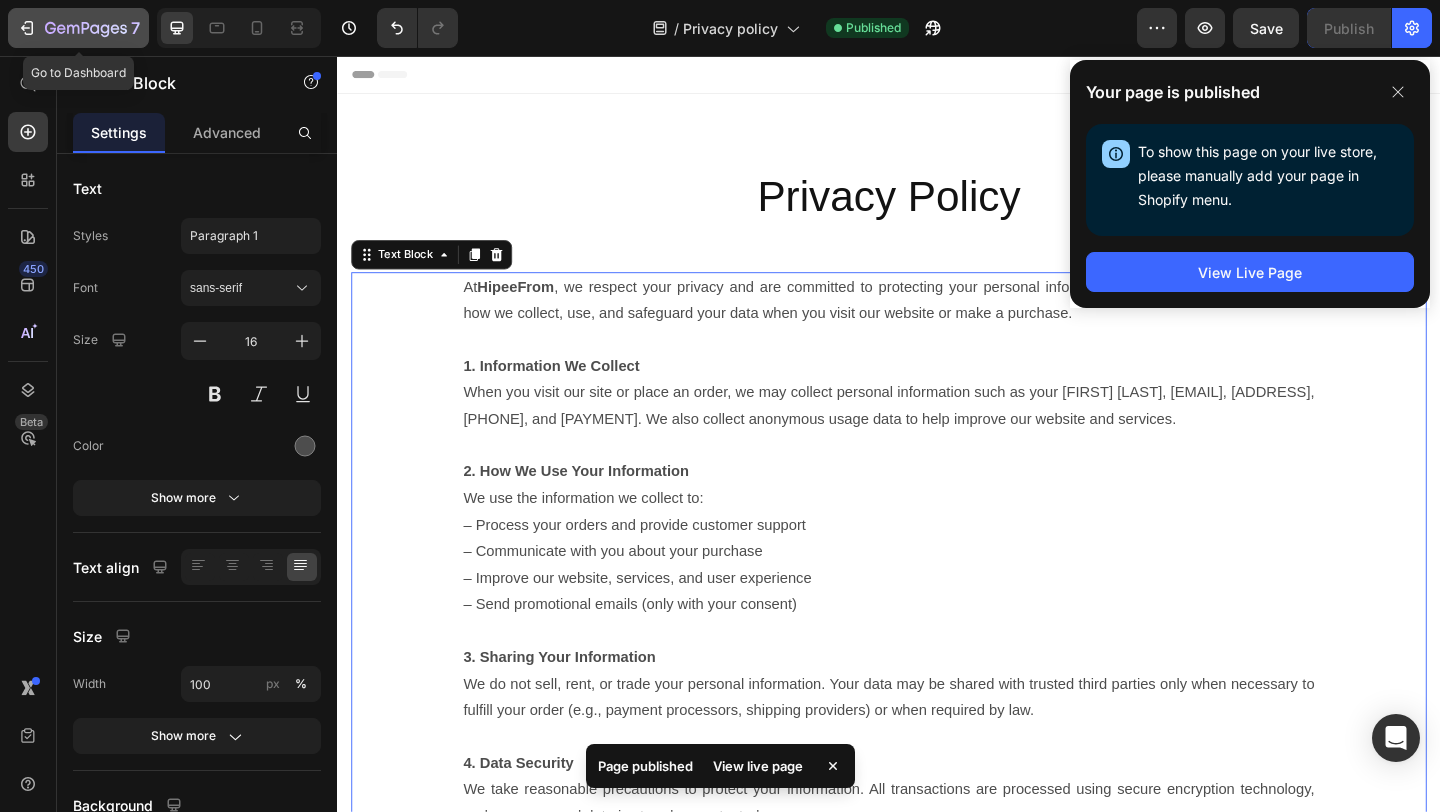 click 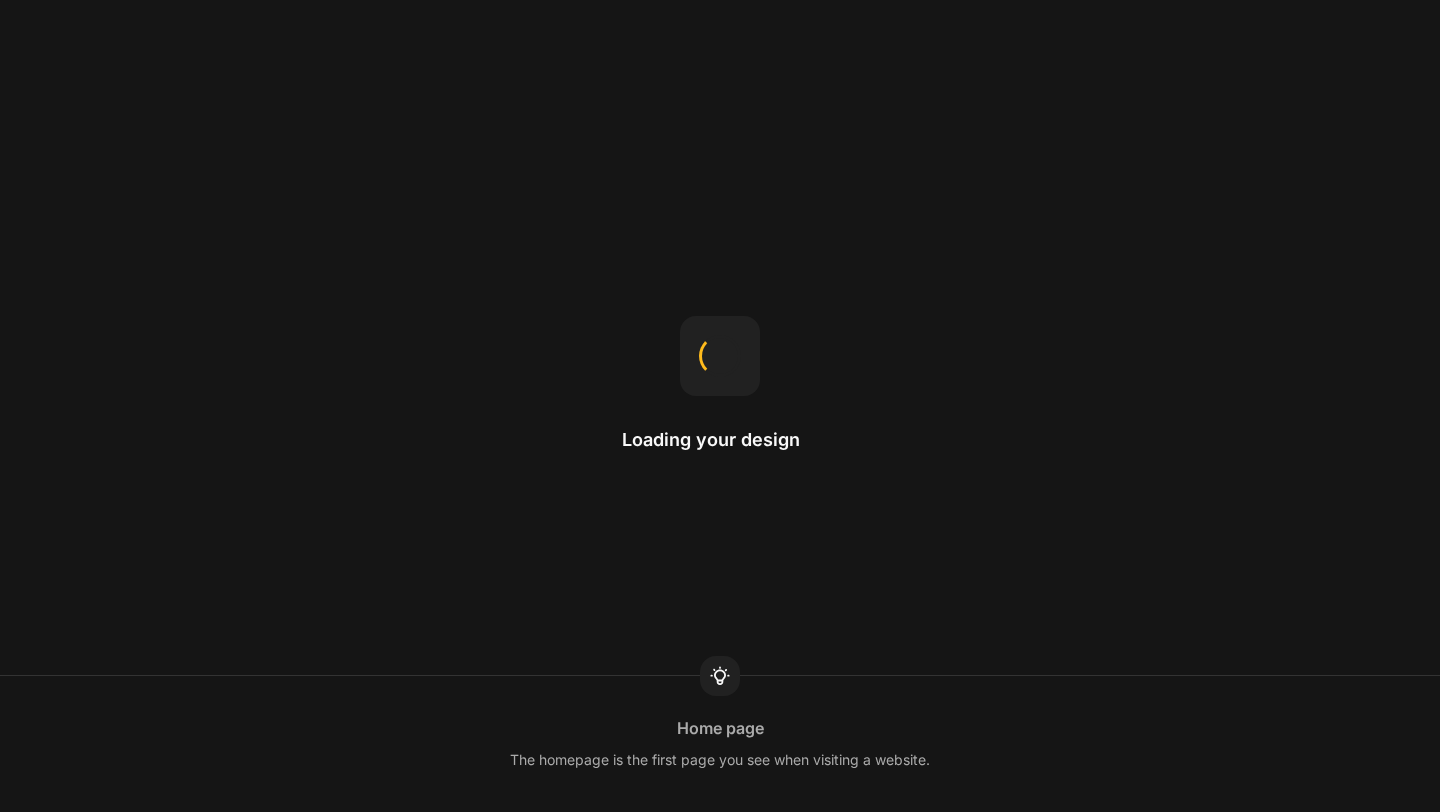 scroll, scrollTop: 0, scrollLeft: 0, axis: both 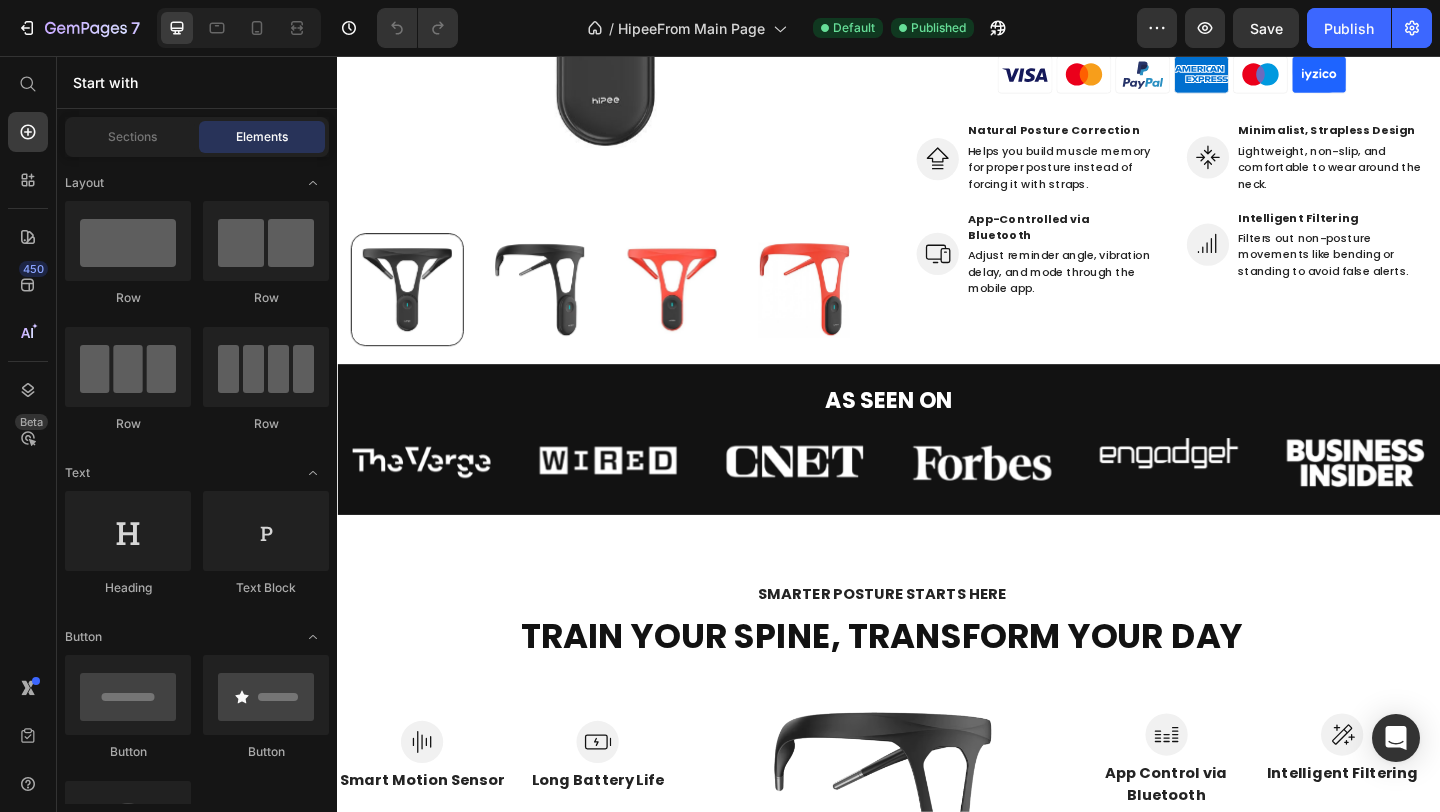 click on "Black Black Red Red Product Variants & Swatches" at bounding box center [1244, -74] 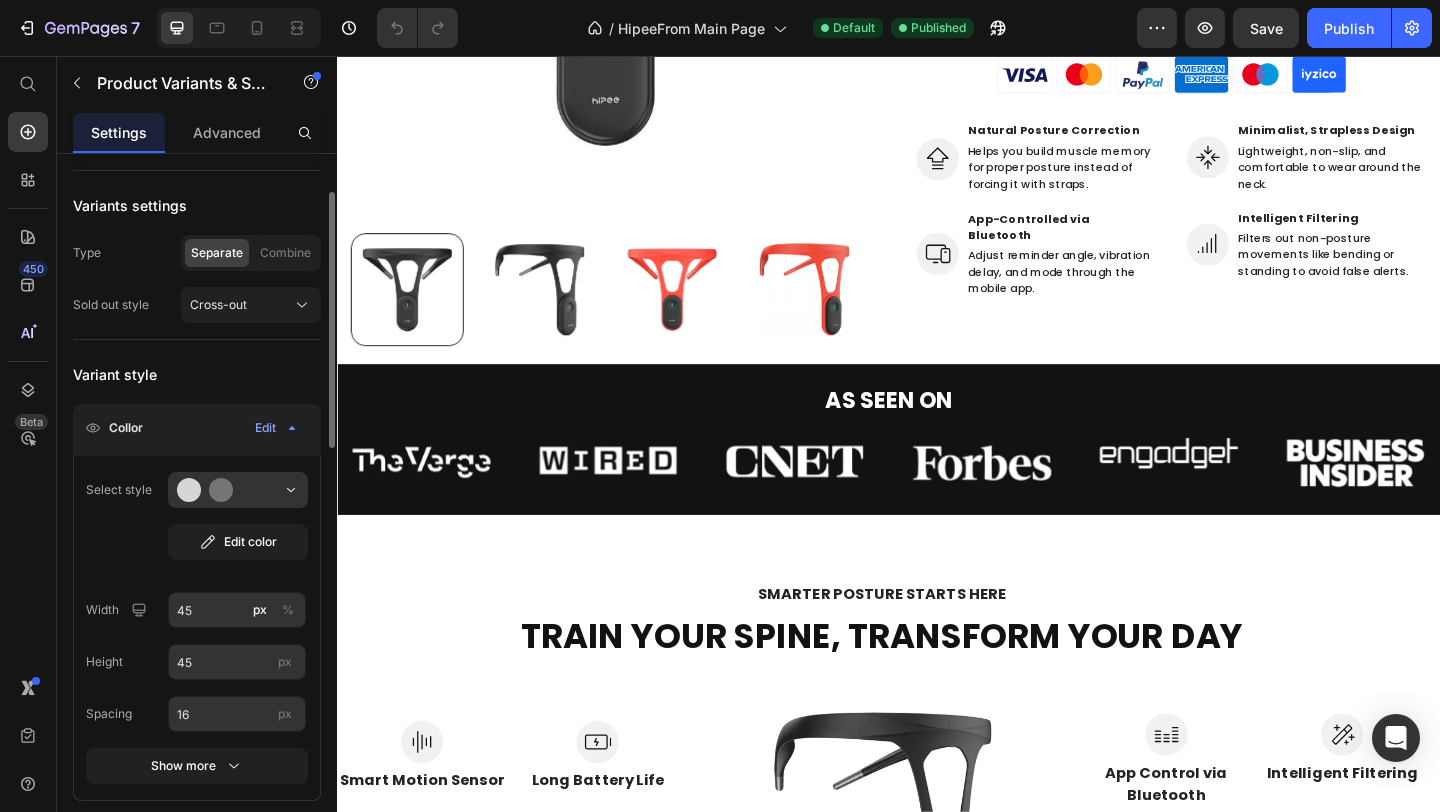 scroll, scrollTop: 210, scrollLeft: 0, axis: vertical 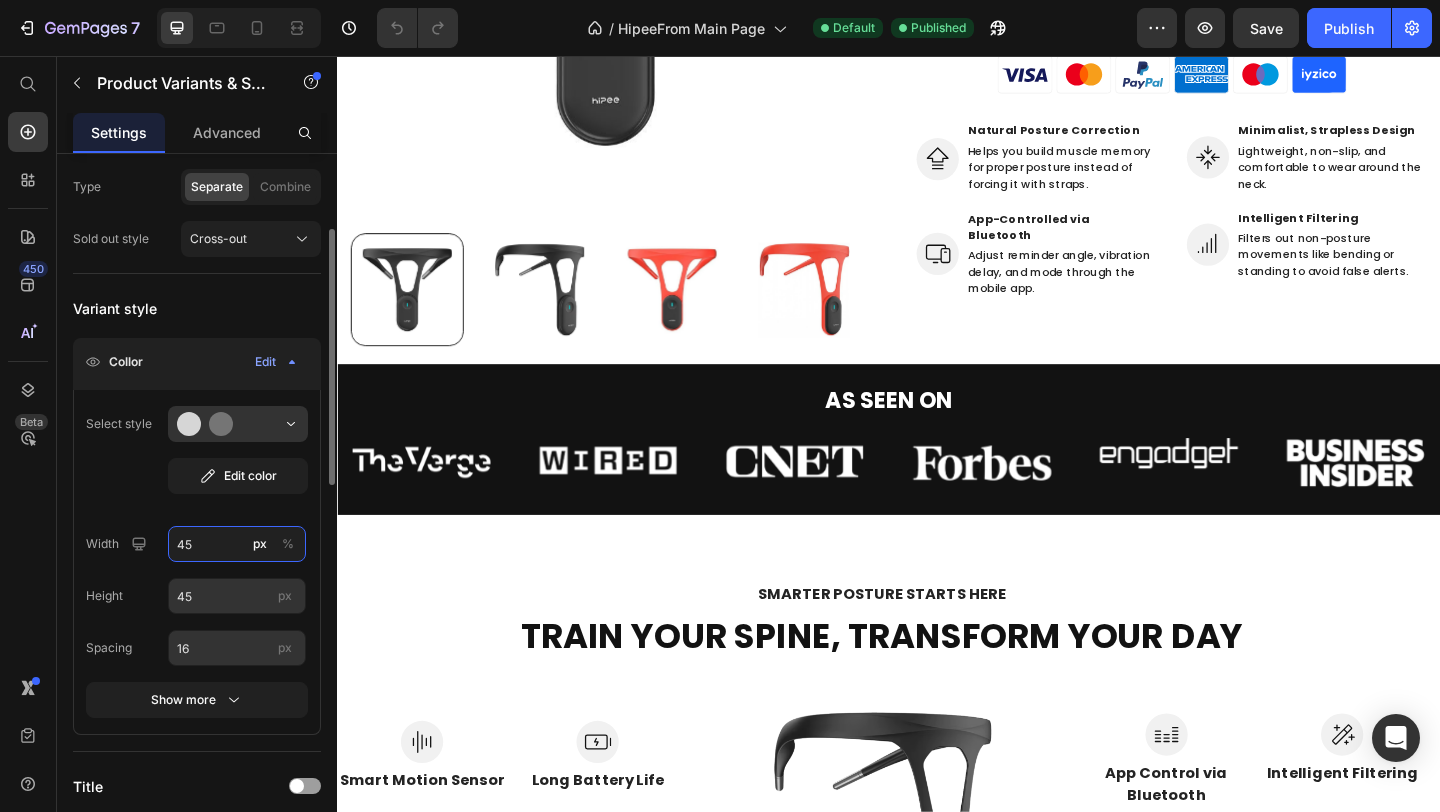 click on "45" at bounding box center (237, 544) 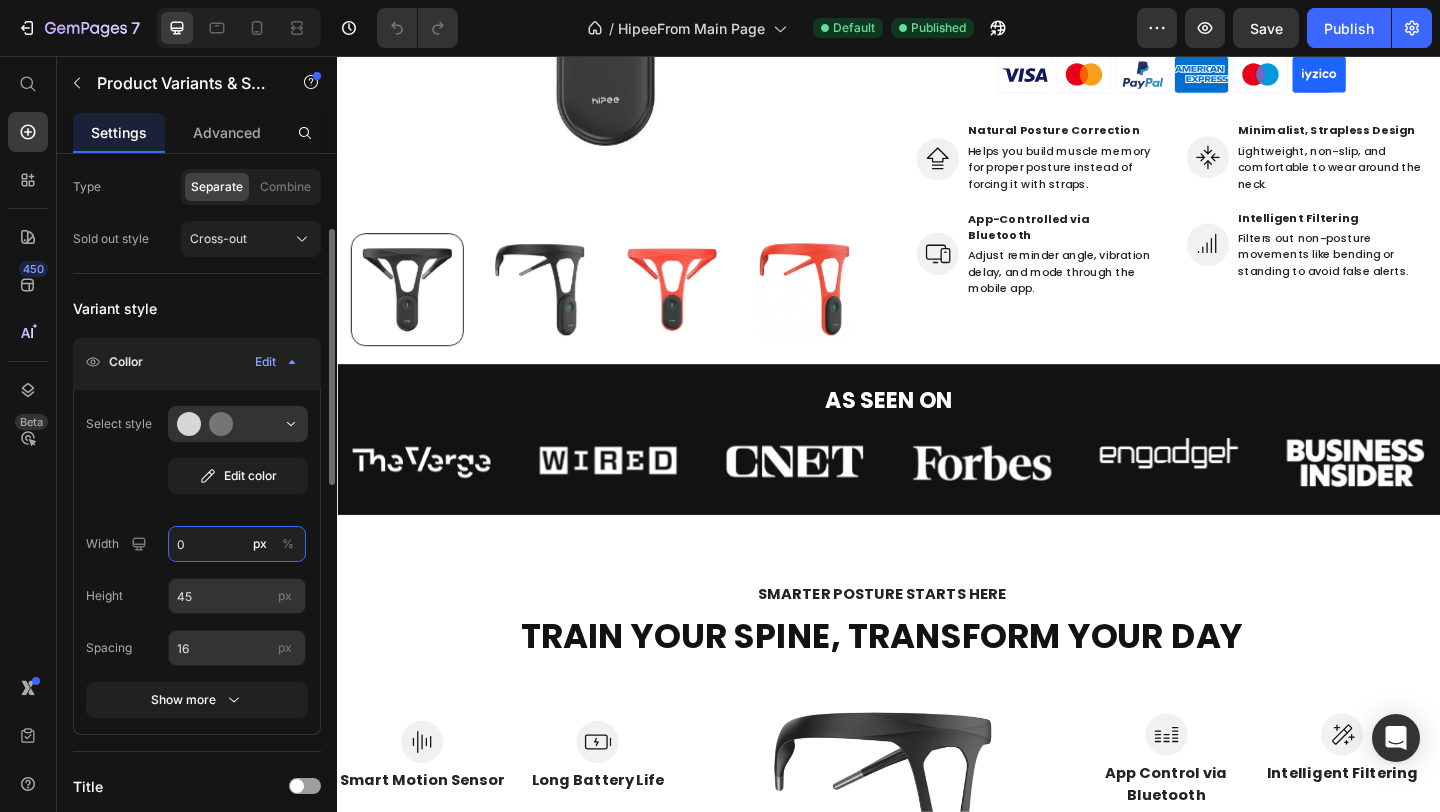 type on "45" 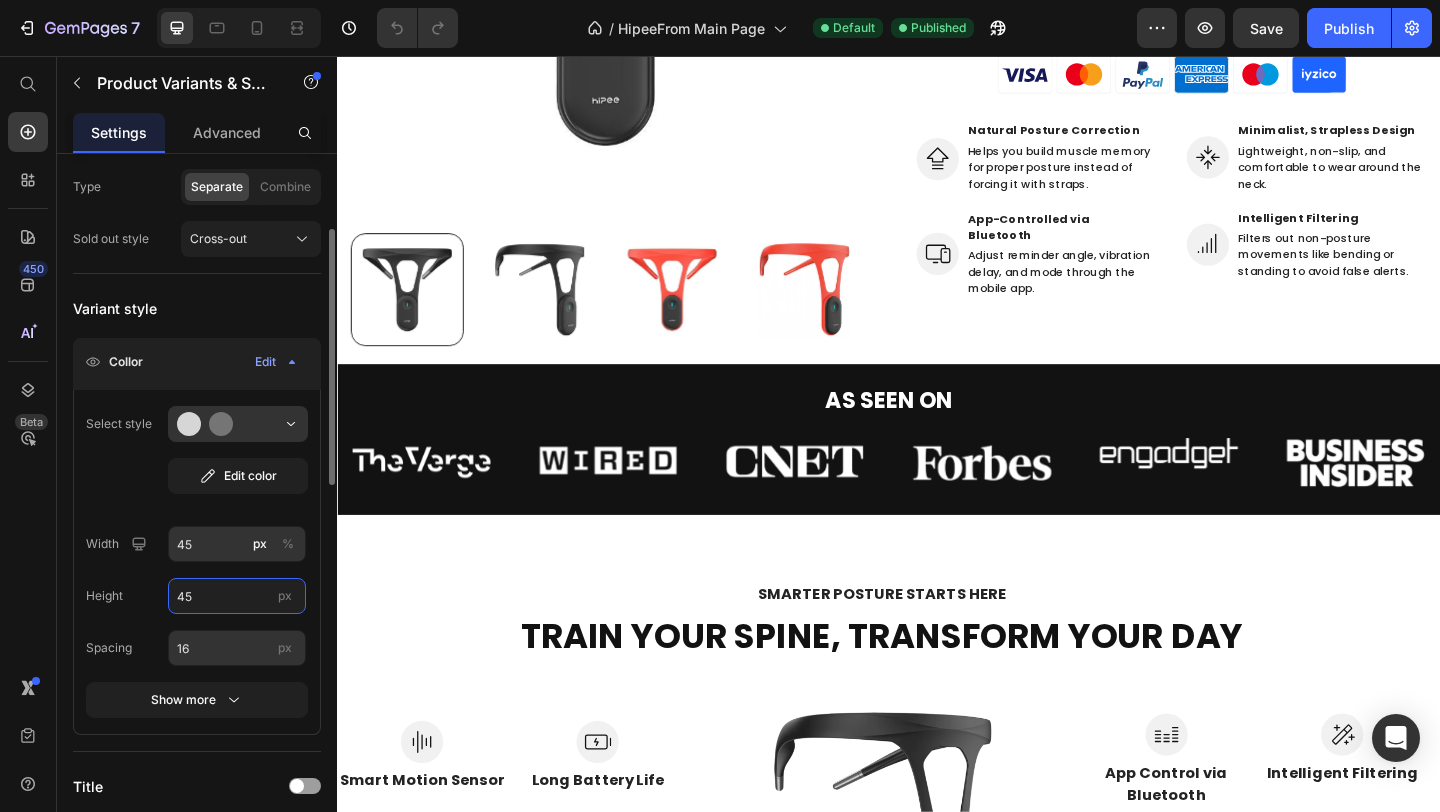 click on "45" at bounding box center [237, 596] 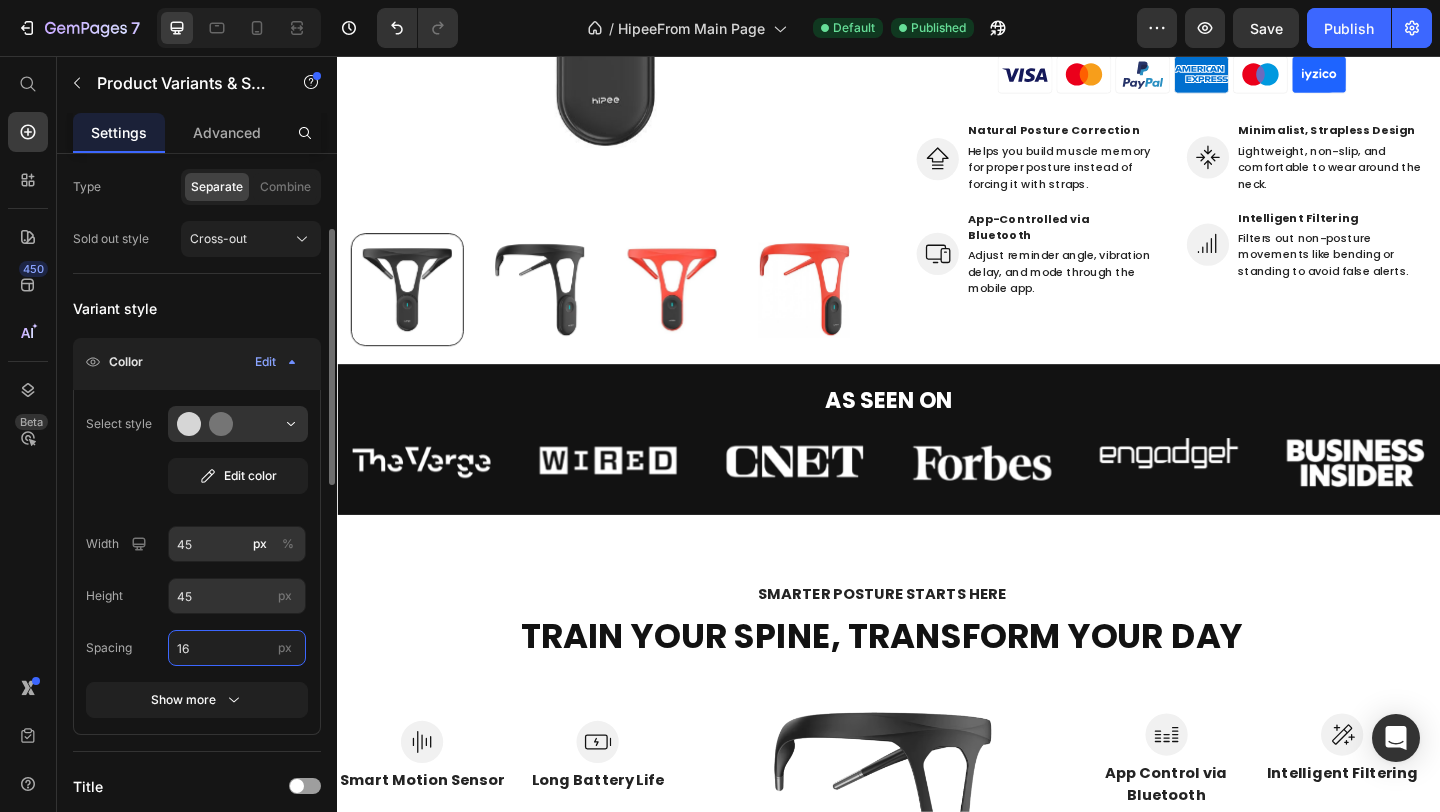 click on "16" at bounding box center (237, 648) 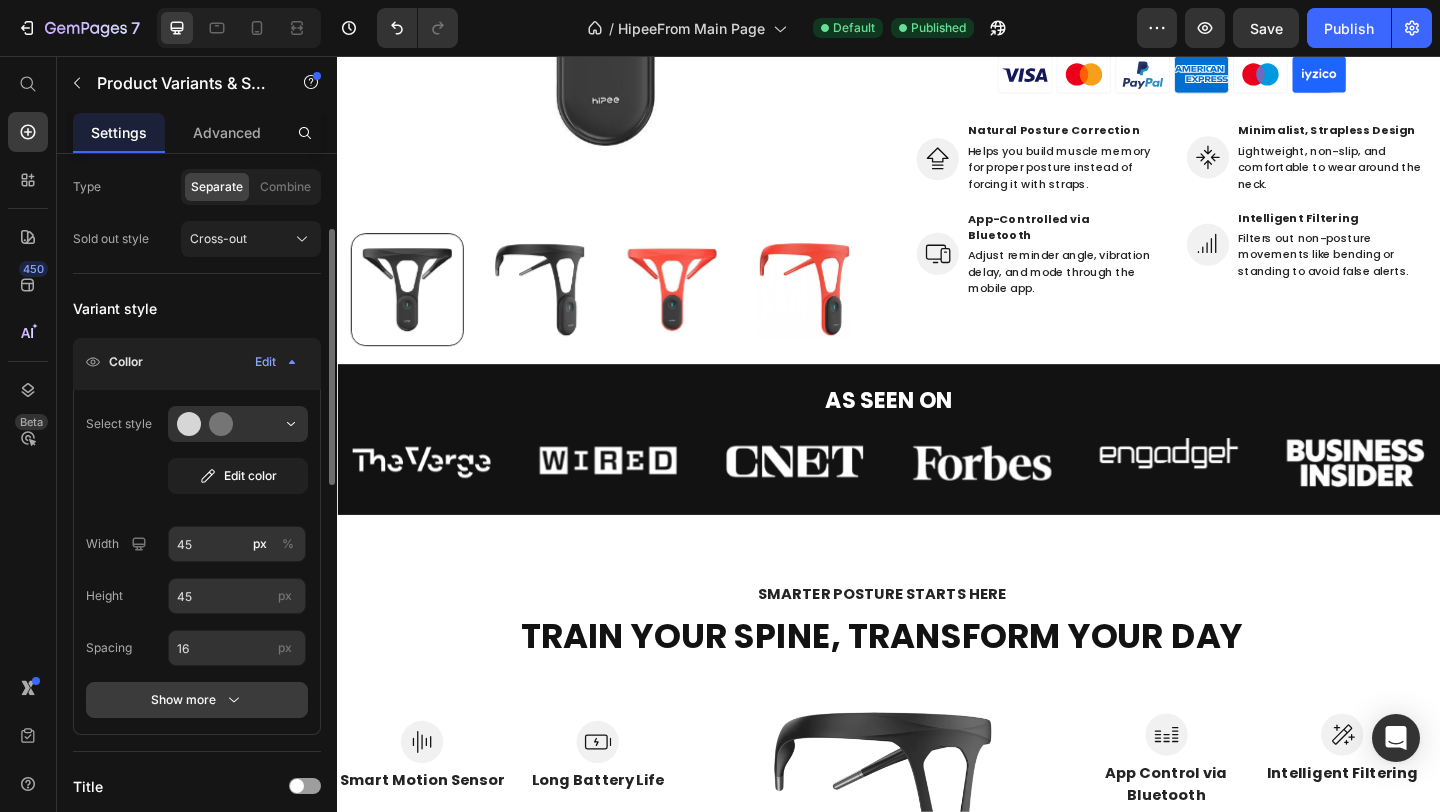 click on "Show more" at bounding box center [197, 700] 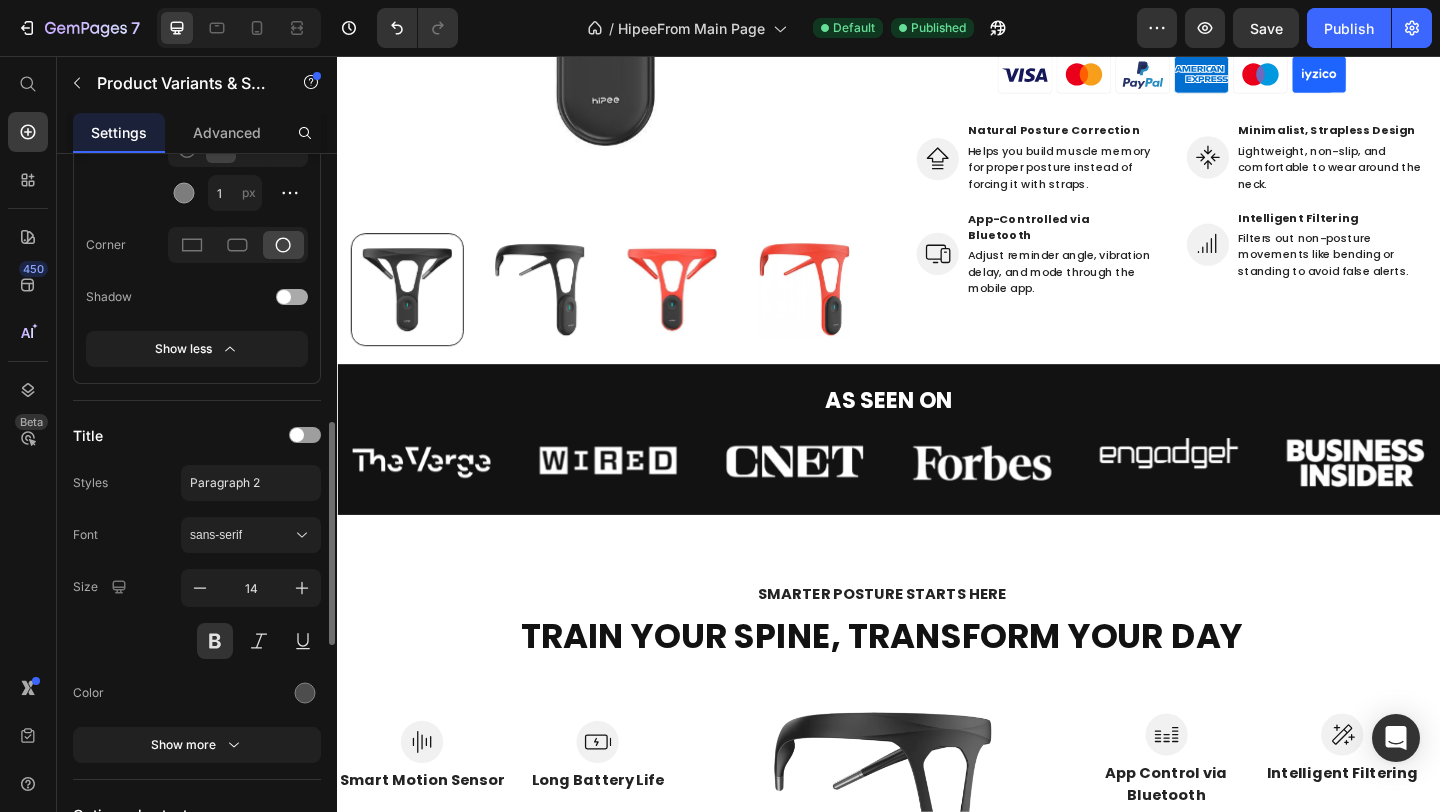 scroll, scrollTop: 856, scrollLeft: 0, axis: vertical 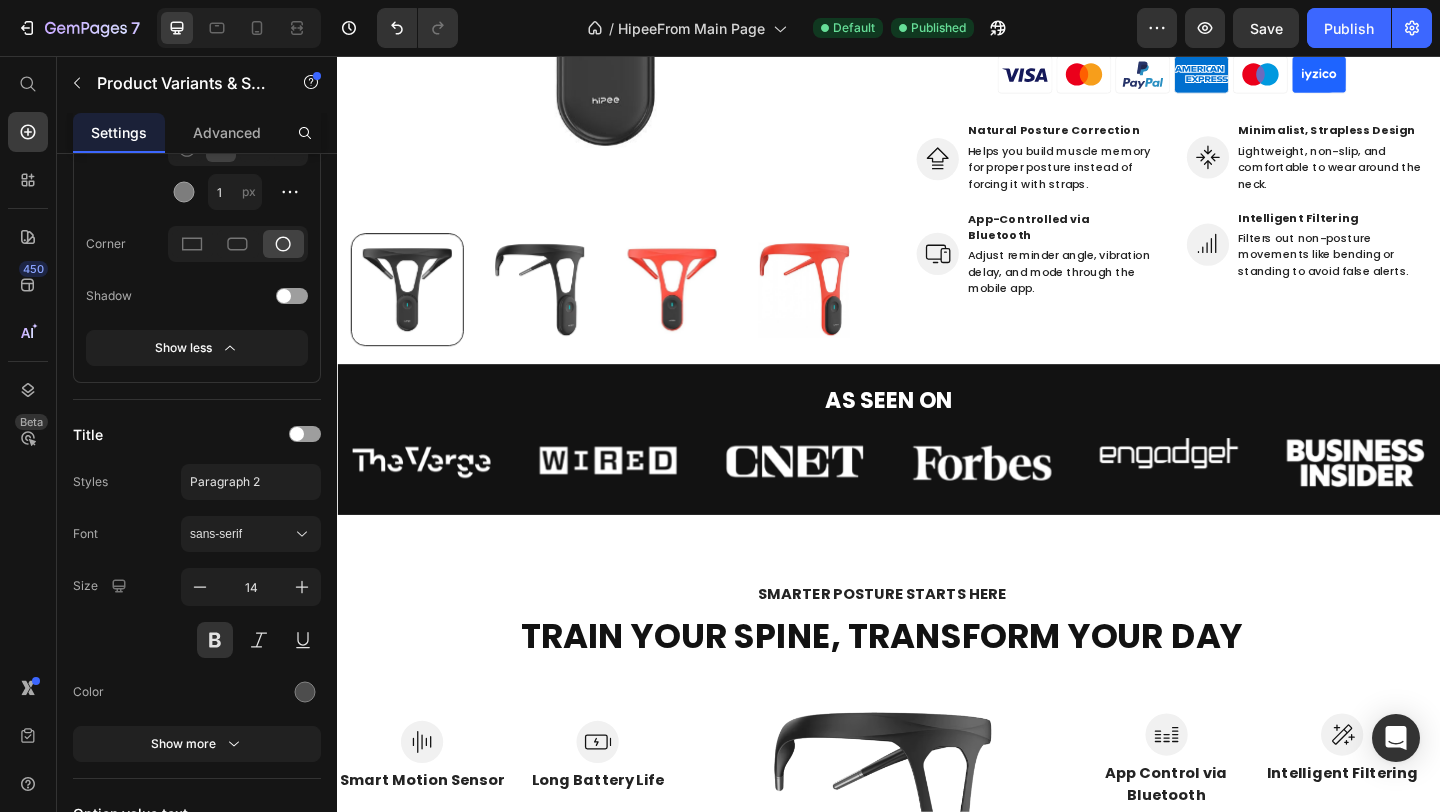 click on "Black Black Red Red Product Variants & Swatches   0" at bounding box center [1244, -74] 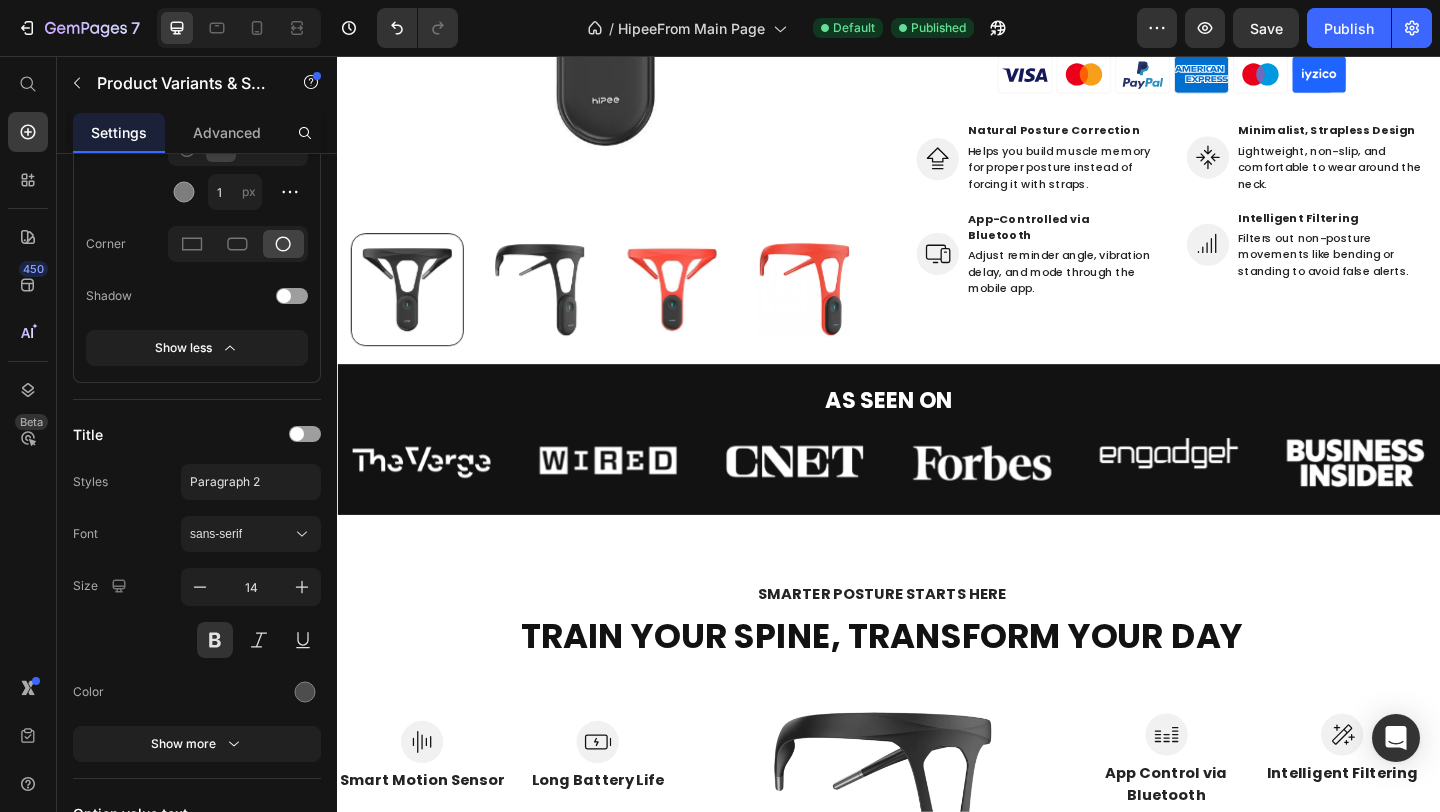 click at bounding box center (1209, -74) 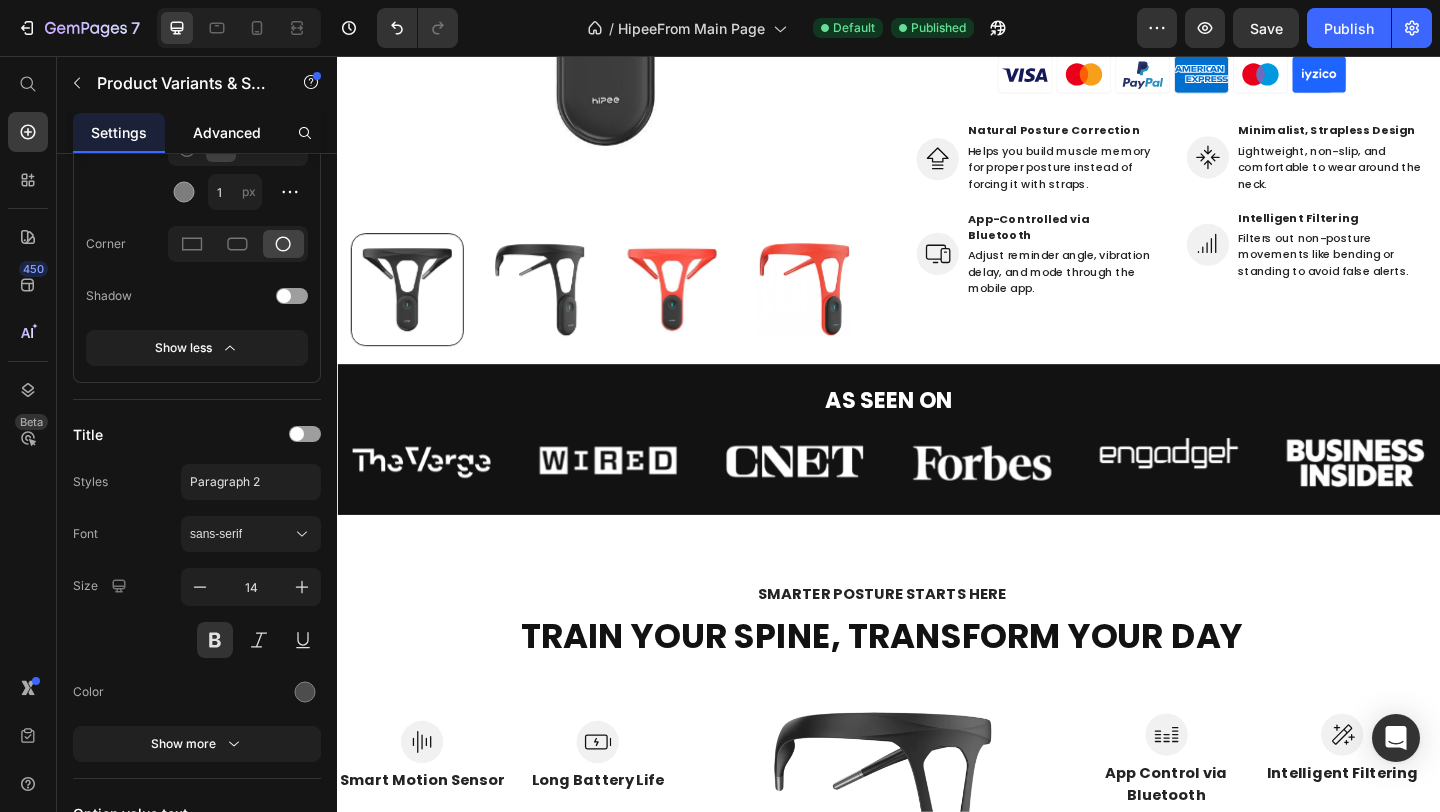 click on "Advanced" at bounding box center (227, 132) 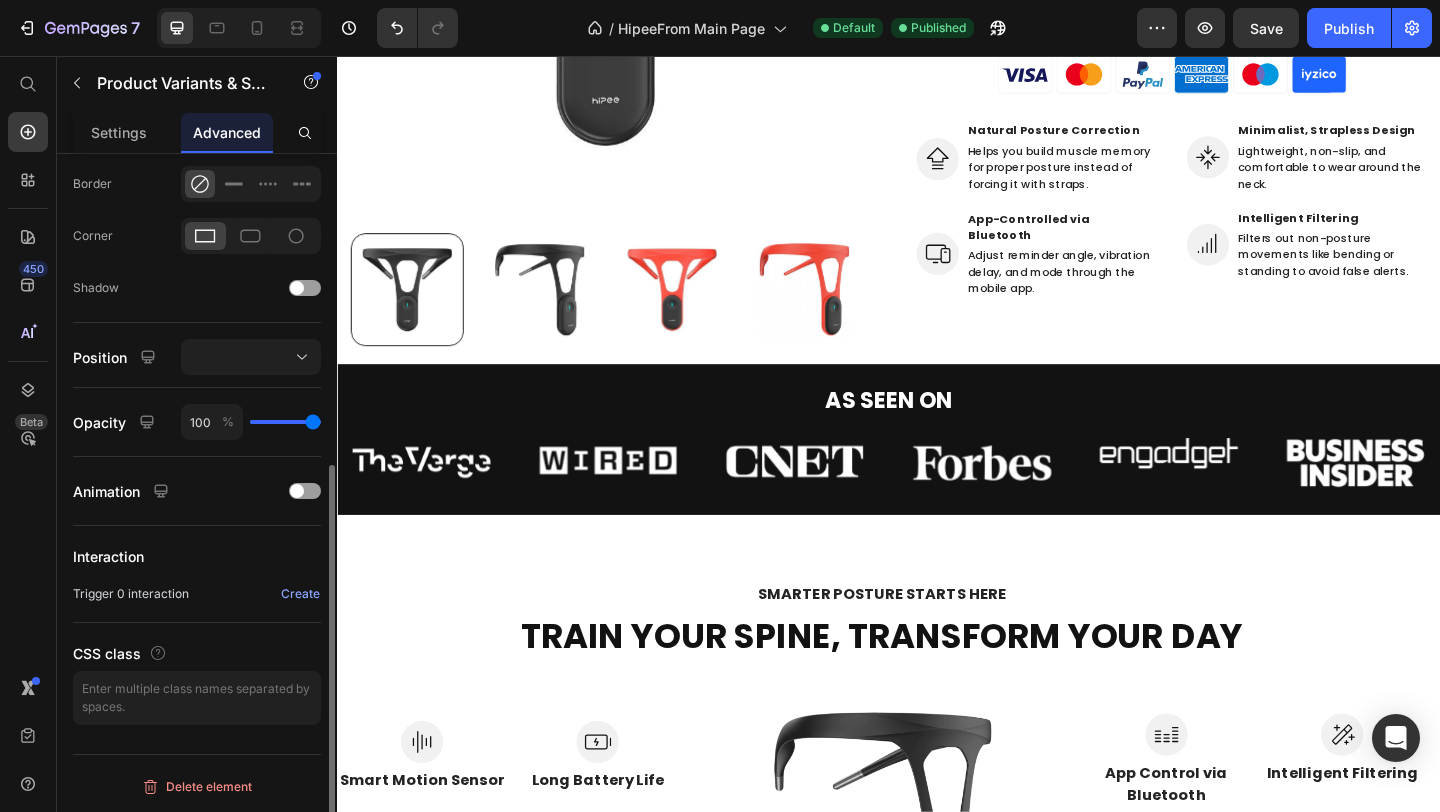 scroll, scrollTop: 0, scrollLeft: 0, axis: both 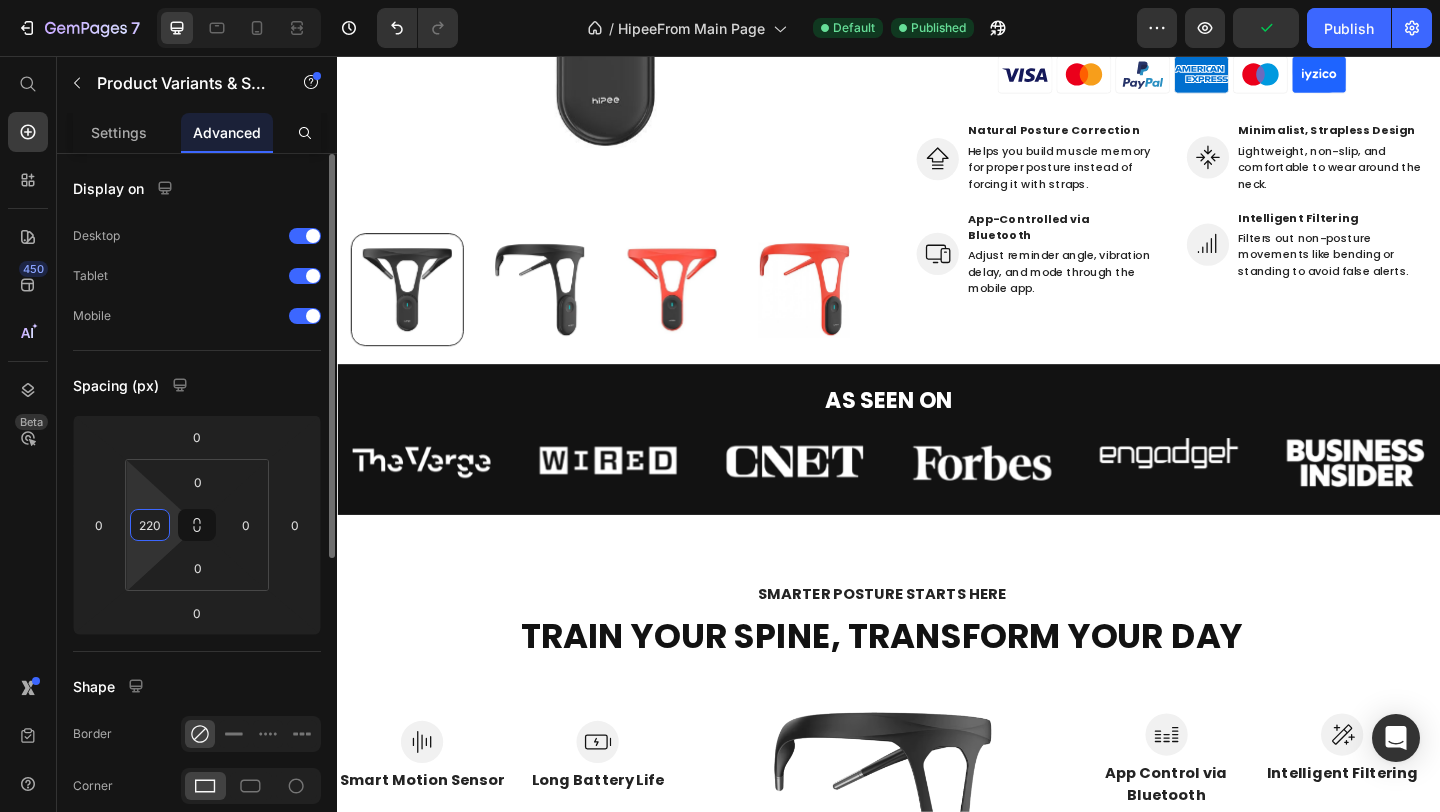 click on "220" at bounding box center [150, 525] 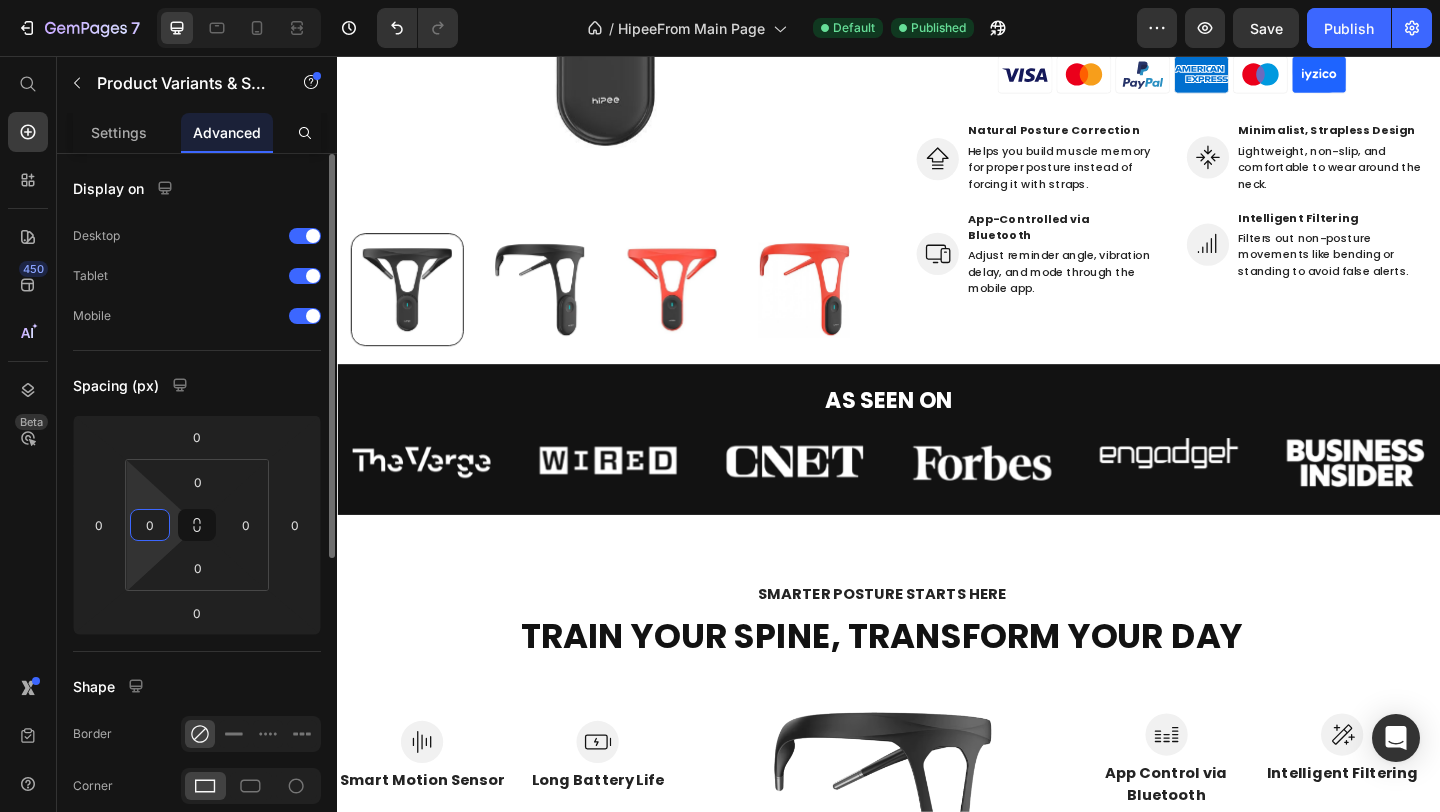 type on "0" 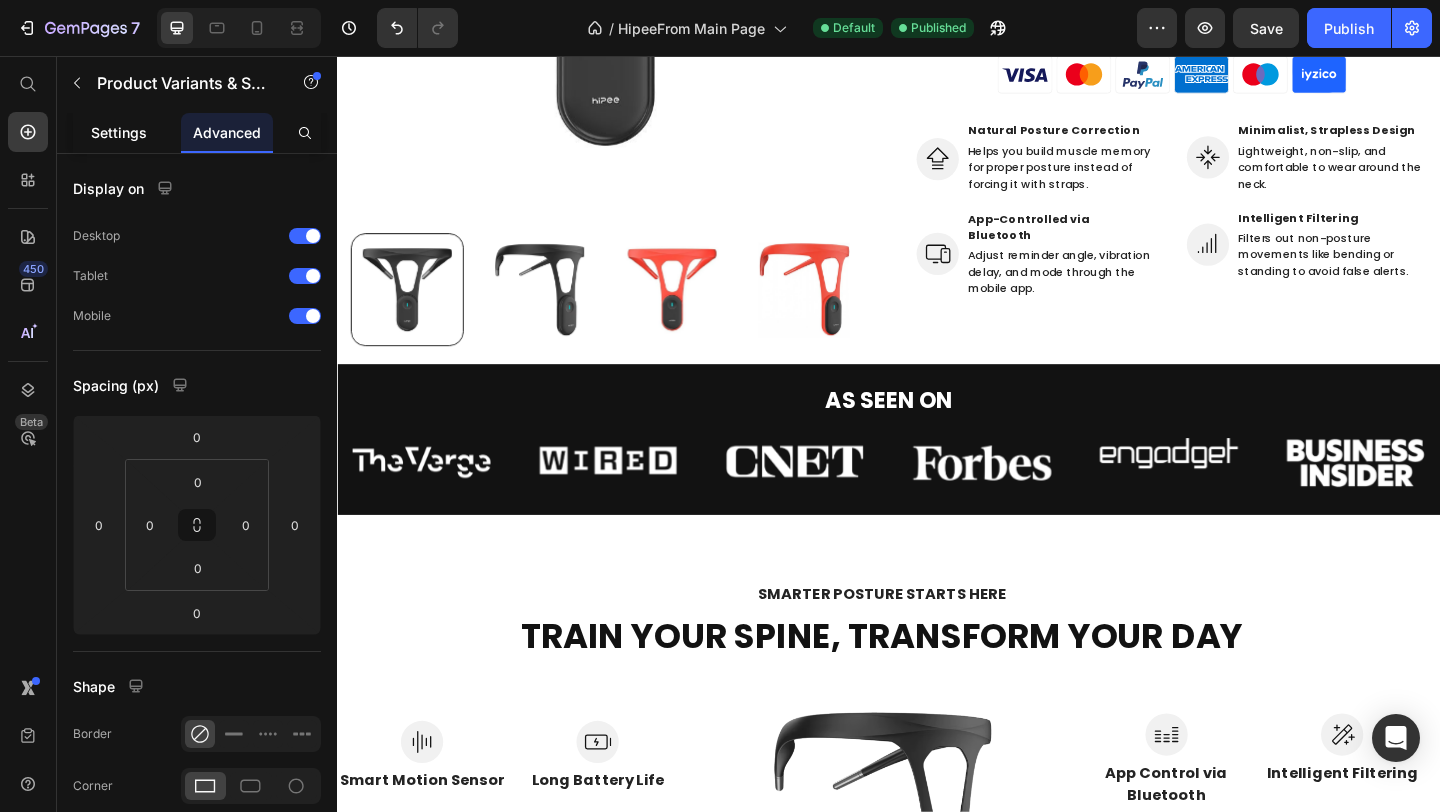 click on "Settings" 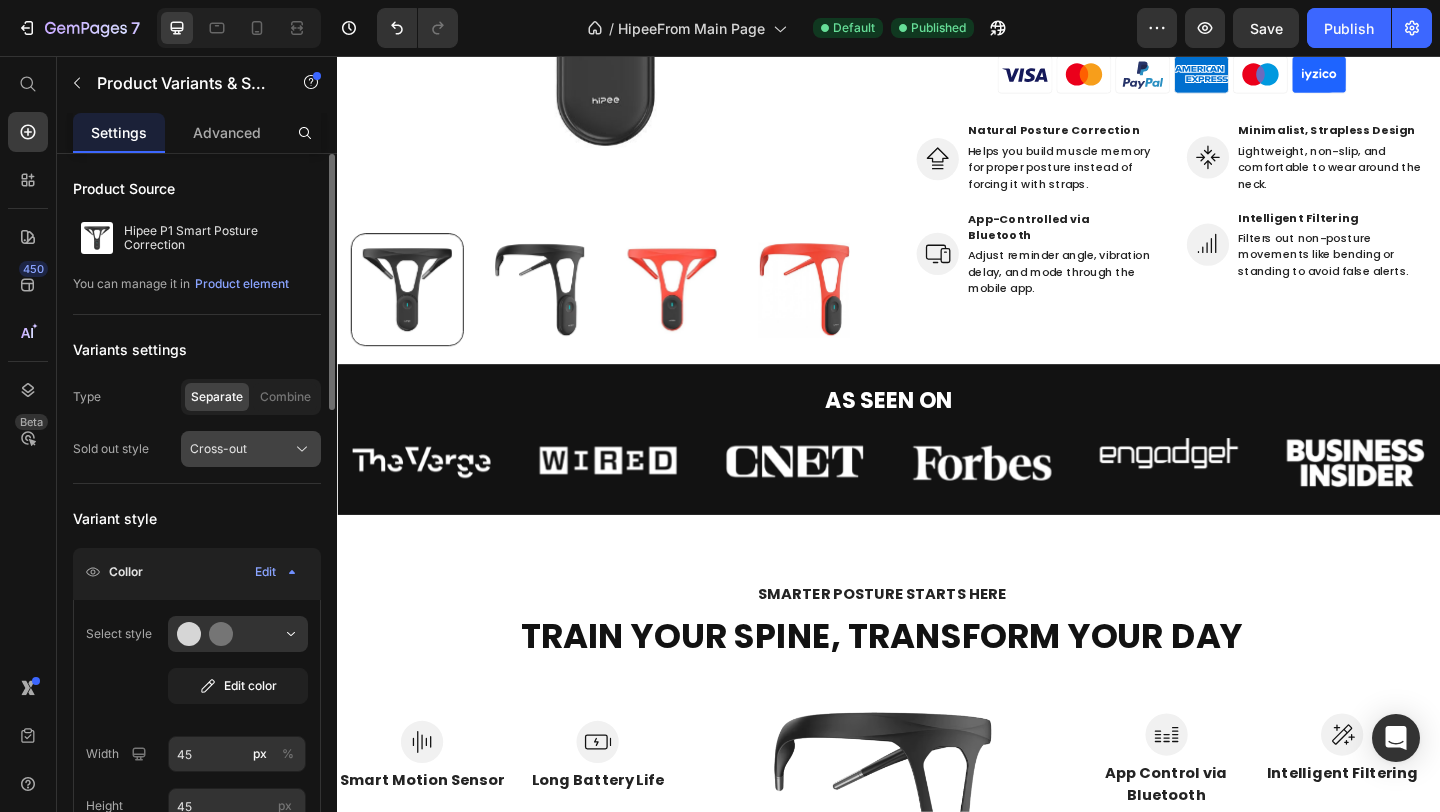 click on "Cross-out" at bounding box center (218, 449) 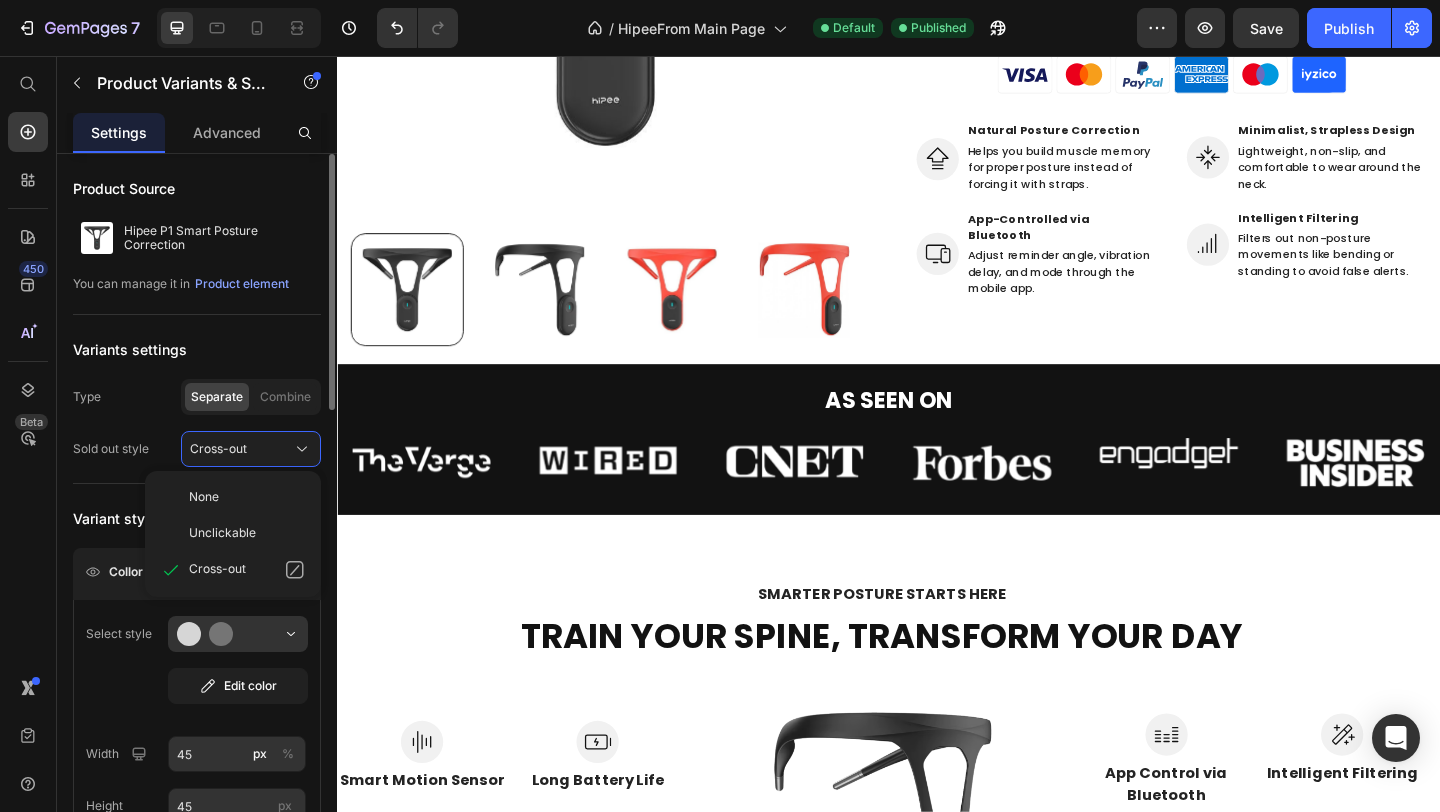 click on "Variants settings Type Separate Combine Sold out style Cross-out None Unclickable Cross-out" 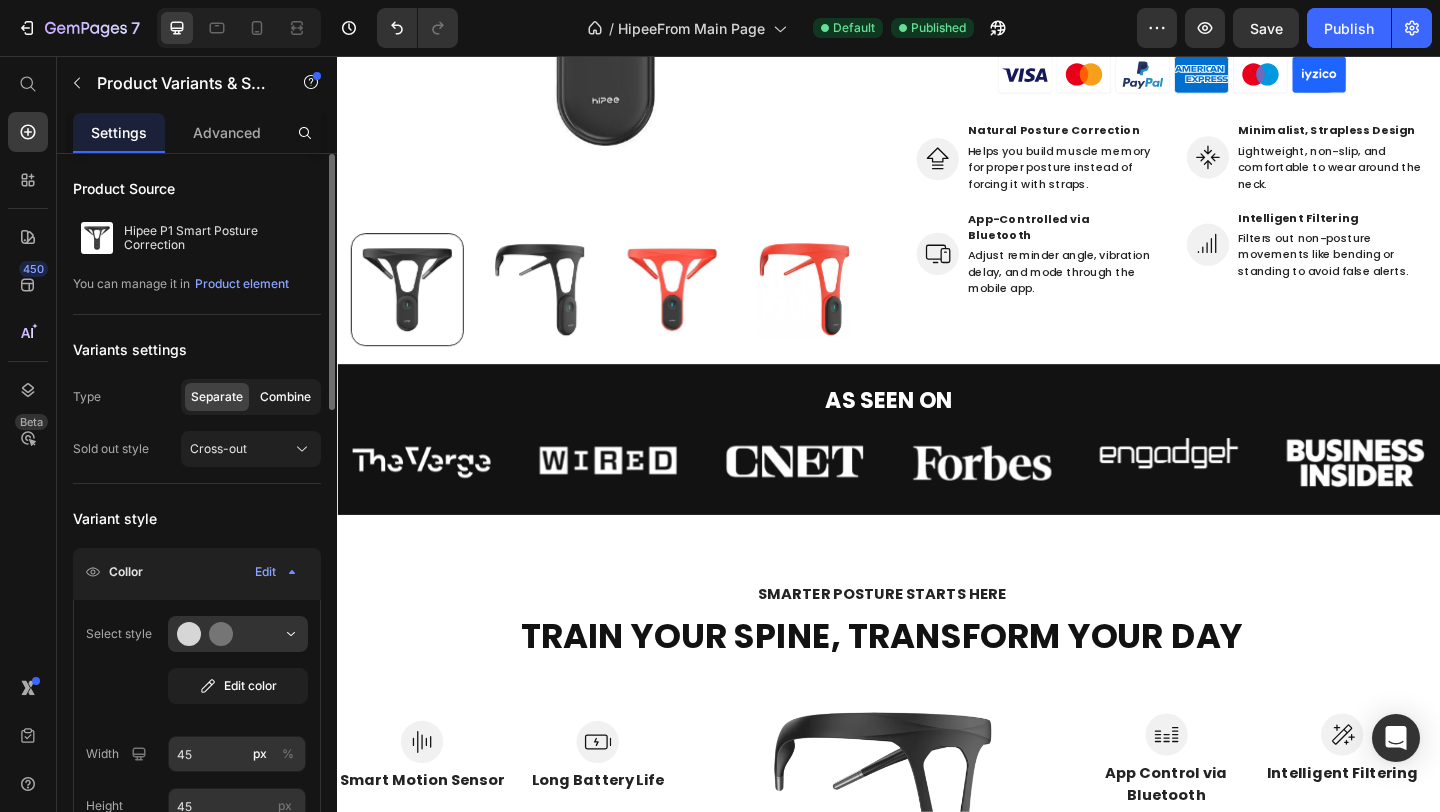 click on "Combine" 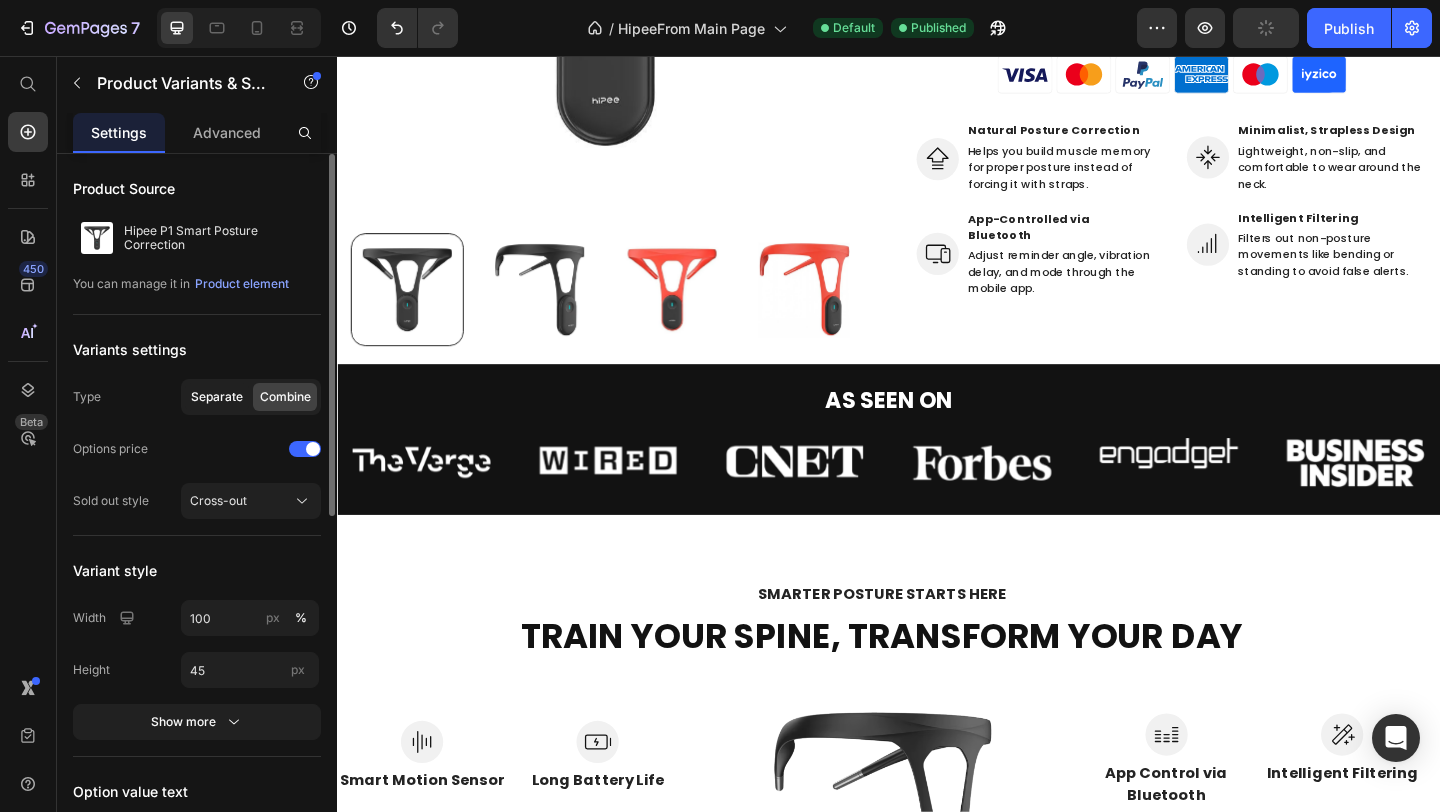 click on "Separate" 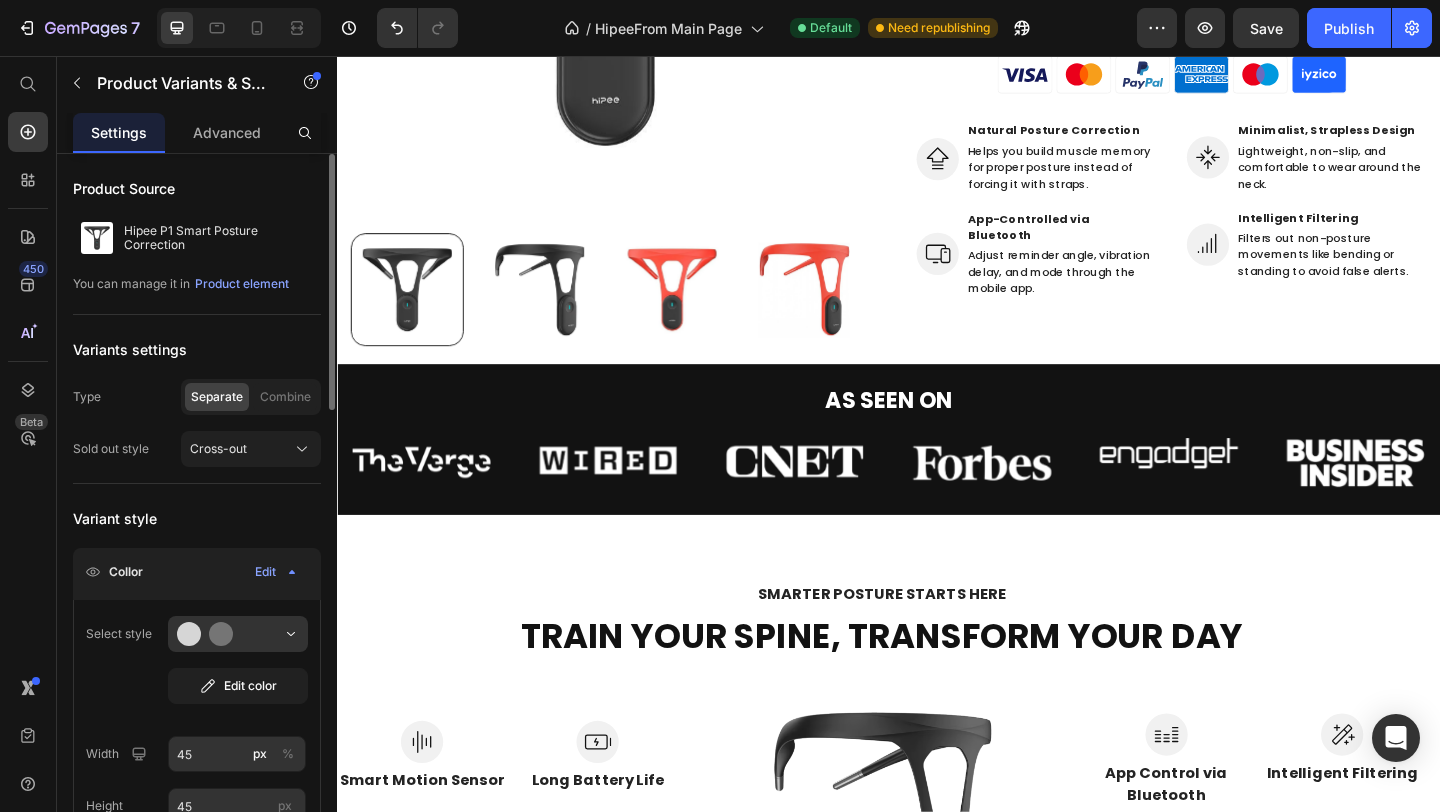 click on "Type Separate Combine" 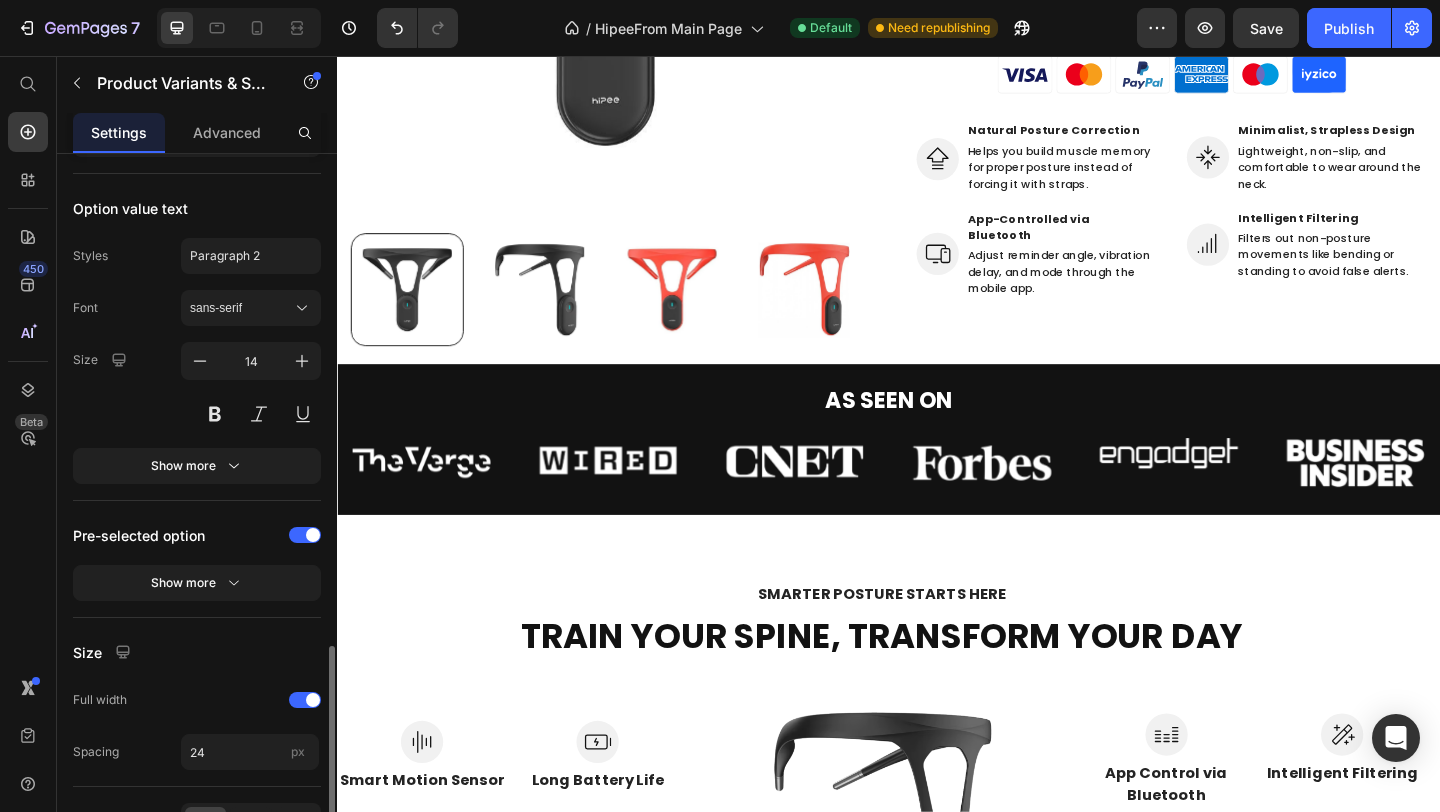 scroll, scrollTop: 1281, scrollLeft: 0, axis: vertical 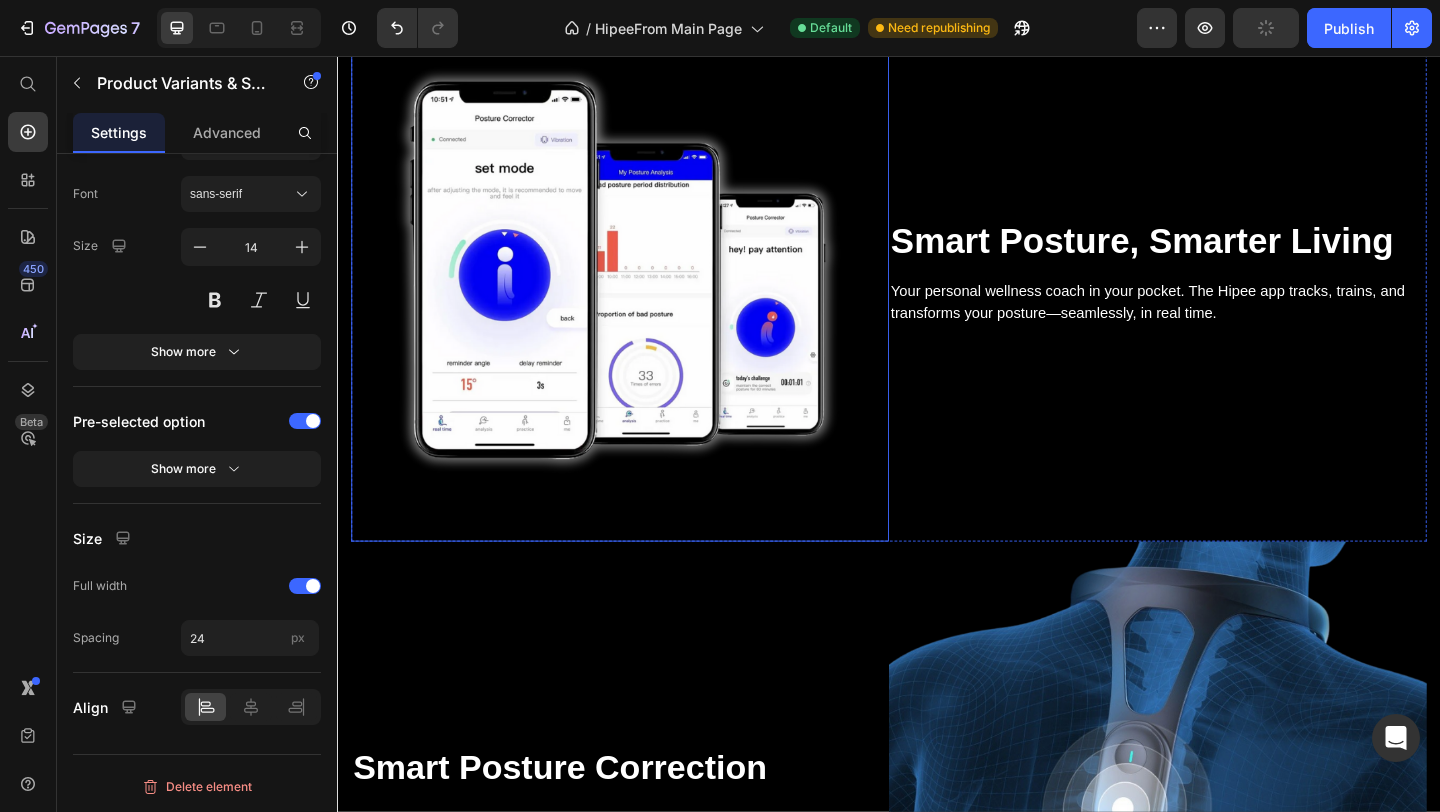 click at bounding box center (644, 291) 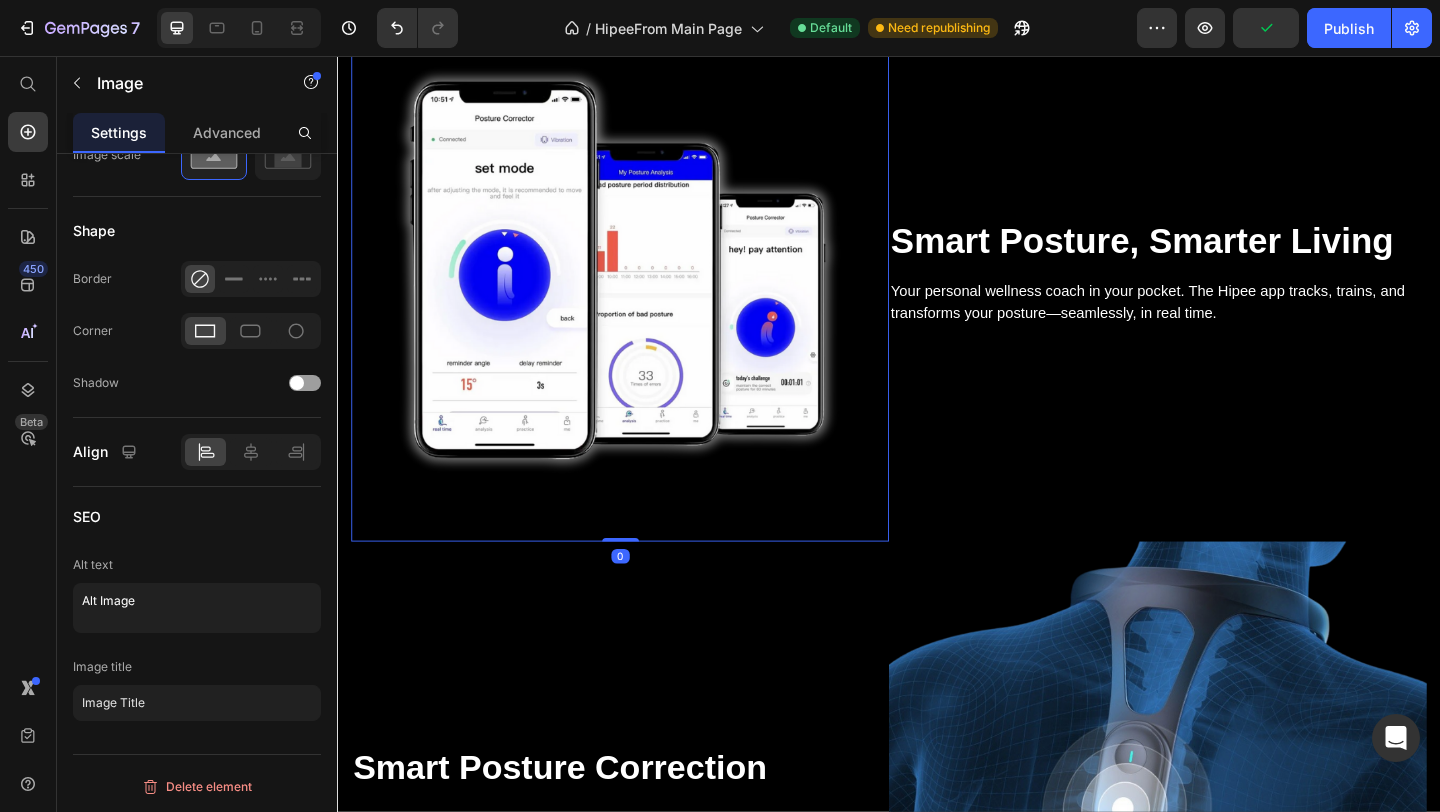 scroll, scrollTop: 0, scrollLeft: 0, axis: both 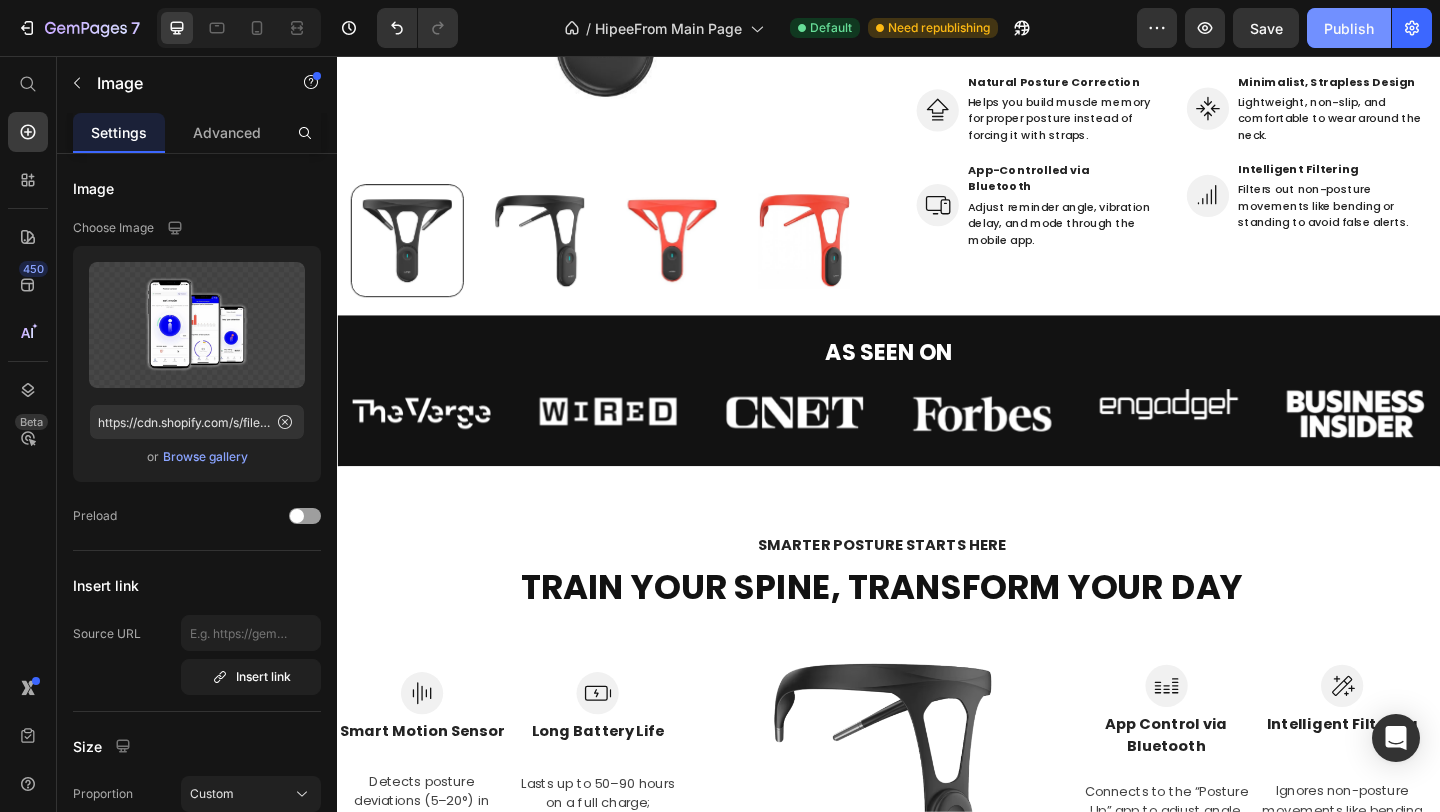 click on "Publish" at bounding box center (1349, 28) 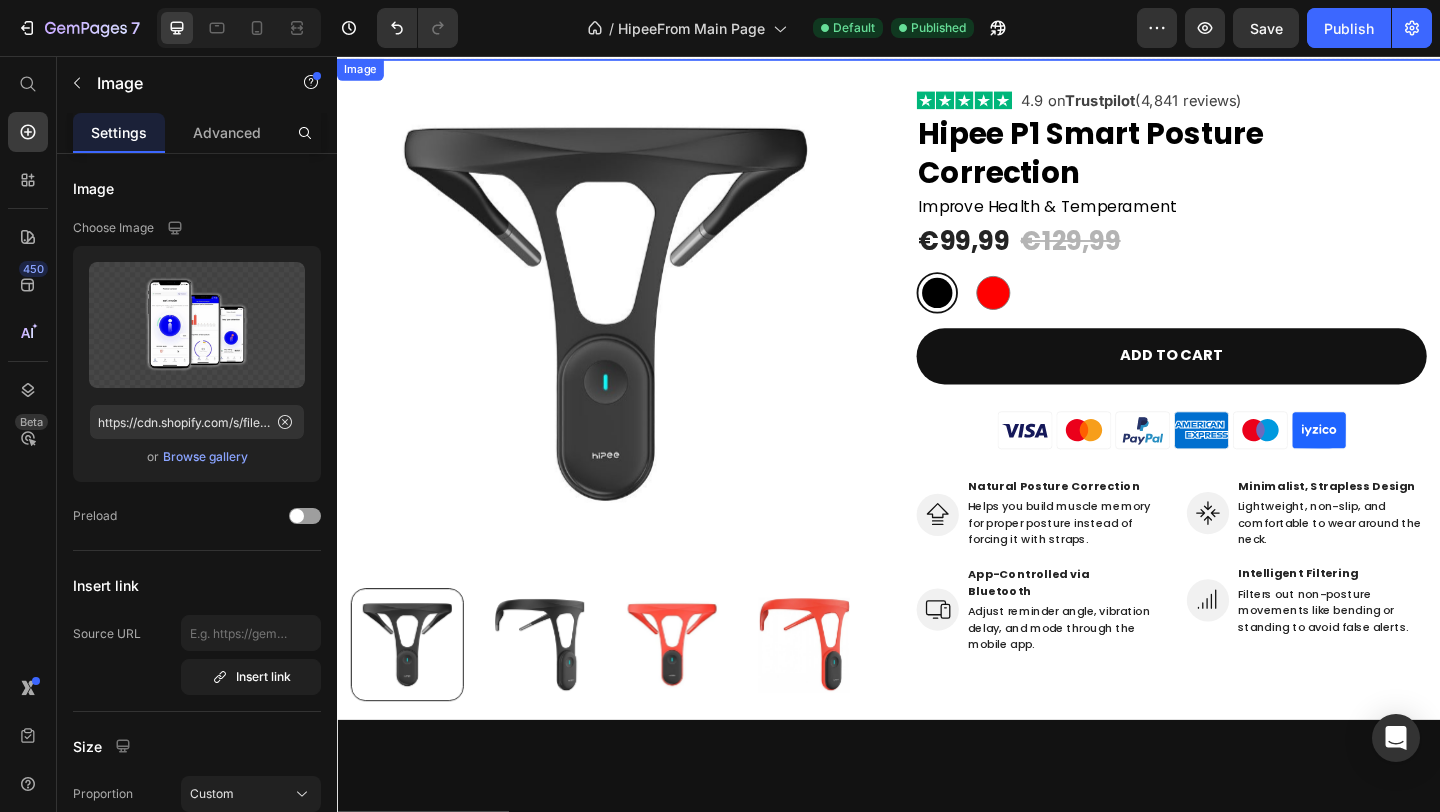 scroll, scrollTop: 0, scrollLeft: 0, axis: both 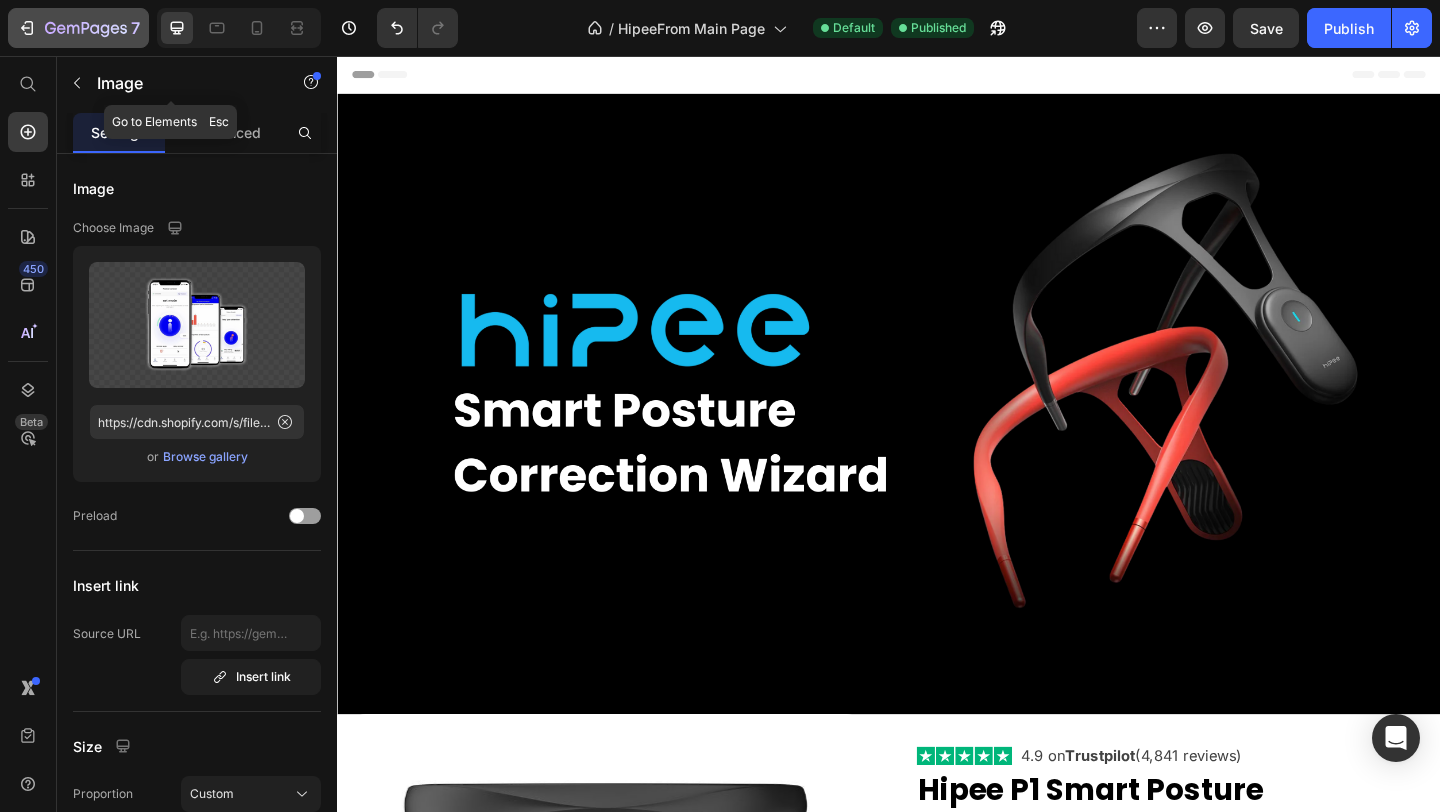 click 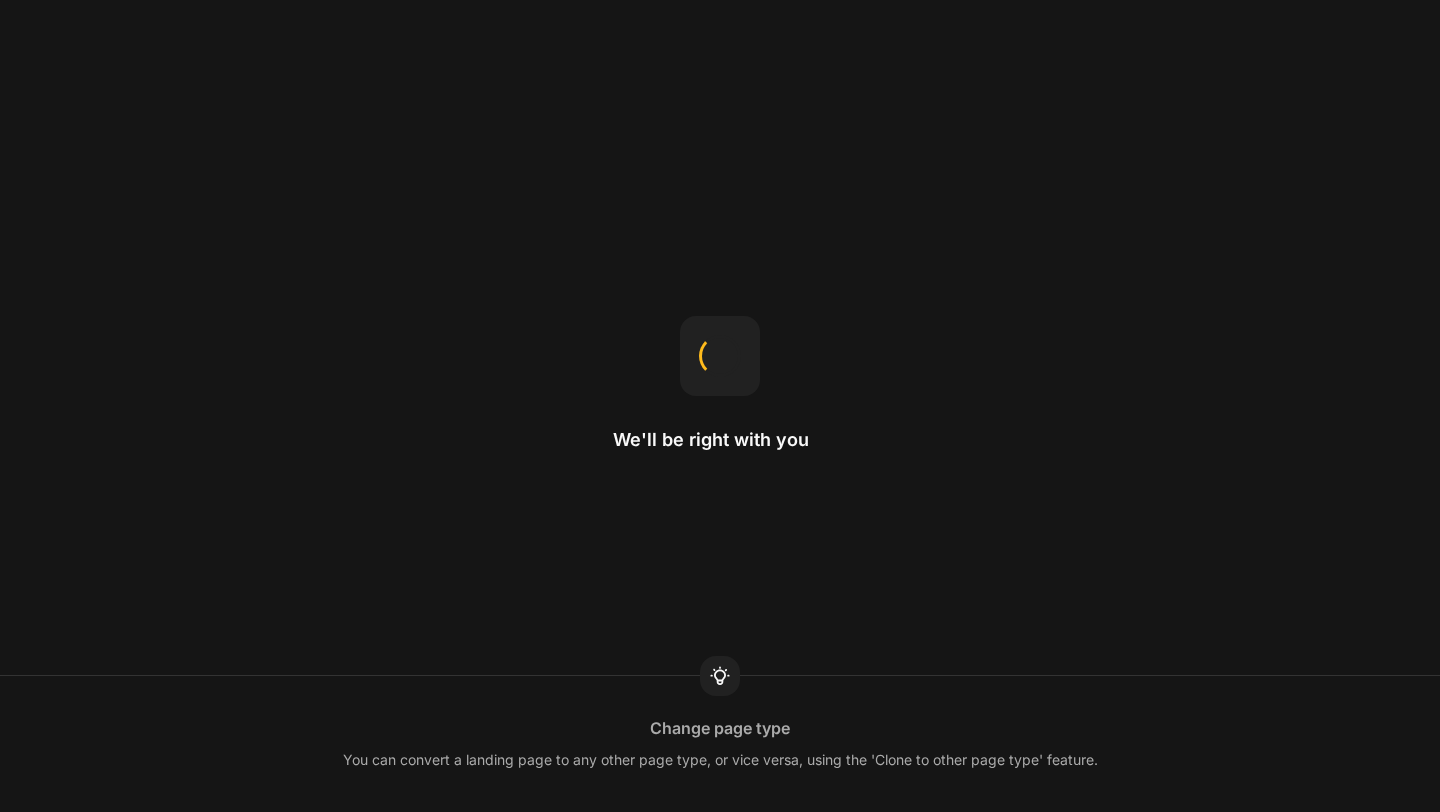 scroll, scrollTop: 0, scrollLeft: 0, axis: both 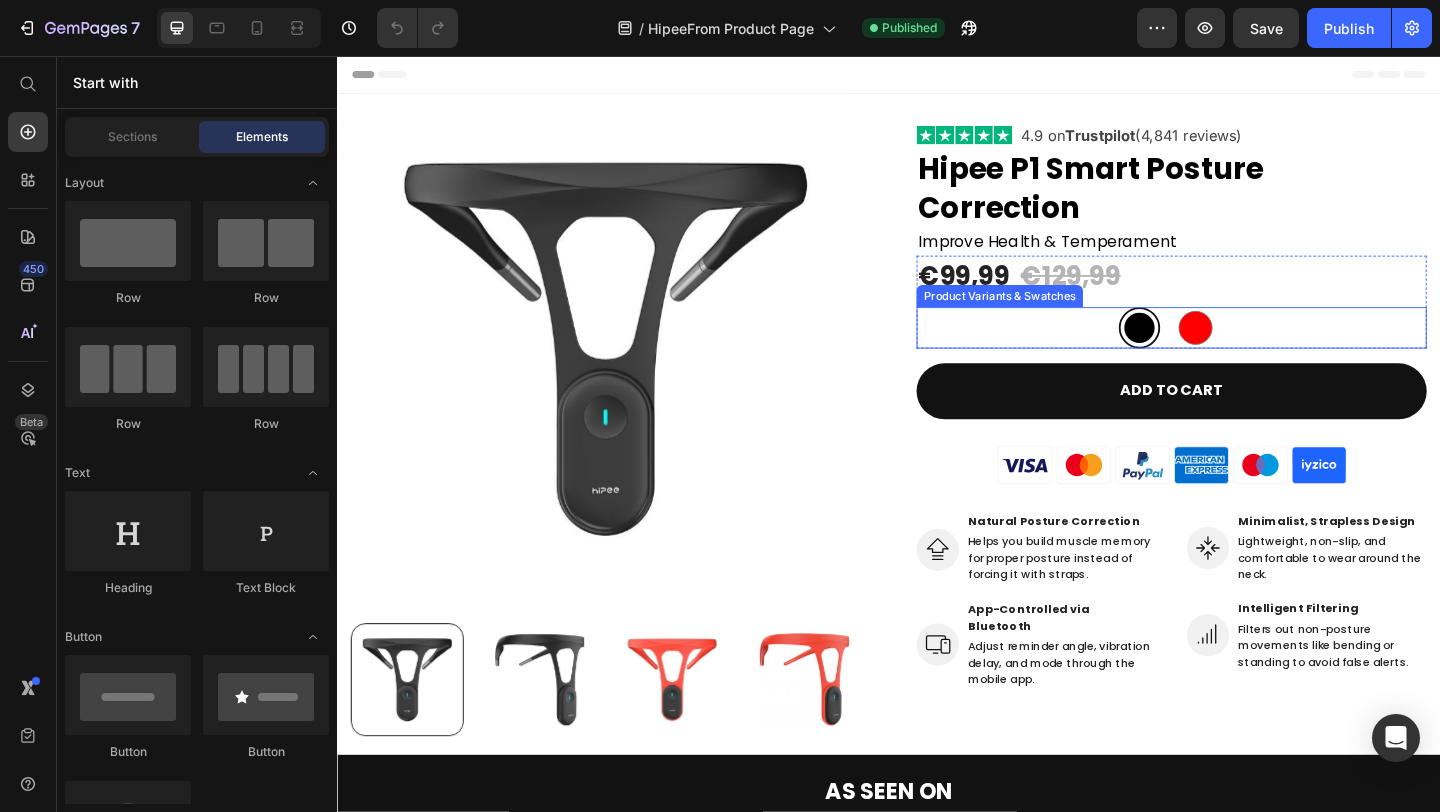 click on "Black Black Red Red Product Variants & Swatches" at bounding box center [1244, 351] 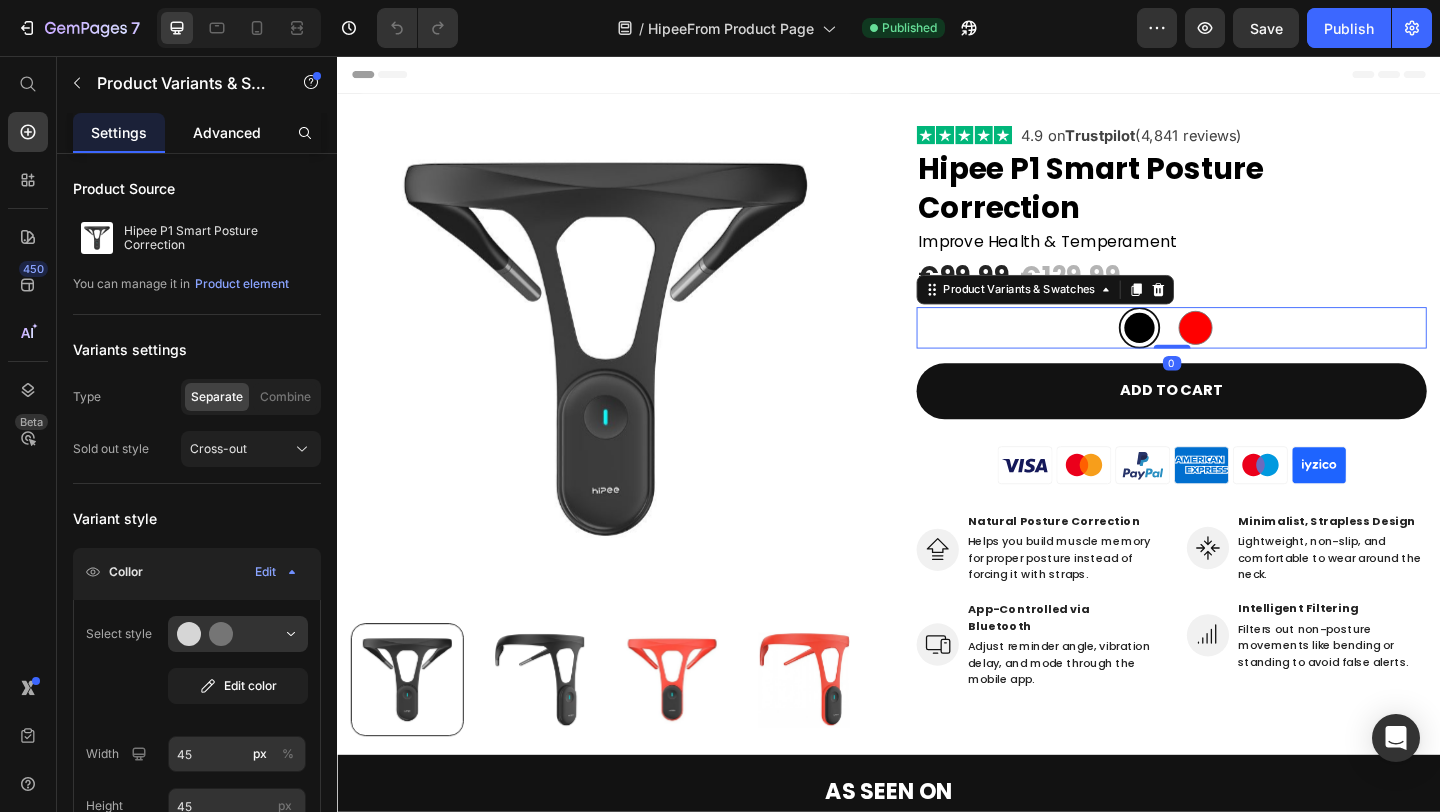click on "Advanced" at bounding box center [227, 132] 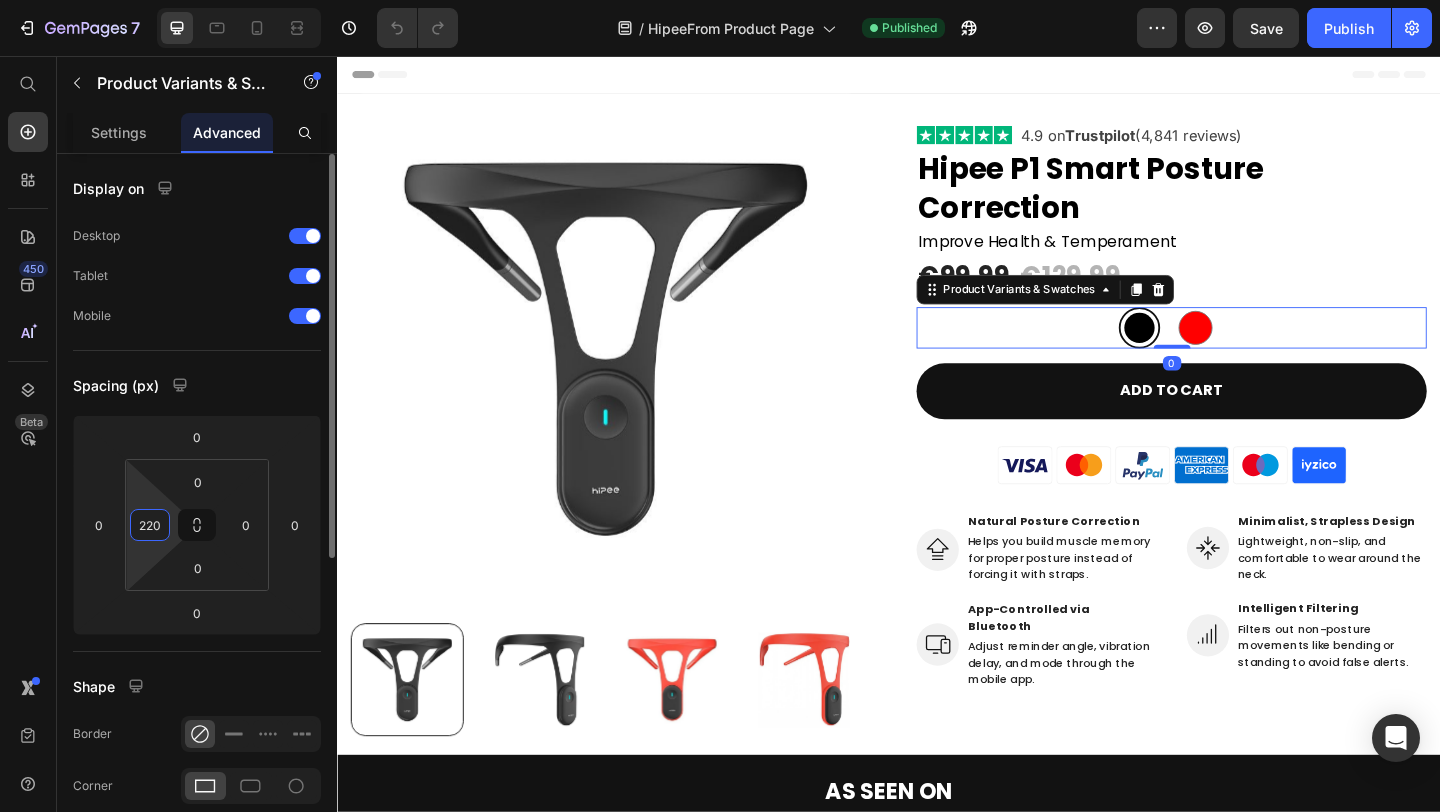 click on "220" at bounding box center [150, 525] 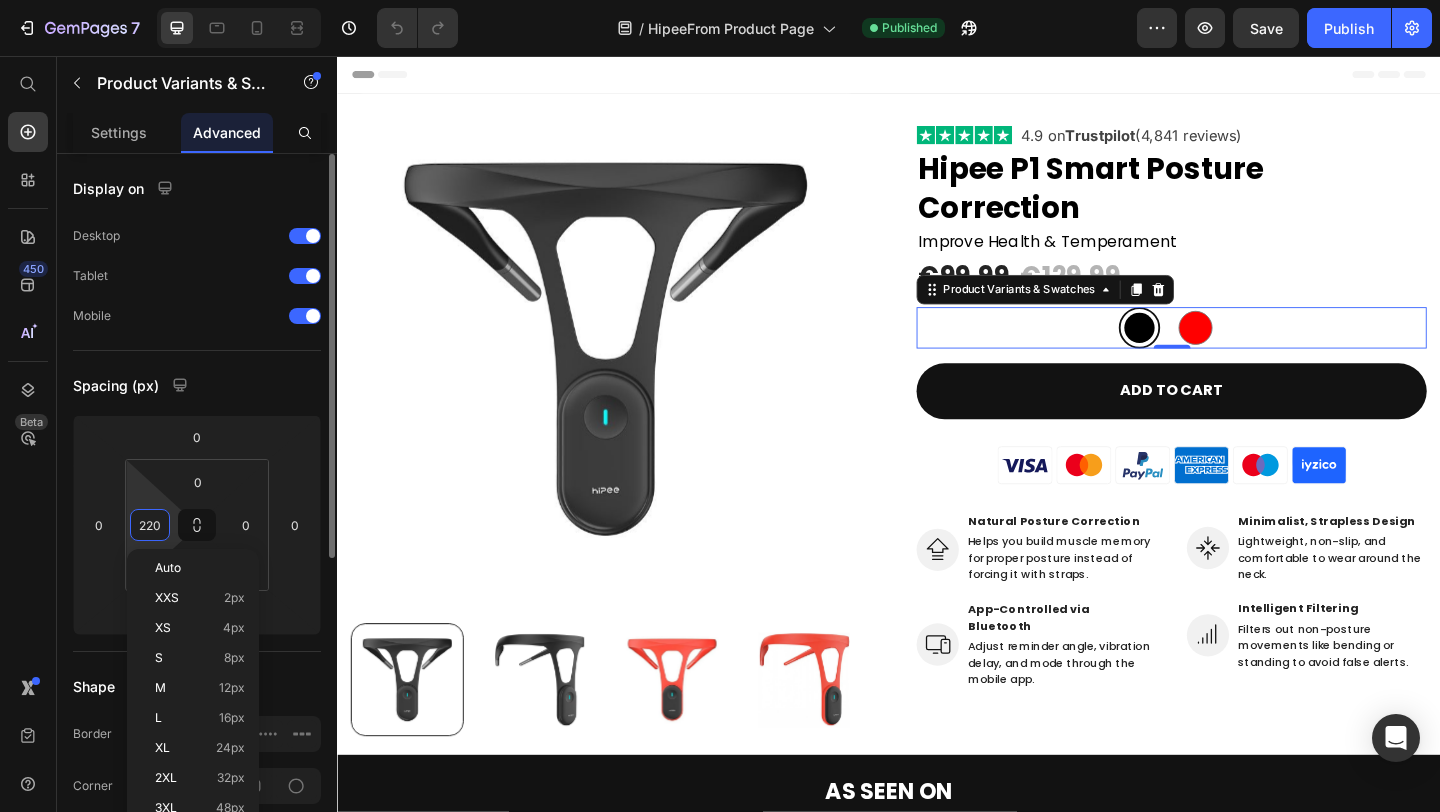 type on "0" 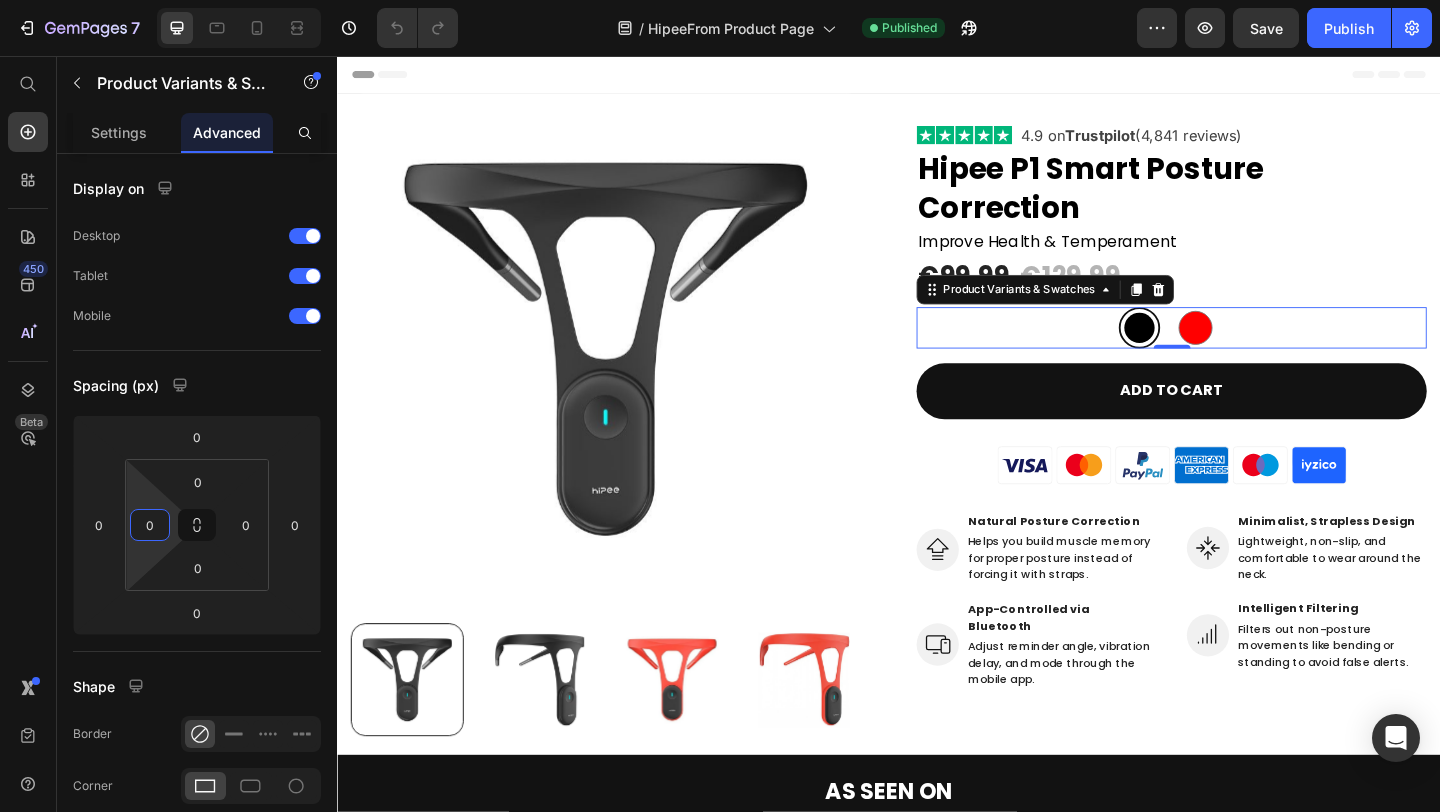 click on "Header" at bounding box center (937, 76) 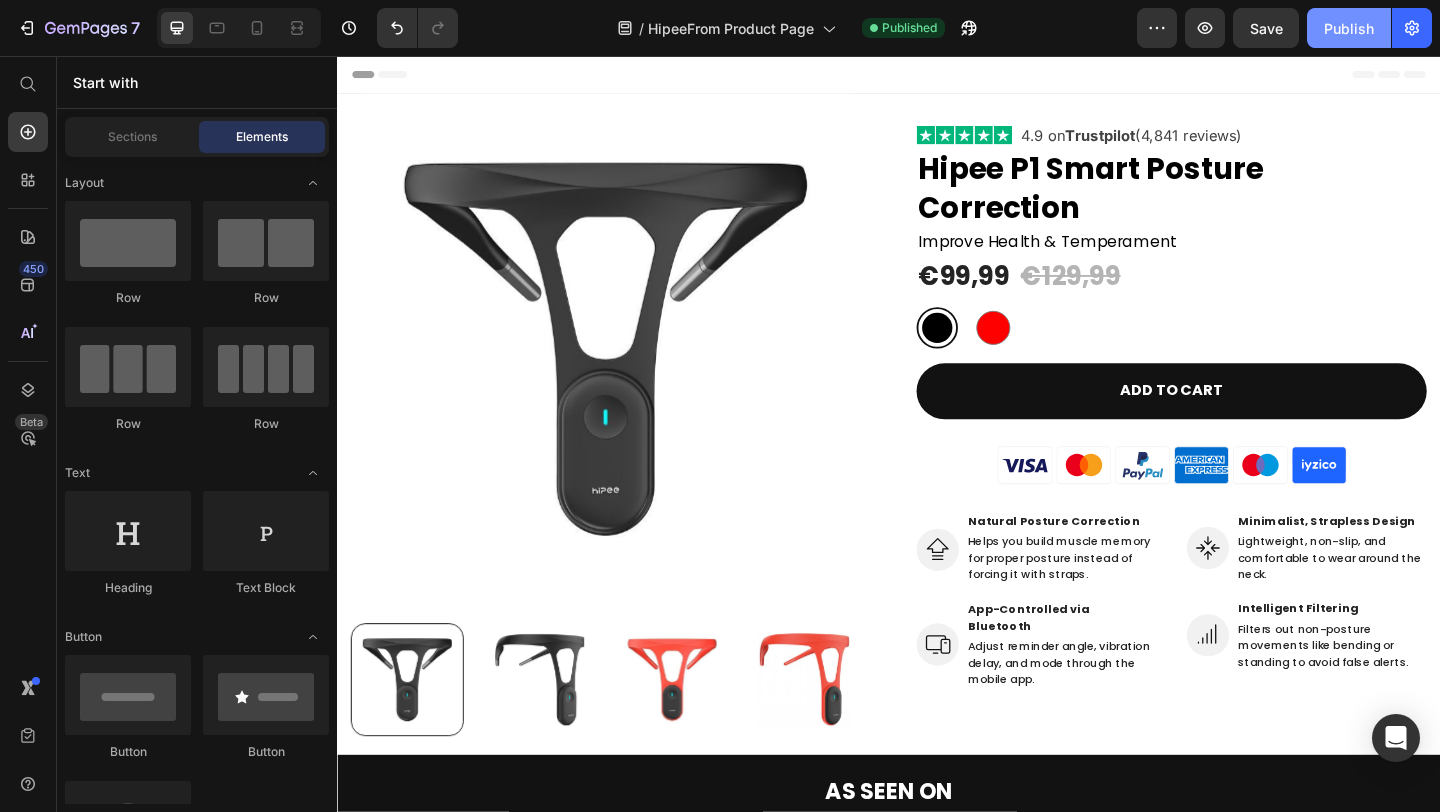 click on "Publish" 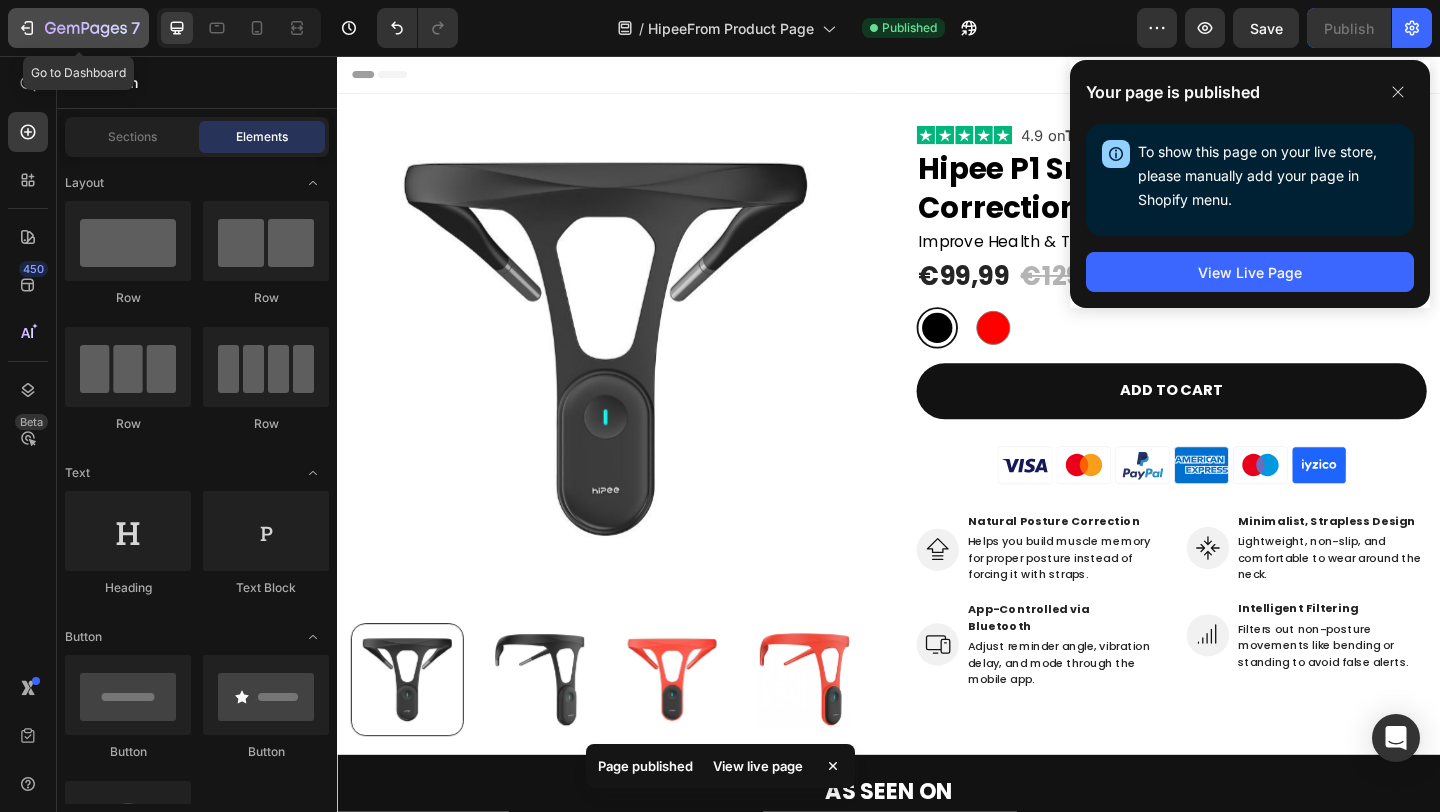 click 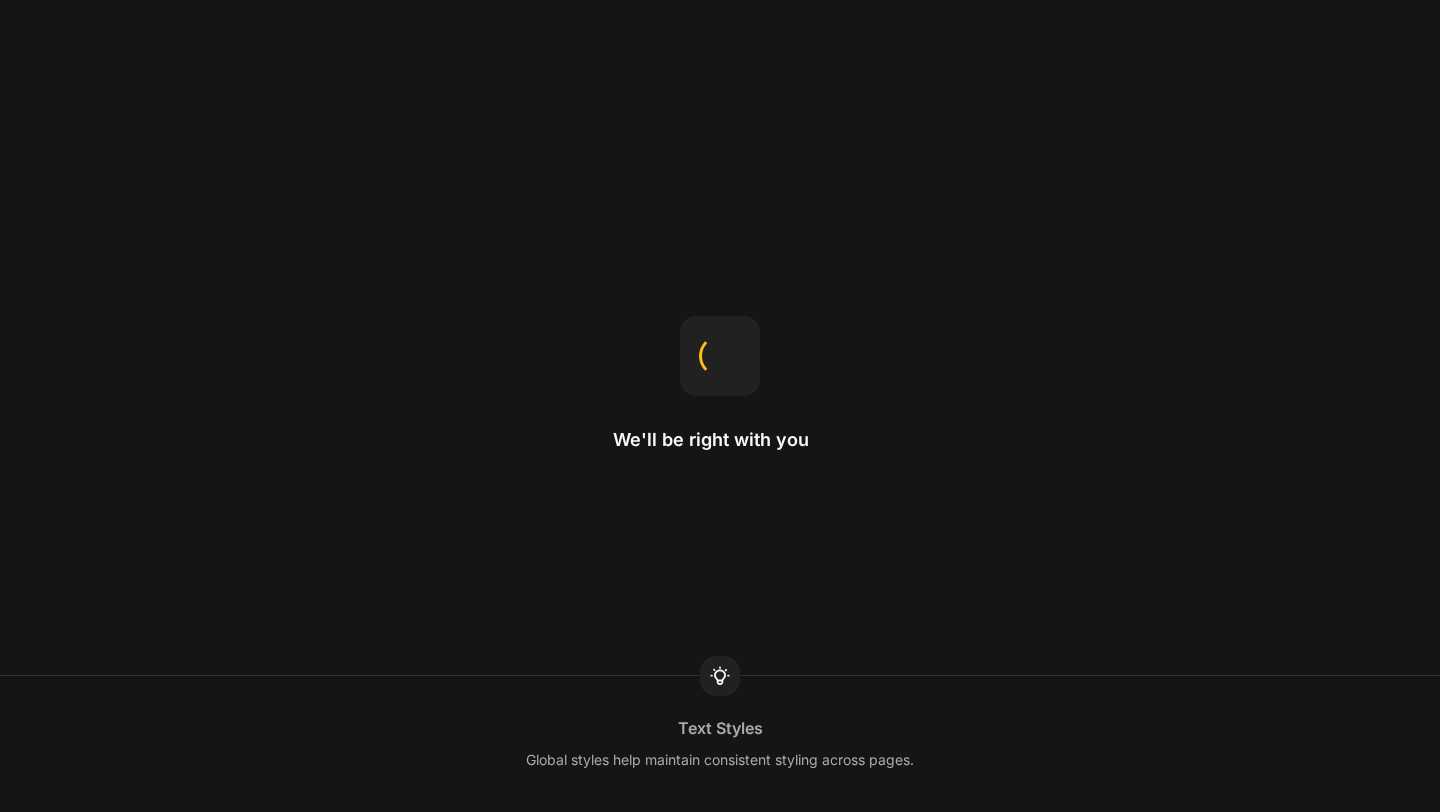 scroll, scrollTop: 0, scrollLeft: 0, axis: both 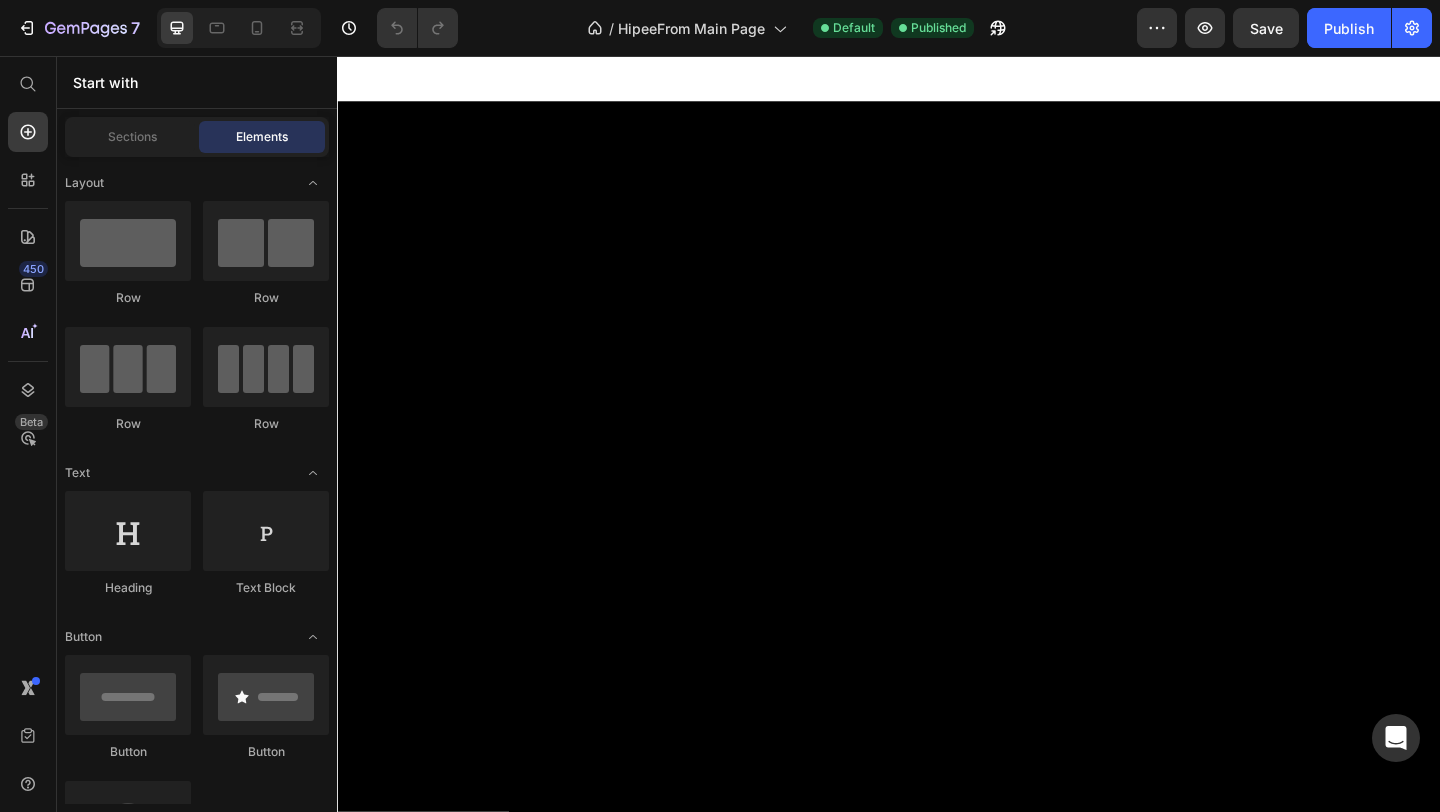 click at bounding box center (644, -767) 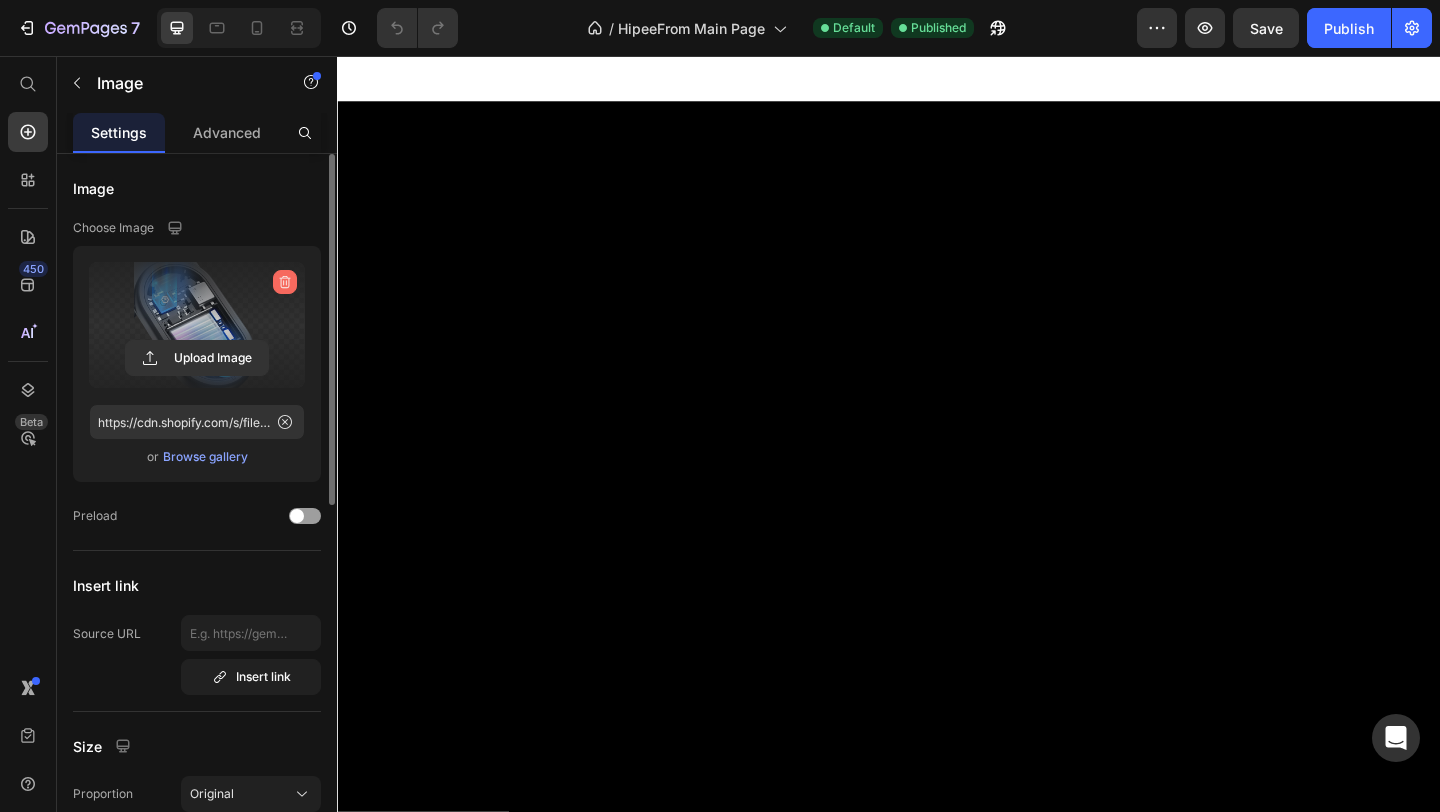 click 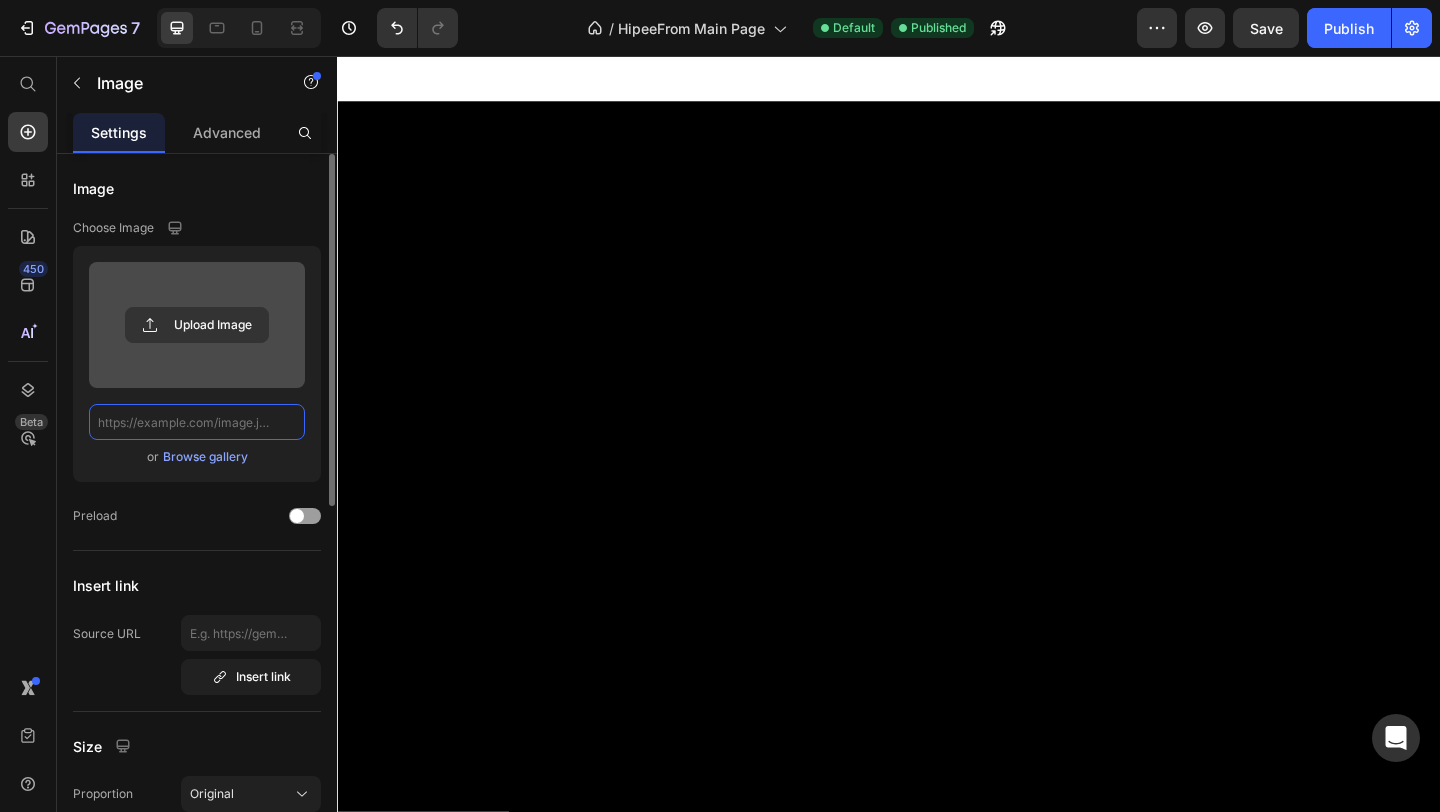 scroll, scrollTop: 0, scrollLeft: 0, axis: both 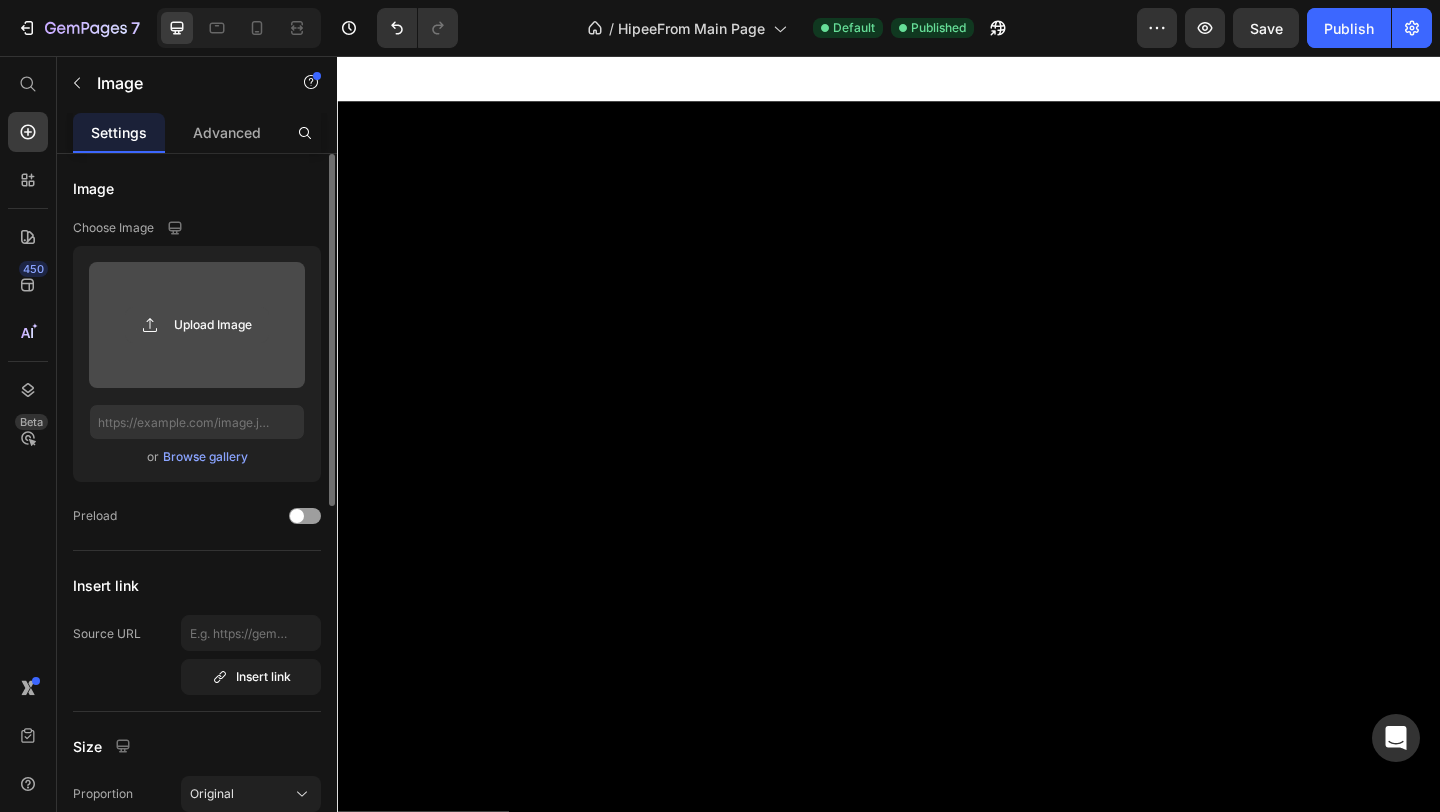 click 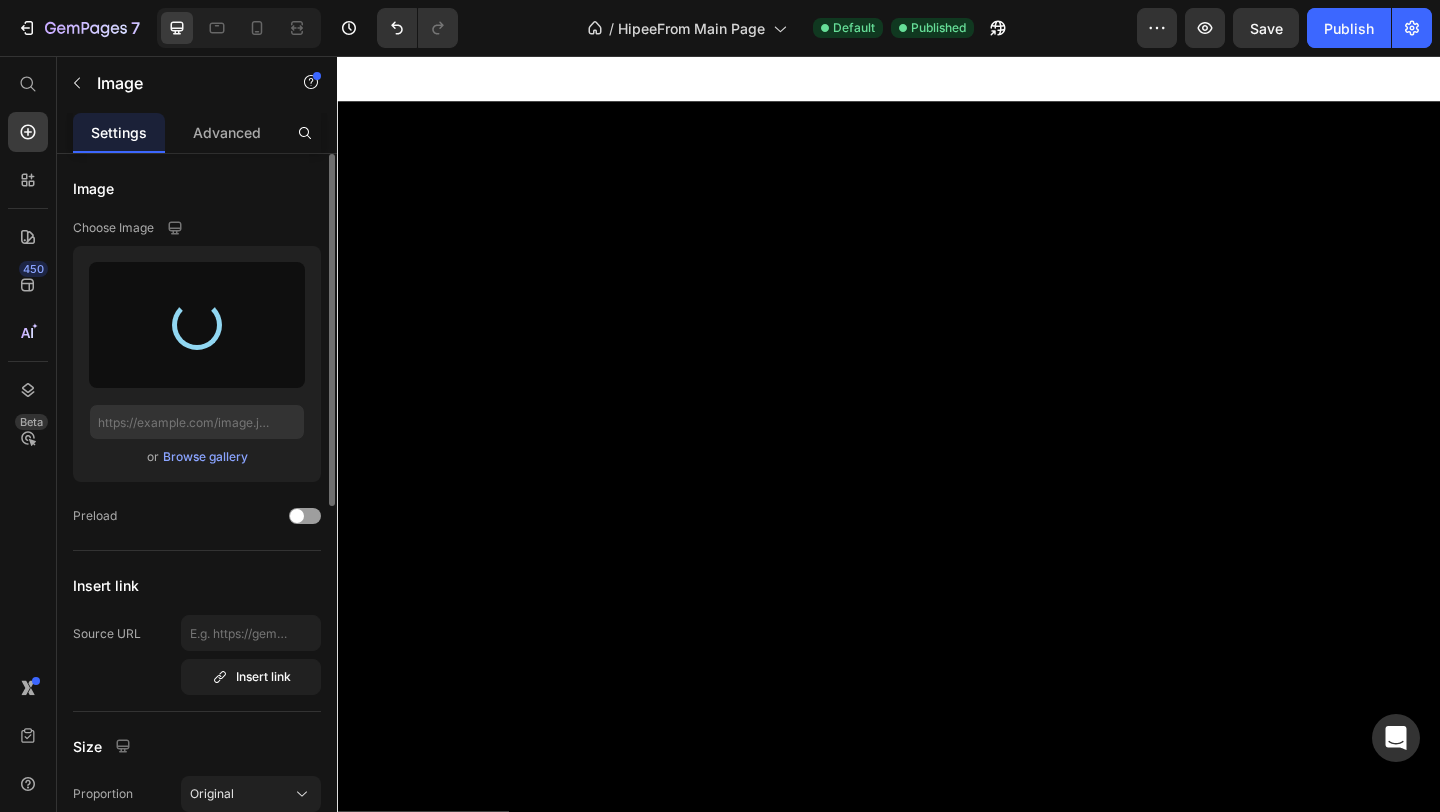 type on "https://cdn.shopify.com/s/files/1/0766/3507/8915/files/gempages_575176881788159088-2d0e4b34-0e17-4079-8586-c6c4ca6b755b.png" 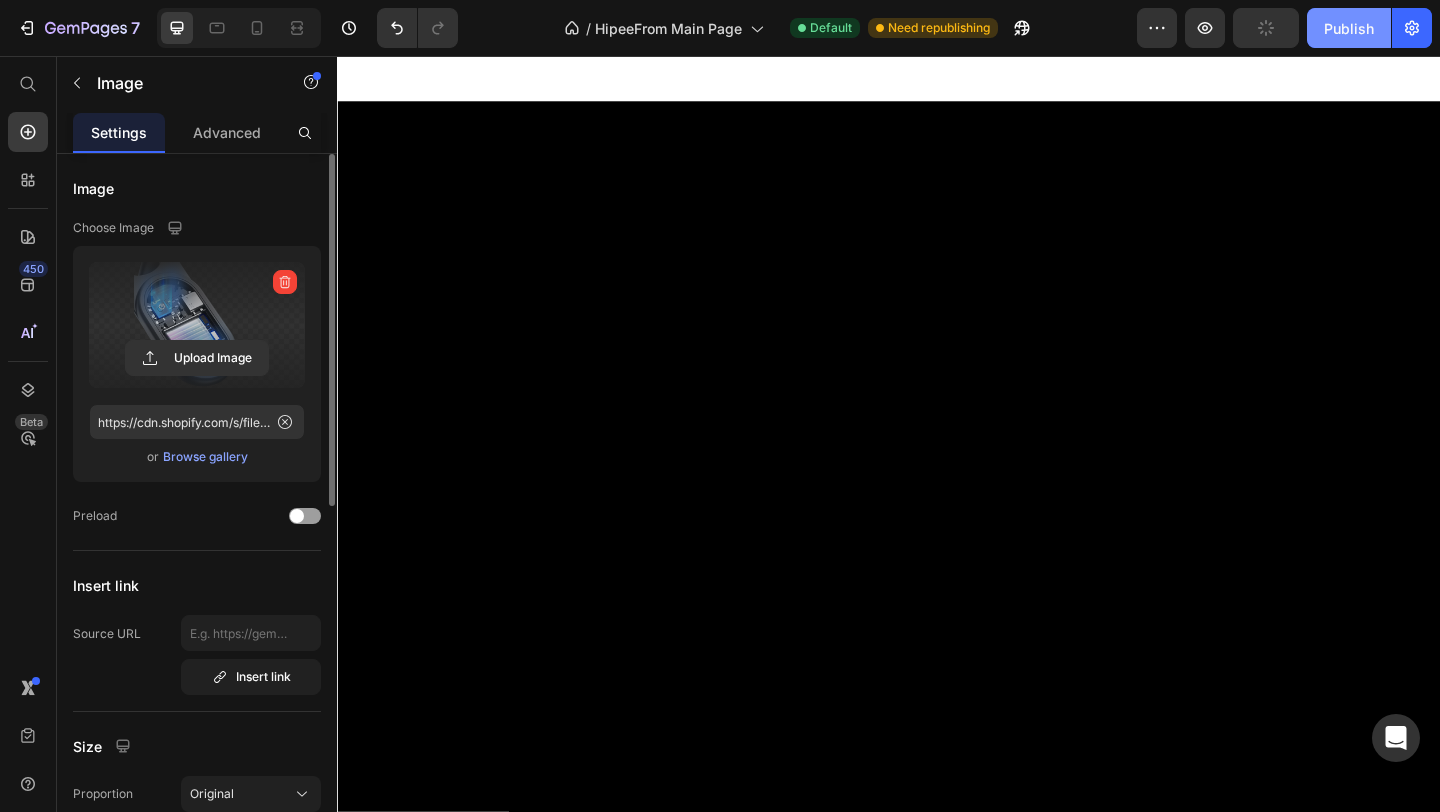 click on "Publish" at bounding box center [1349, 28] 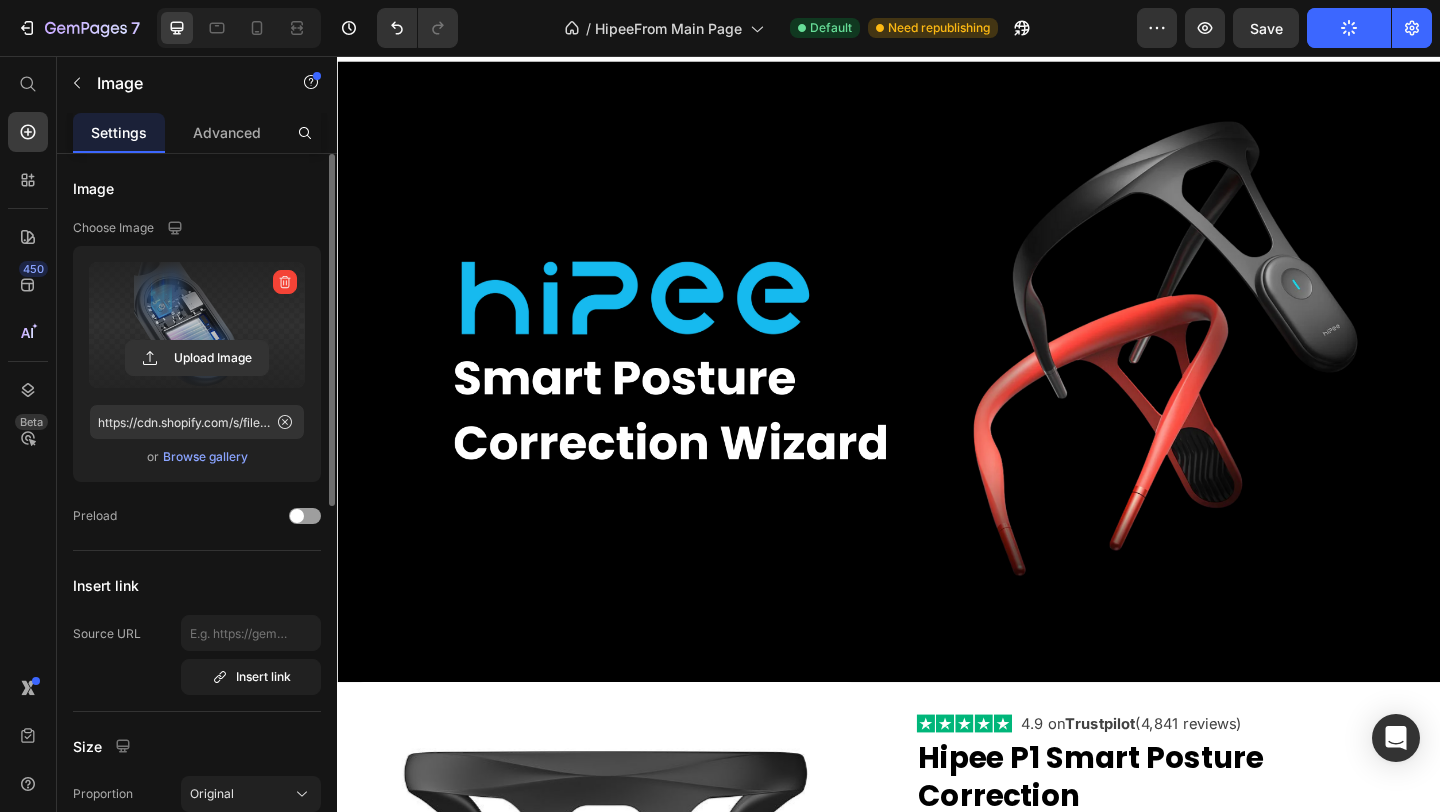 scroll, scrollTop: 0, scrollLeft: 0, axis: both 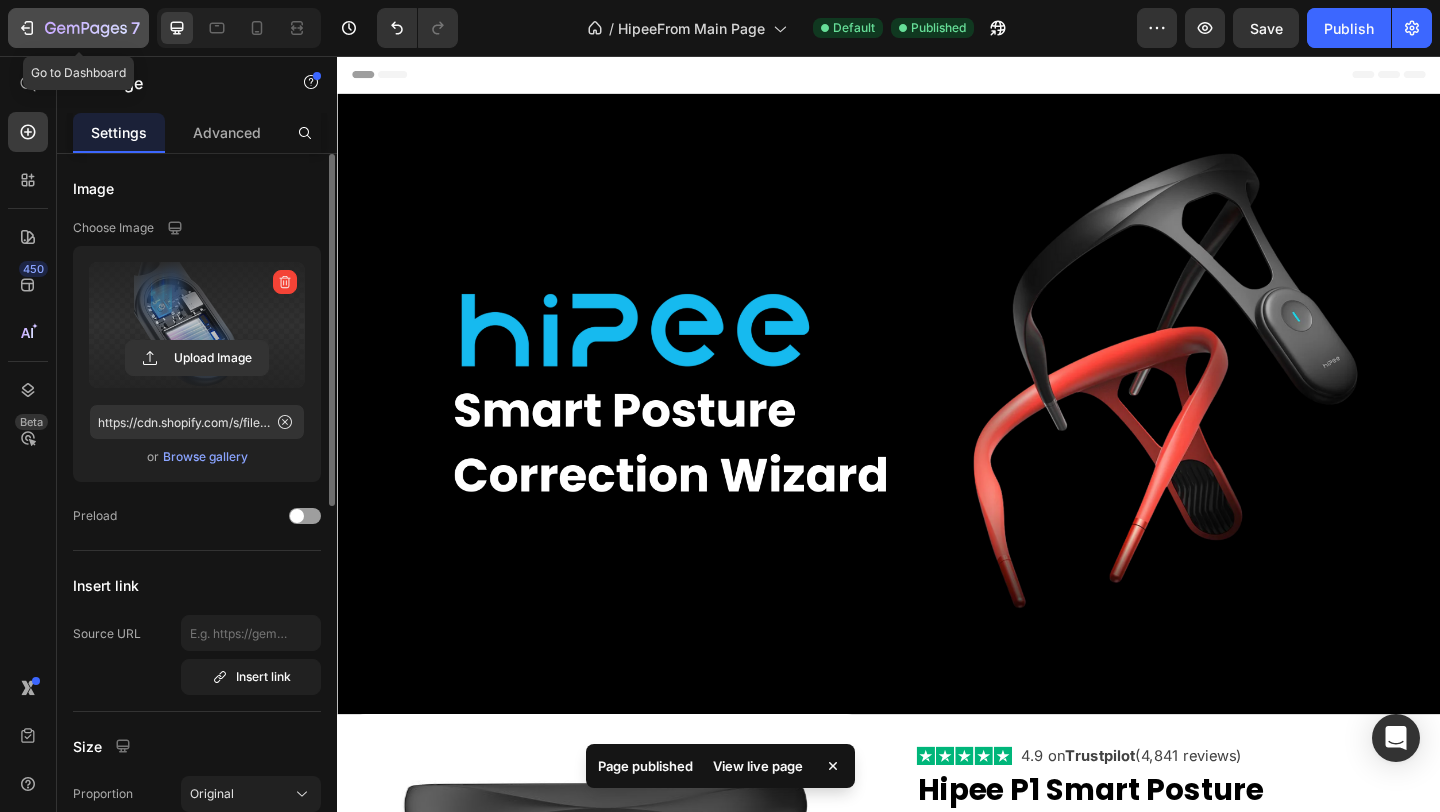 click on "7" 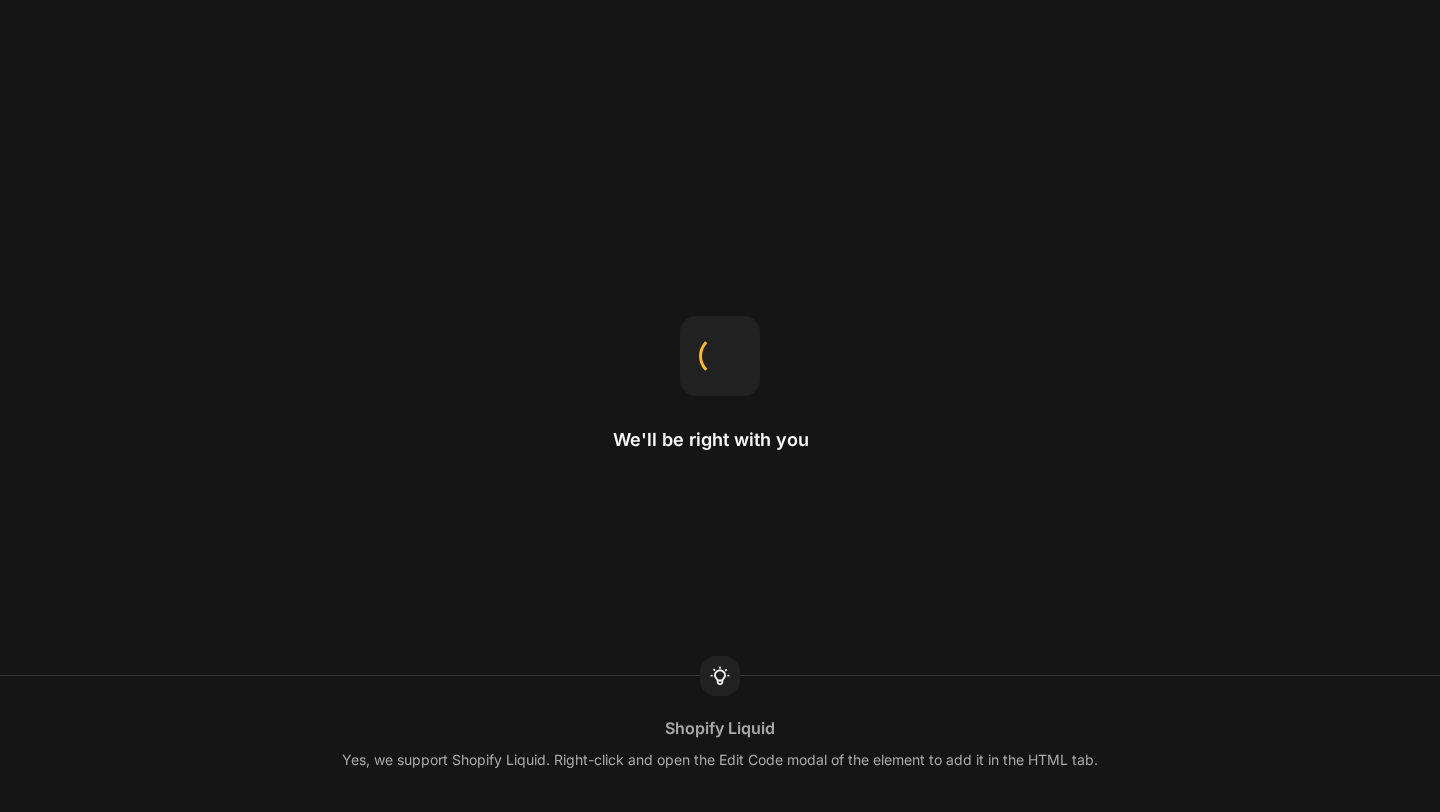 scroll, scrollTop: 0, scrollLeft: 0, axis: both 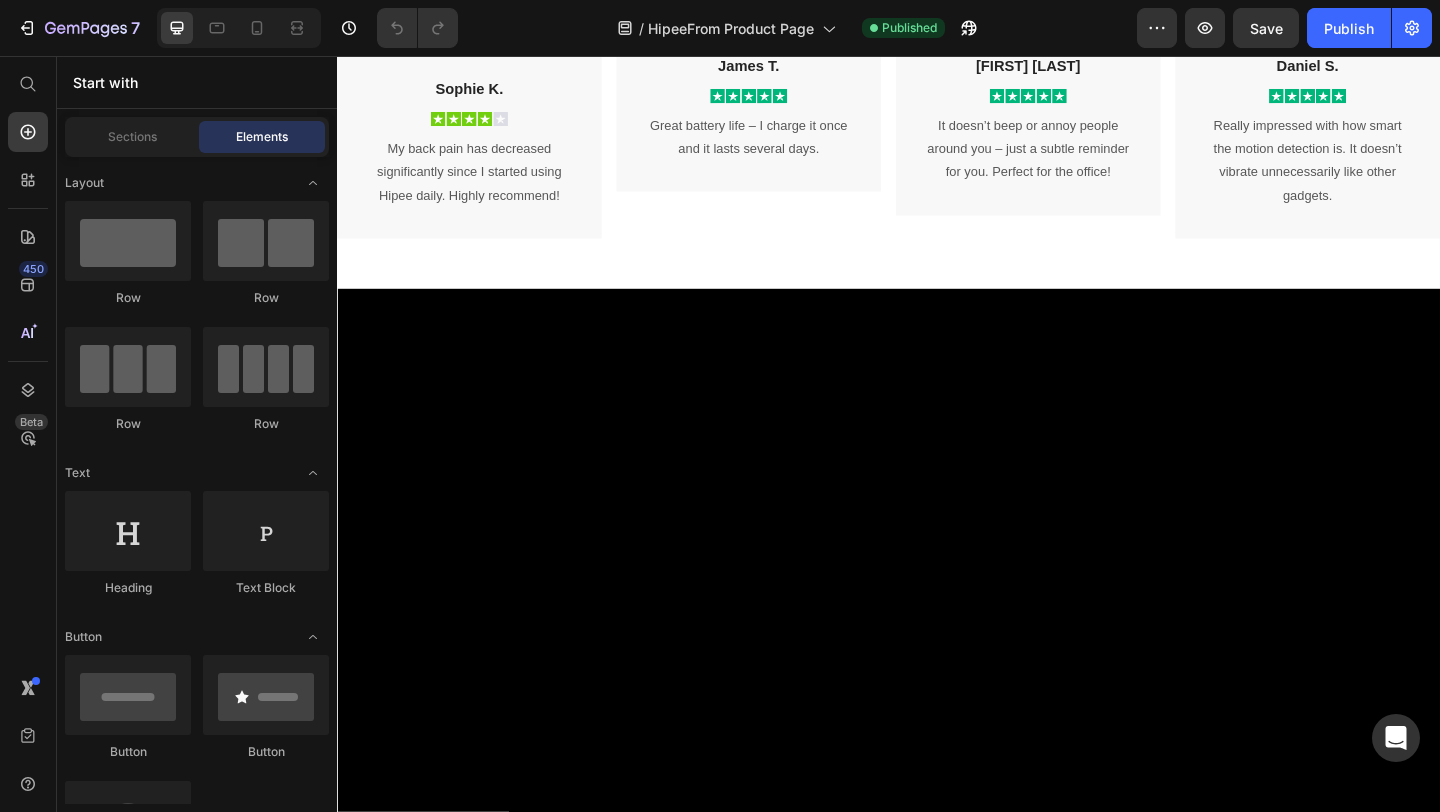 click at bounding box center [644, -563] 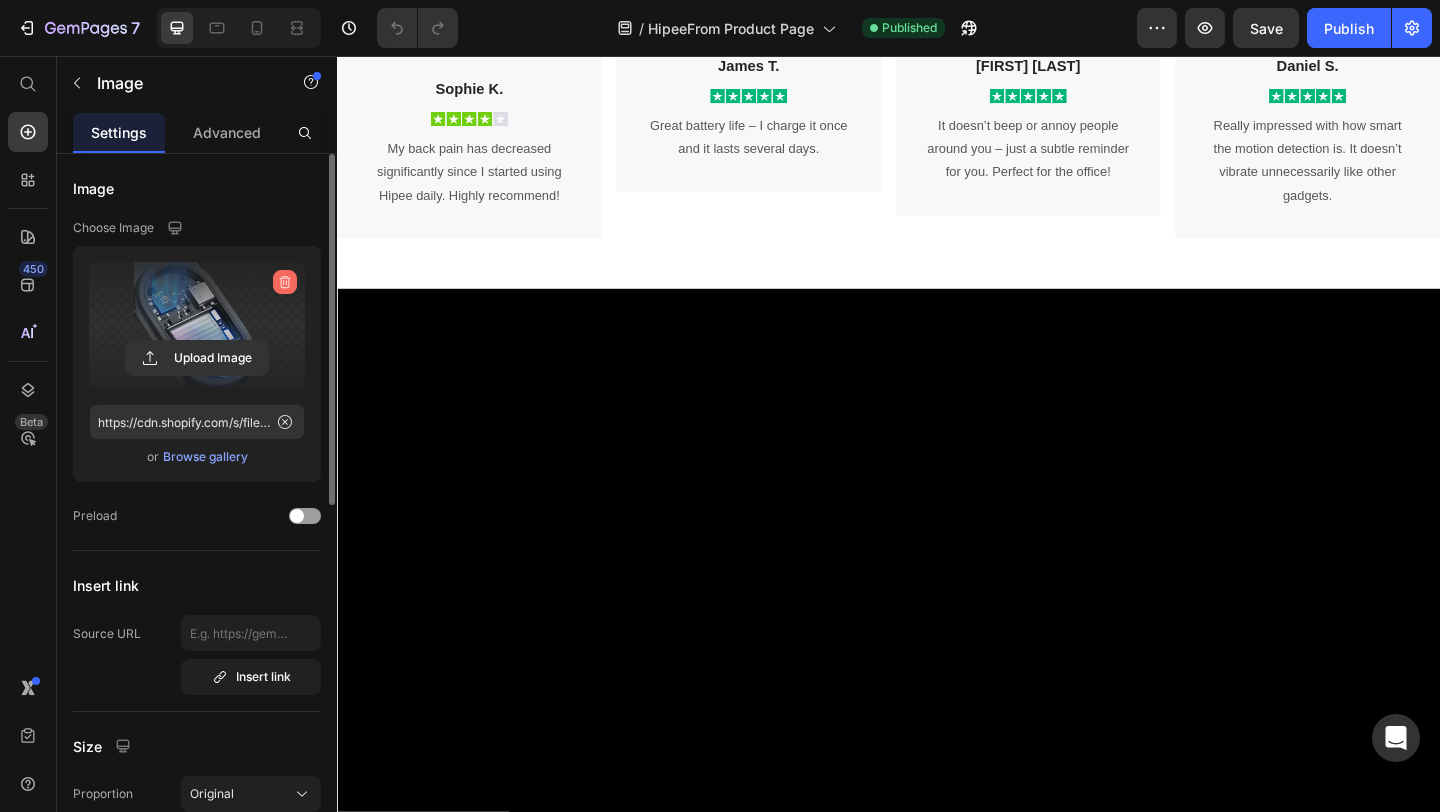 click 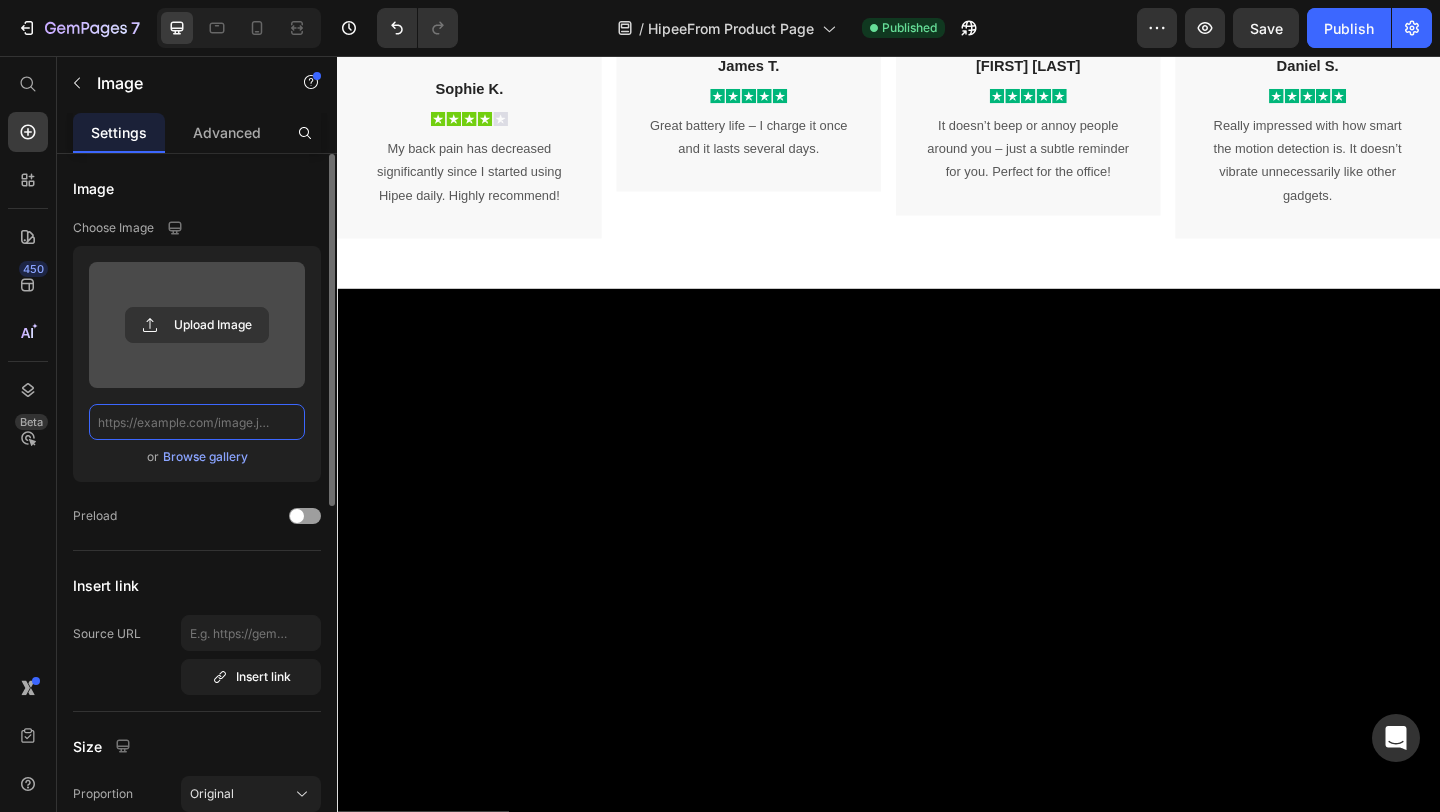 scroll, scrollTop: 0, scrollLeft: 0, axis: both 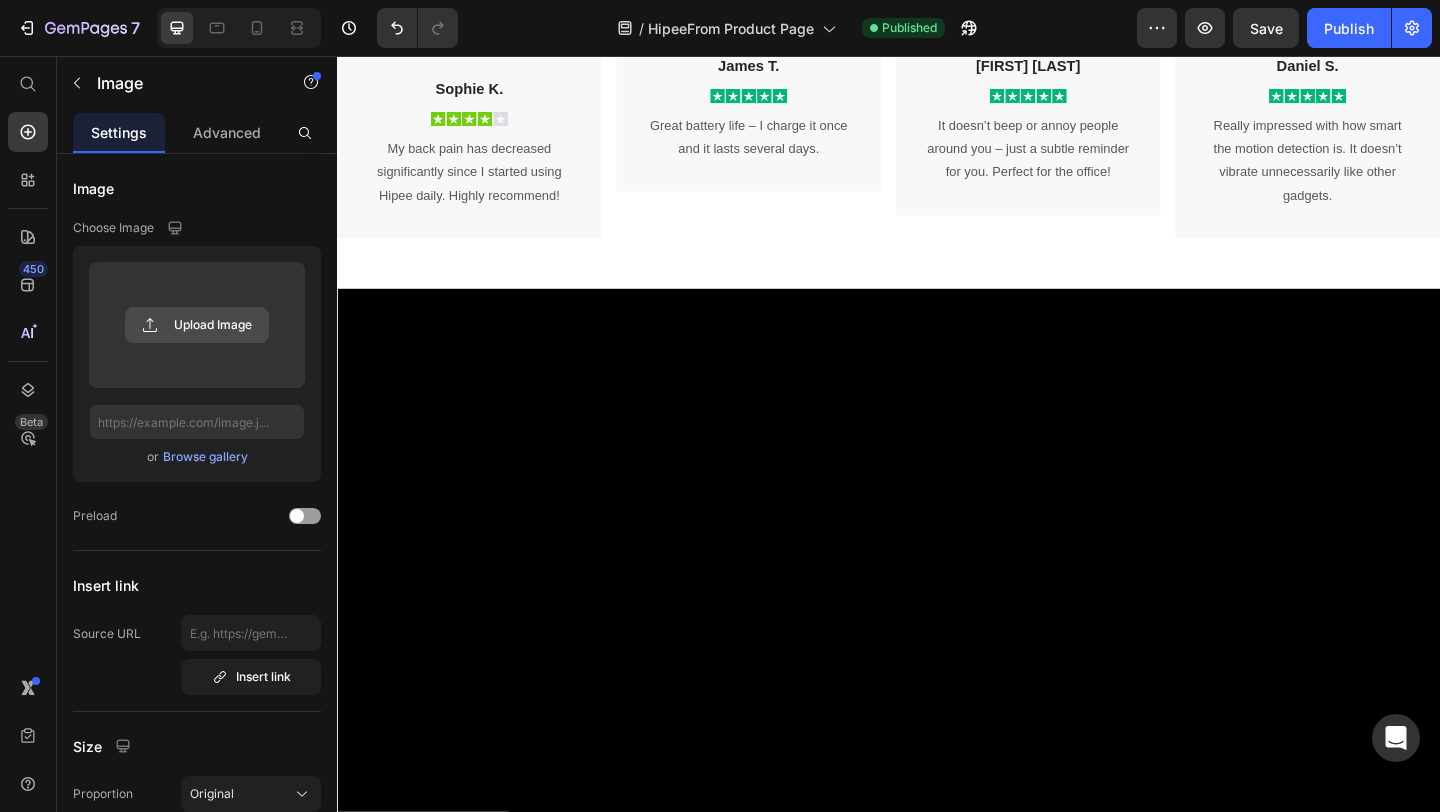 click 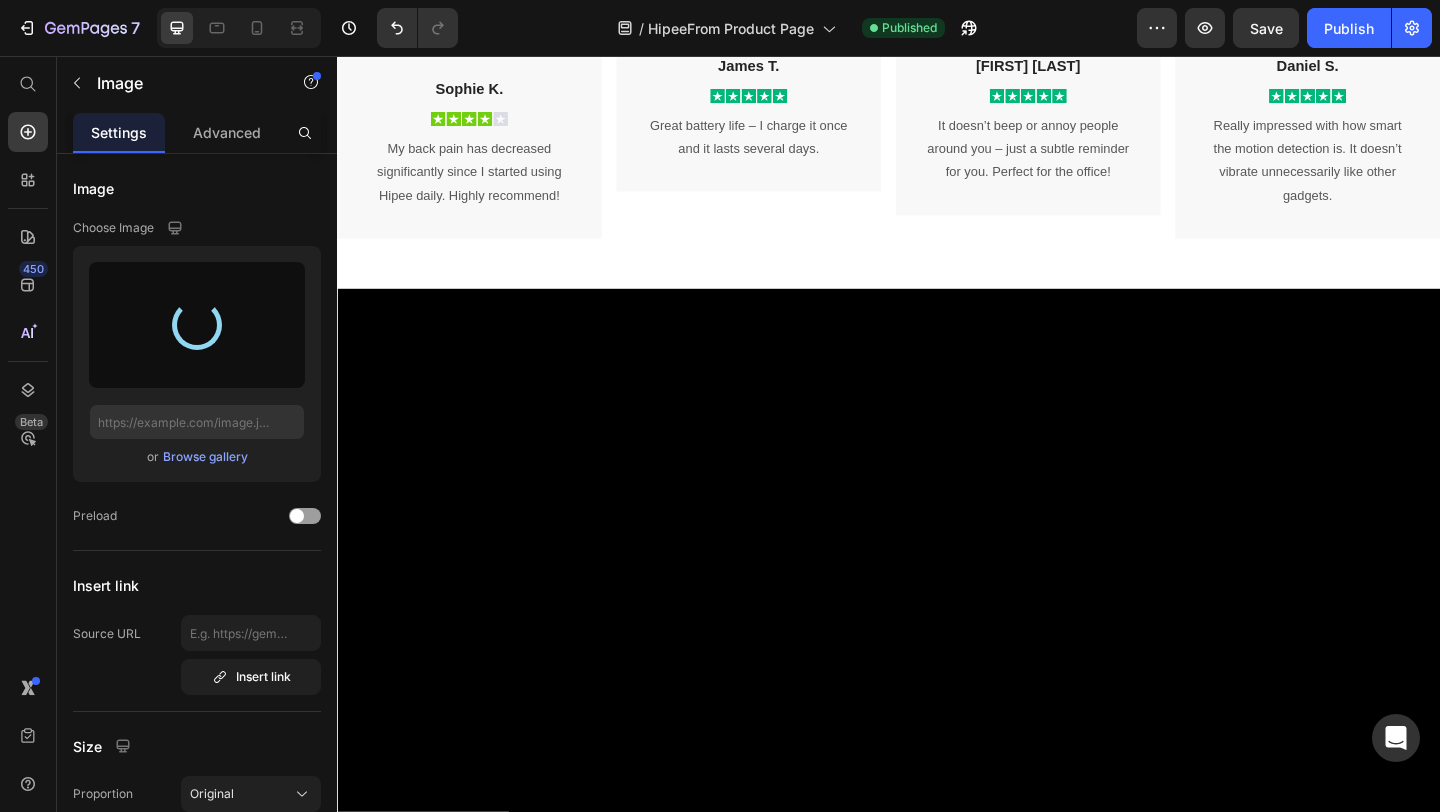 type on "https://cdn.shopify.com/s/files/1/0766/3507/8915/files/gempages_575176881788159088-2d0e4b34-0e17-4079-8586-c6c4ca6b755b.png" 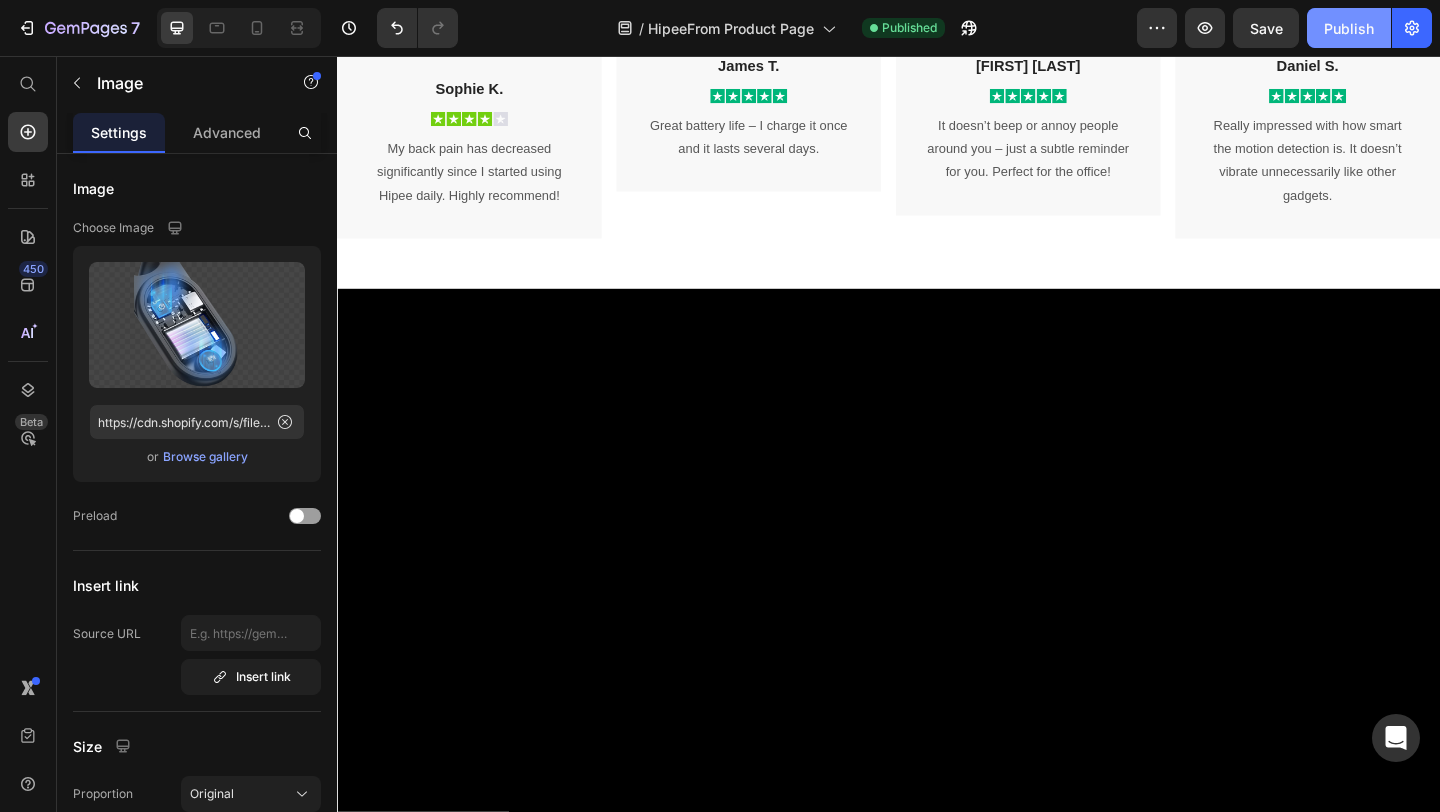 click on "Publish" 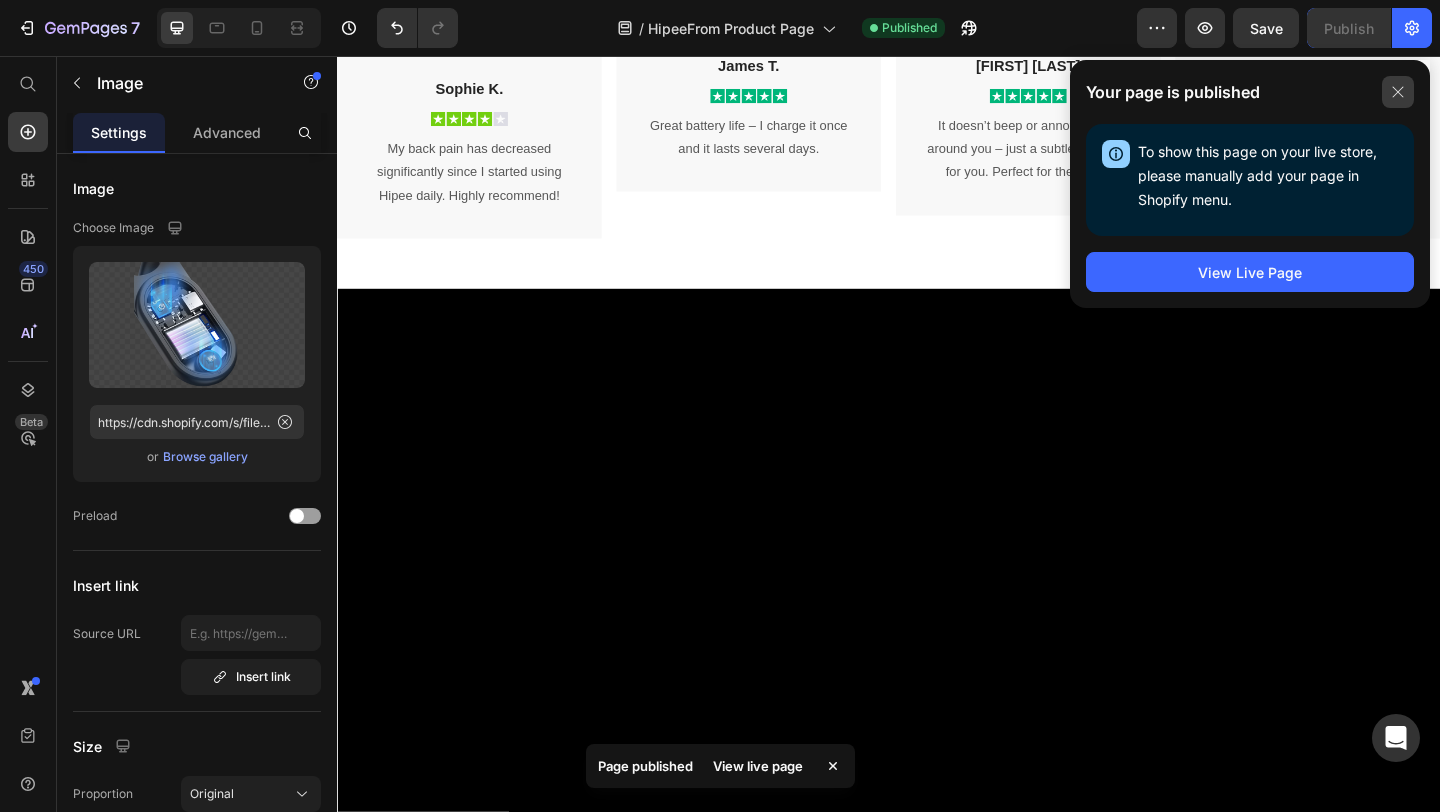 click 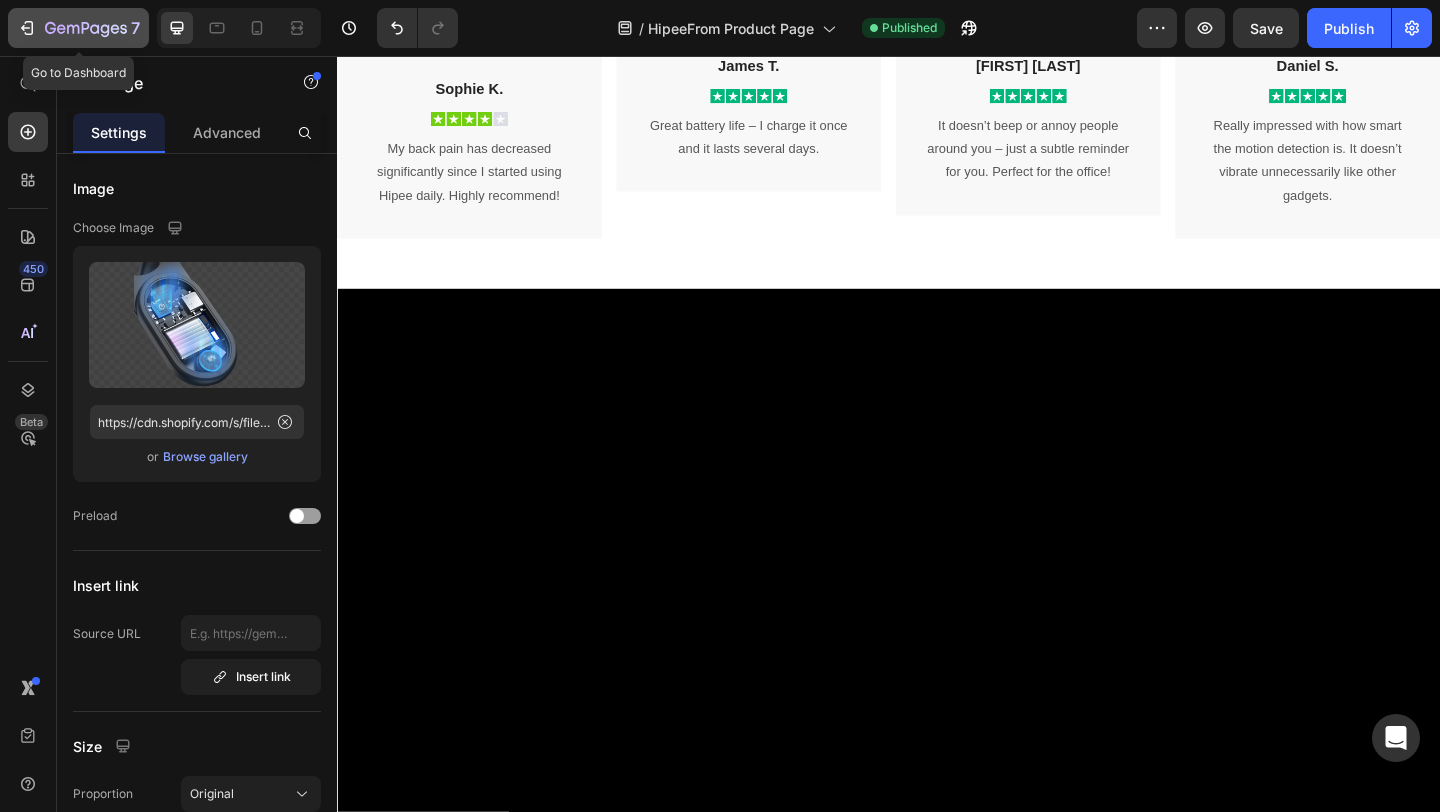 click on "7" 